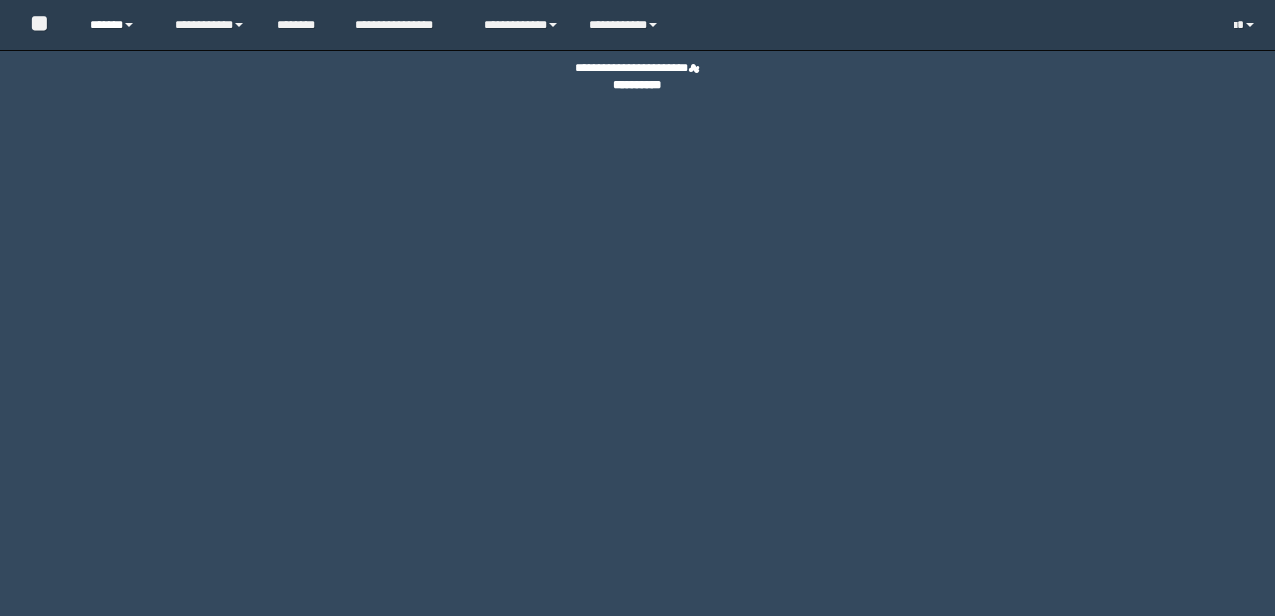 scroll, scrollTop: 0, scrollLeft: 0, axis: both 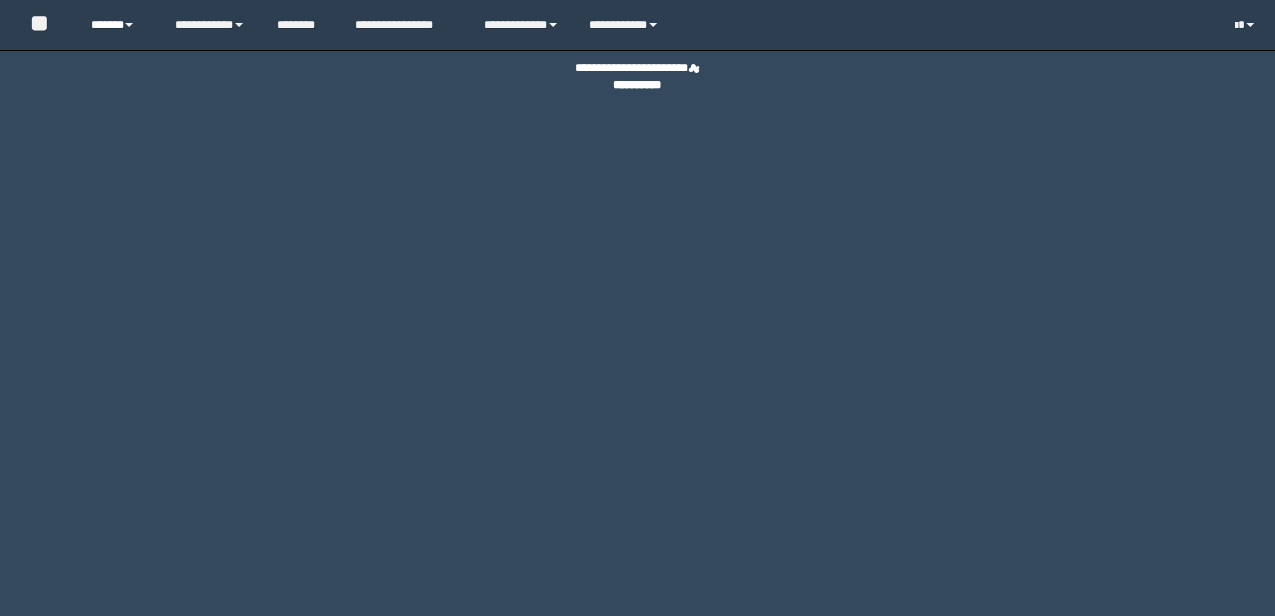 click on "******" at bounding box center (117, 25) 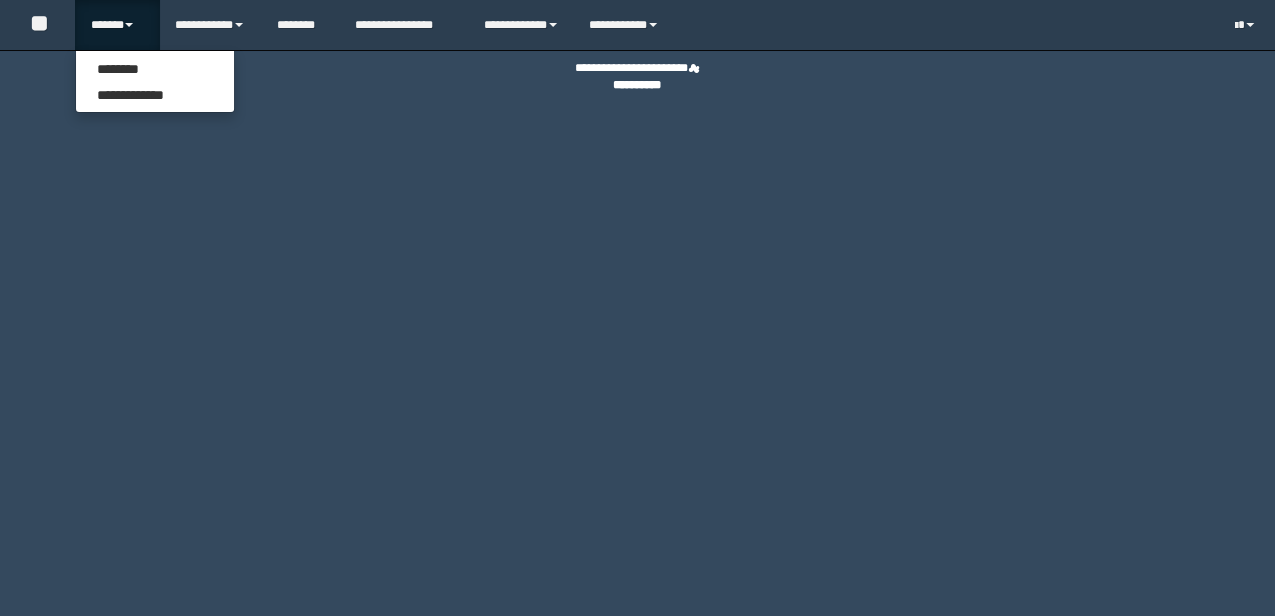 scroll, scrollTop: 0, scrollLeft: 0, axis: both 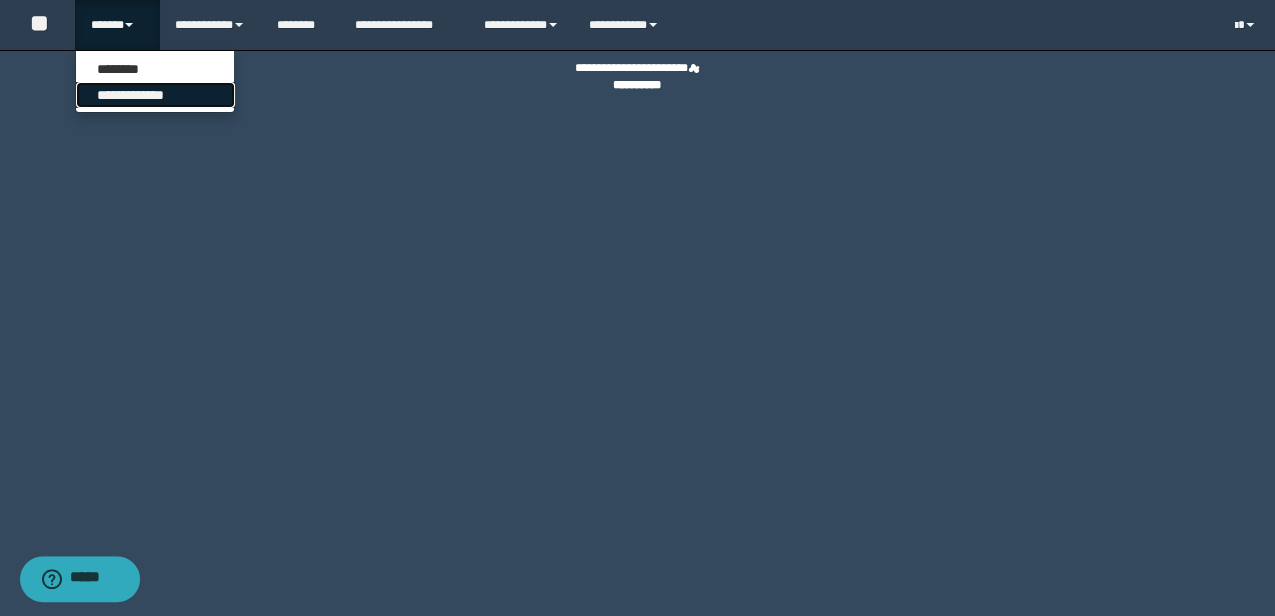 click on "**********" at bounding box center (155, 95) 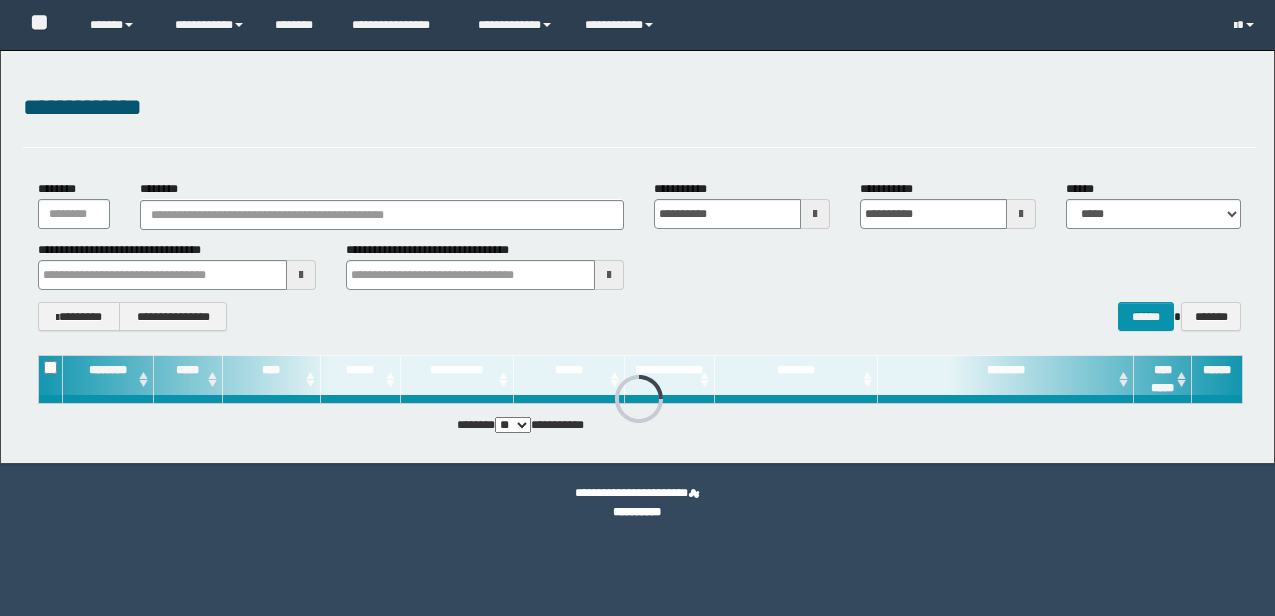 scroll, scrollTop: 0, scrollLeft: 0, axis: both 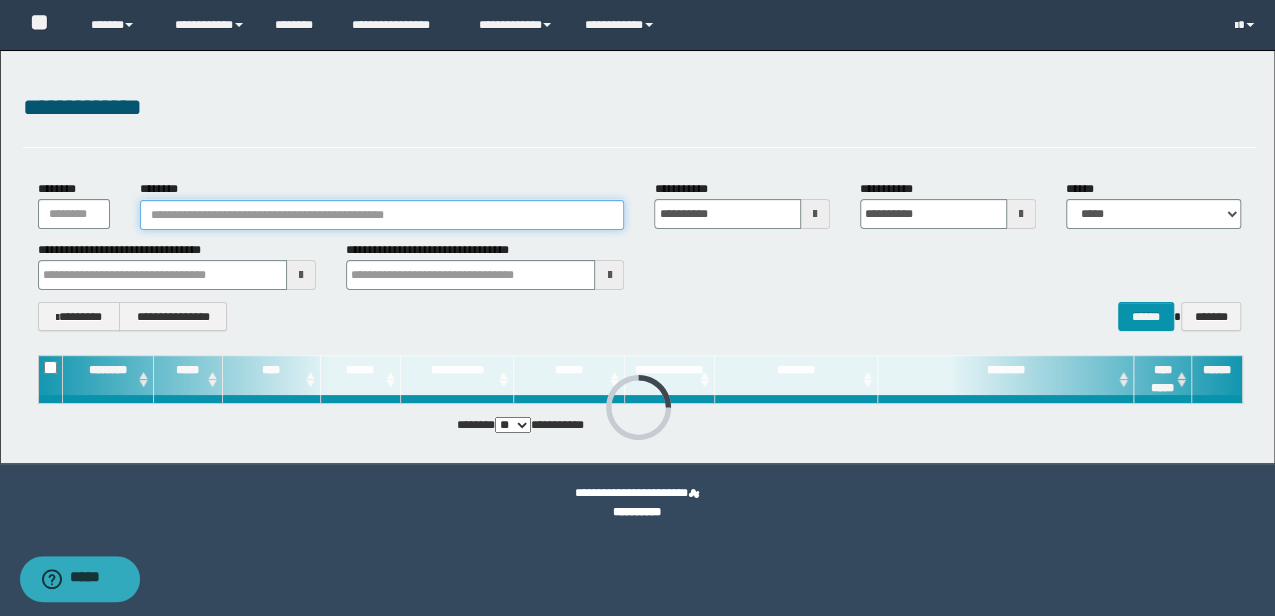 click on "********" at bounding box center (382, 215) 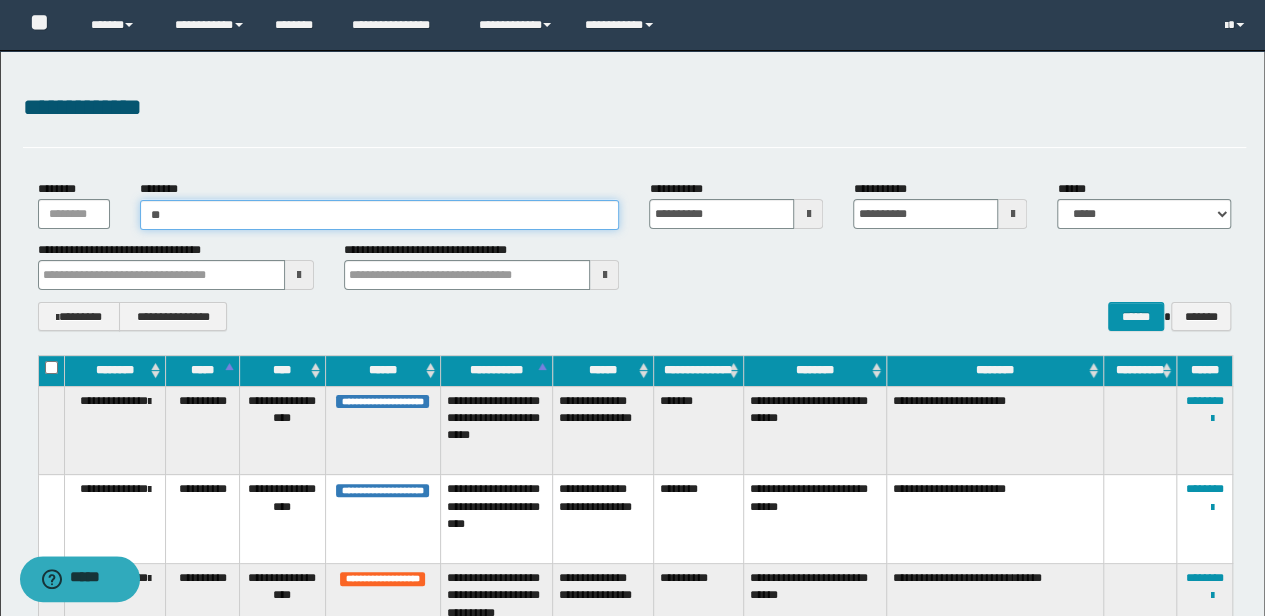 type on "***" 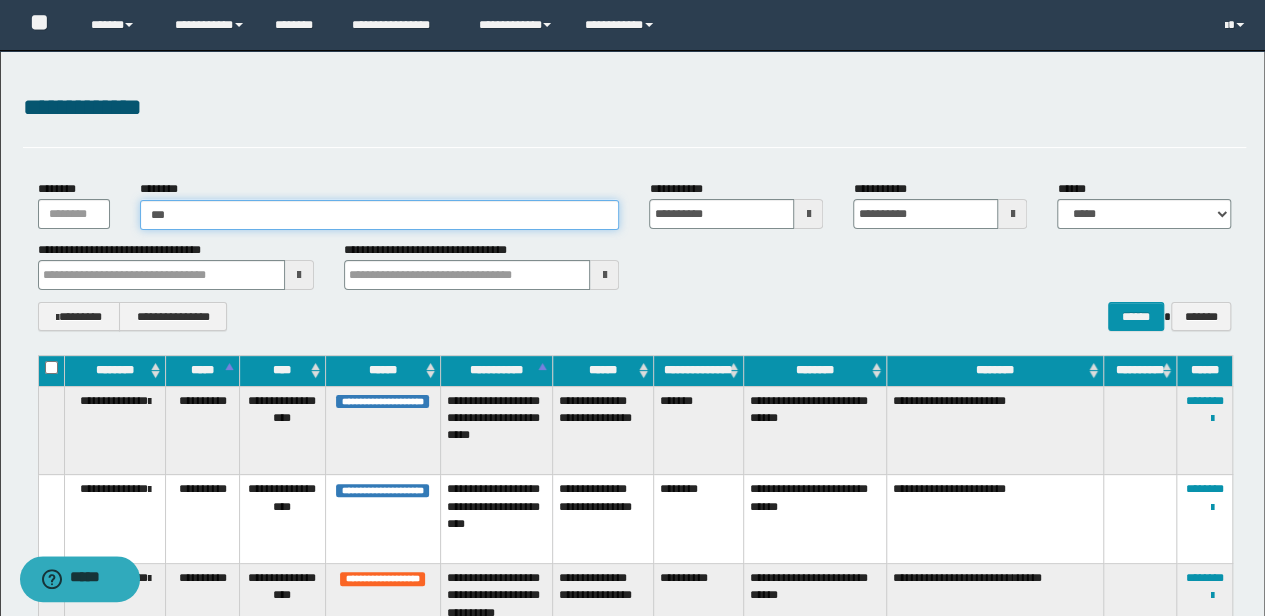 type on "***" 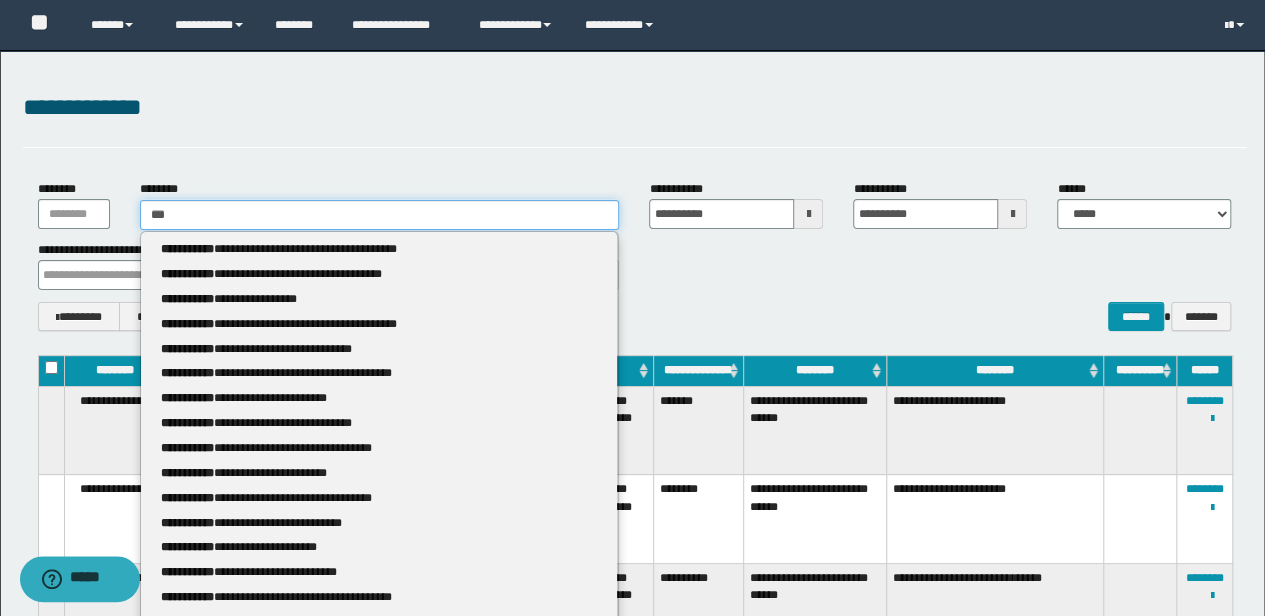 type 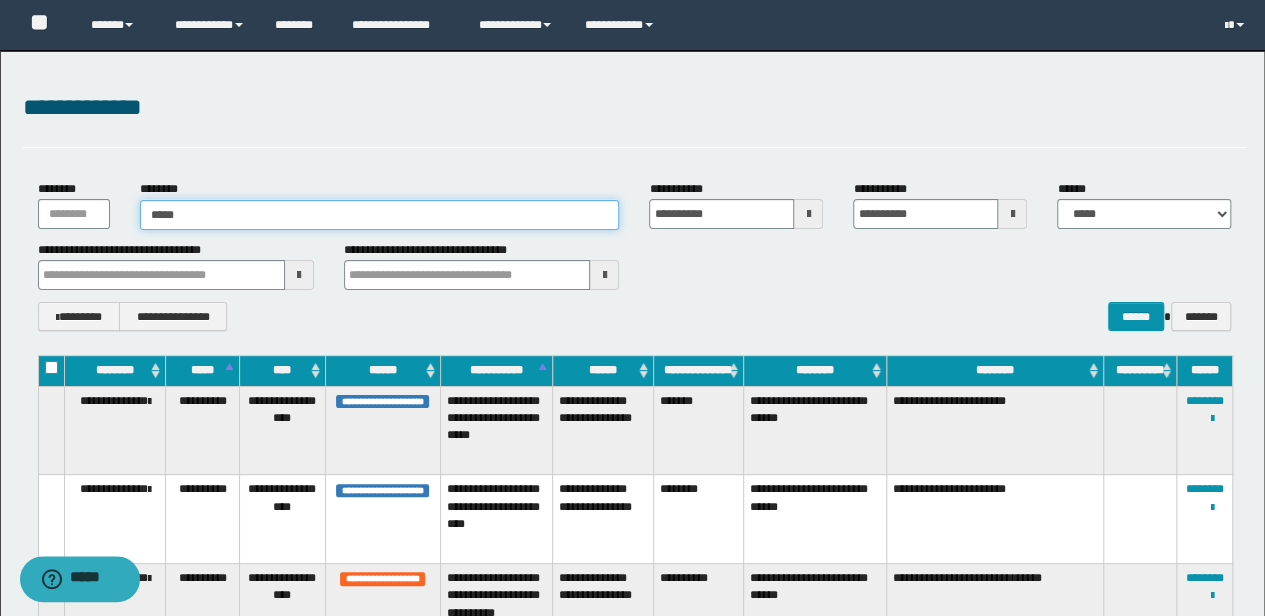 type on "******" 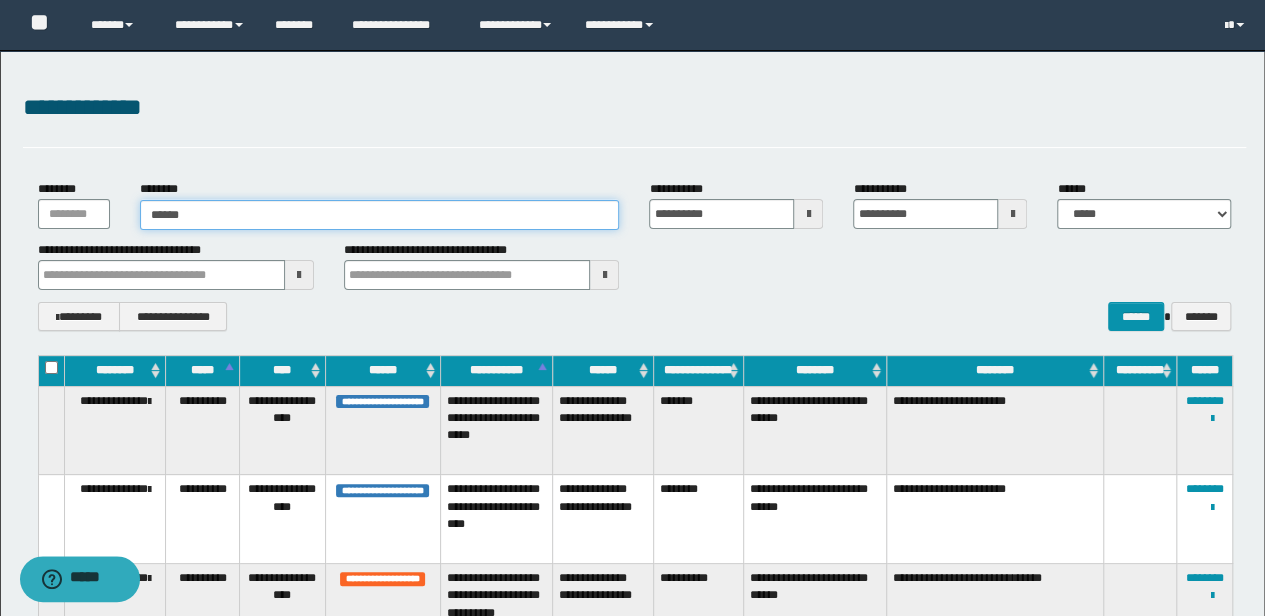type on "******" 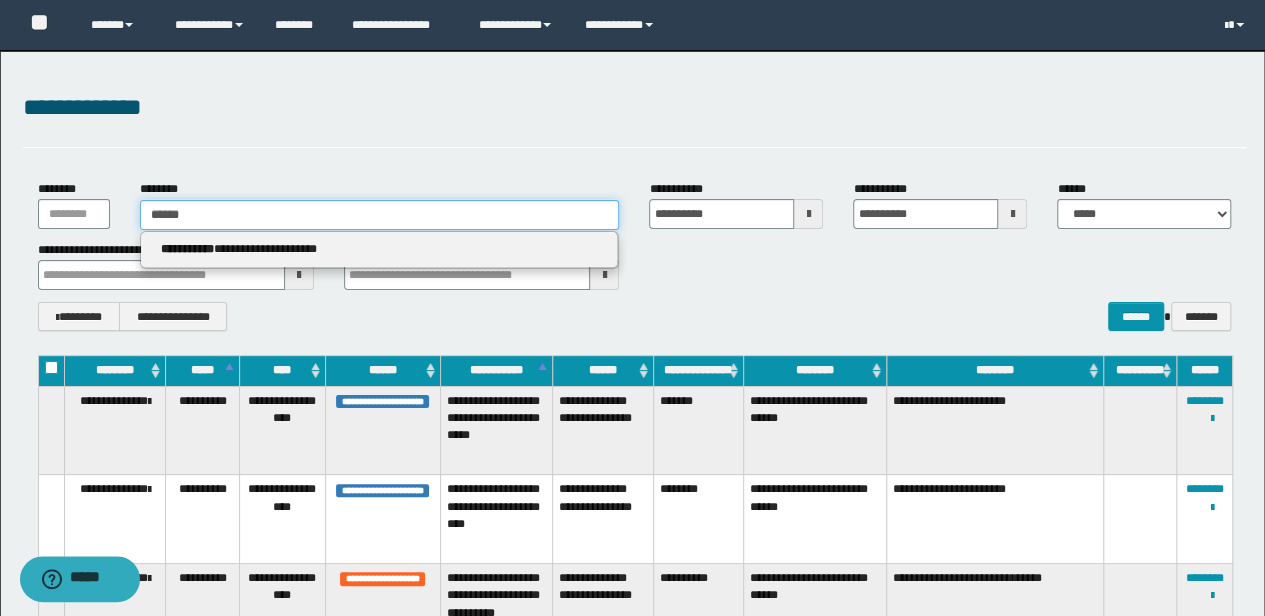 type 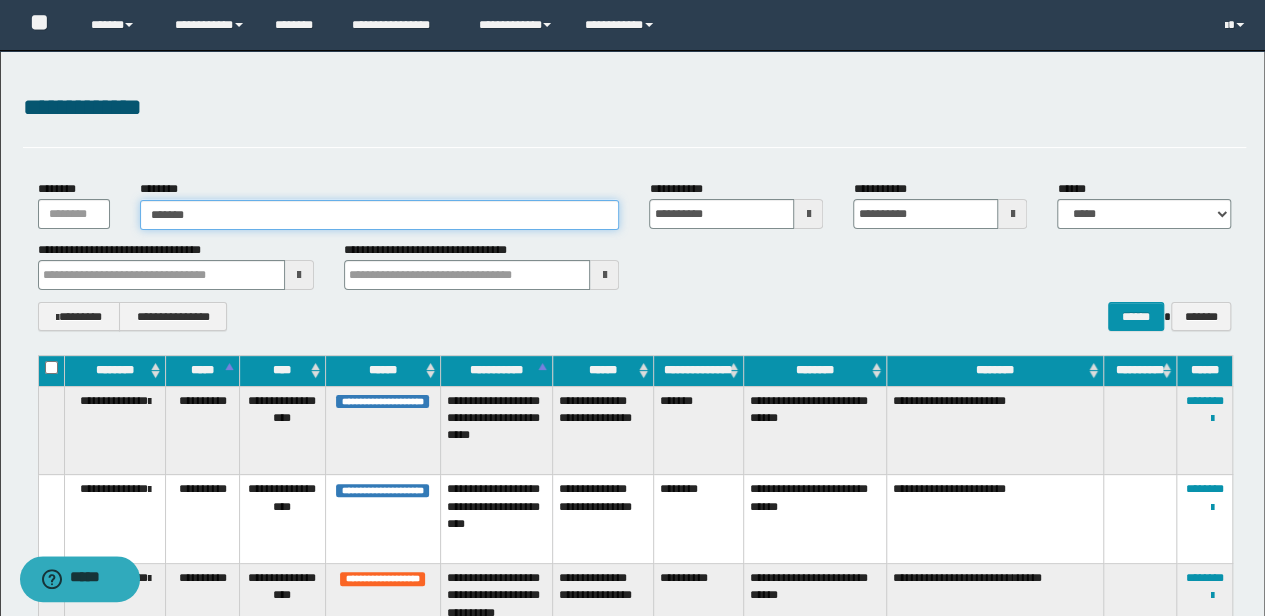 type on "********" 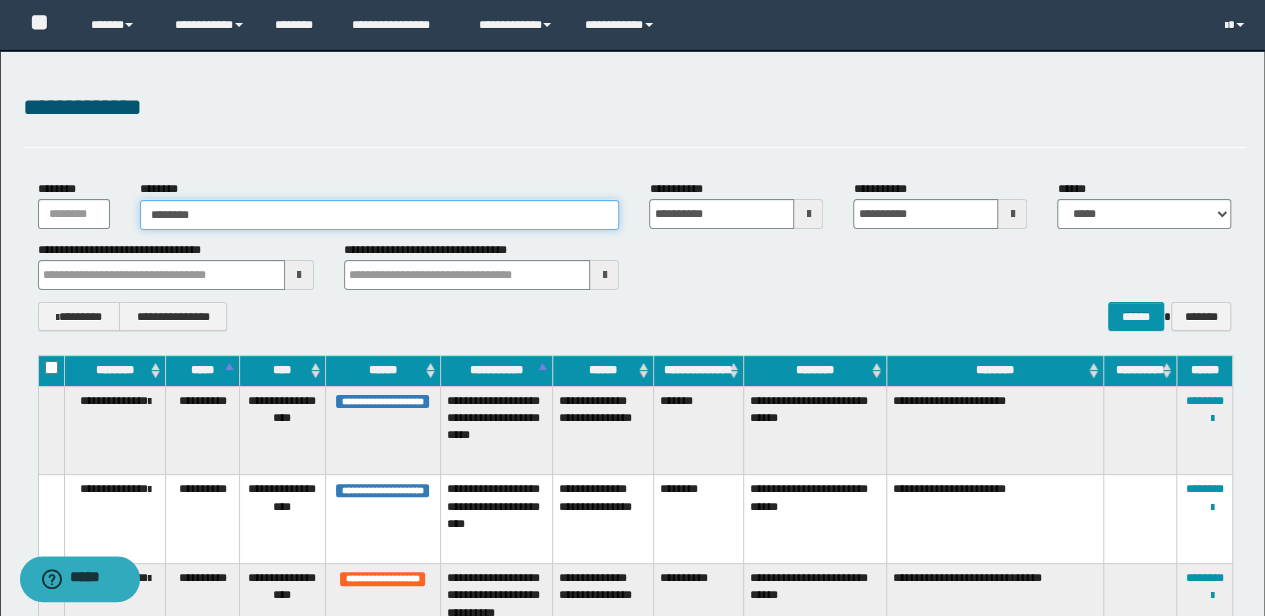 type on "********" 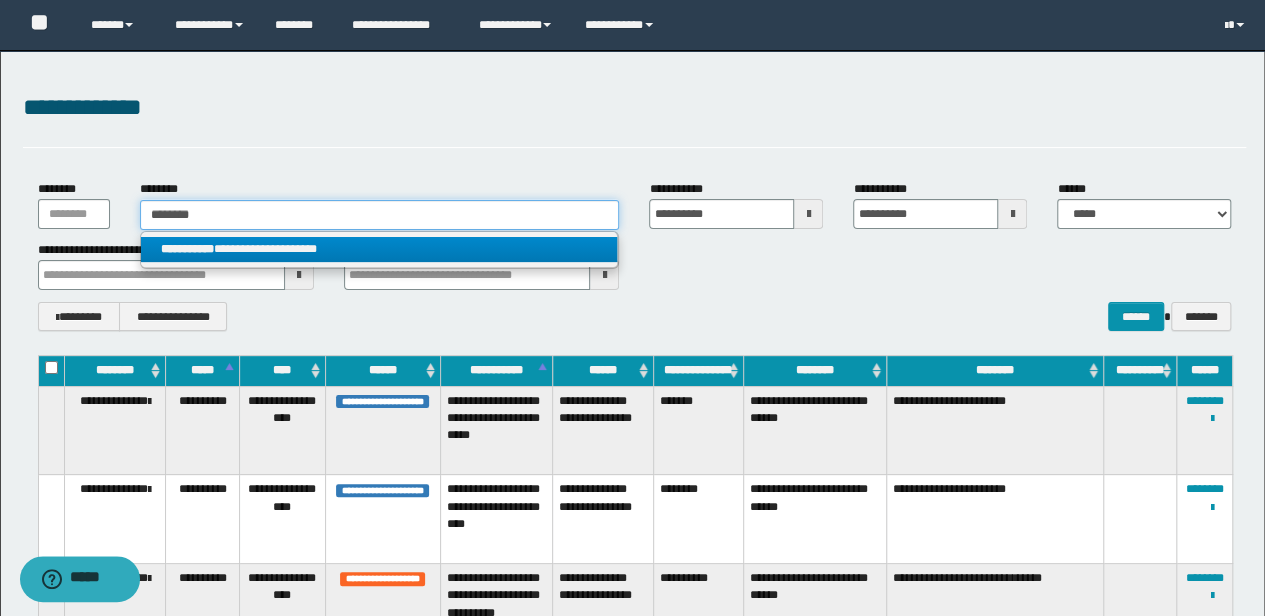 type on "********" 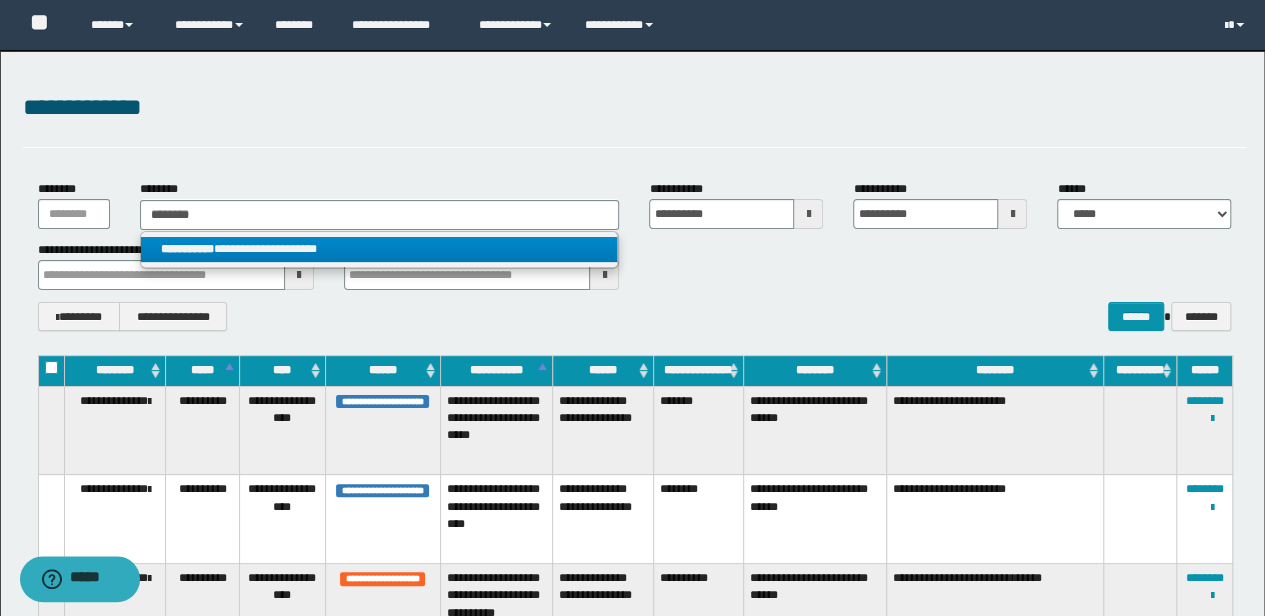 click on "**********" at bounding box center (379, 249) 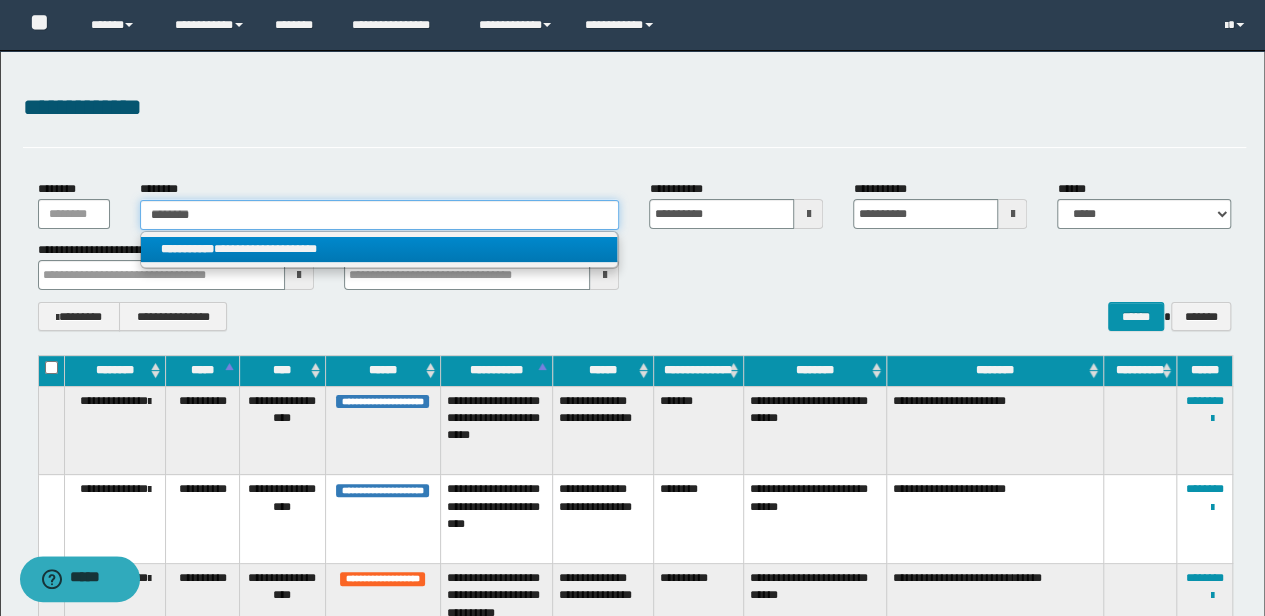 type 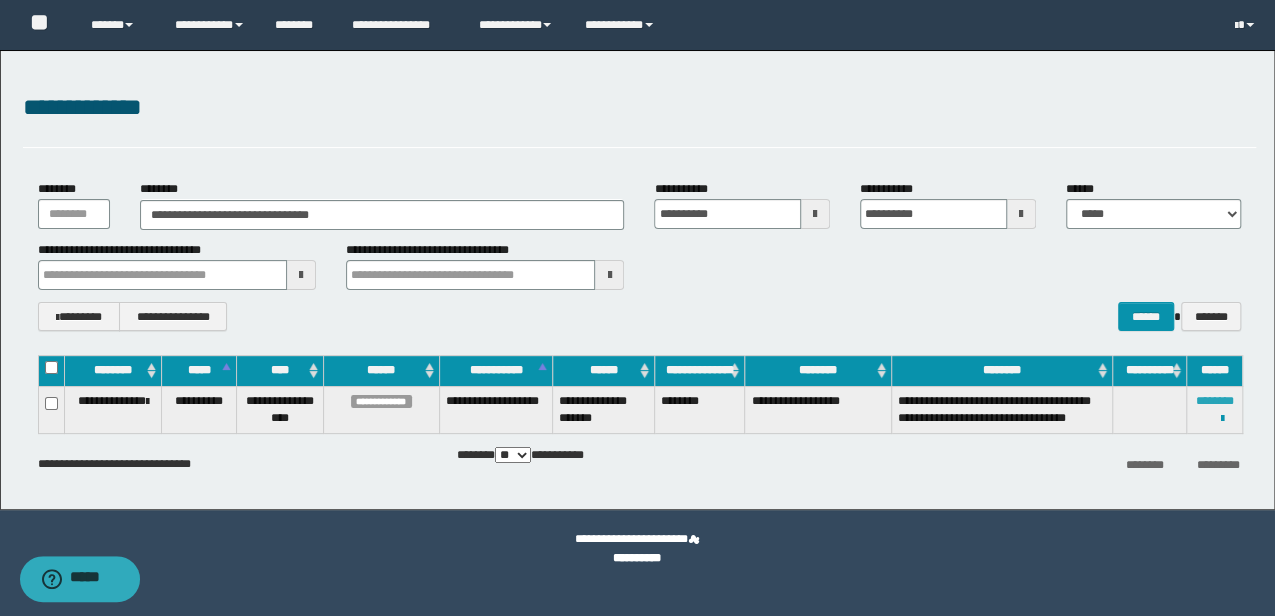 click on "********" at bounding box center [1214, 401] 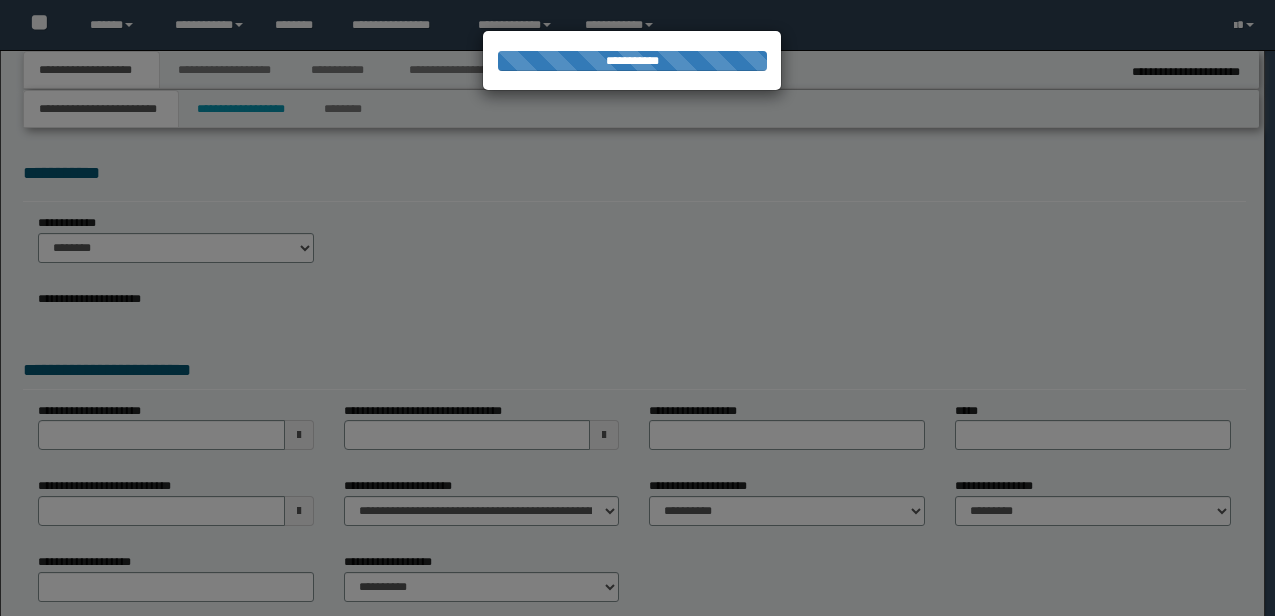 scroll, scrollTop: 0, scrollLeft: 0, axis: both 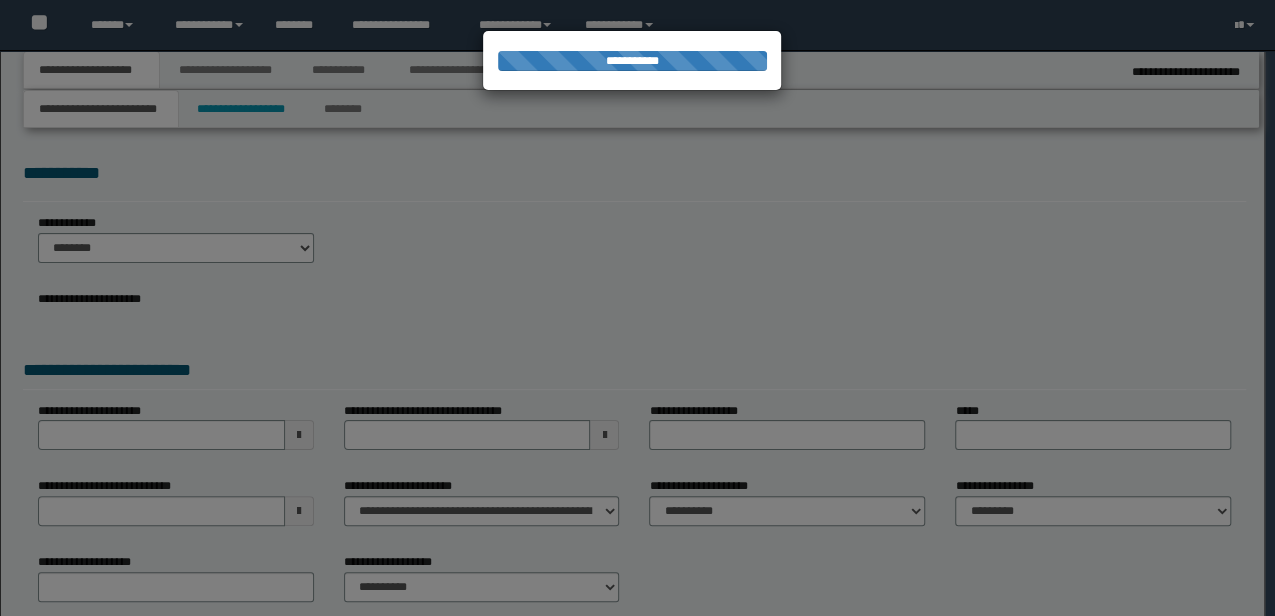 type on "**********" 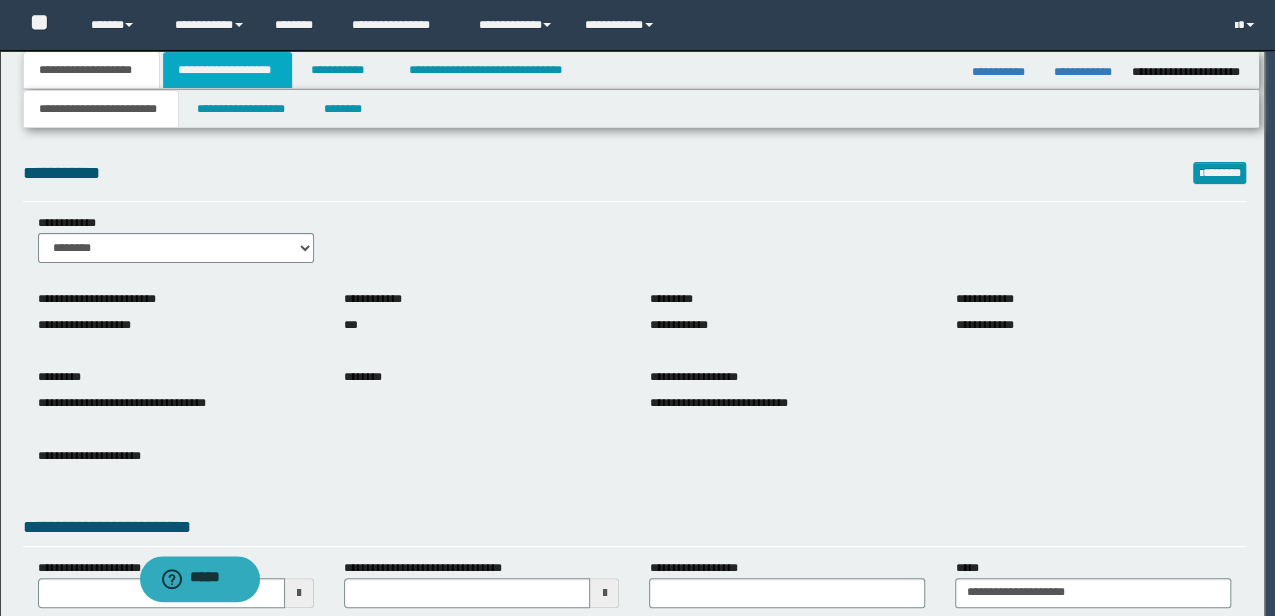 scroll, scrollTop: 0, scrollLeft: 0, axis: both 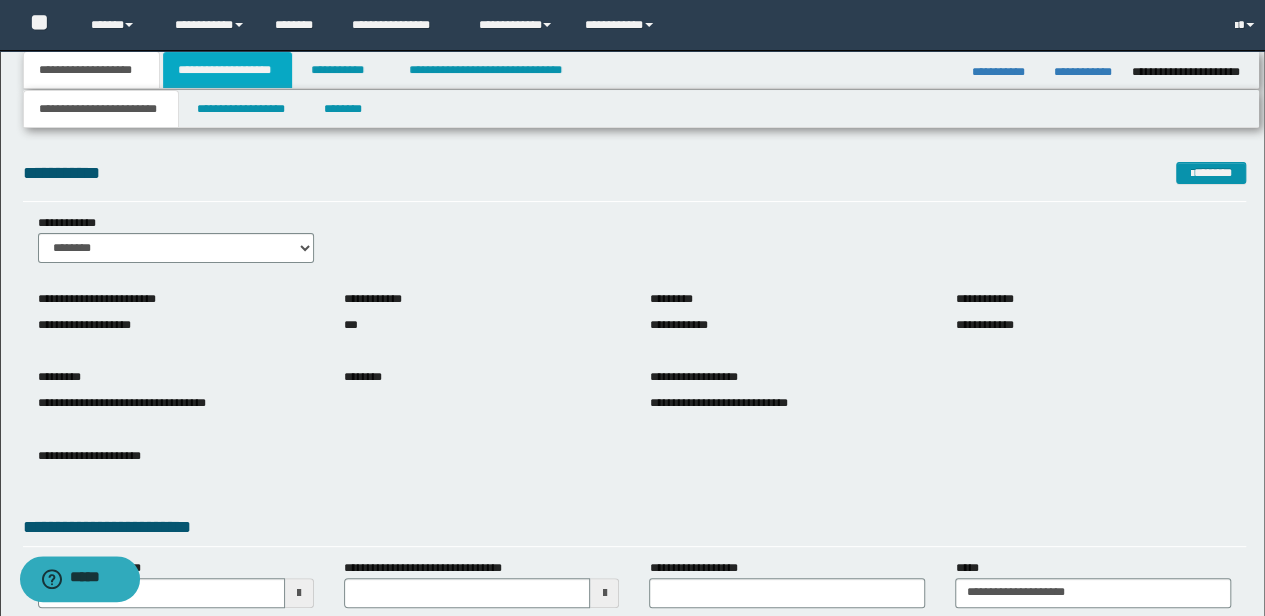 click on "**********" at bounding box center (227, 70) 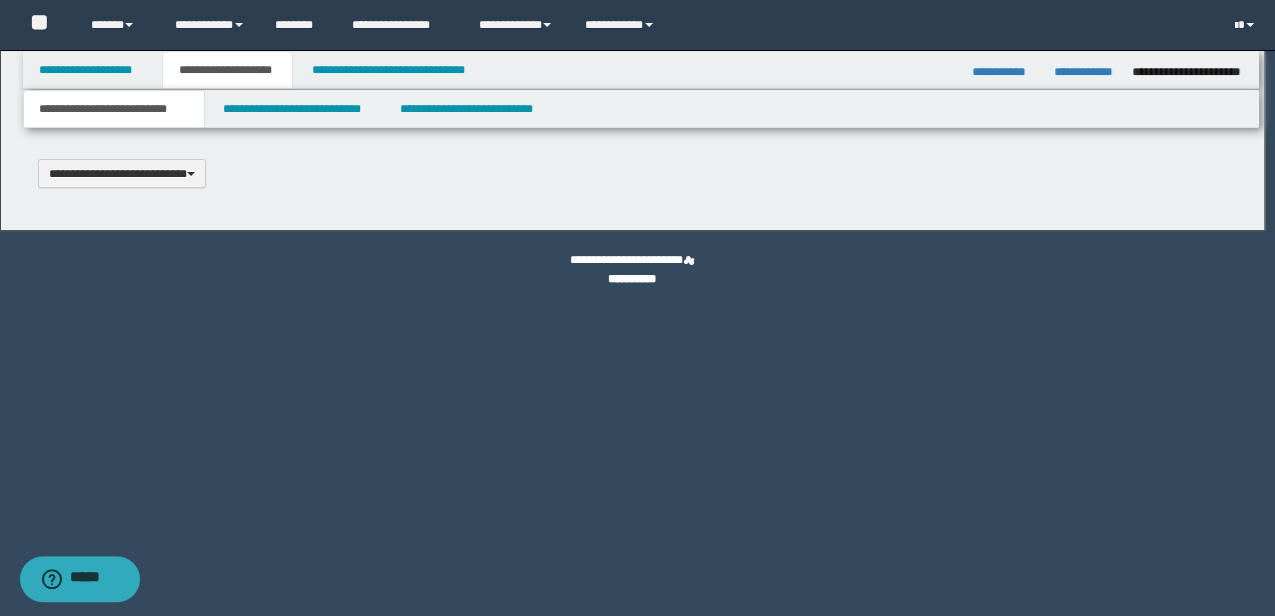 type 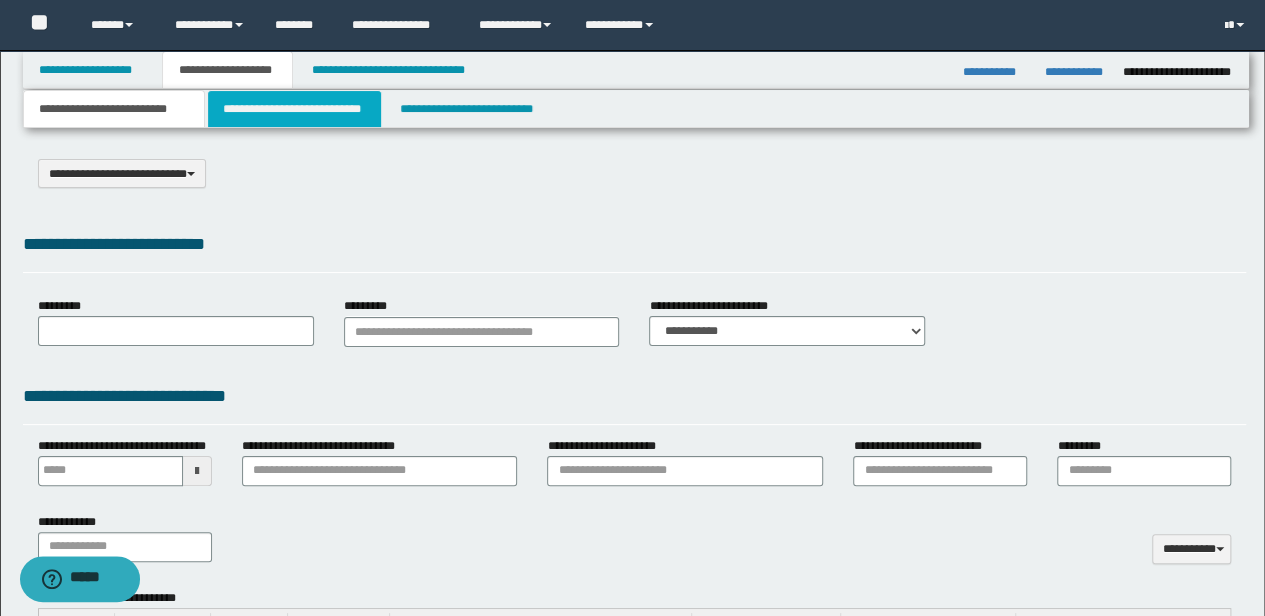 click on "**********" at bounding box center (294, 109) 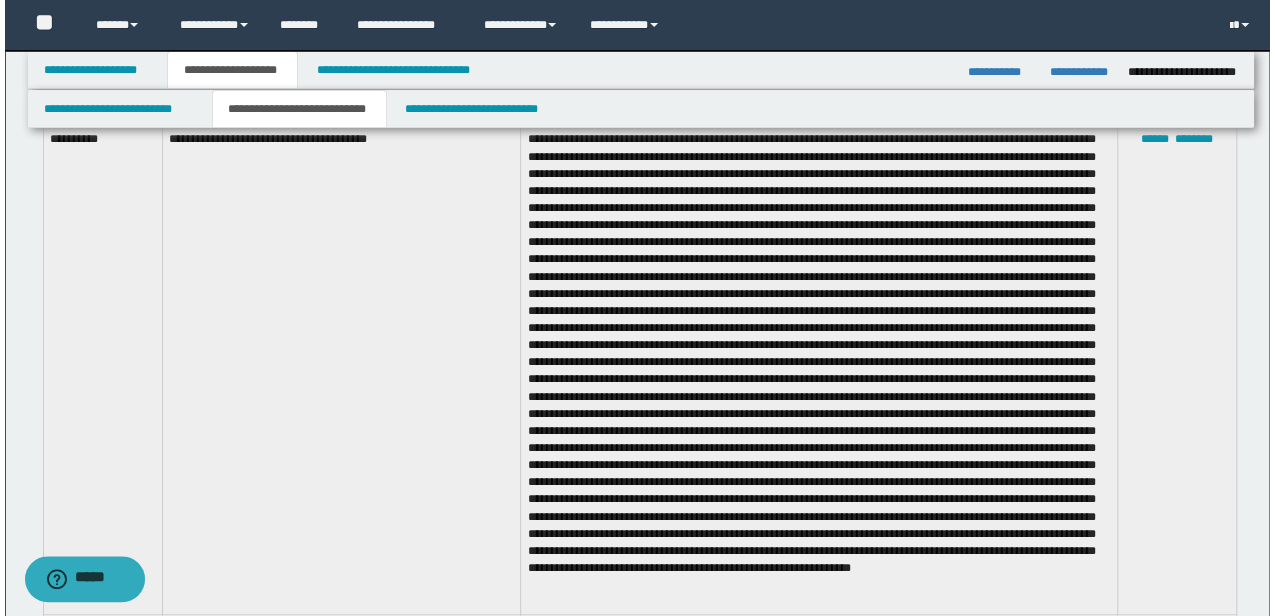scroll, scrollTop: 733, scrollLeft: 0, axis: vertical 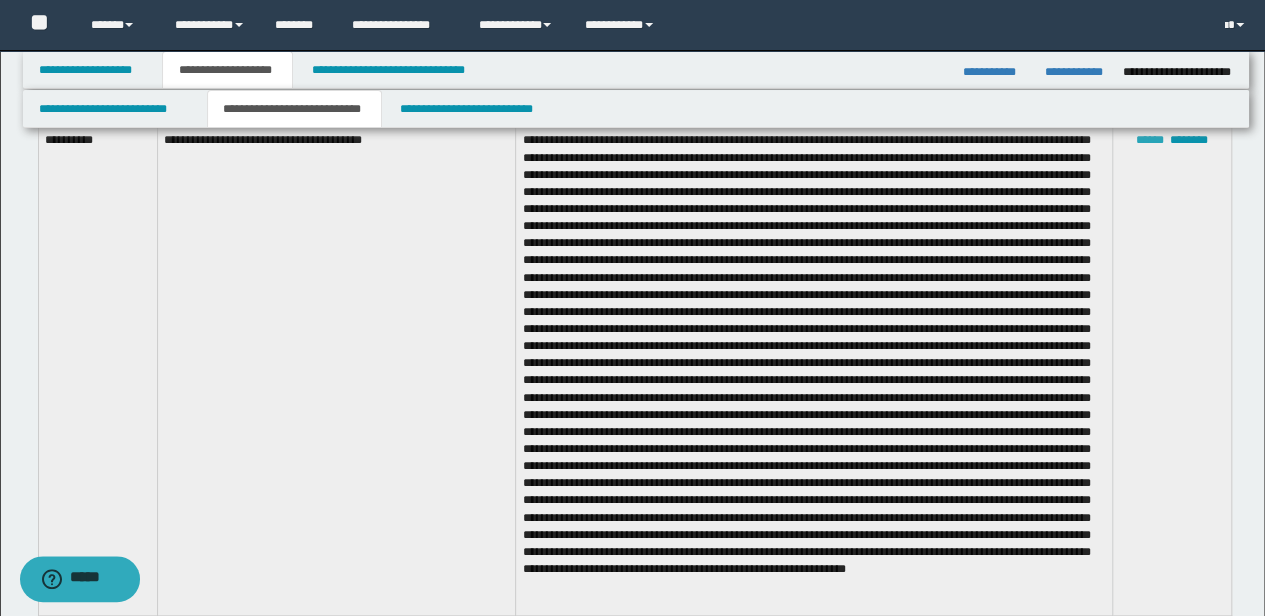 click on "******" at bounding box center (1150, 140) 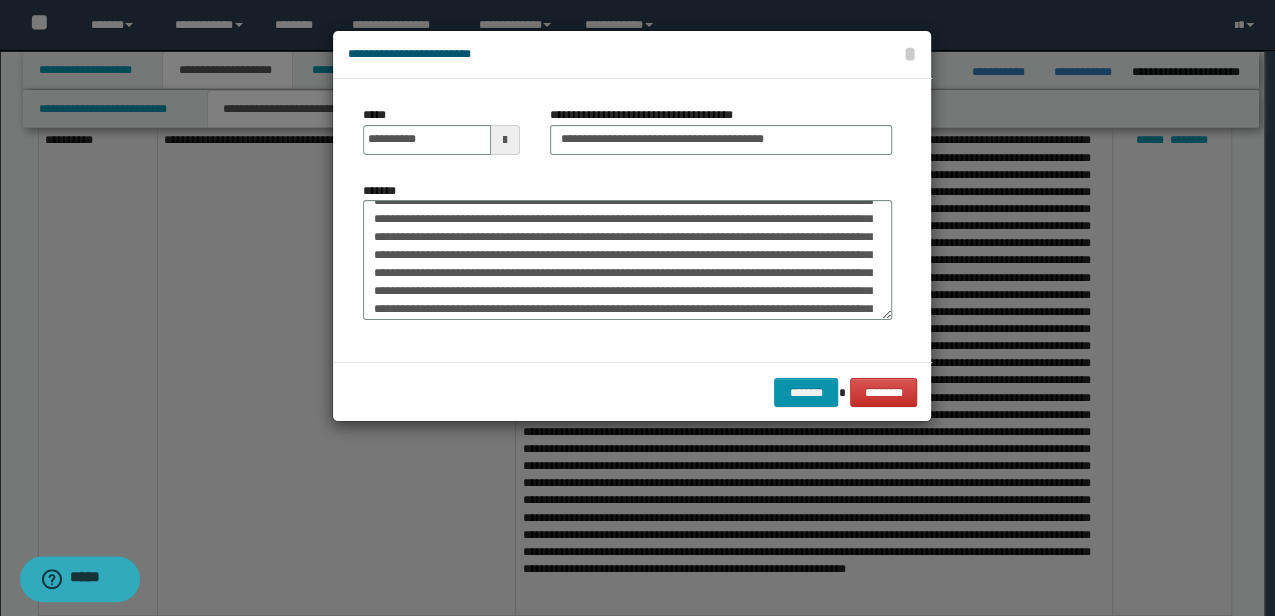 scroll, scrollTop: 486, scrollLeft: 0, axis: vertical 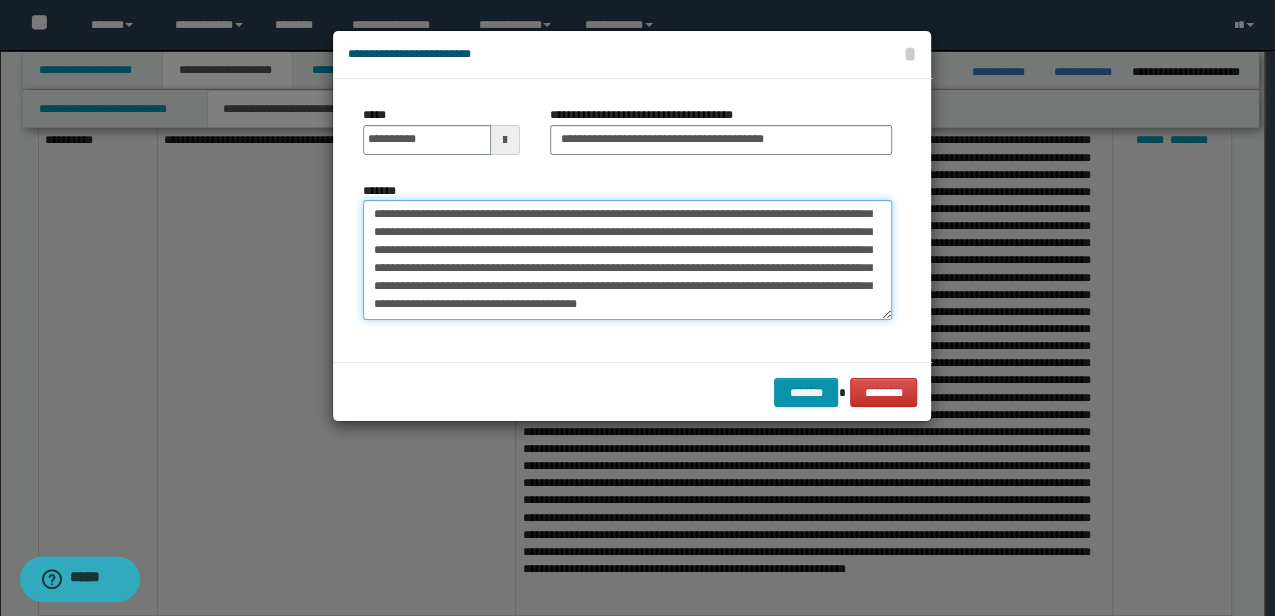 drag, startPoint x: 770, startPoint y: 294, endPoint x: 546, endPoint y: 218, distance: 236.54175 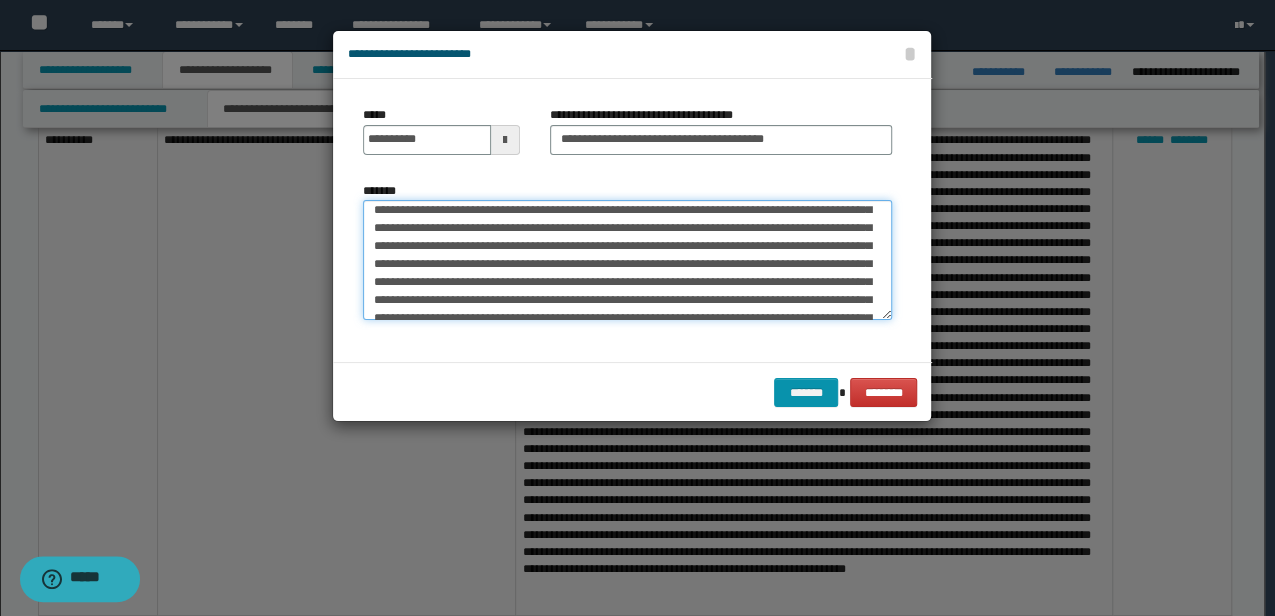 scroll, scrollTop: 0, scrollLeft: 0, axis: both 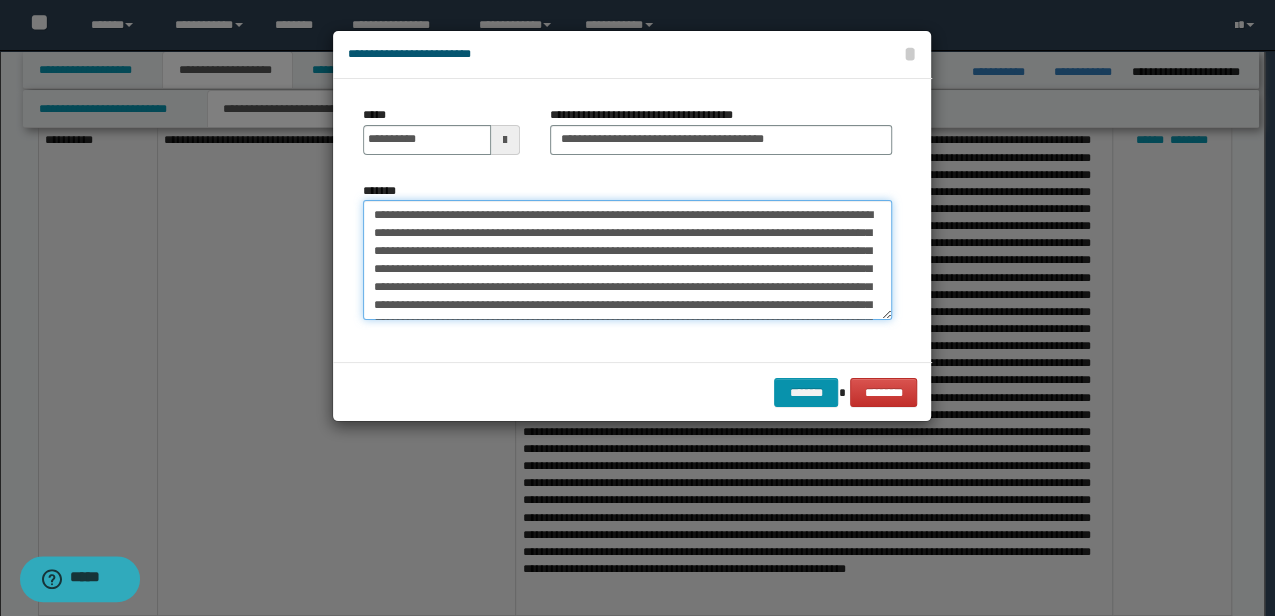 drag, startPoint x: 680, startPoint y: 311, endPoint x: 262, endPoint y: 17, distance: 511.03815 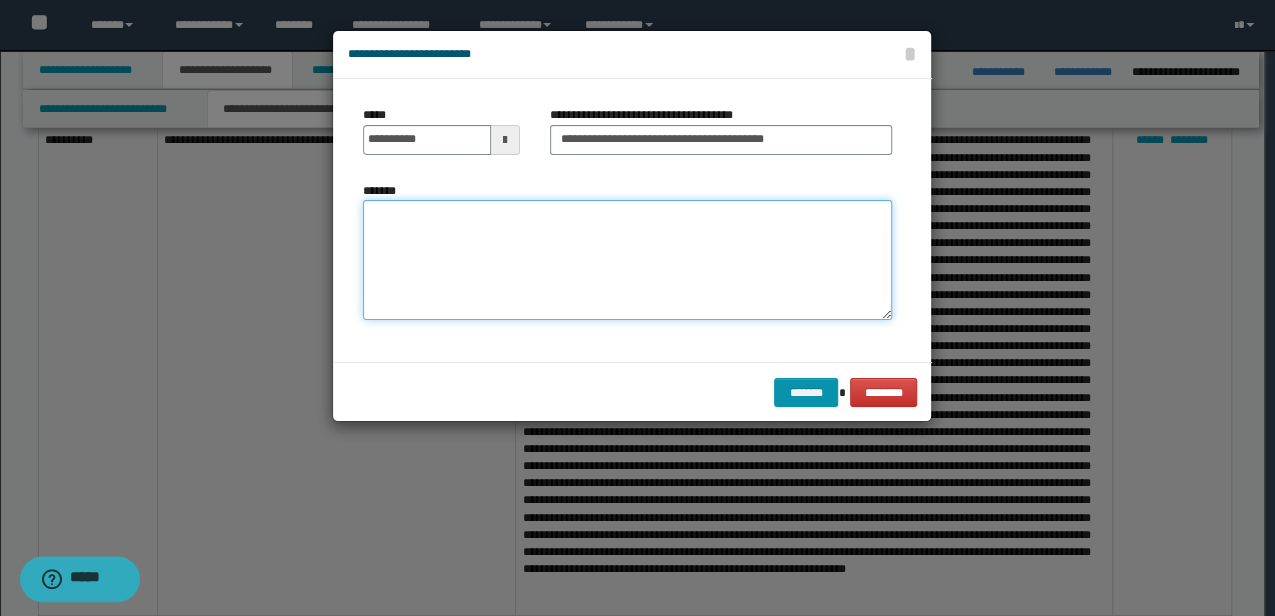 click on "*******" at bounding box center (627, 259) 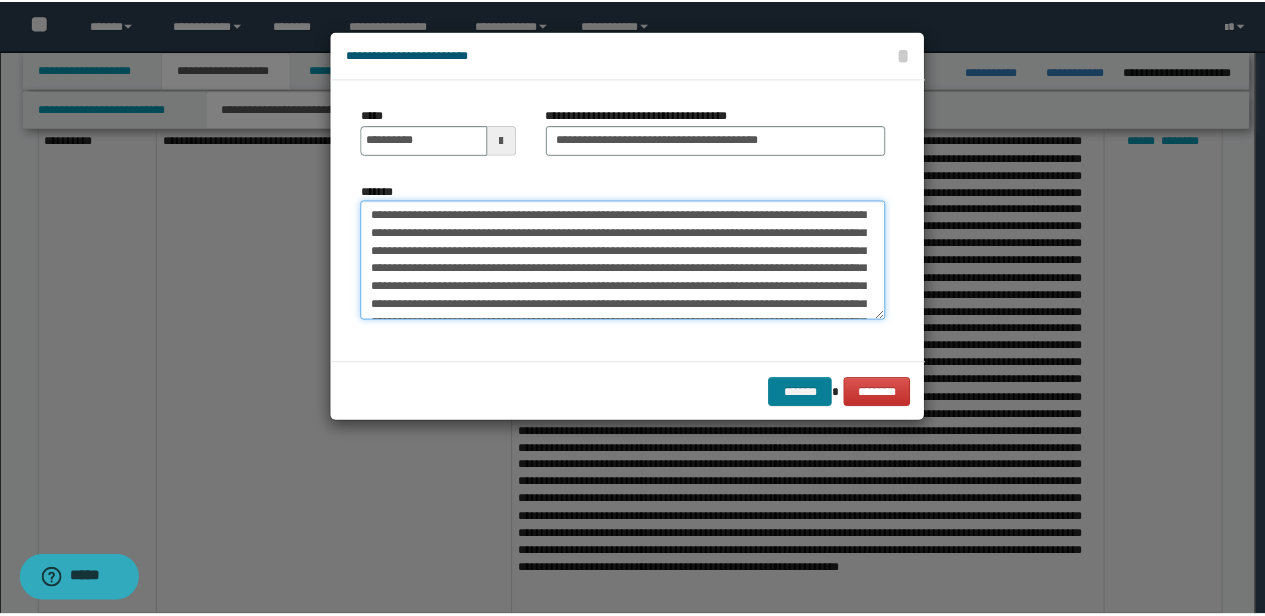 scroll, scrollTop: 1110, scrollLeft: 0, axis: vertical 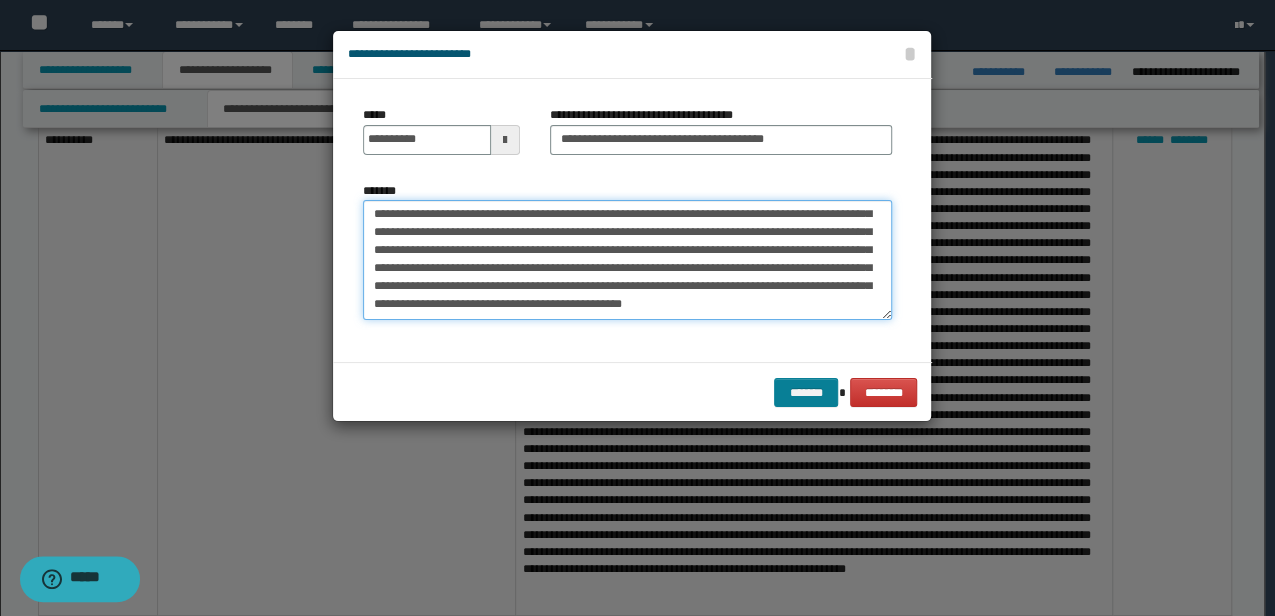 type on "**********" 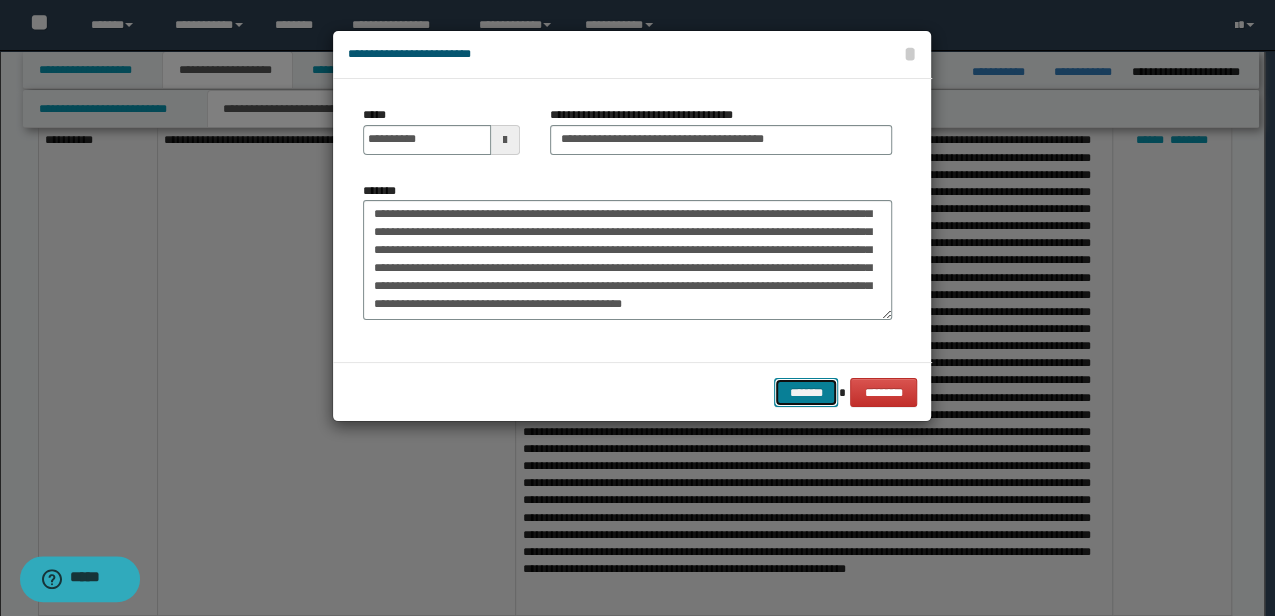 click on "*******" at bounding box center (806, 392) 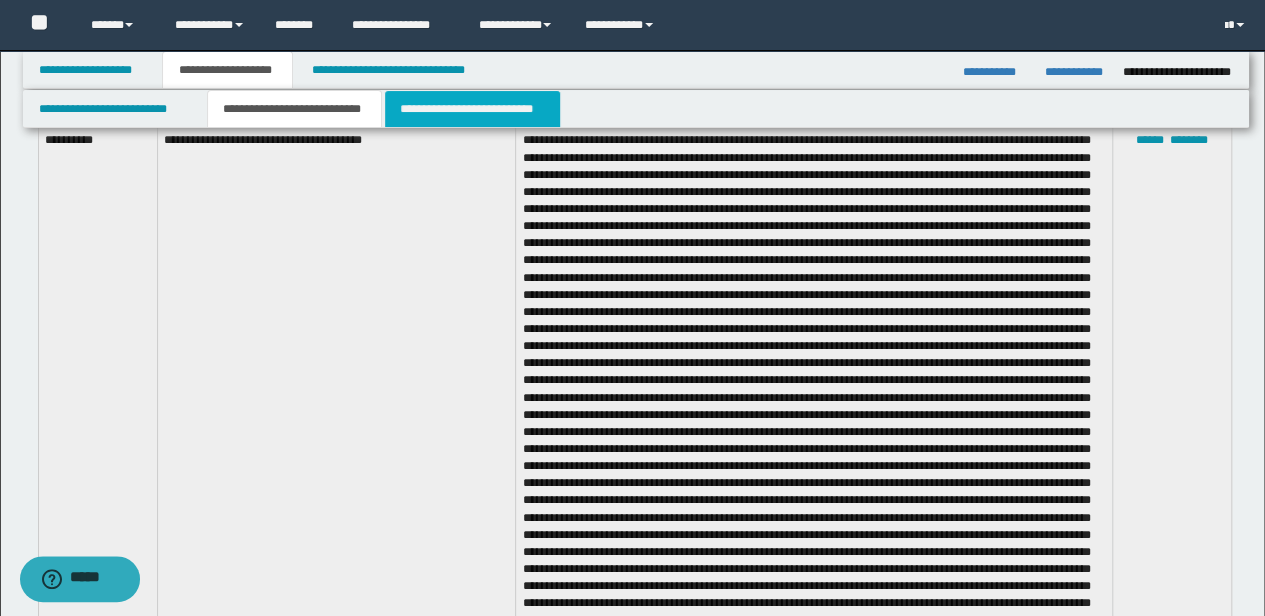 click at bounding box center (814, 628) 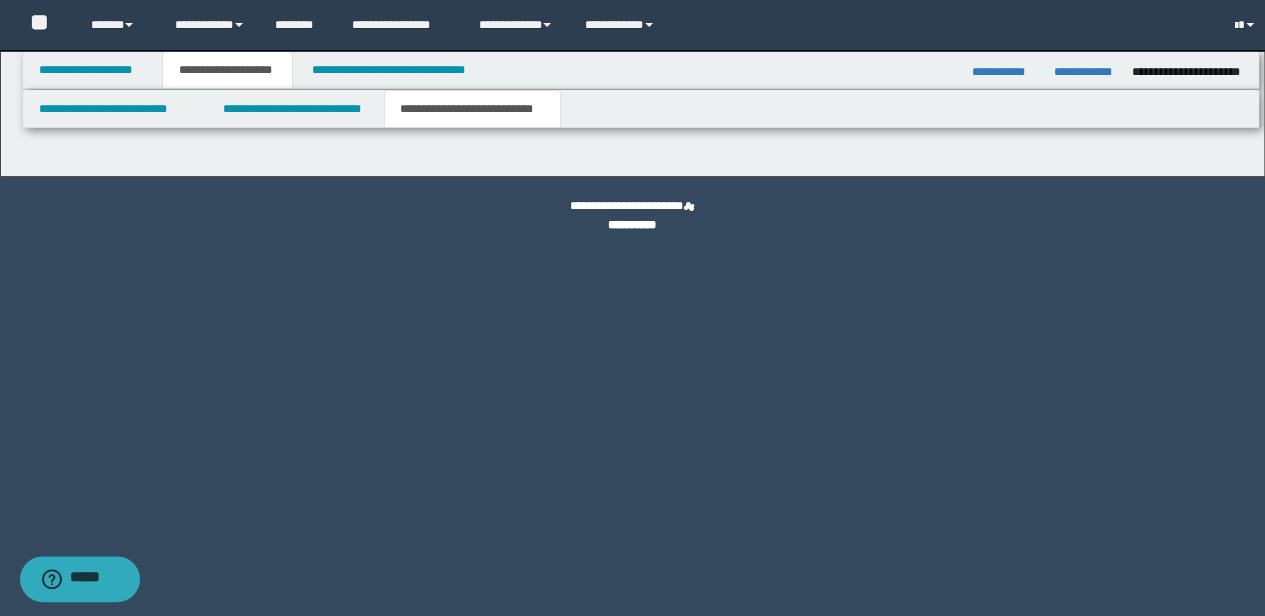 scroll, scrollTop: 0, scrollLeft: 0, axis: both 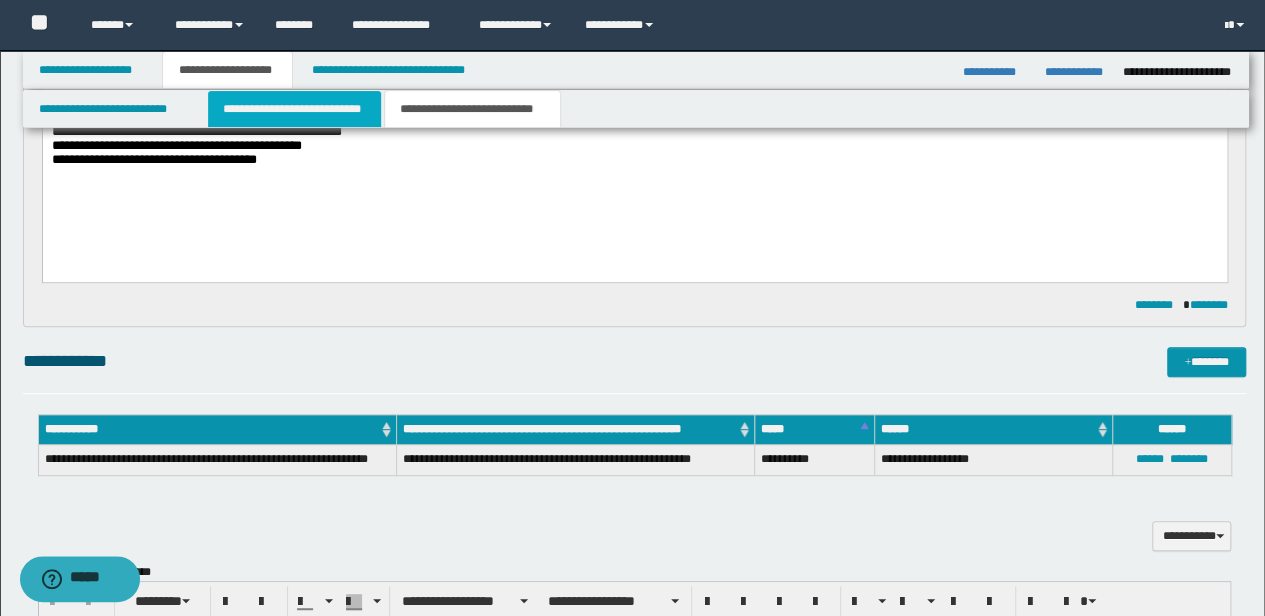 click on "**********" at bounding box center [294, 109] 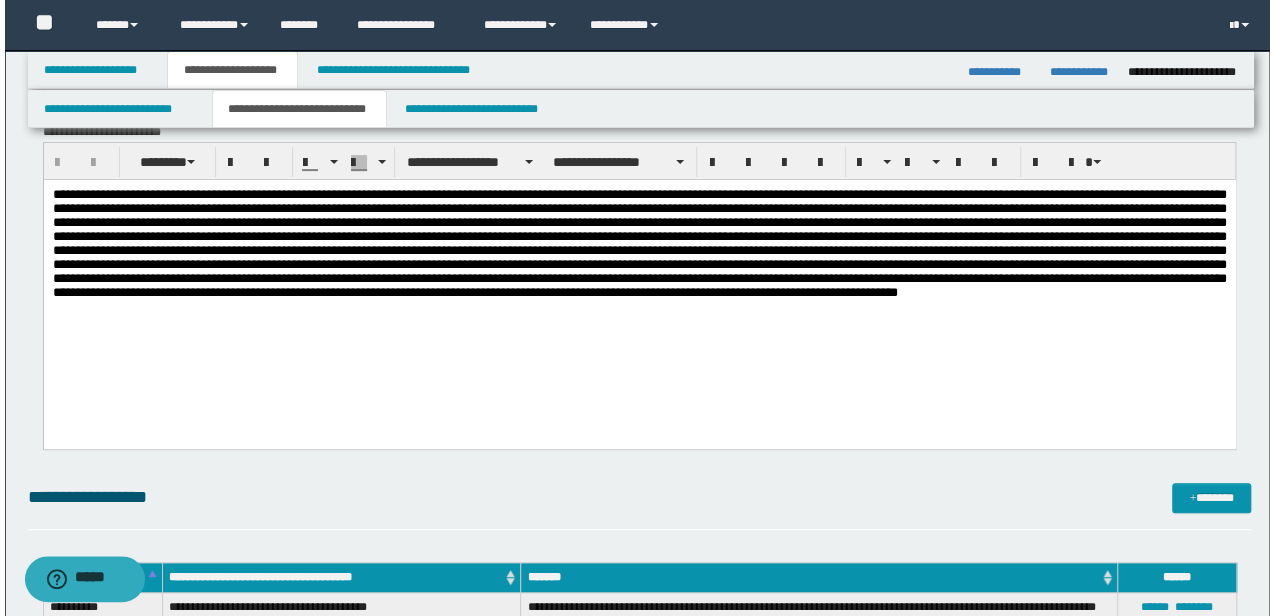 scroll, scrollTop: 333, scrollLeft: 0, axis: vertical 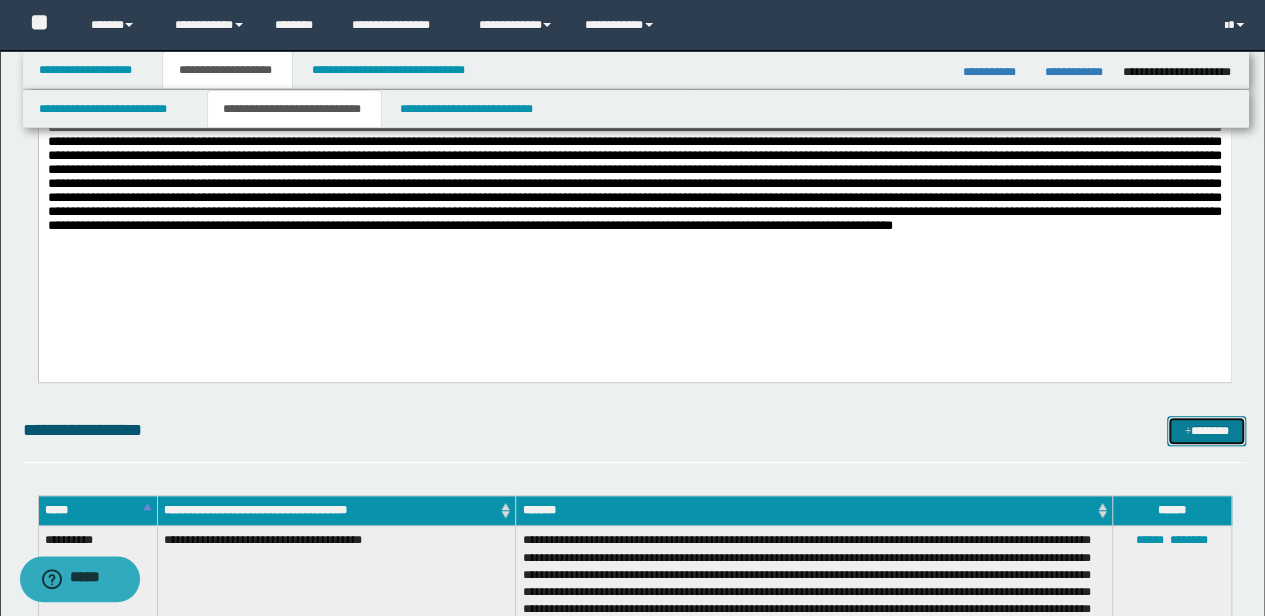click on "*******" at bounding box center [1206, 430] 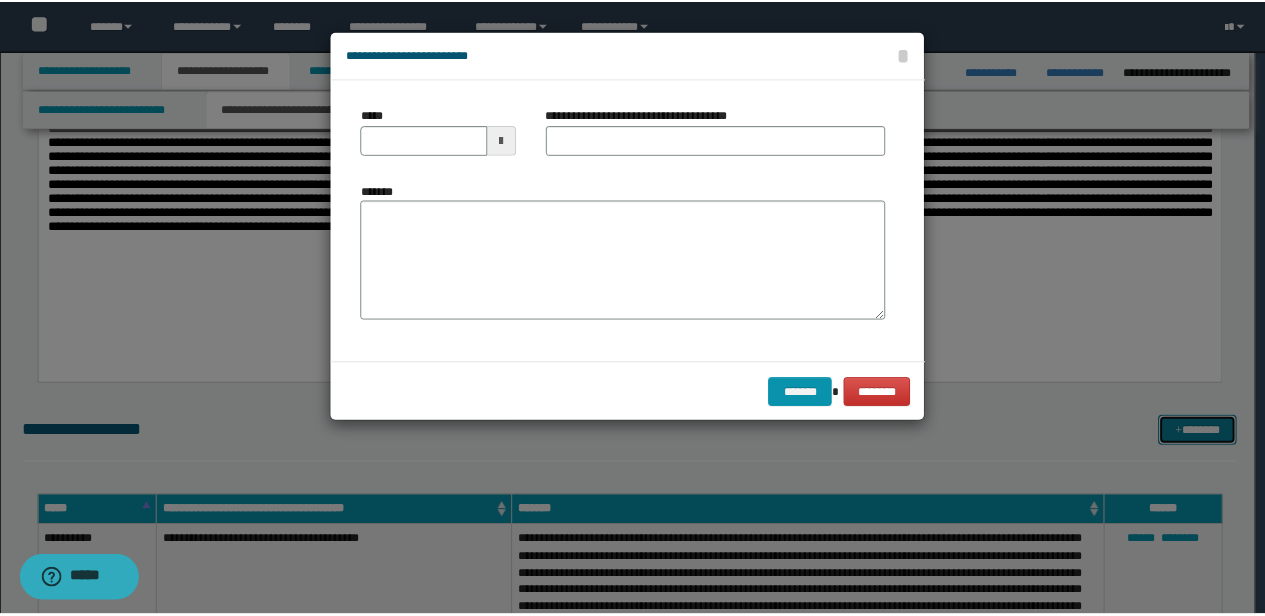 scroll, scrollTop: 0, scrollLeft: 0, axis: both 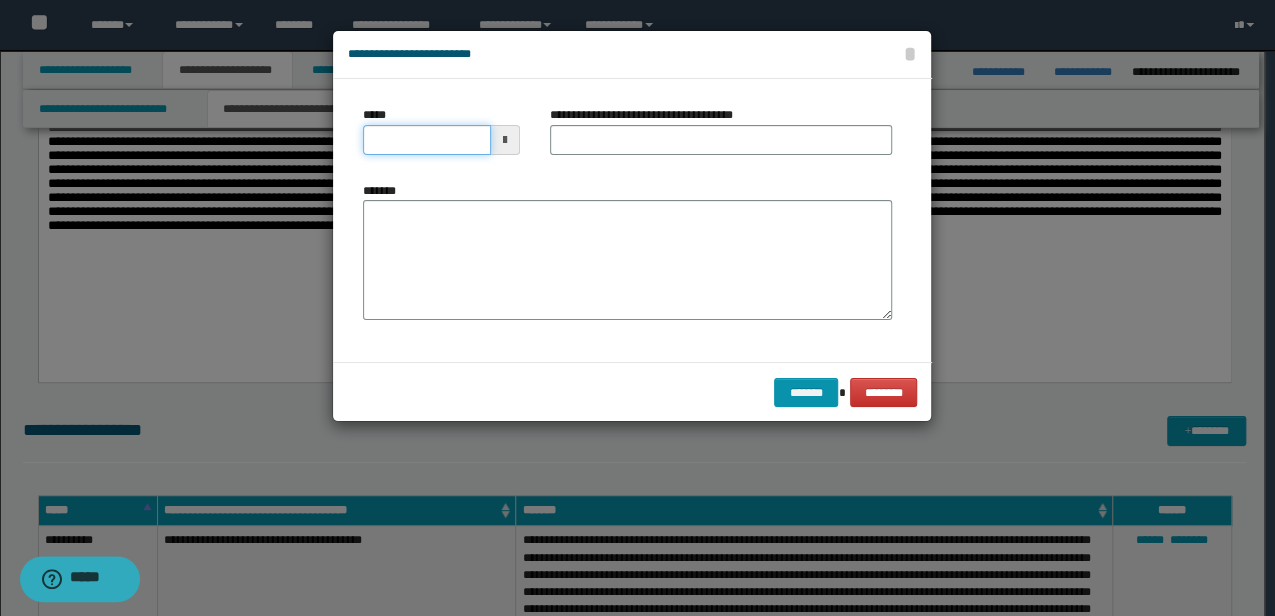drag, startPoint x: 460, startPoint y: 132, endPoint x: 8, endPoint y: 121, distance: 452.13382 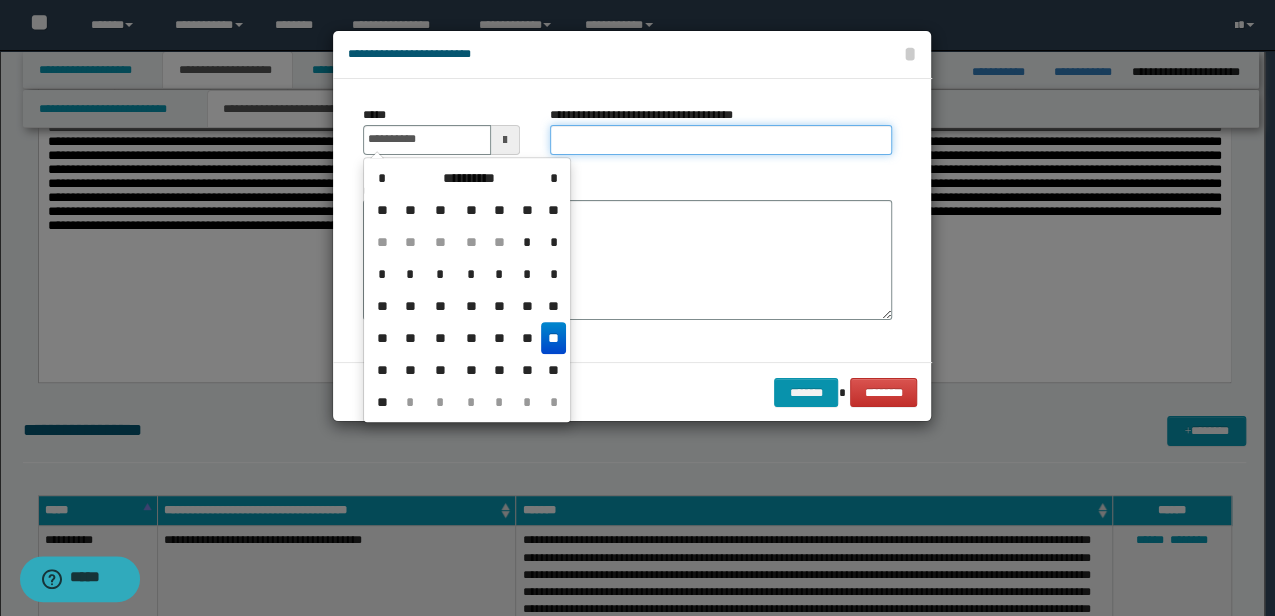 type on "**********" 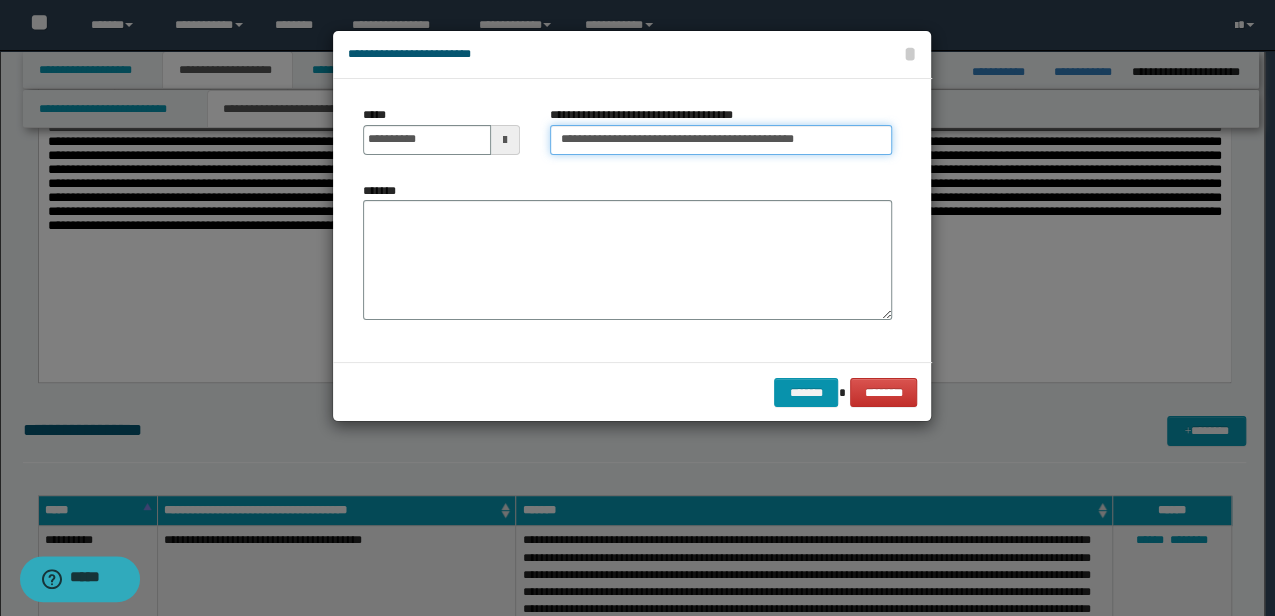 type on "**********" 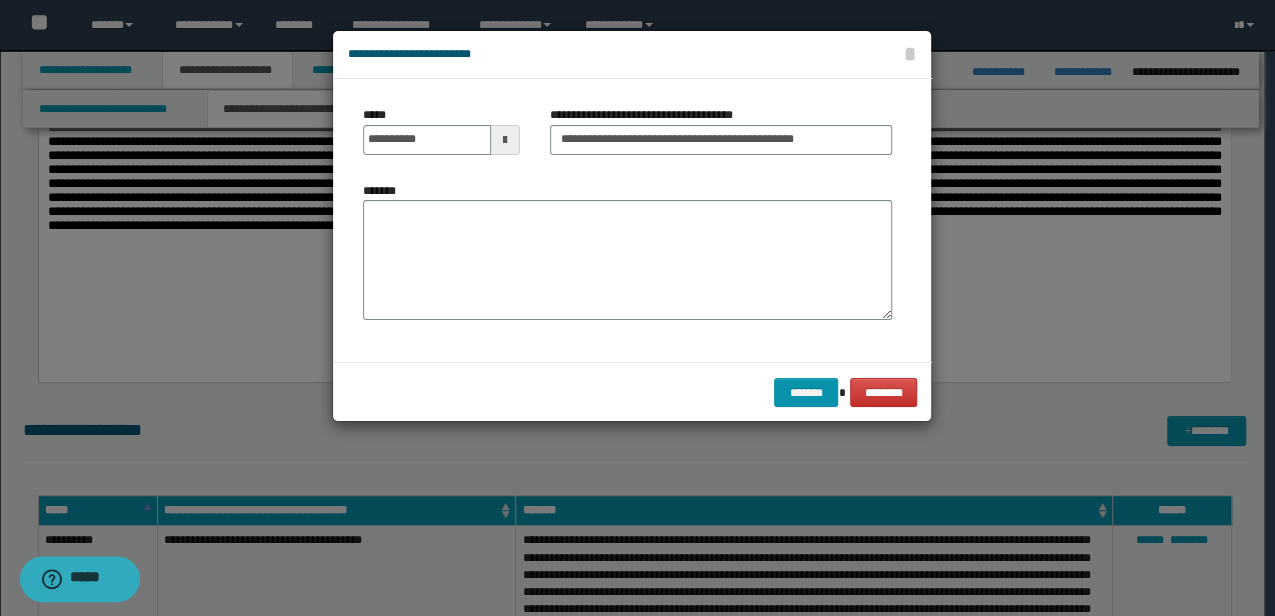 click on "*******" at bounding box center [627, 251] 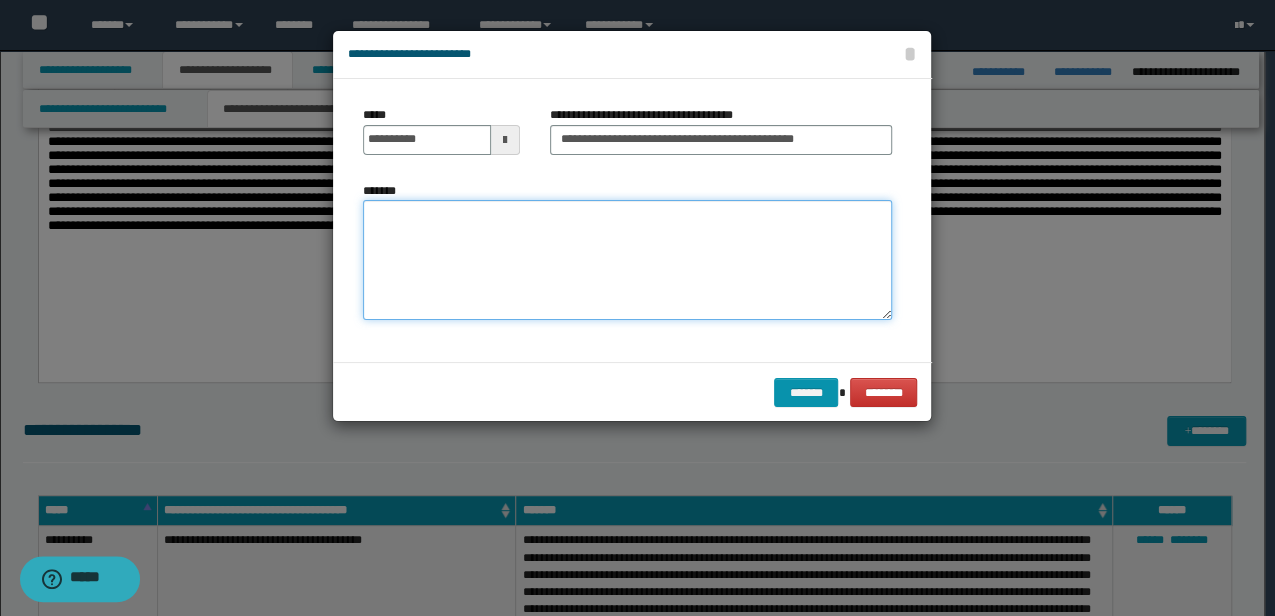click on "*******" at bounding box center (627, 259) 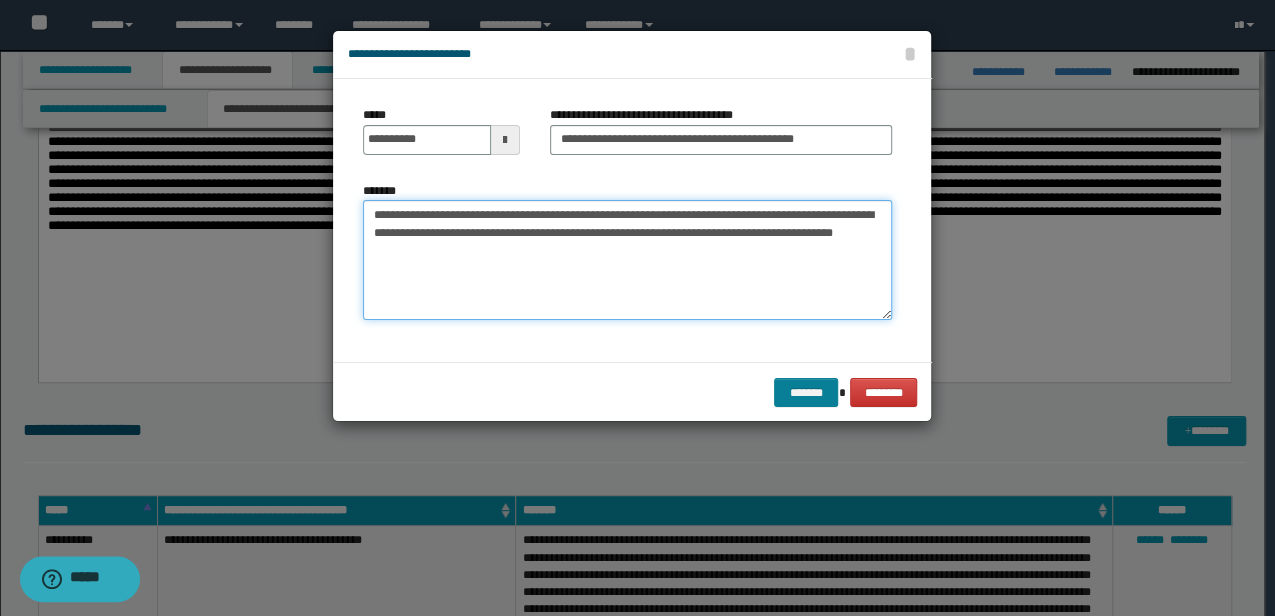type on "**********" 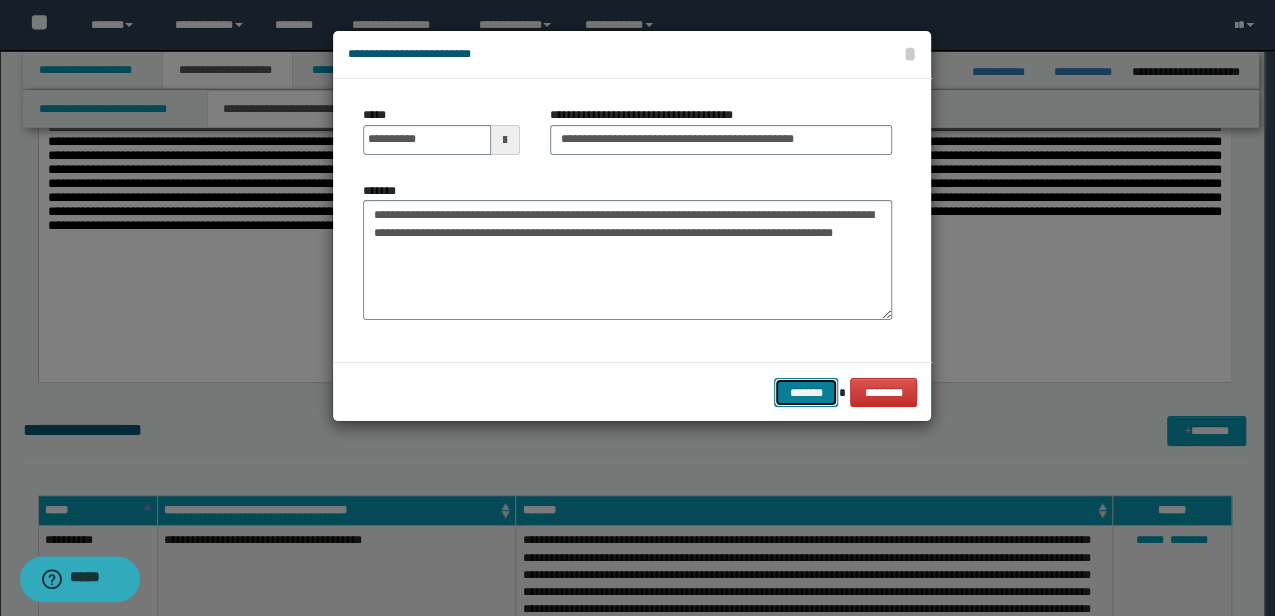 click on "*******" at bounding box center [806, 392] 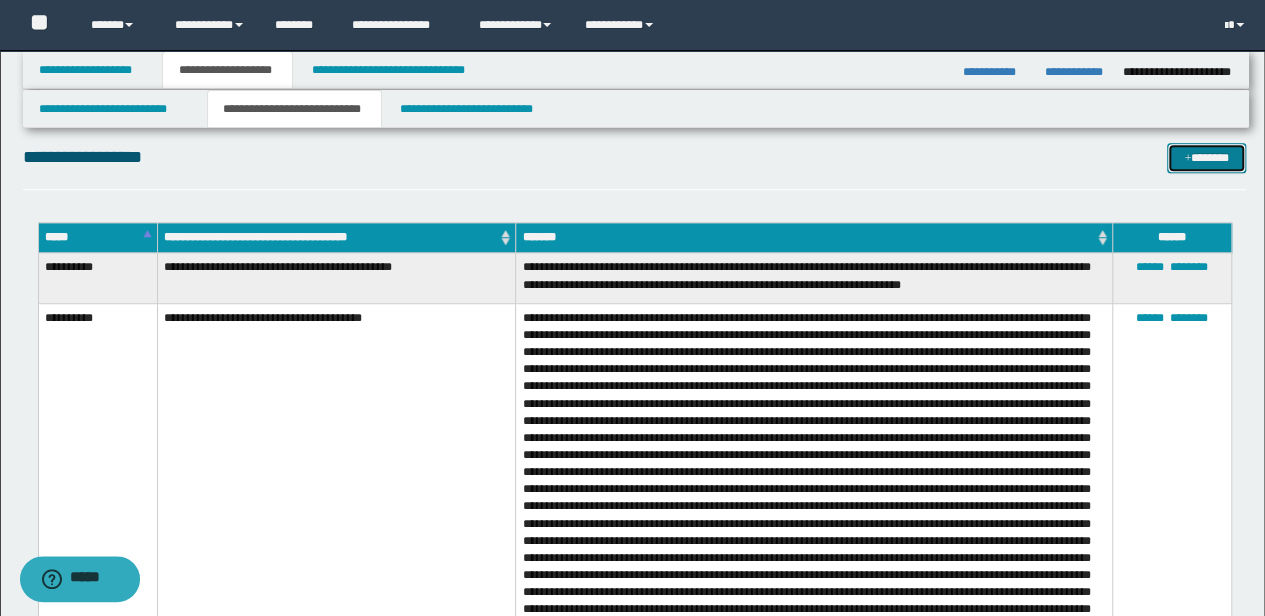 scroll, scrollTop: 600, scrollLeft: 0, axis: vertical 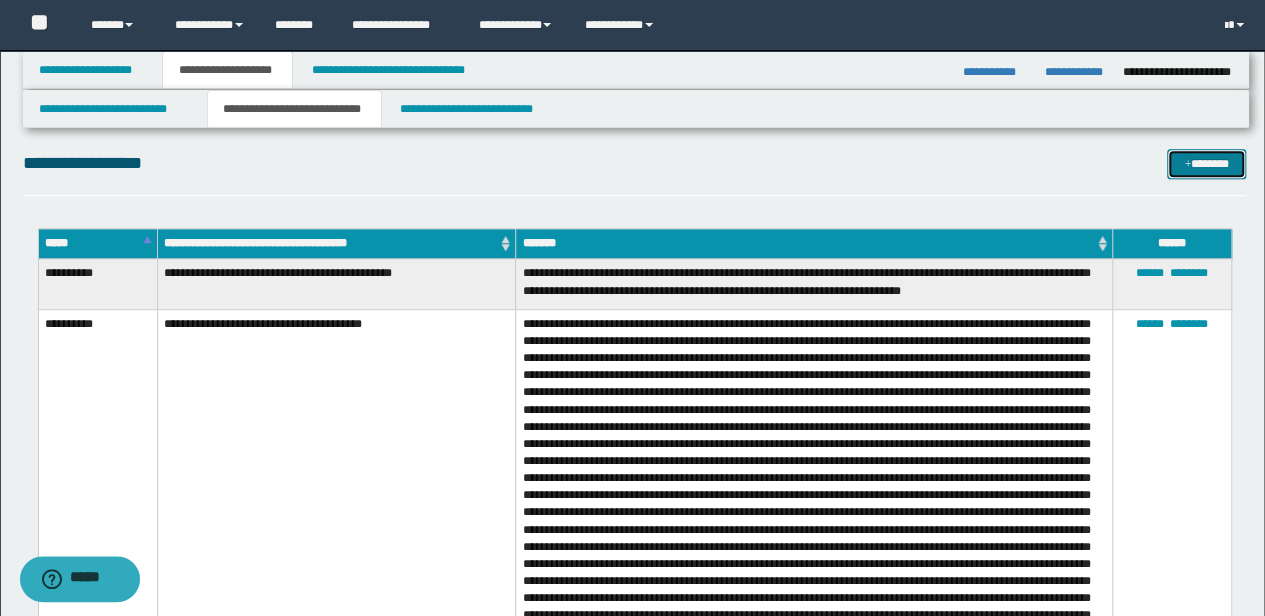 click on "*******" at bounding box center (1206, 163) 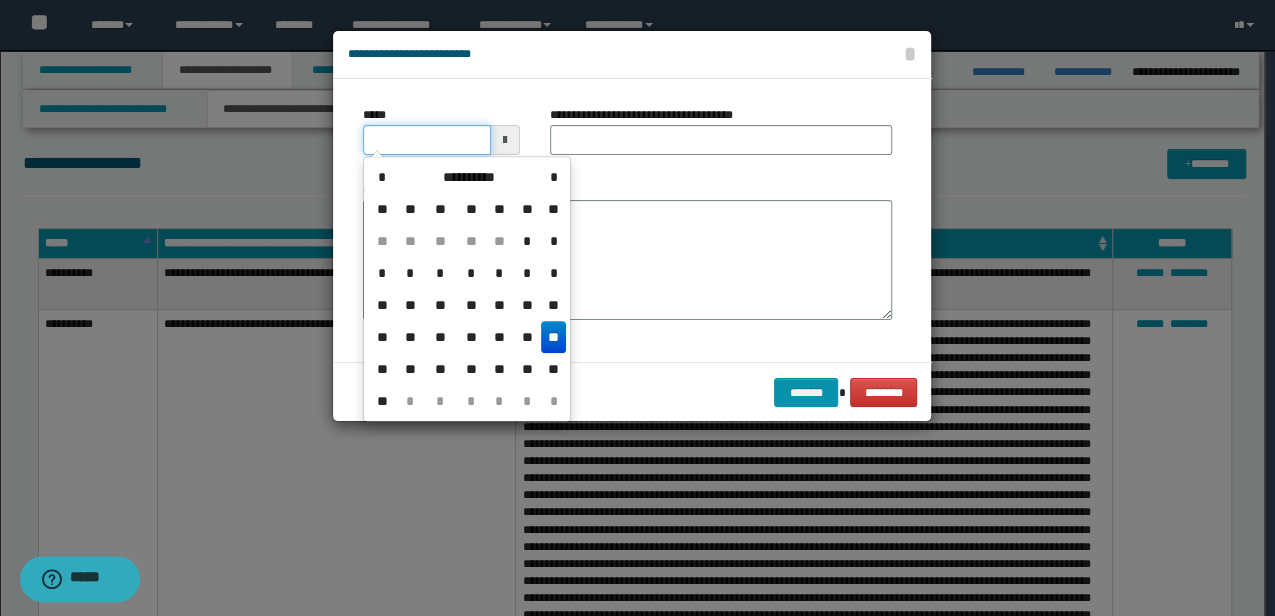 drag, startPoint x: 464, startPoint y: 150, endPoint x: 325, endPoint y: 170, distance: 140.43147 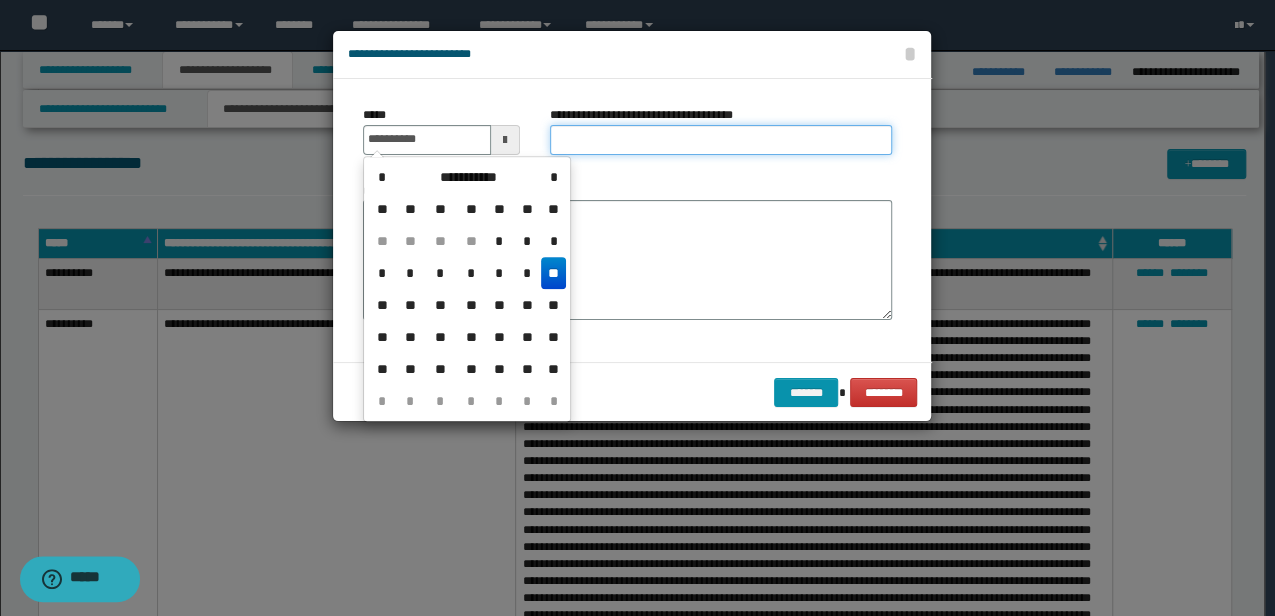 type on "**********" 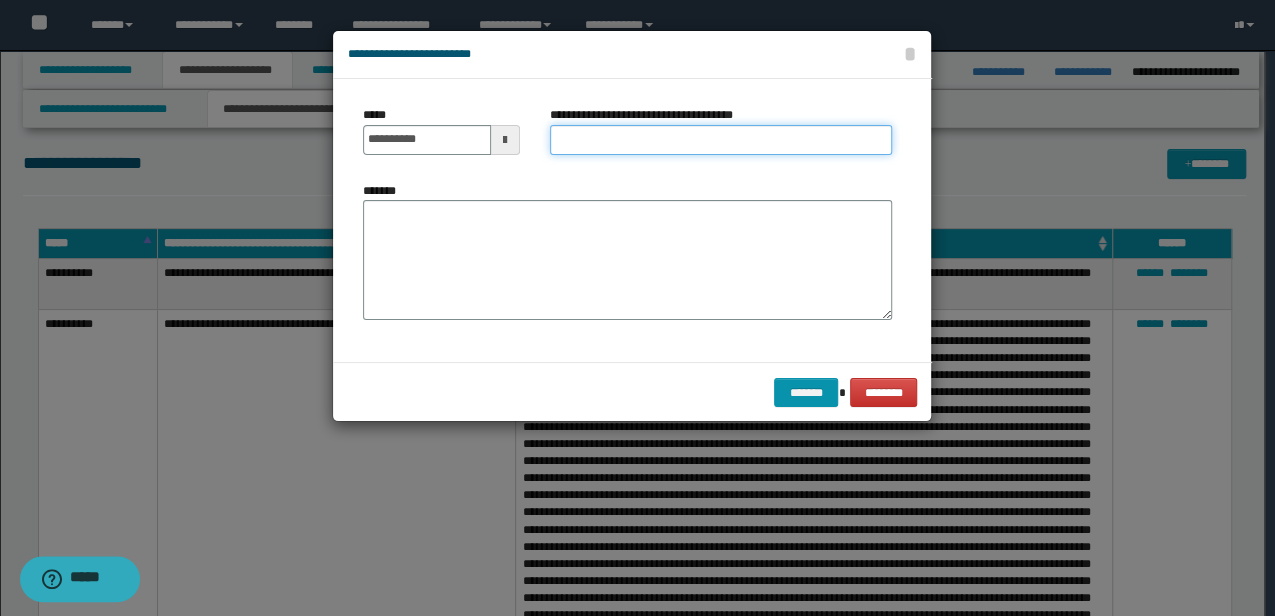 click on "**********" at bounding box center (721, 140) 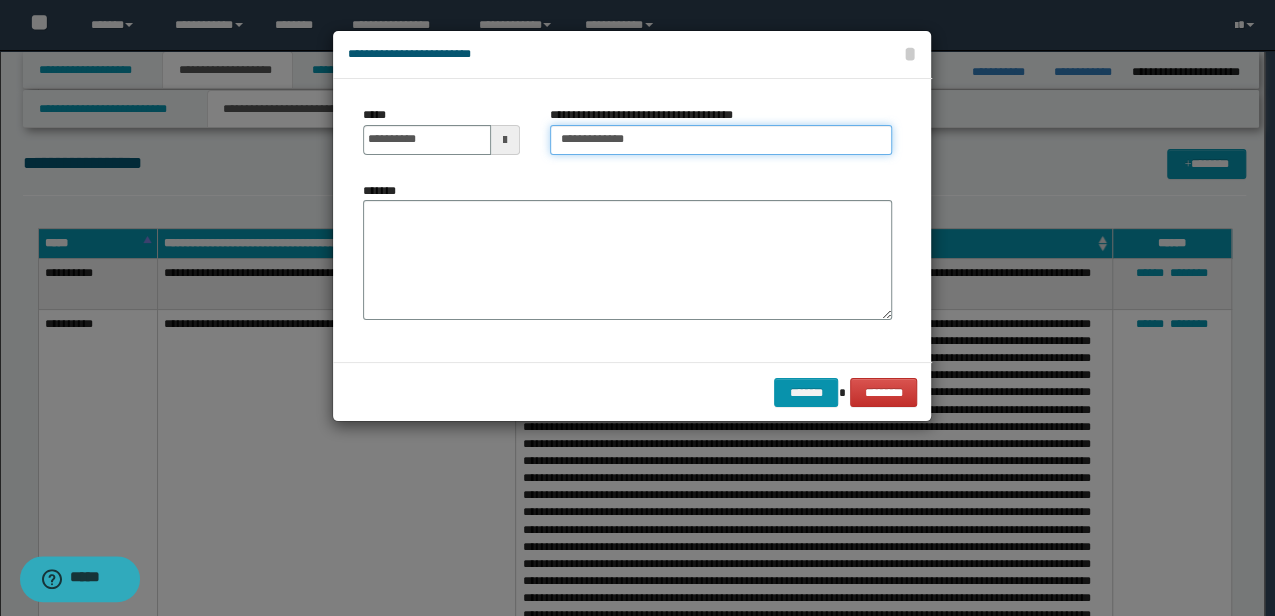 type on "**********" 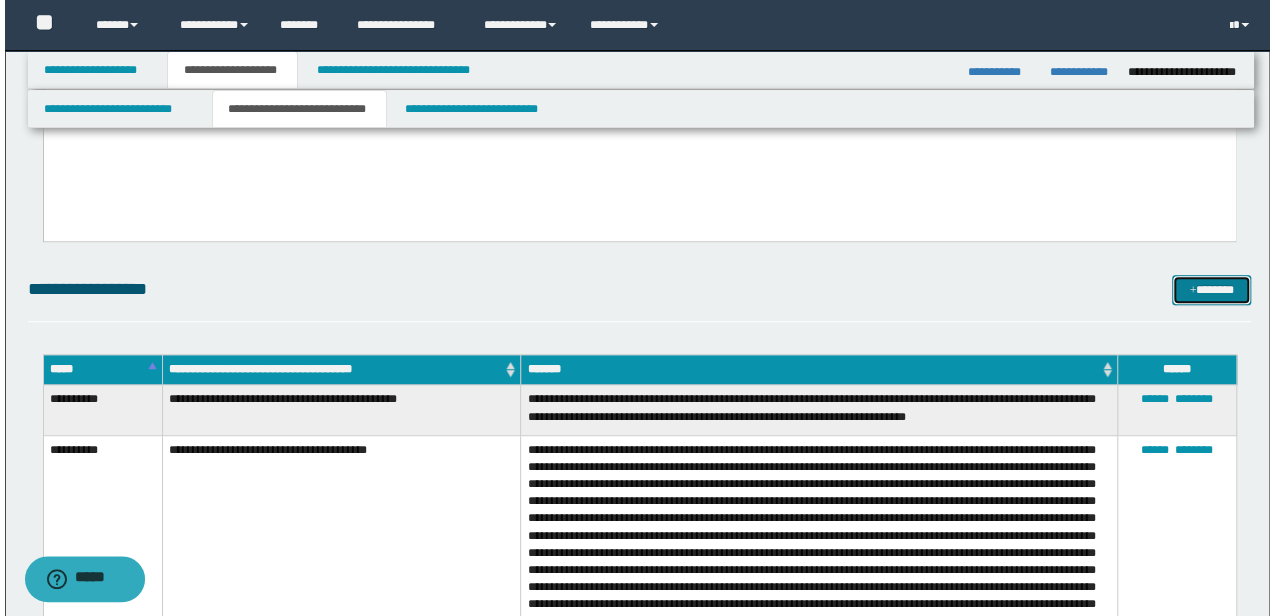 scroll, scrollTop: 466, scrollLeft: 0, axis: vertical 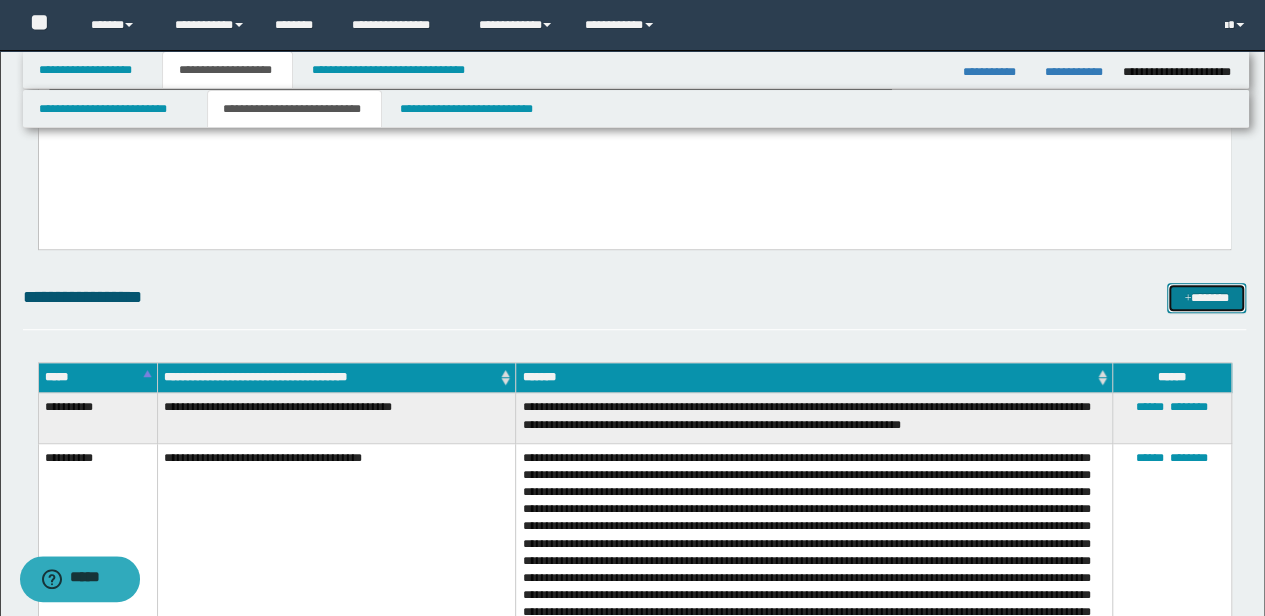 click on "*******" at bounding box center (1206, 297) 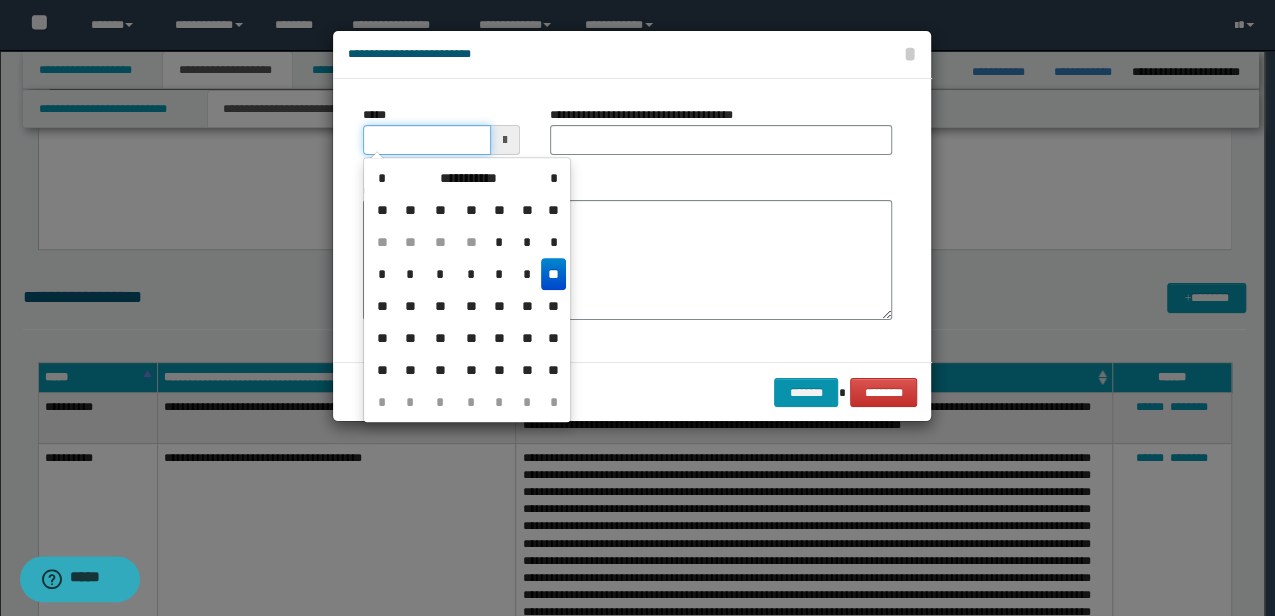 drag, startPoint x: 440, startPoint y: 147, endPoint x: 245, endPoint y: 140, distance: 195.1256 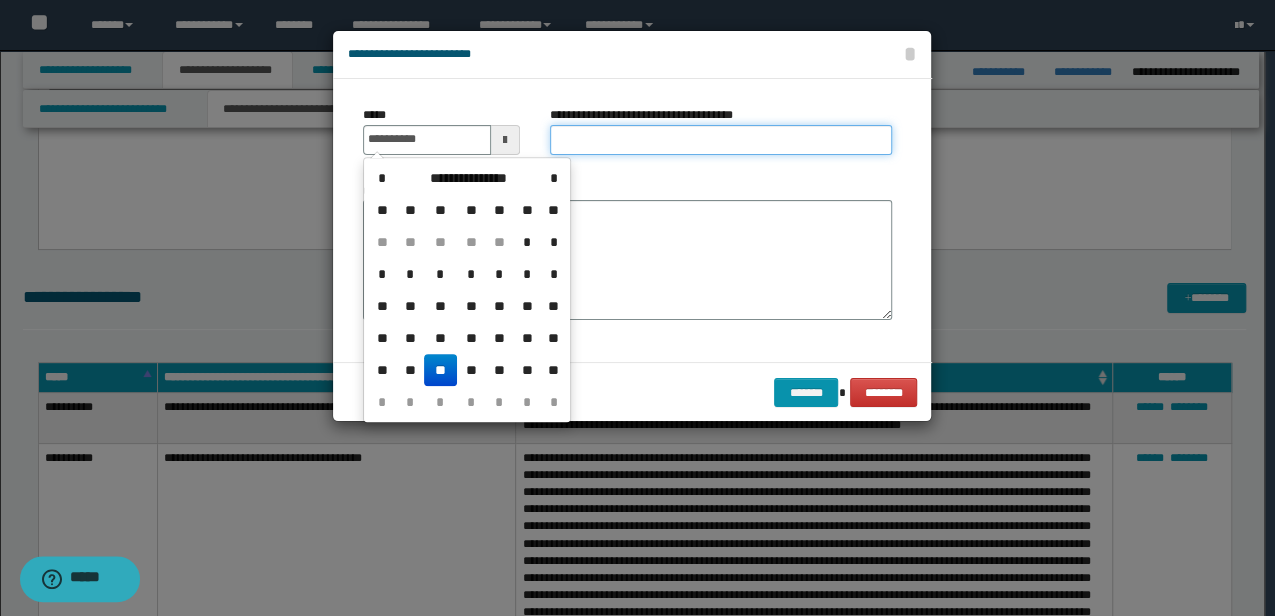 type on "**********" 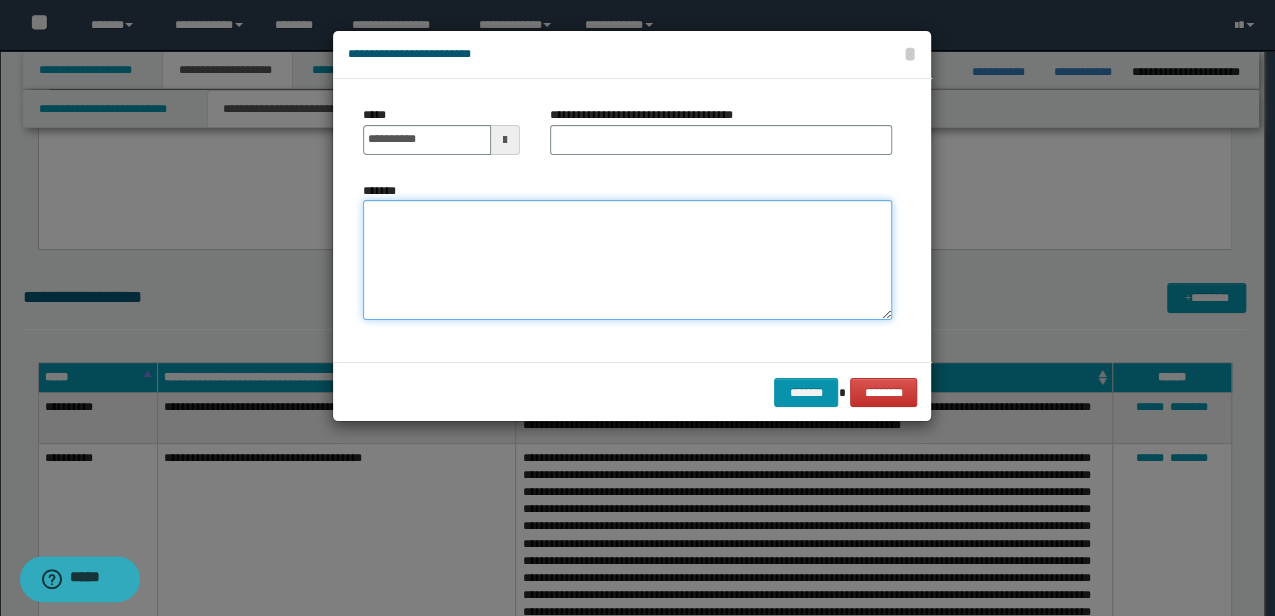 click on "*******" at bounding box center (627, 259) 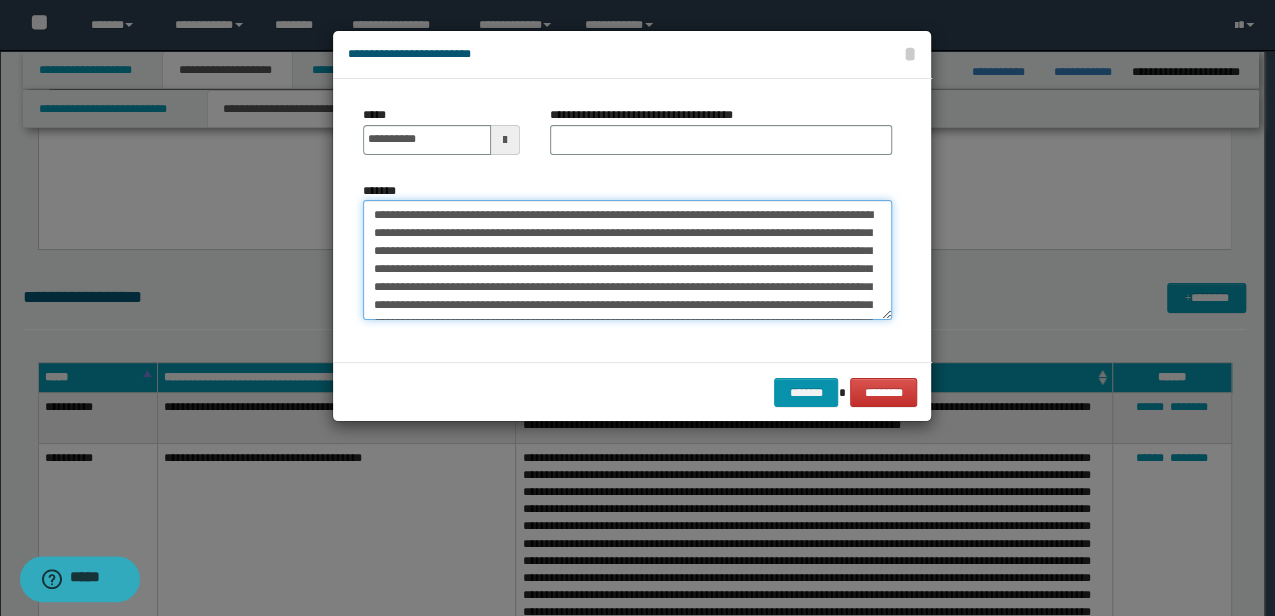 scroll, scrollTop: 426, scrollLeft: 0, axis: vertical 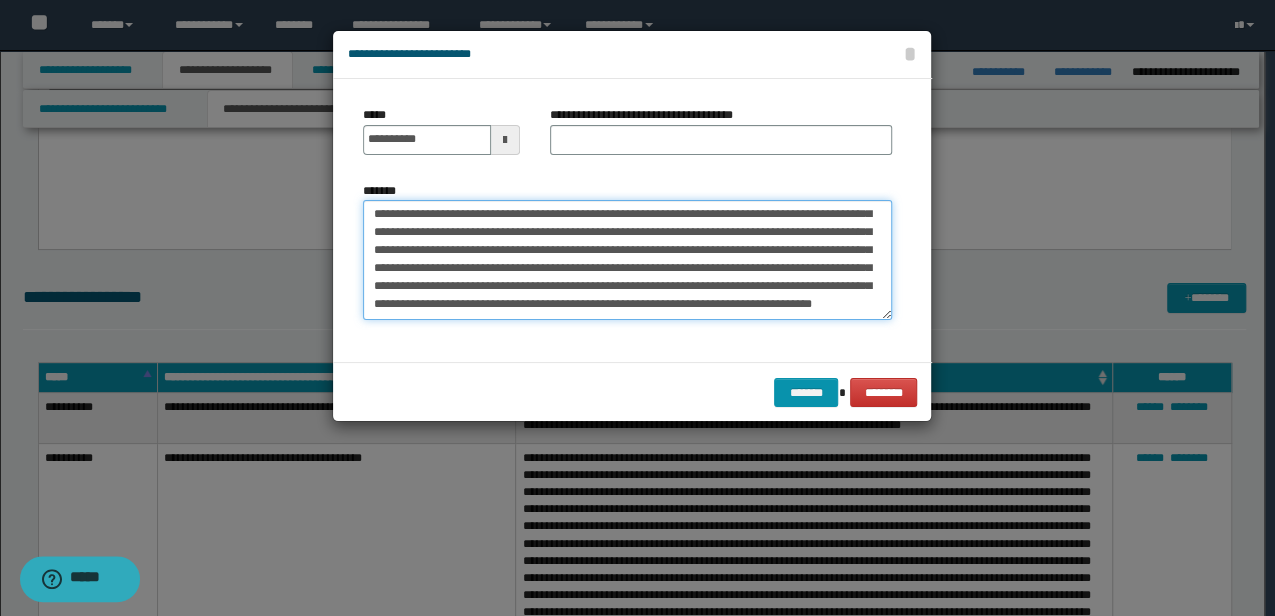 type on "**********" 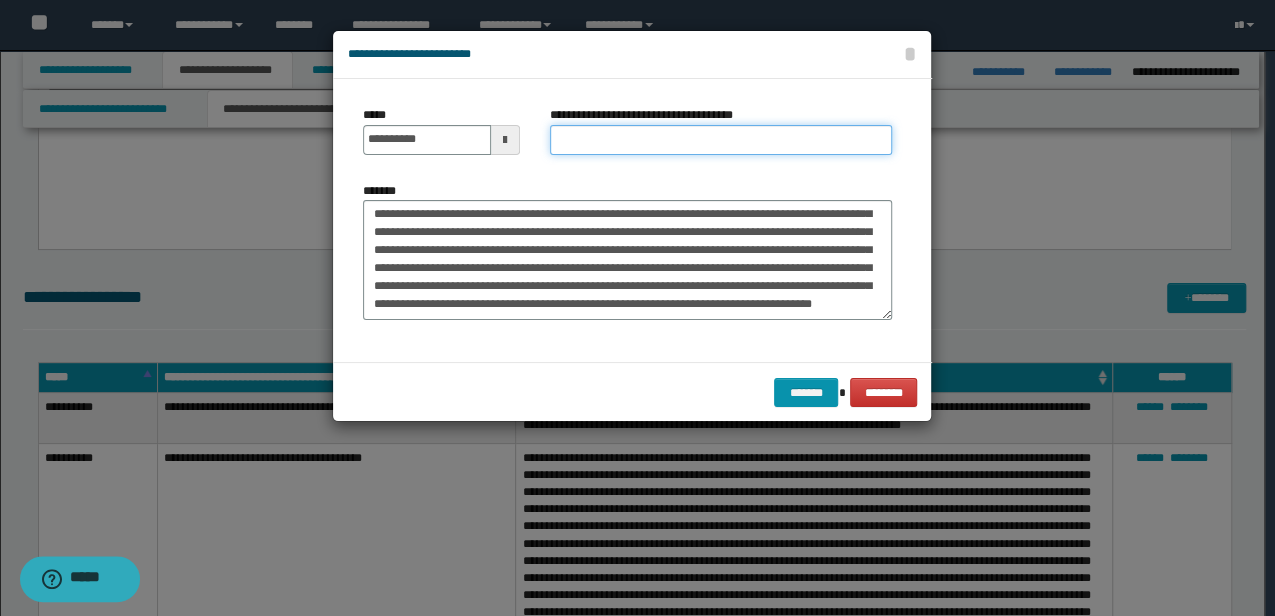 click on "**********" at bounding box center [721, 140] 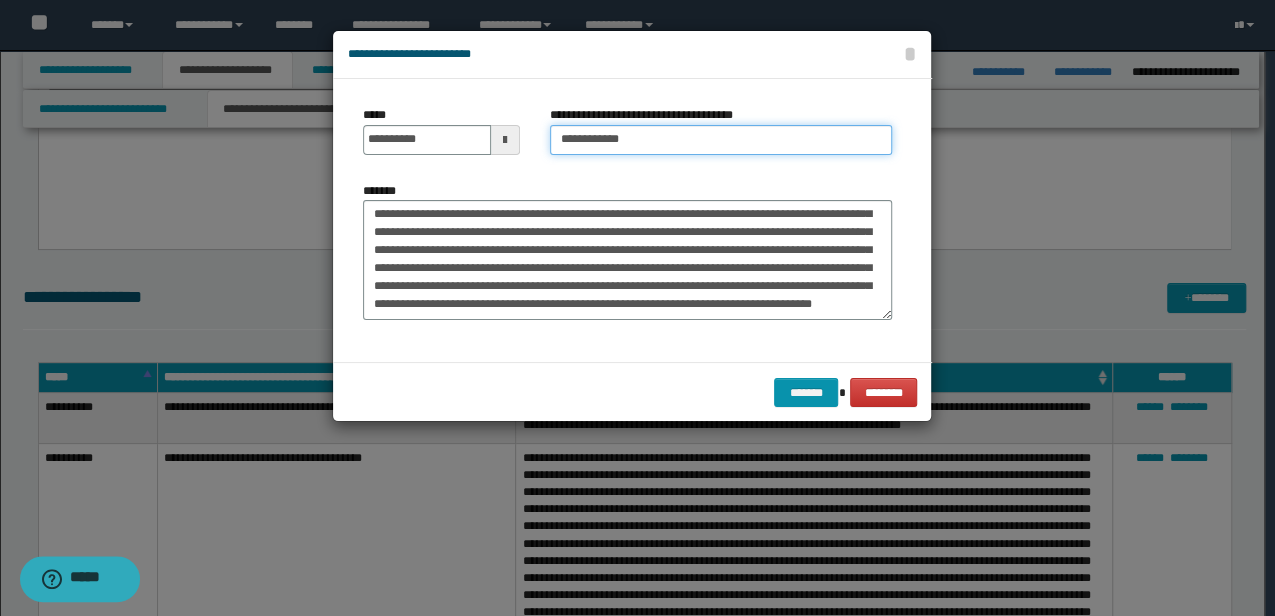 type on "**********" 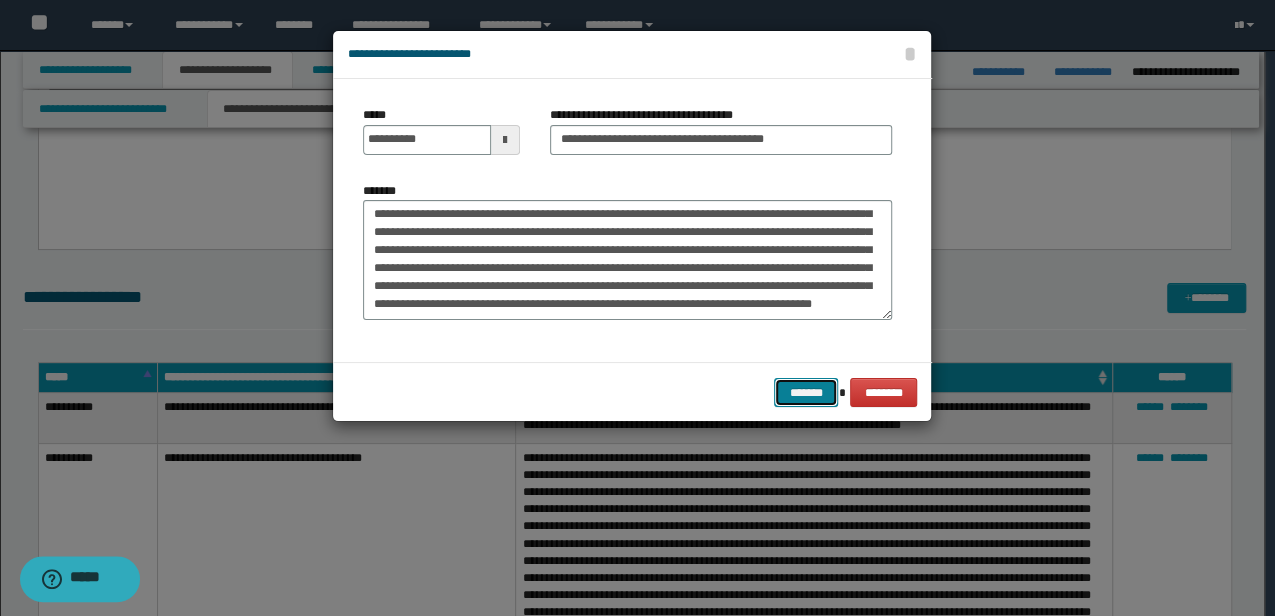 click on "*******" at bounding box center (806, 392) 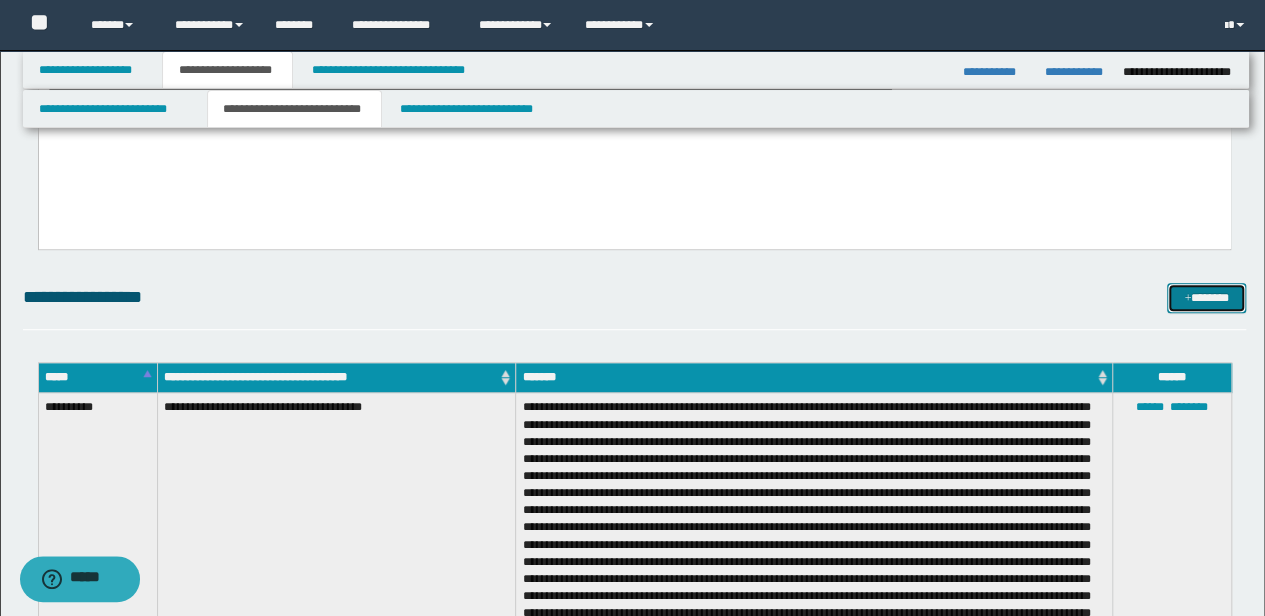 click on "*******" at bounding box center [1206, 297] 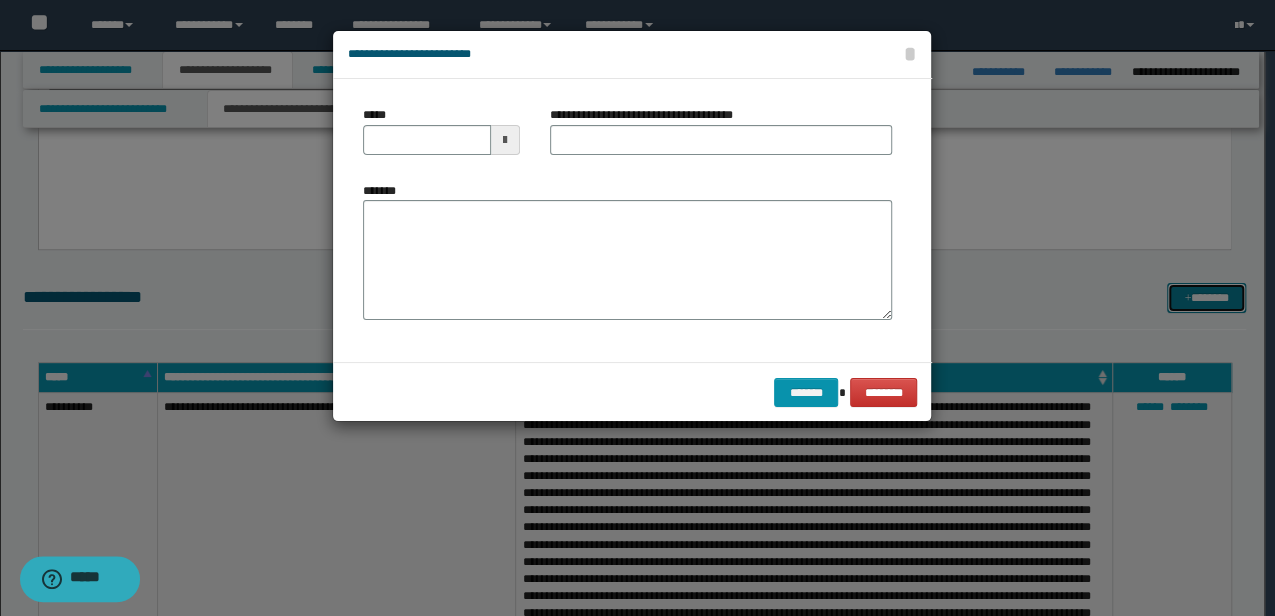 scroll, scrollTop: 0, scrollLeft: 0, axis: both 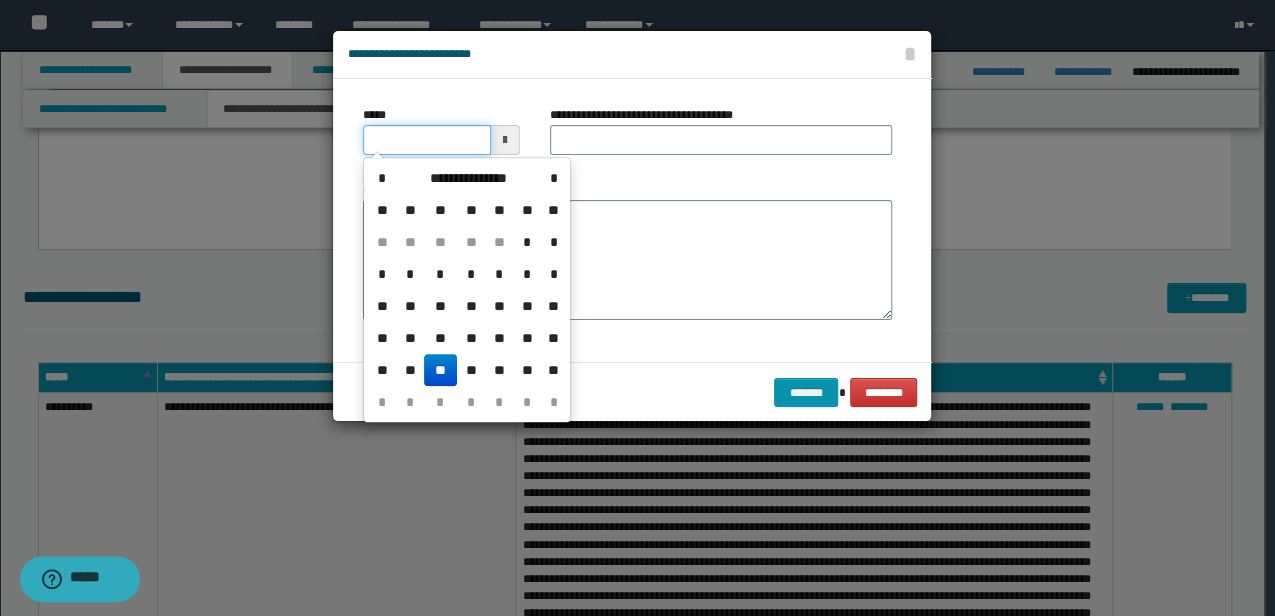 drag, startPoint x: 431, startPoint y: 142, endPoint x: 457, endPoint y: 134, distance: 27.202942 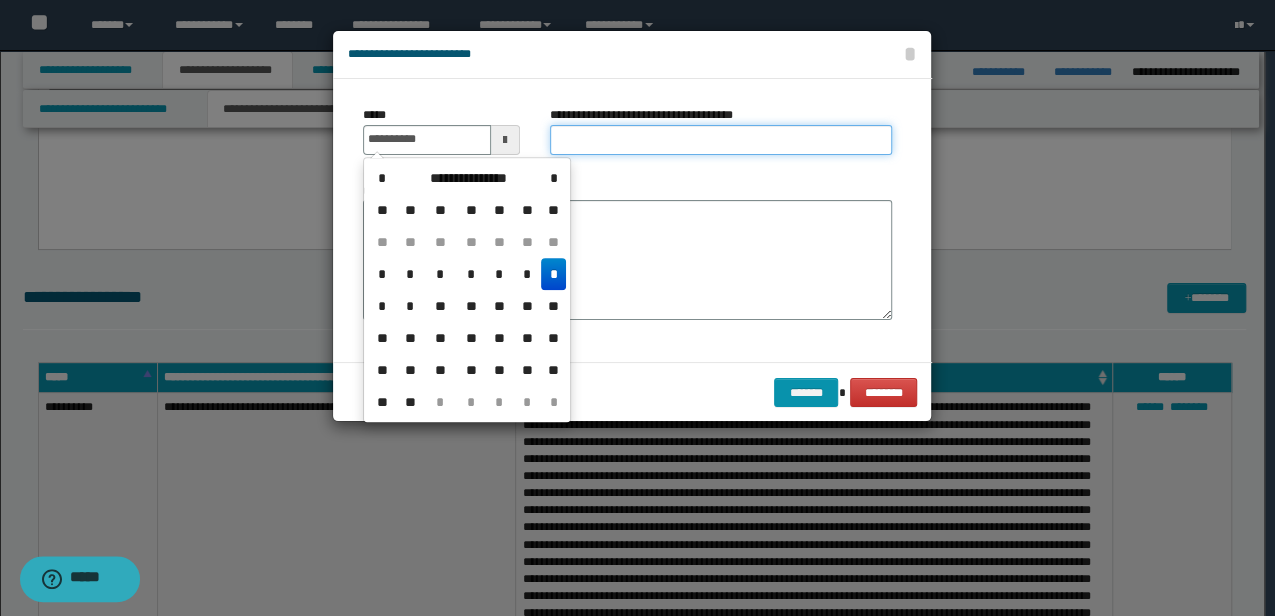 type on "**********" 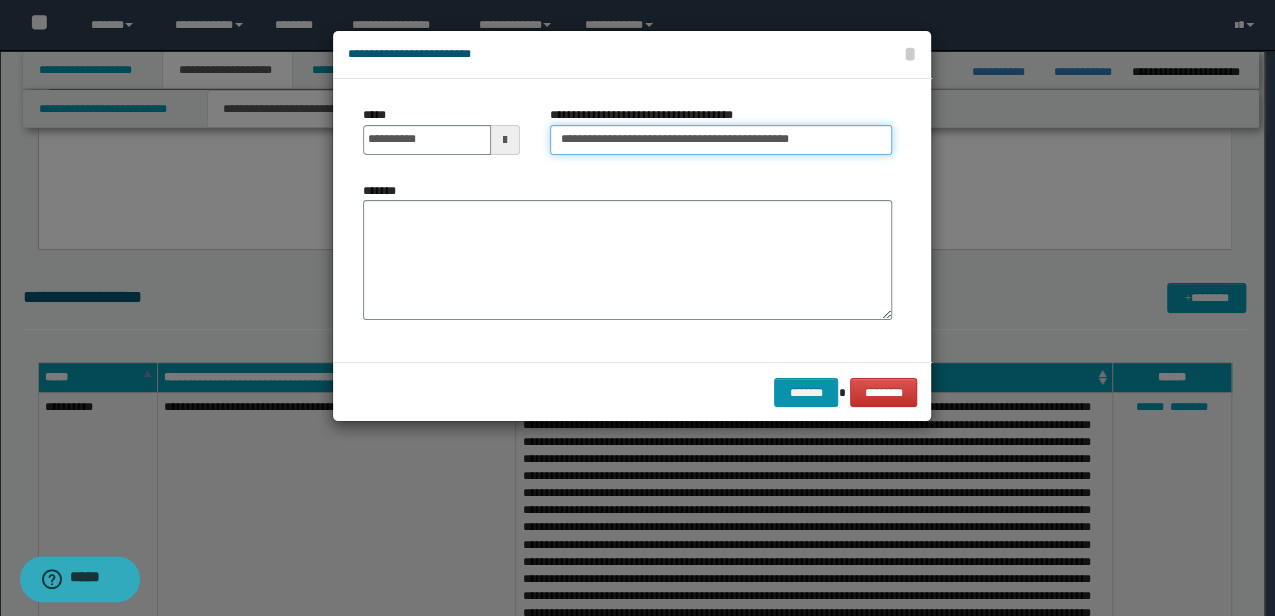 type on "**********" 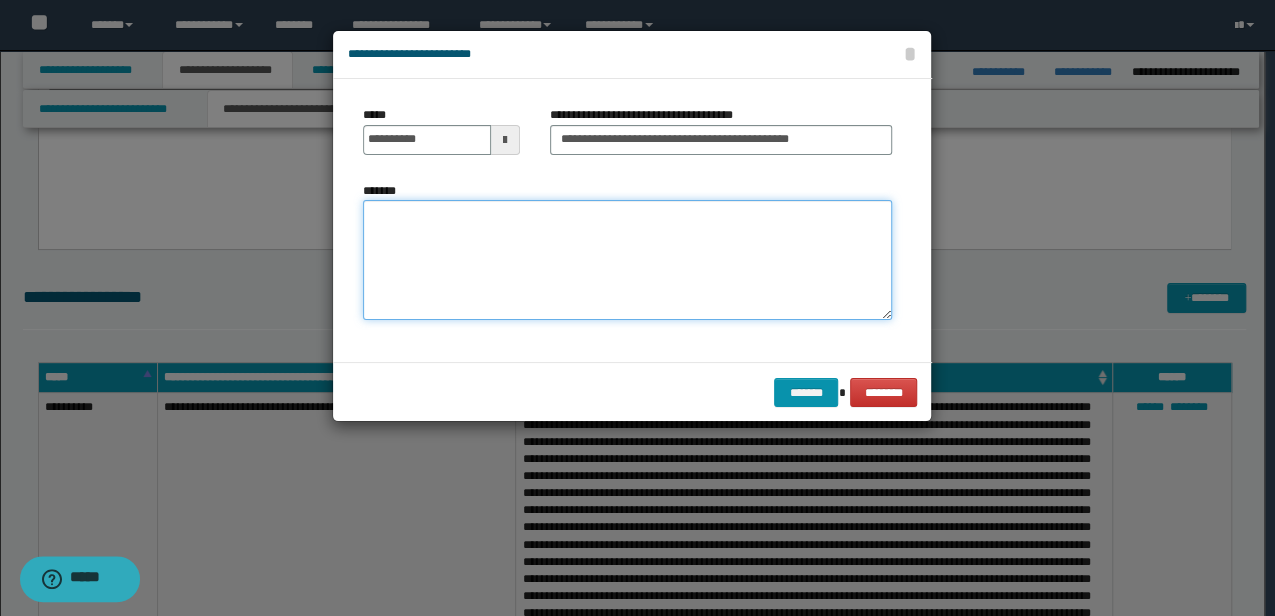 click on "*******" at bounding box center [627, 259] 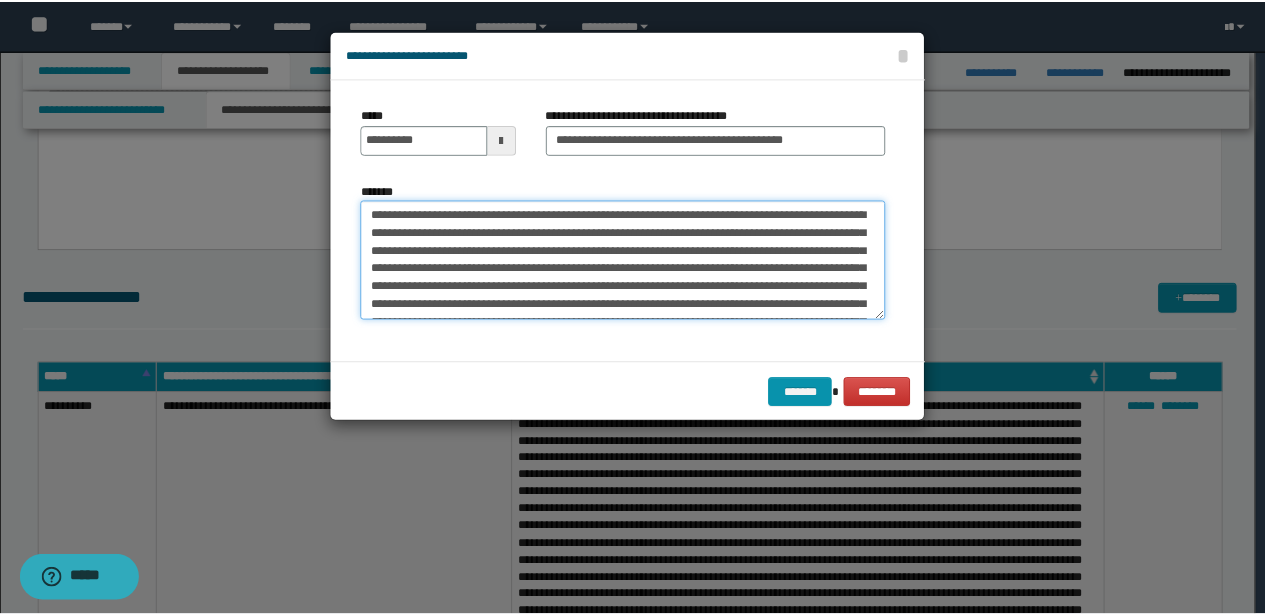 scroll, scrollTop: 300, scrollLeft: 0, axis: vertical 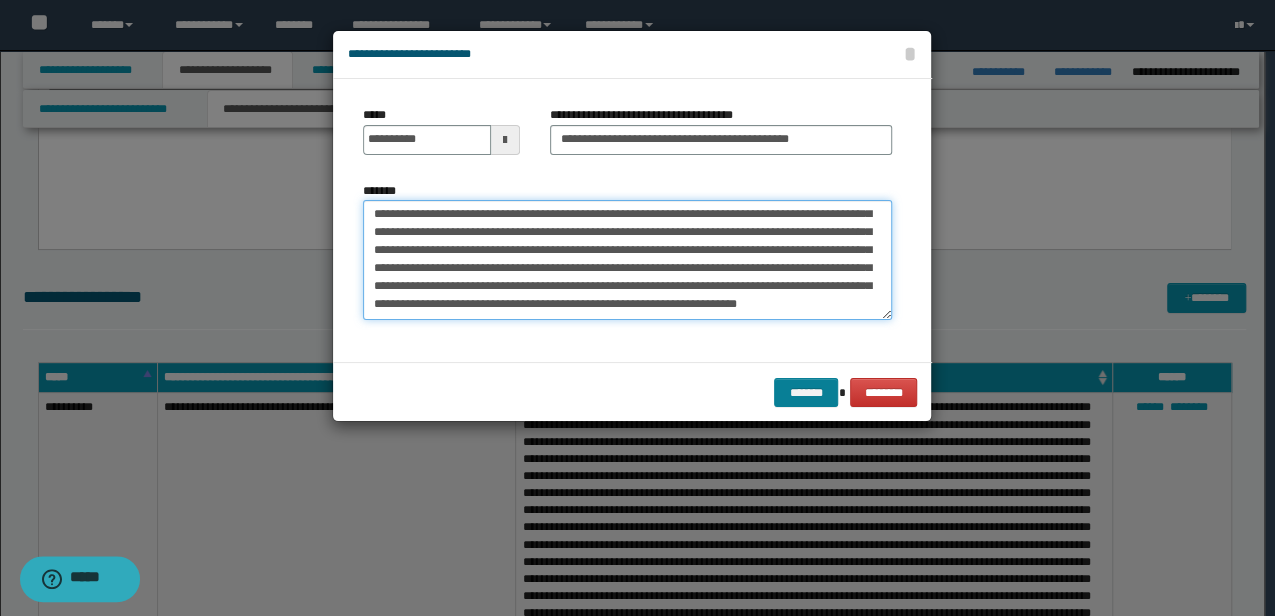 type on "**********" 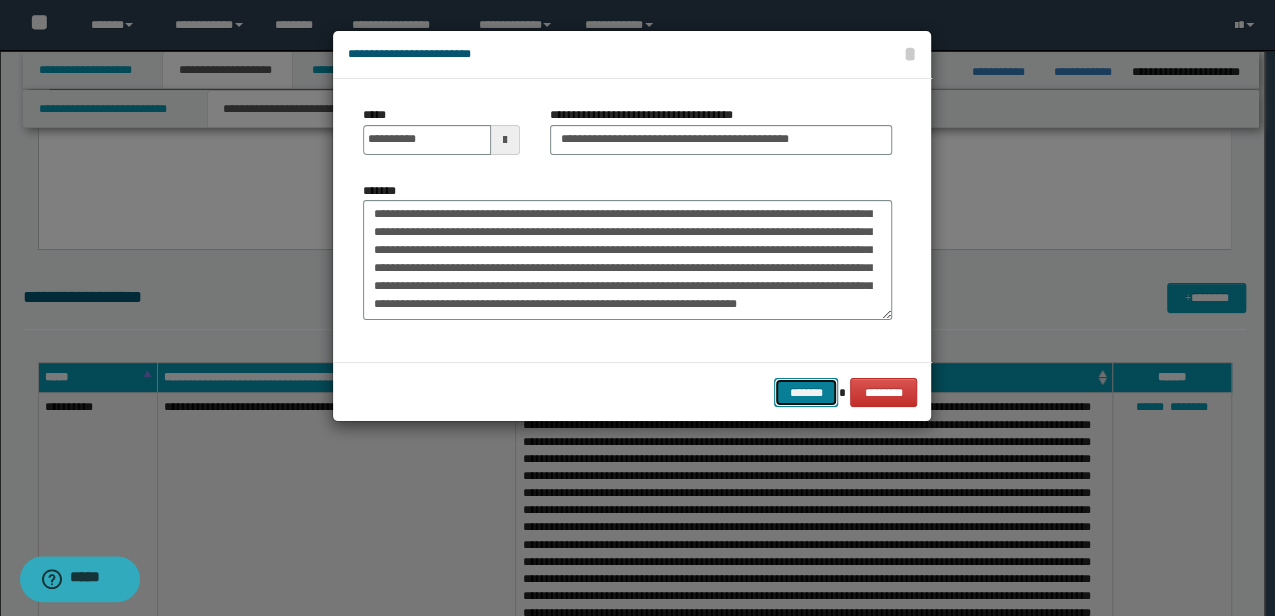 click on "*******" at bounding box center [806, 392] 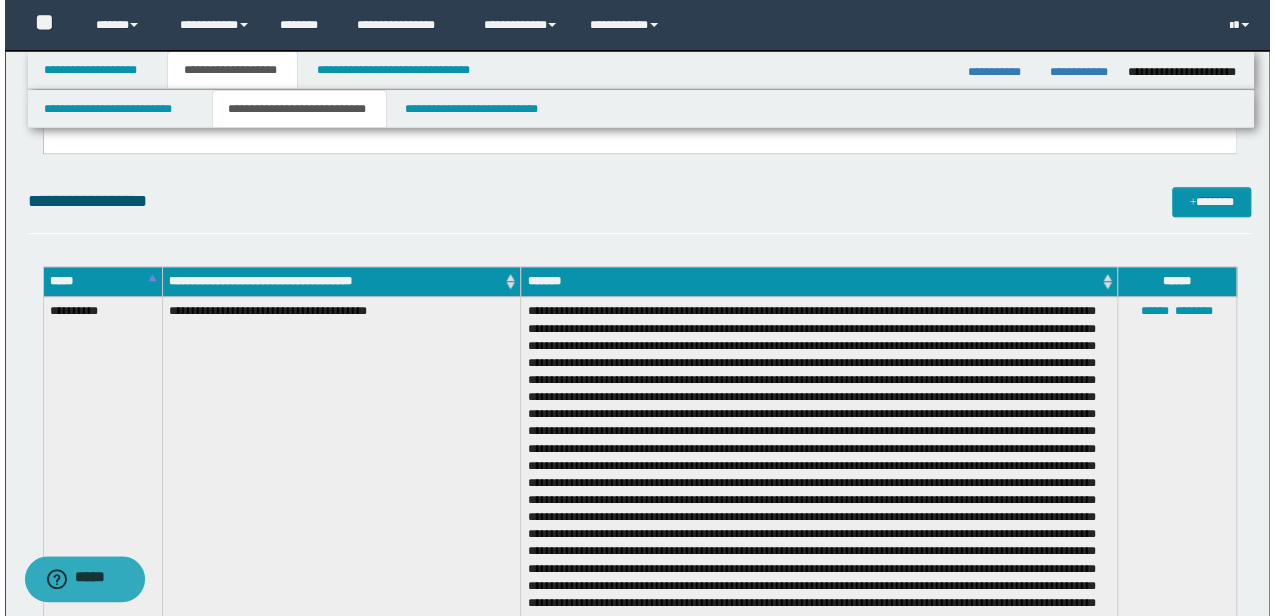 scroll, scrollTop: 399, scrollLeft: 0, axis: vertical 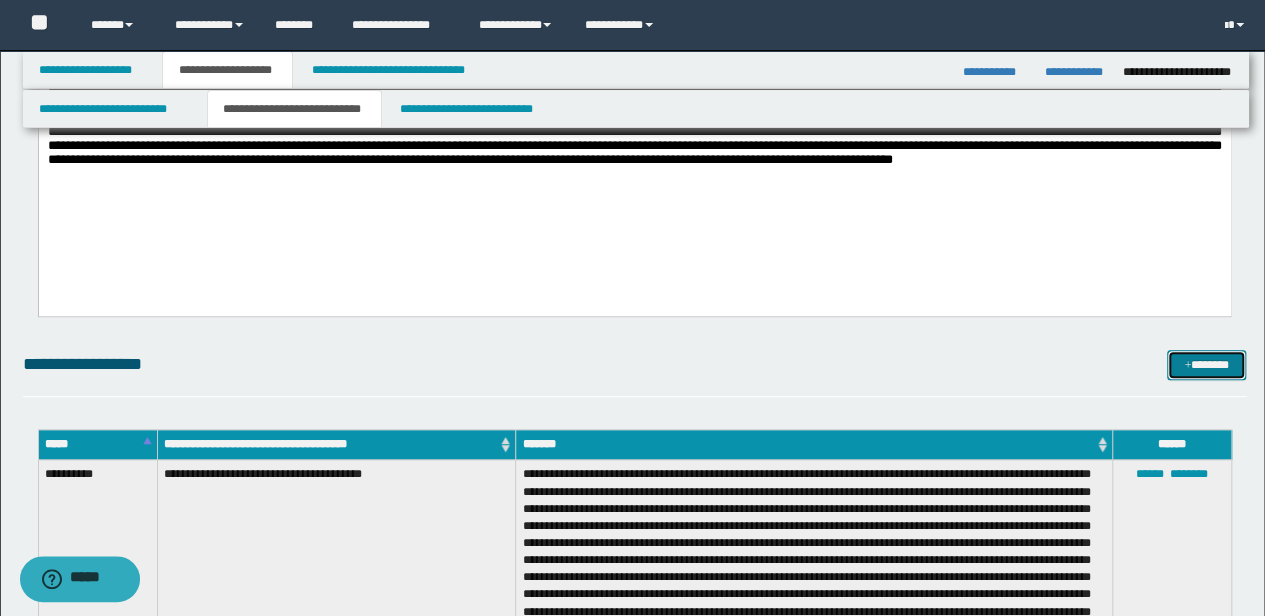 click at bounding box center (1187, 366) 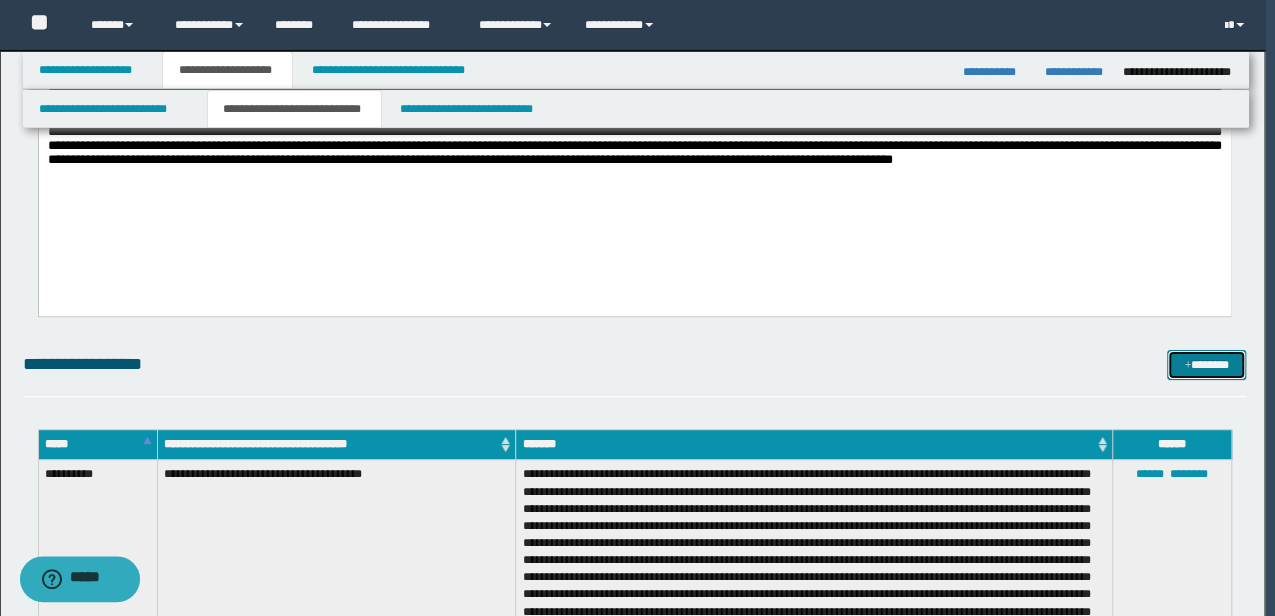 scroll, scrollTop: 0, scrollLeft: 0, axis: both 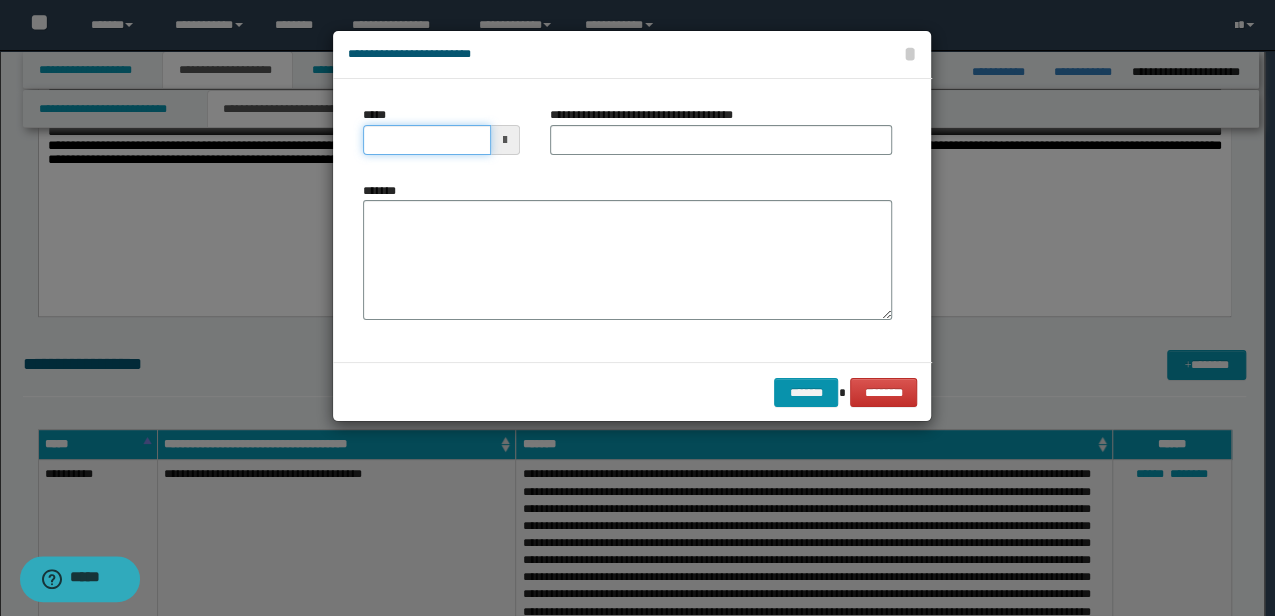 drag, startPoint x: 438, startPoint y: 128, endPoint x: 125, endPoint y: 125, distance: 313.01437 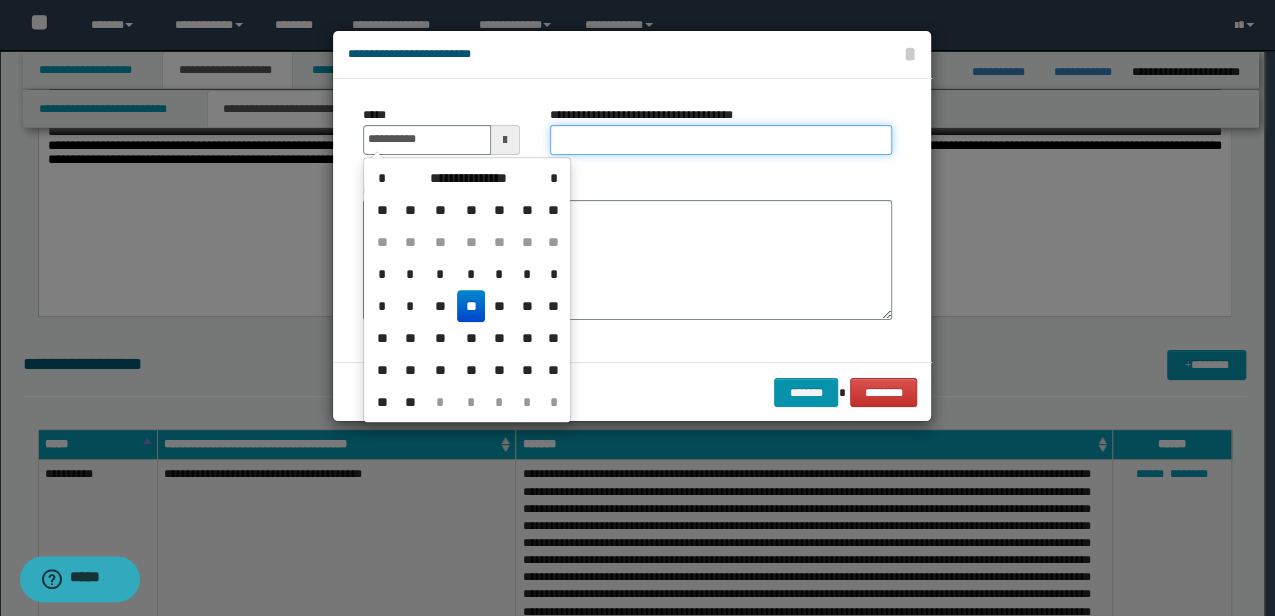 type on "**********" 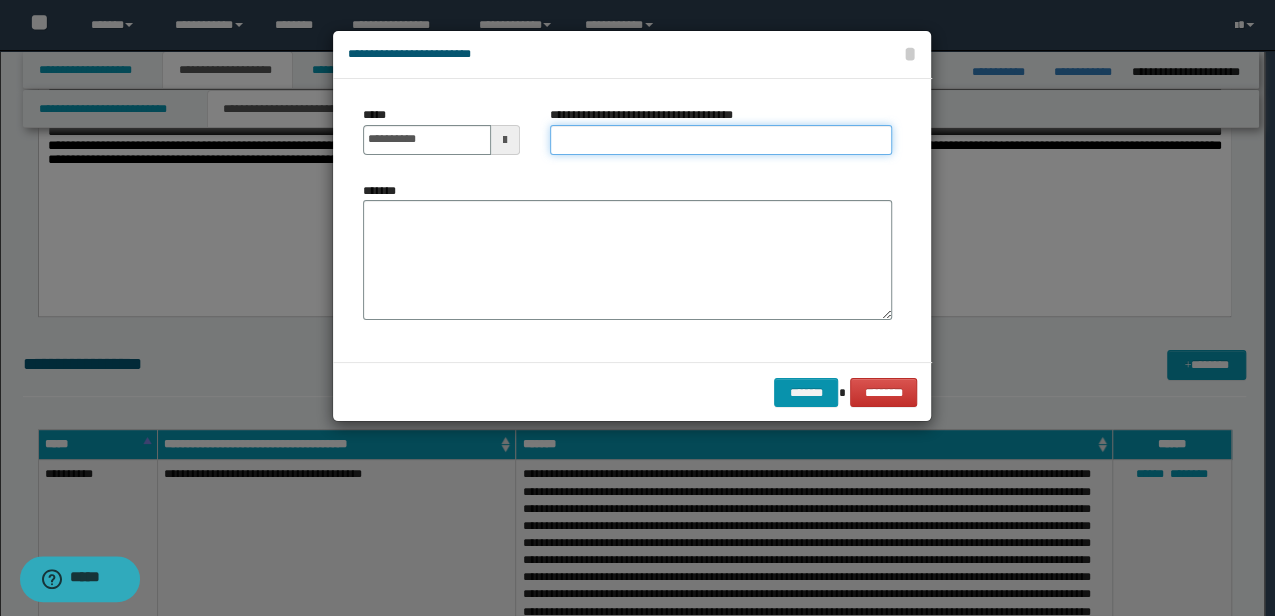 click on "**********" at bounding box center (721, 140) 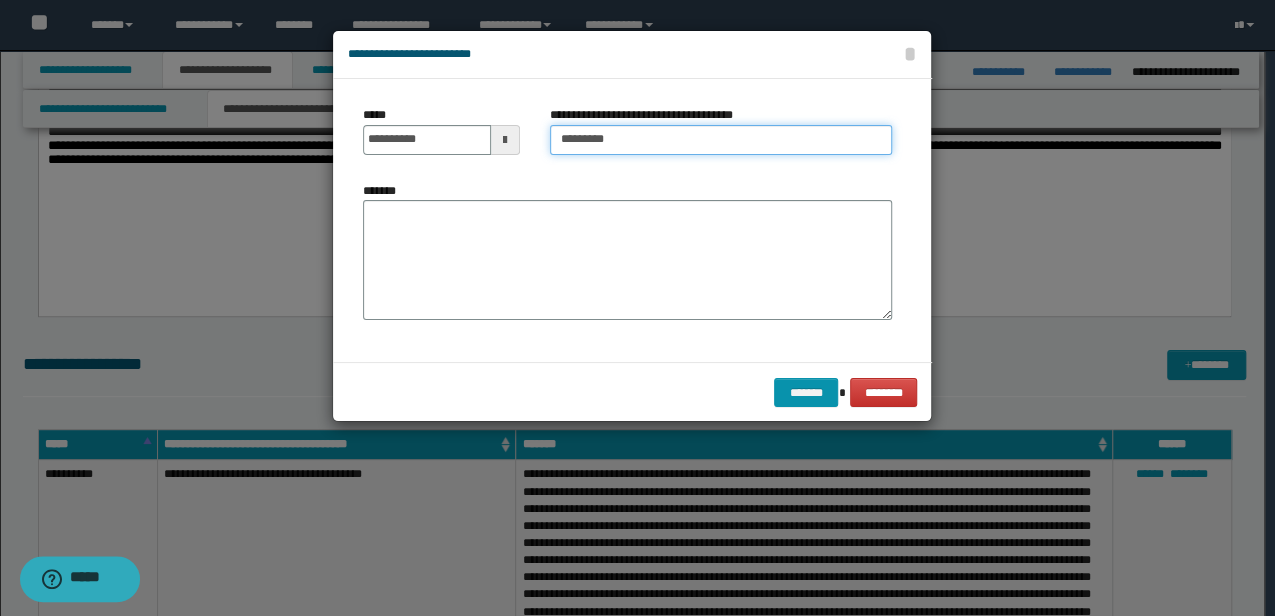type on "**********" 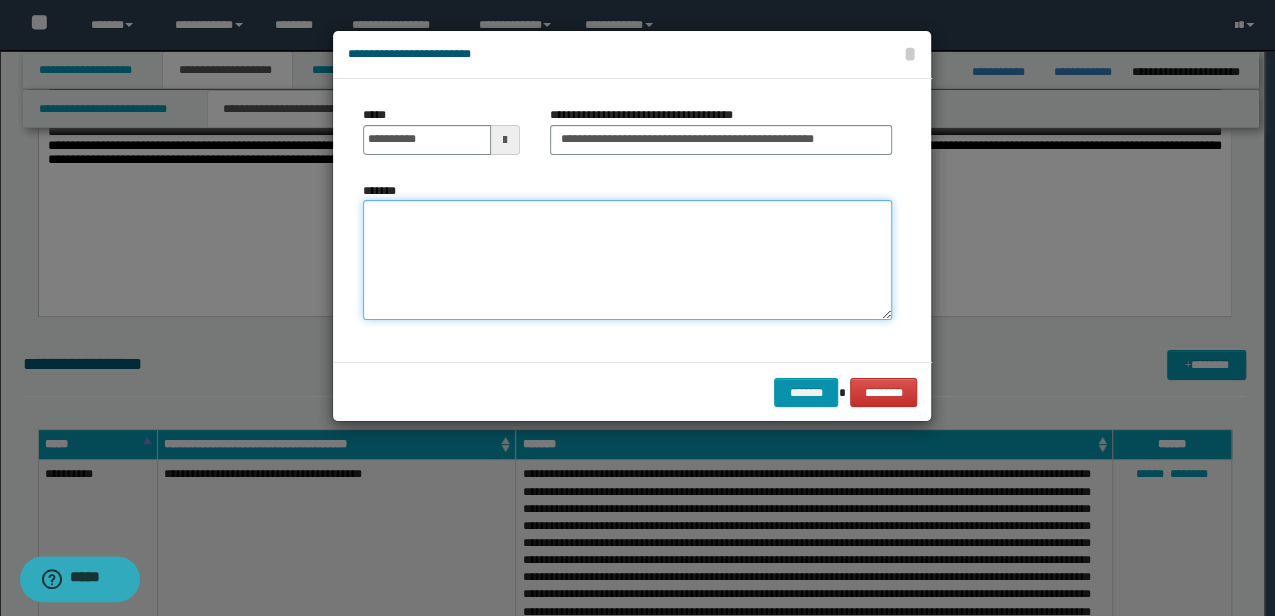 click on "*******" at bounding box center [627, 259] 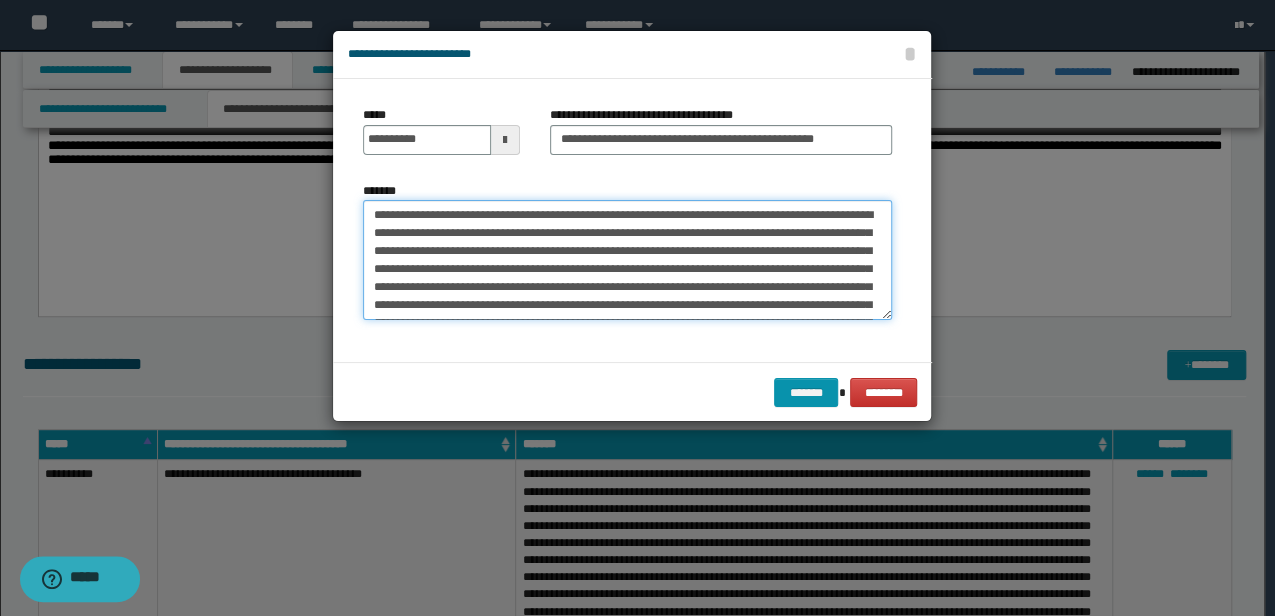 scroll, scrollTop: 102, scrollLeft: 0, axis: vertical 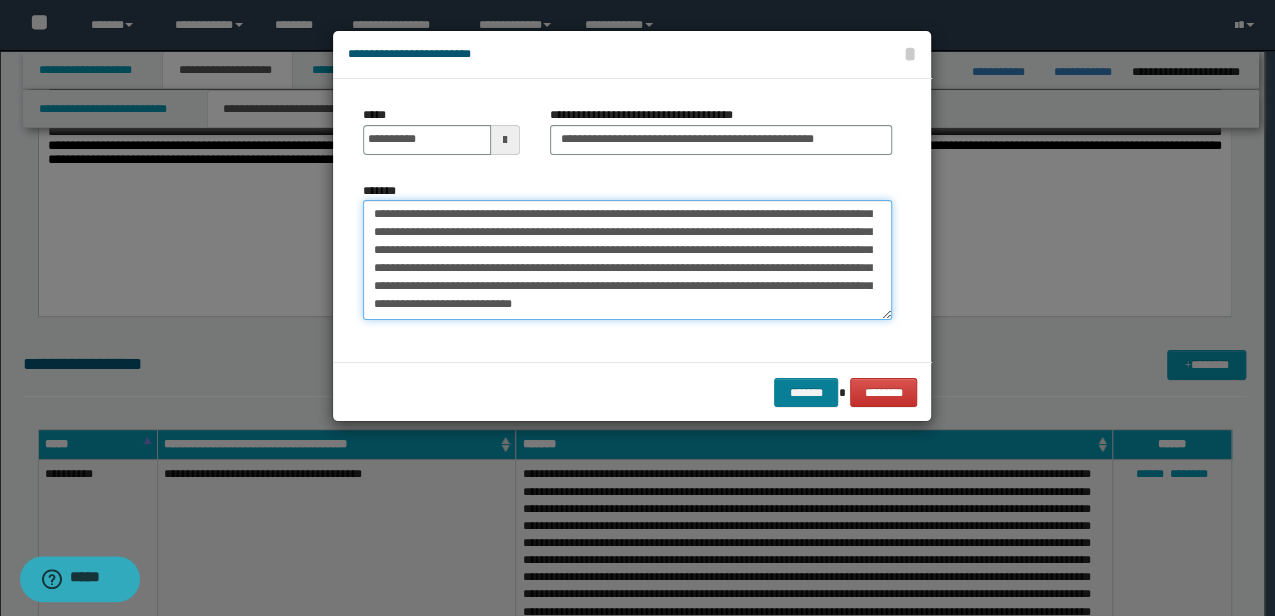 type on "**********" 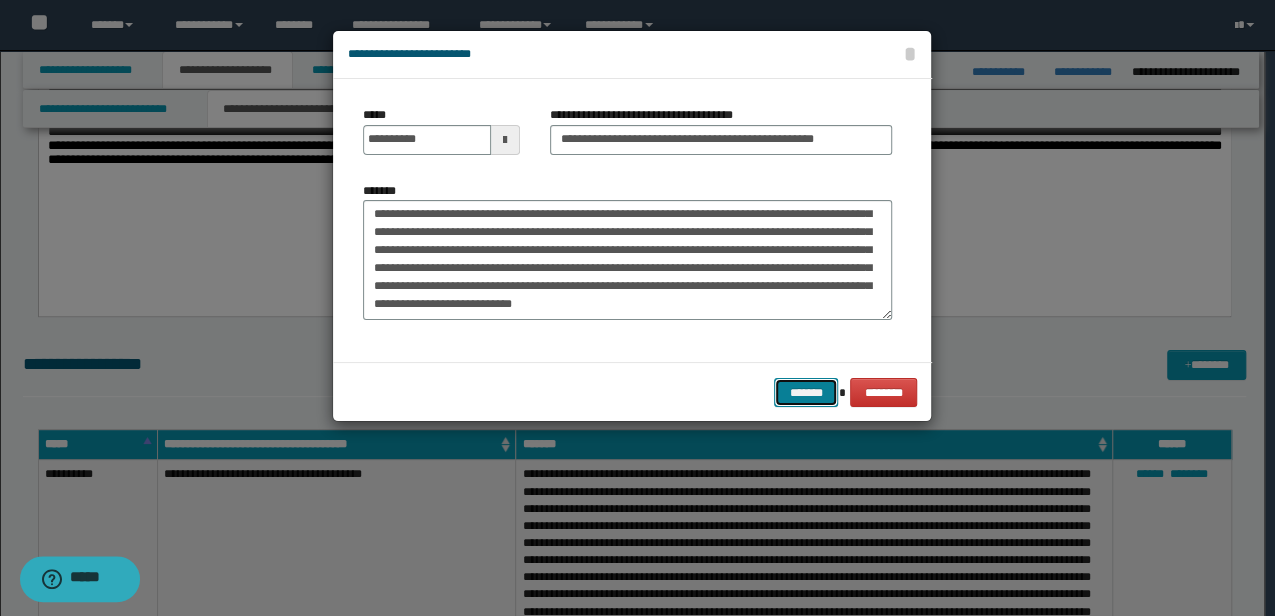 click on "*******" at bounding box center [806, 392] 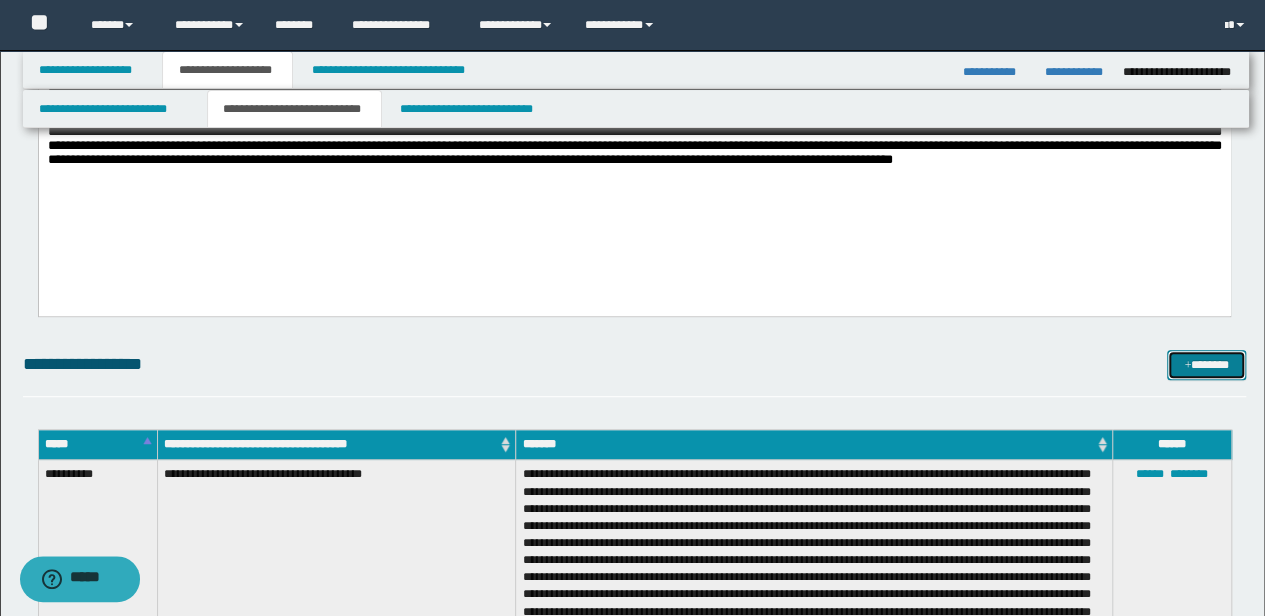 click at bounding box center [1187, 366] 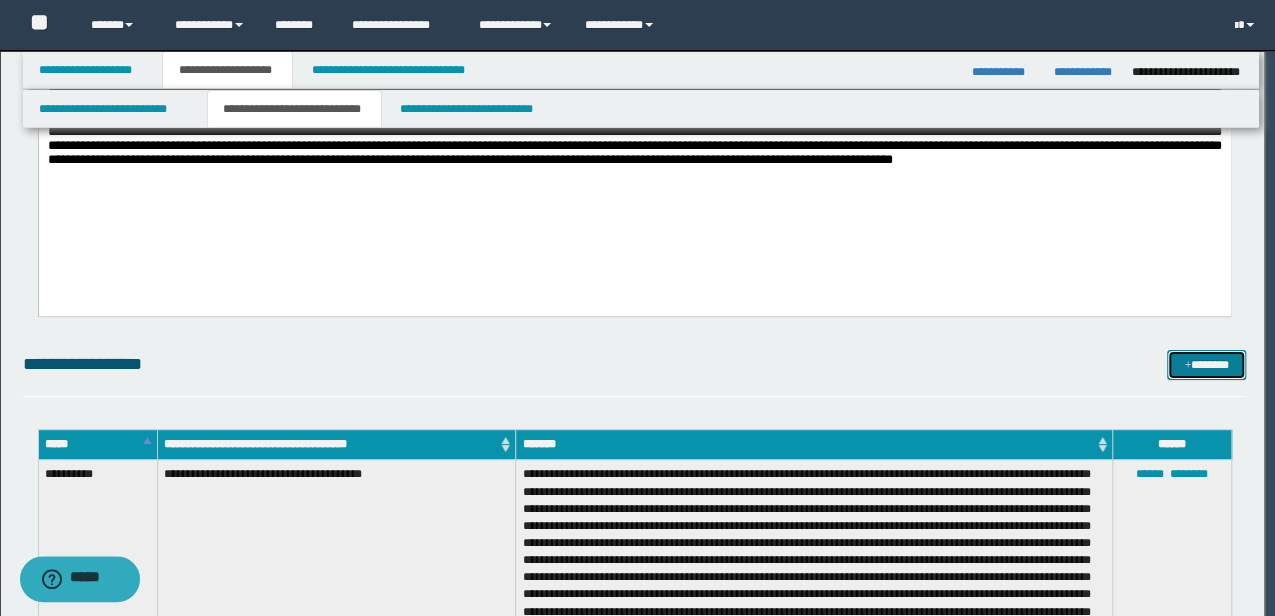 scroll, scrollTop: 0, scrollLeft: 0, axis: both 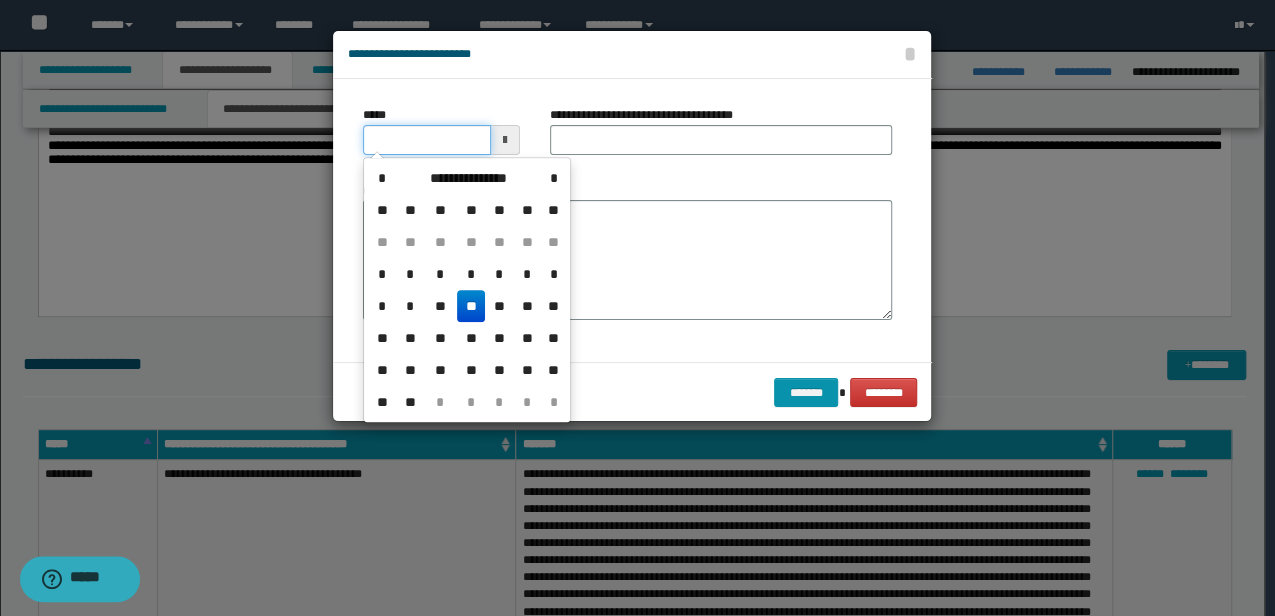 drag, startPoint x: 452, startPoint y: 138, endPoint x: 331, endPoint y: 139, distance: 121.004135 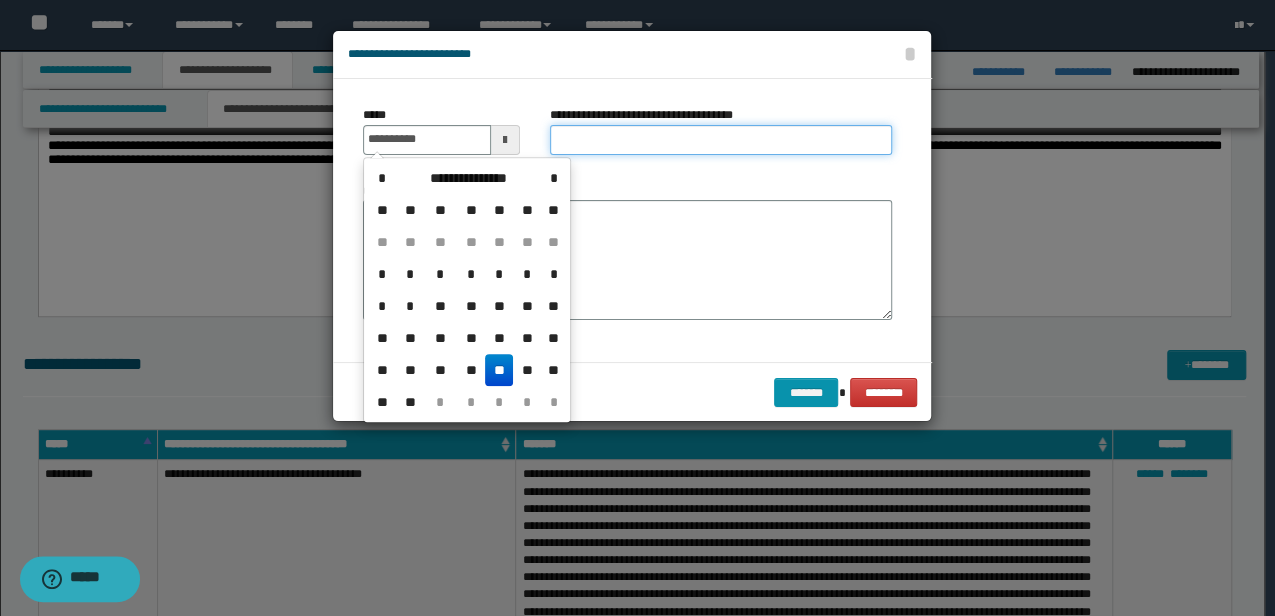 type on "**********" 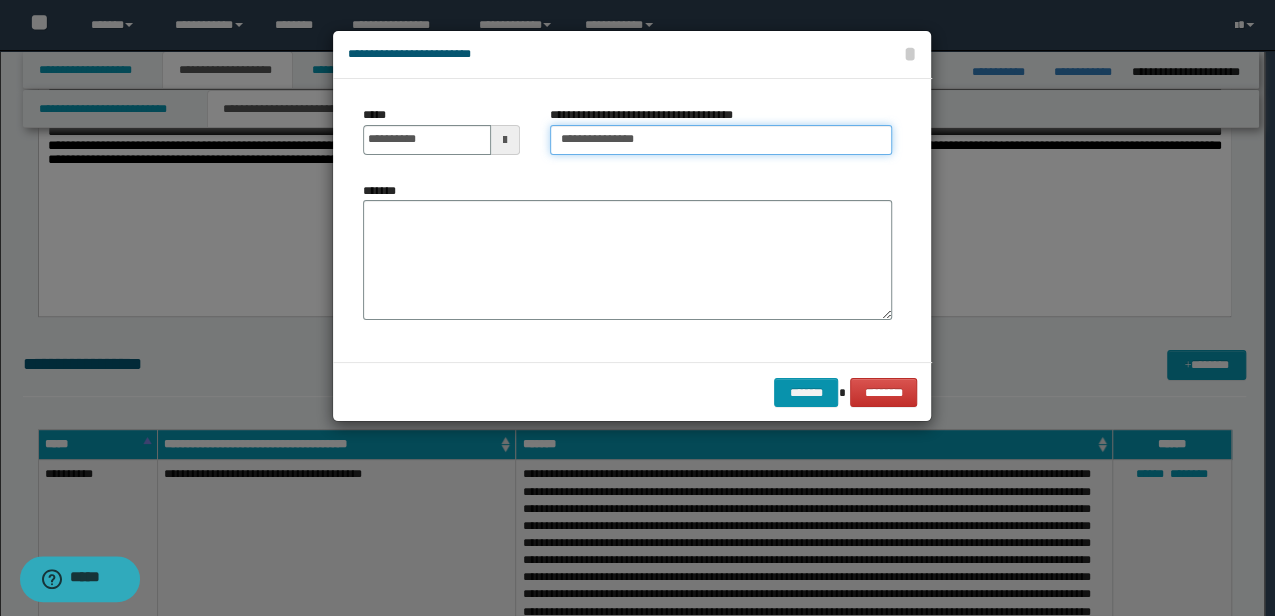 type on "**********" 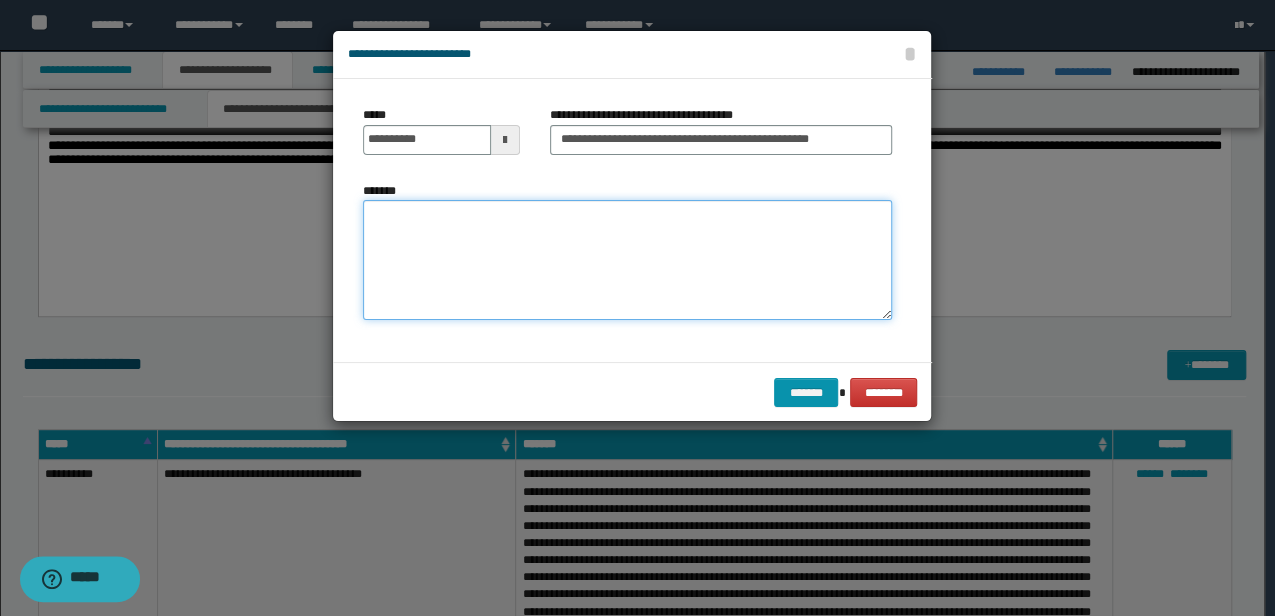 click on "*******" at bounding box center (627, 259) 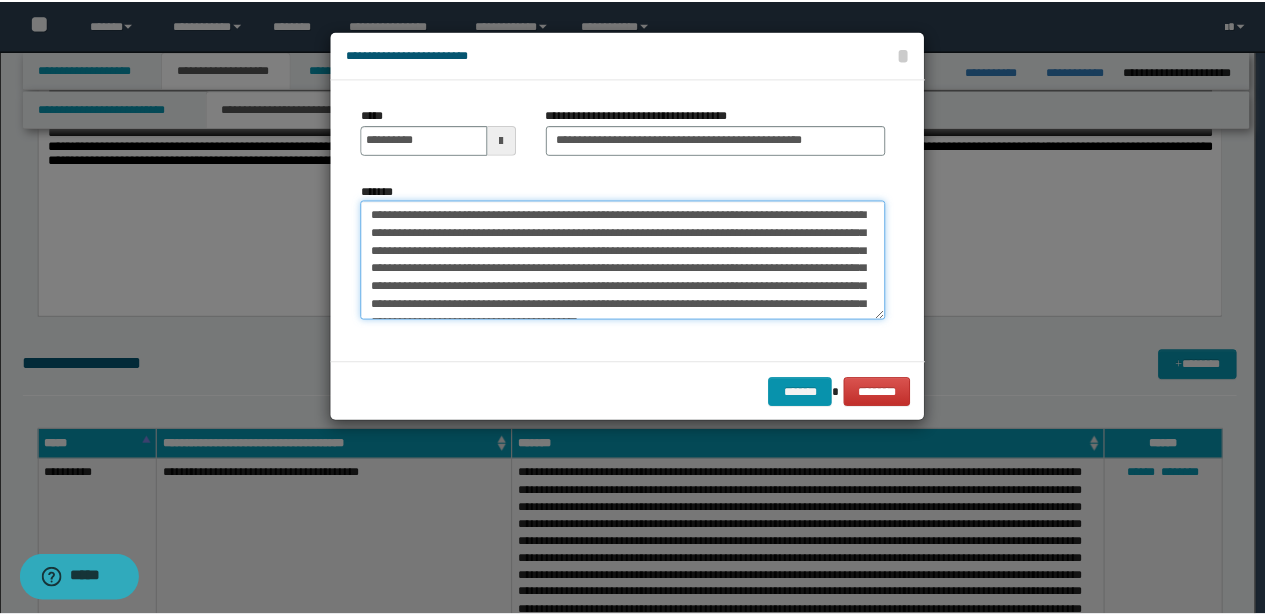 scroll, scrollTop: 30, scrollLeft: 0, axis: vertical 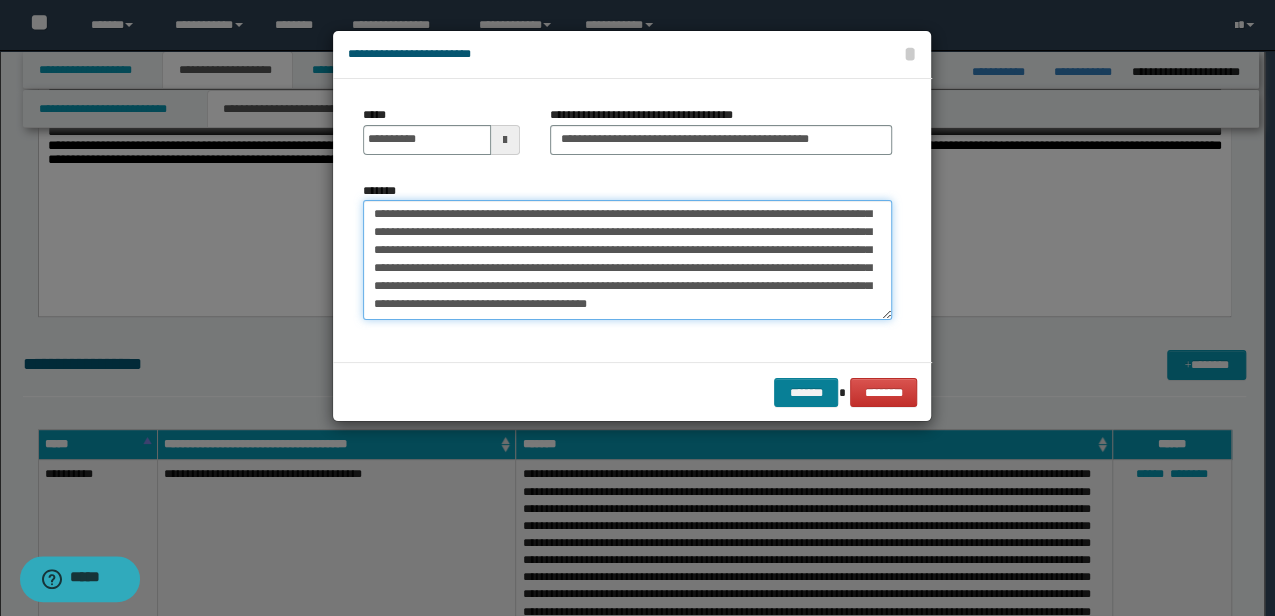 type on "**********" 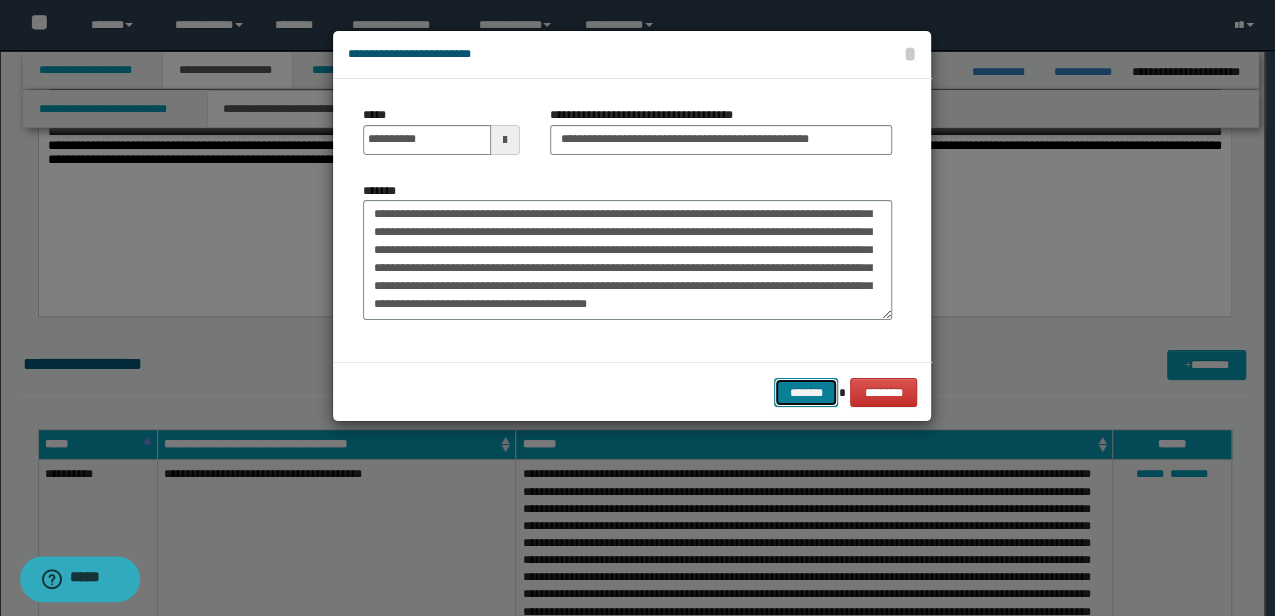 click on "*******" at bounding box center (806, 392) 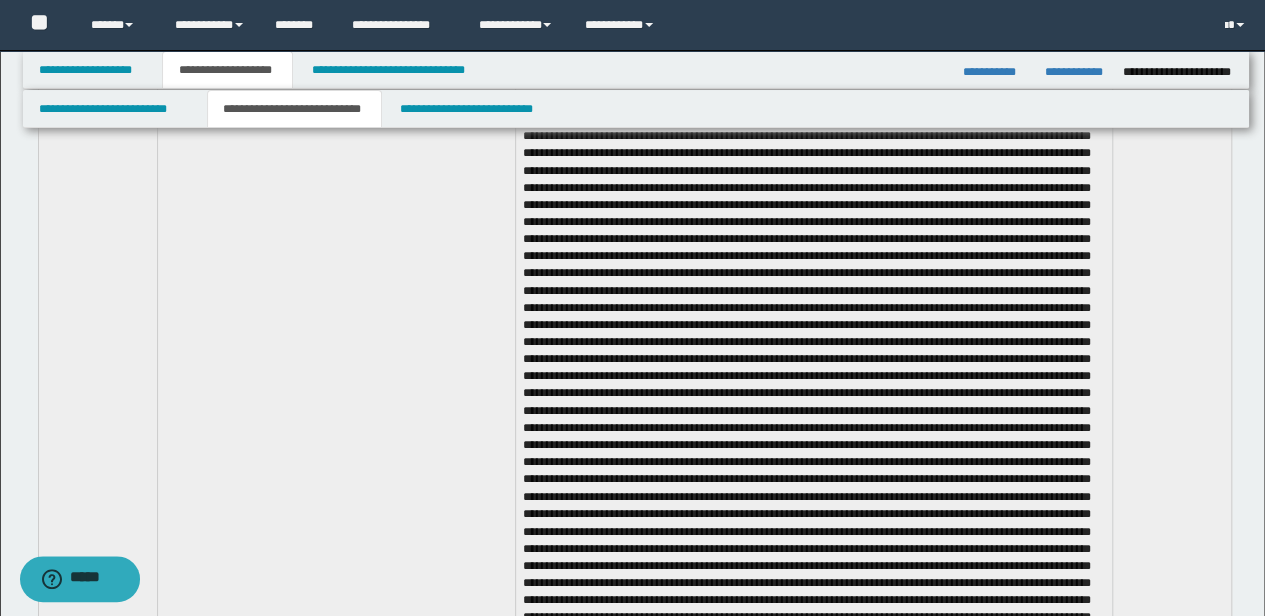 scroll, scrollTop: 3658, scrollLeft: 0, axis: vertical 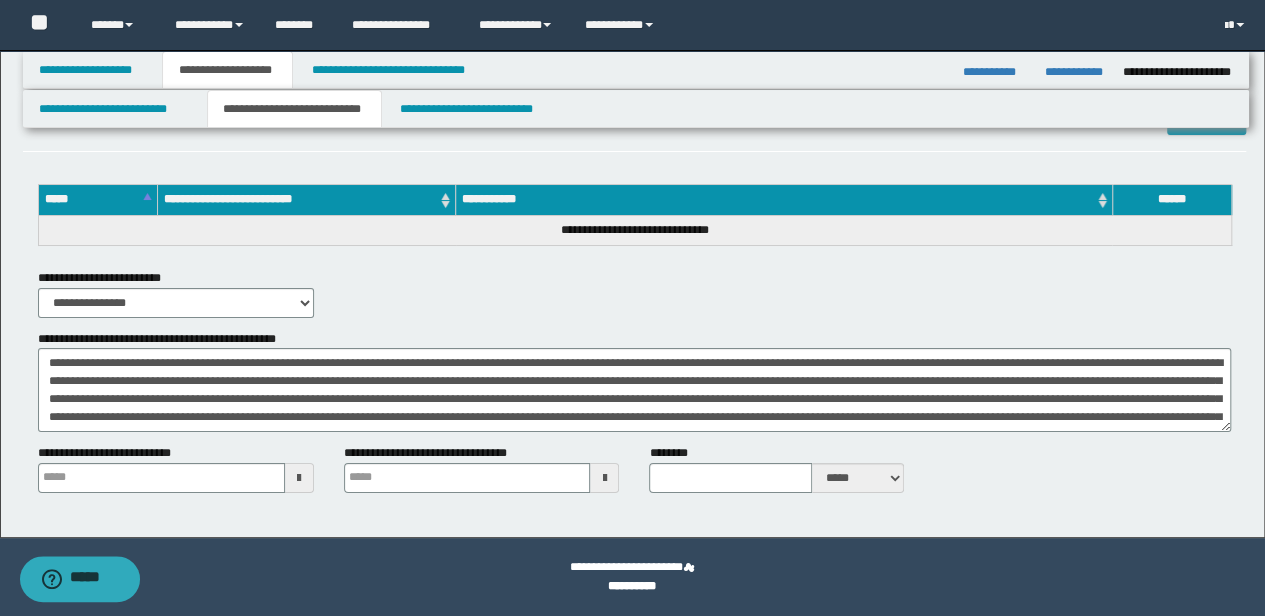 type 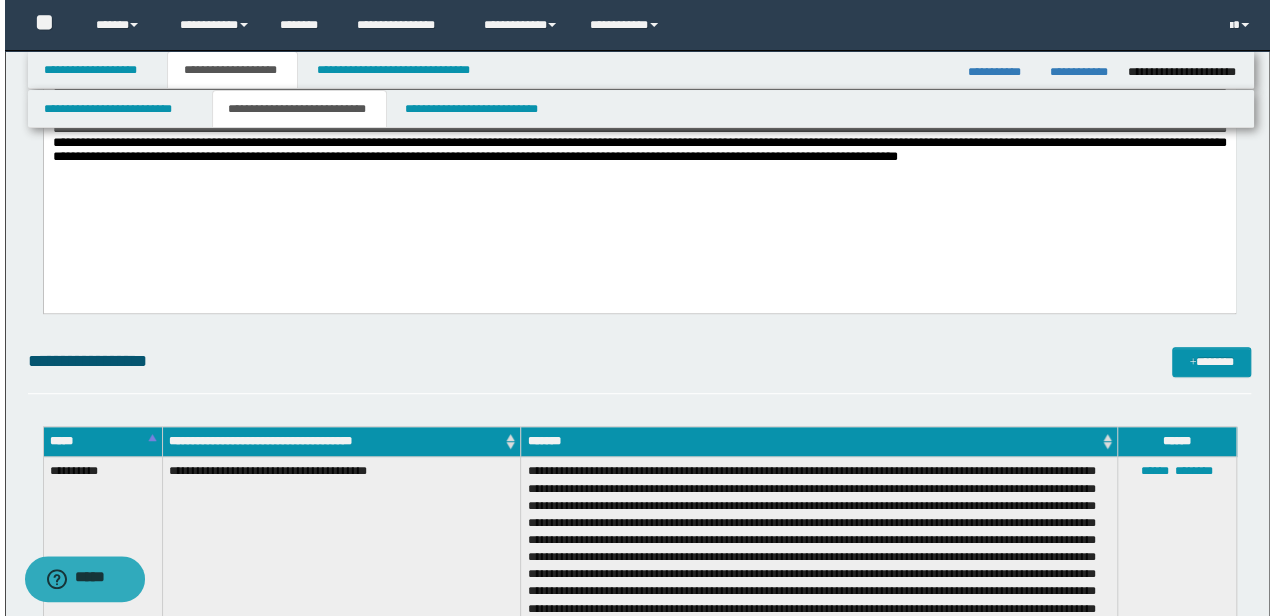 scroll, scrollTop: 324, scrollLeft: 0, axis: vertical 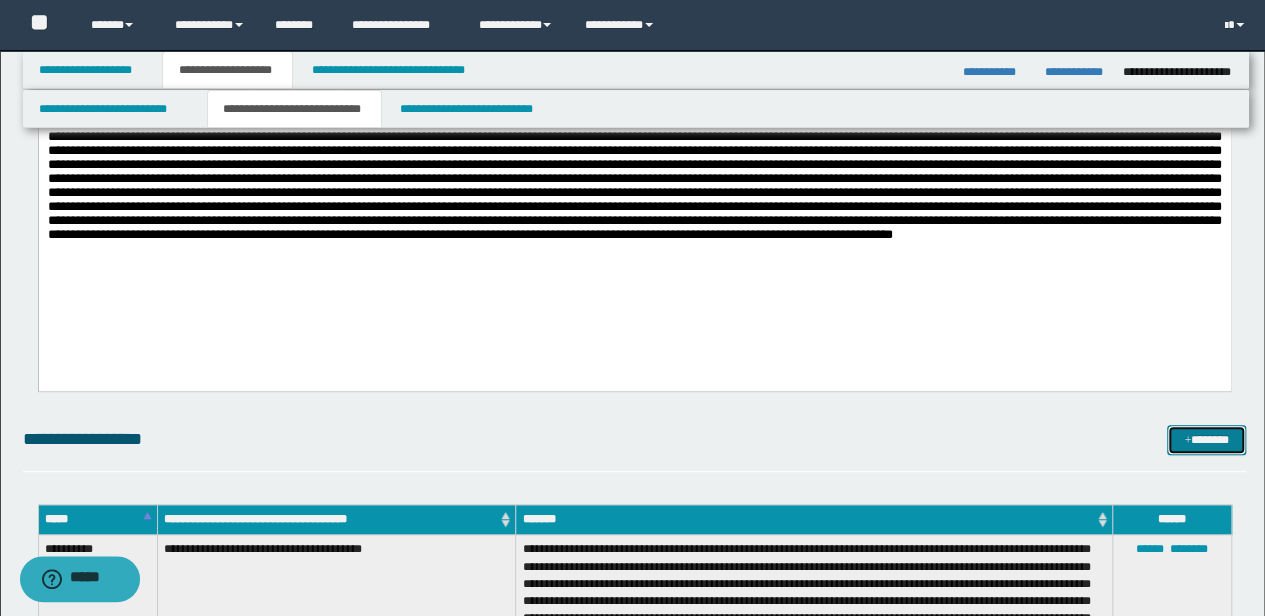 click on "*******" at bounding box center [1206, 439] 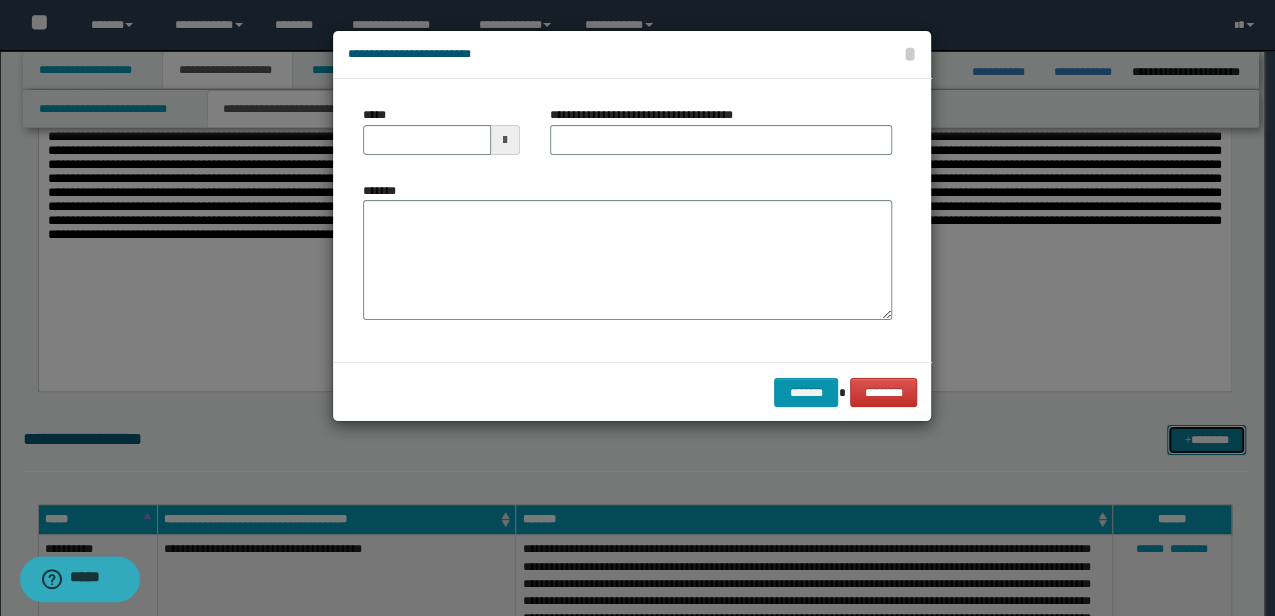 scroll, scrollTop: 0, scrollLeft: 0, axis: both 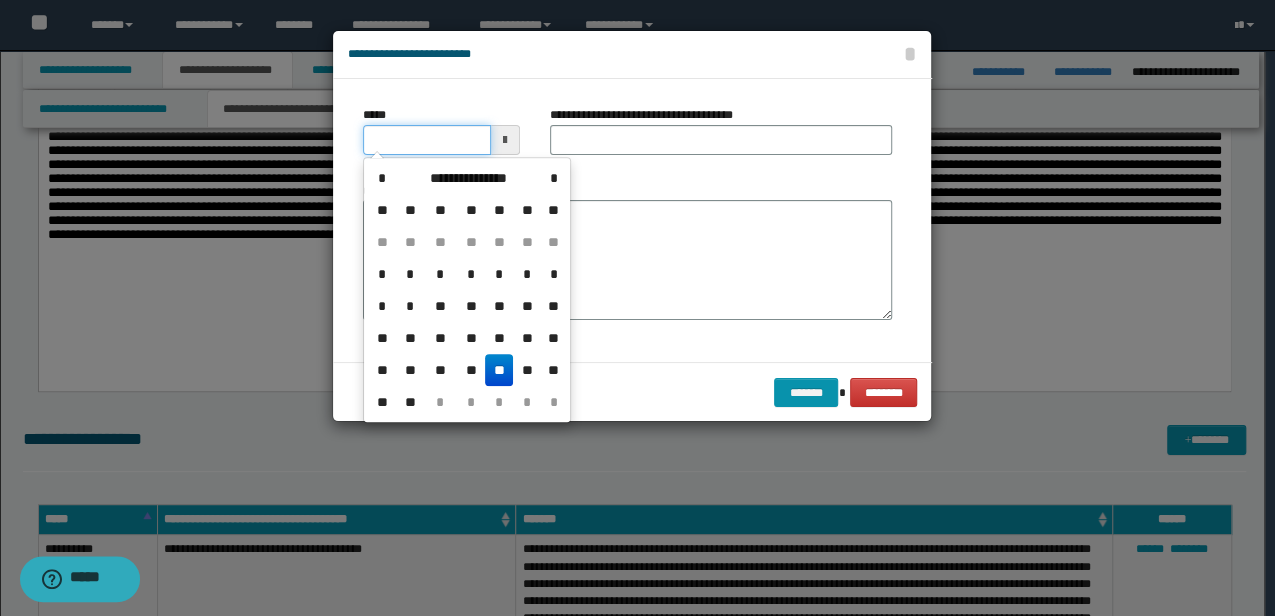 drag, startPoint x: 442, startPoint y: 143, endPoint x: 350, endPoint y: 156, distance: 92.91394 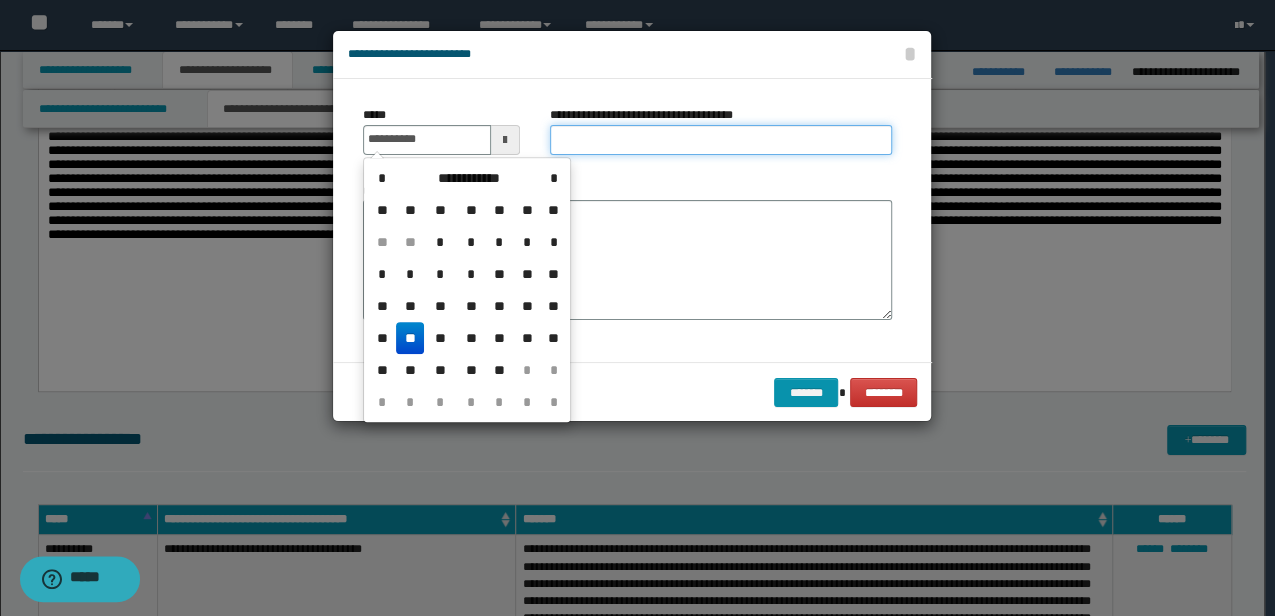 type on "**********" 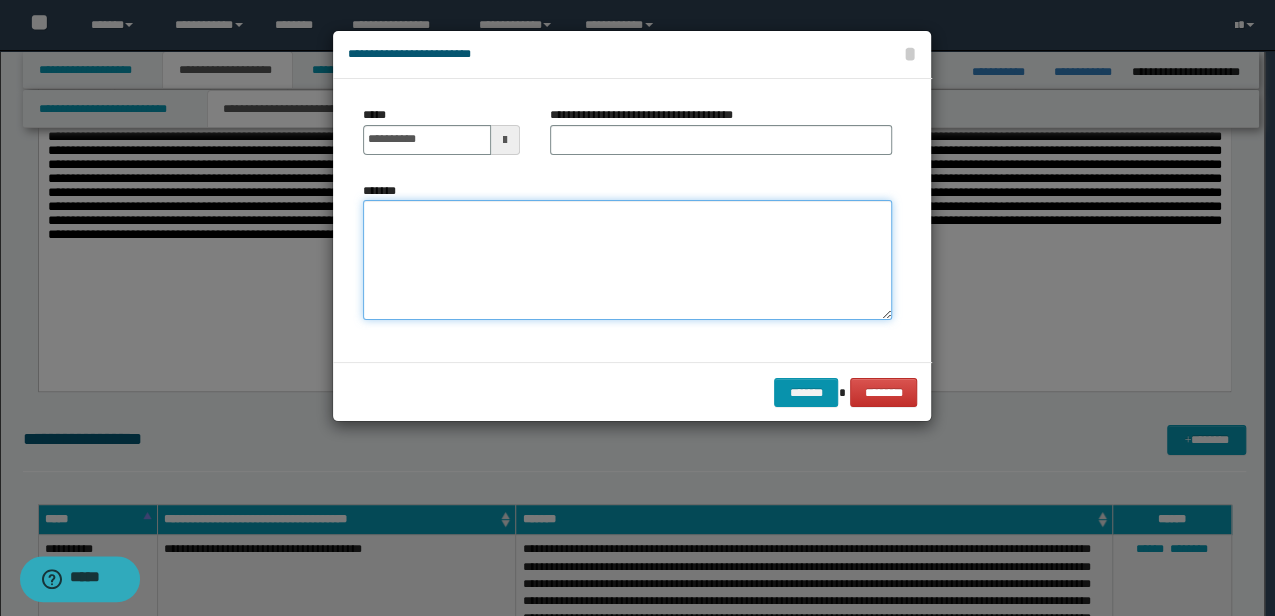 click on "*******" at bounding box center (627, 259) 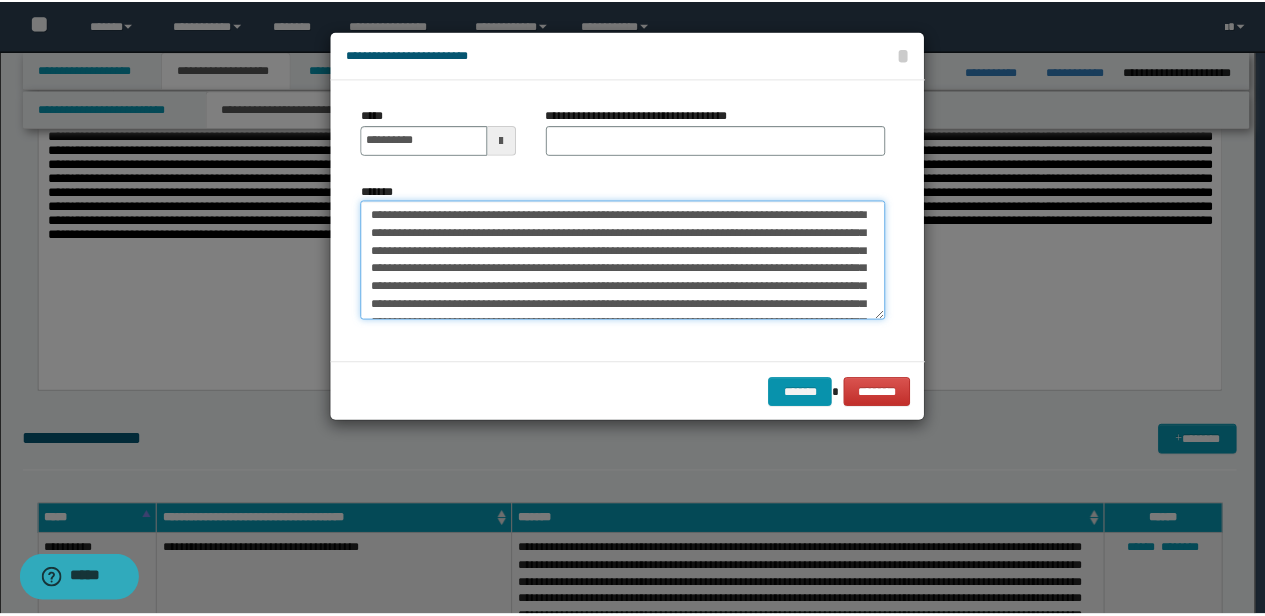 scroll, scrollTop: 138, scrollLeft: 0, axis: vertical 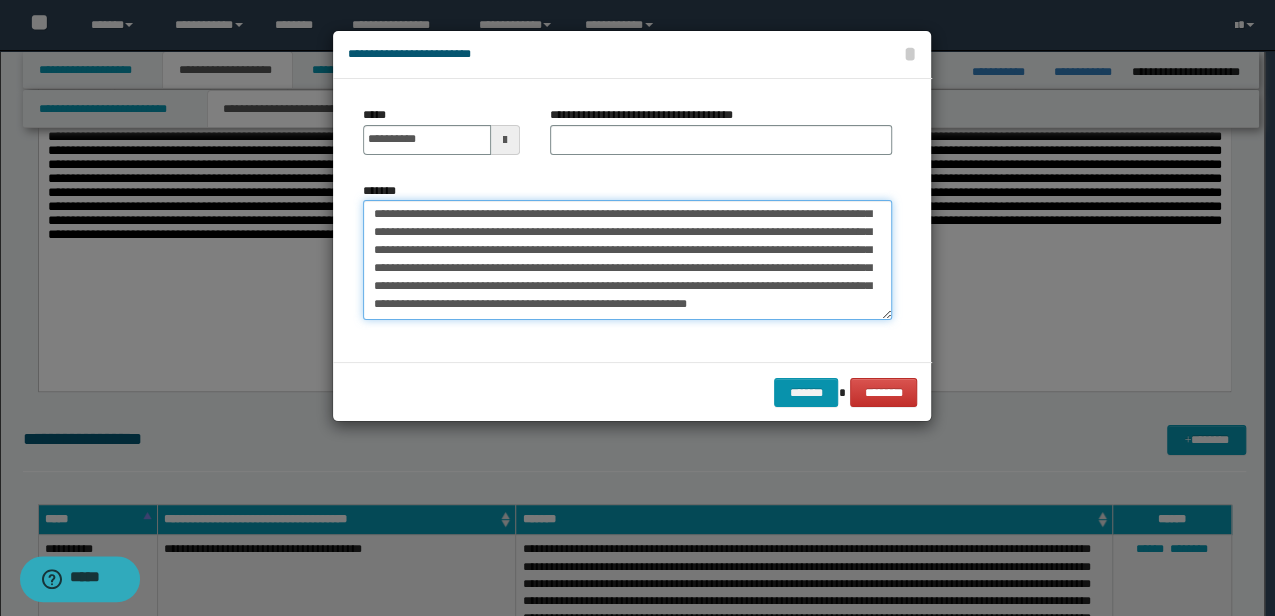 type on "**********" 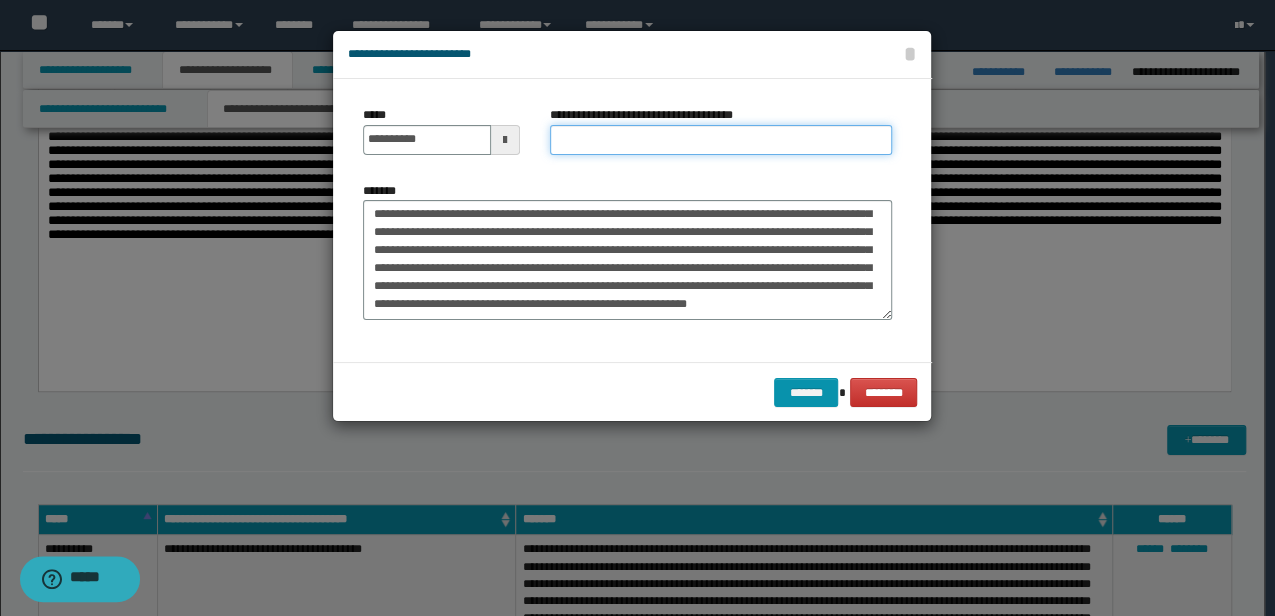 click on "**********" at bounding box center [721, 140] 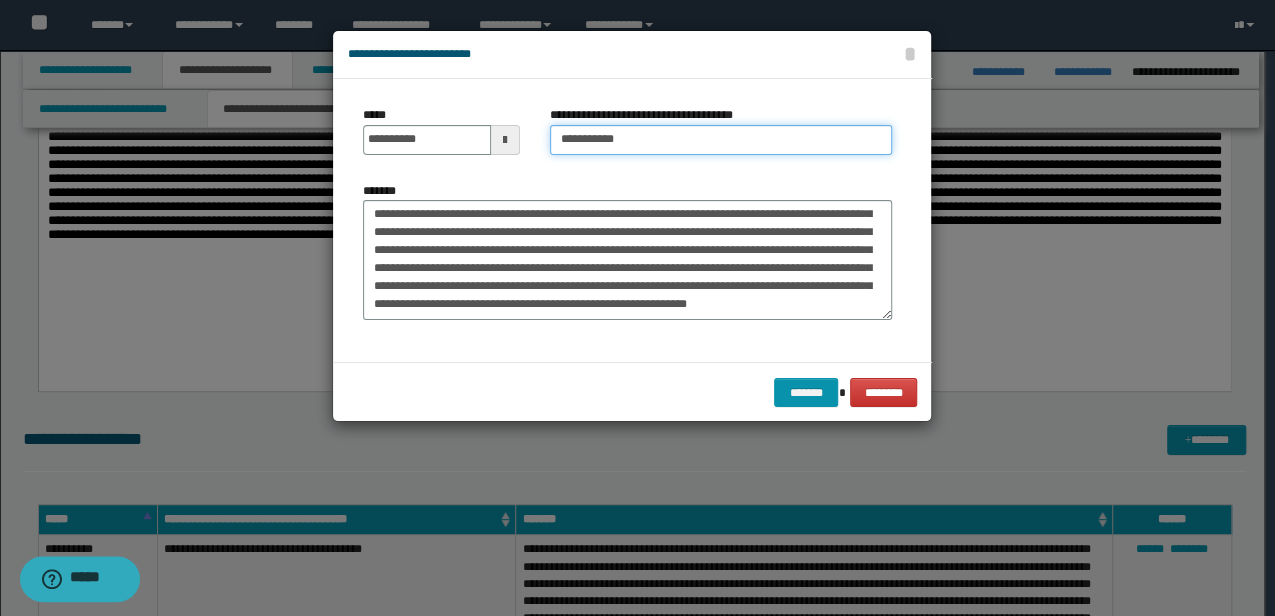 type on "**********" 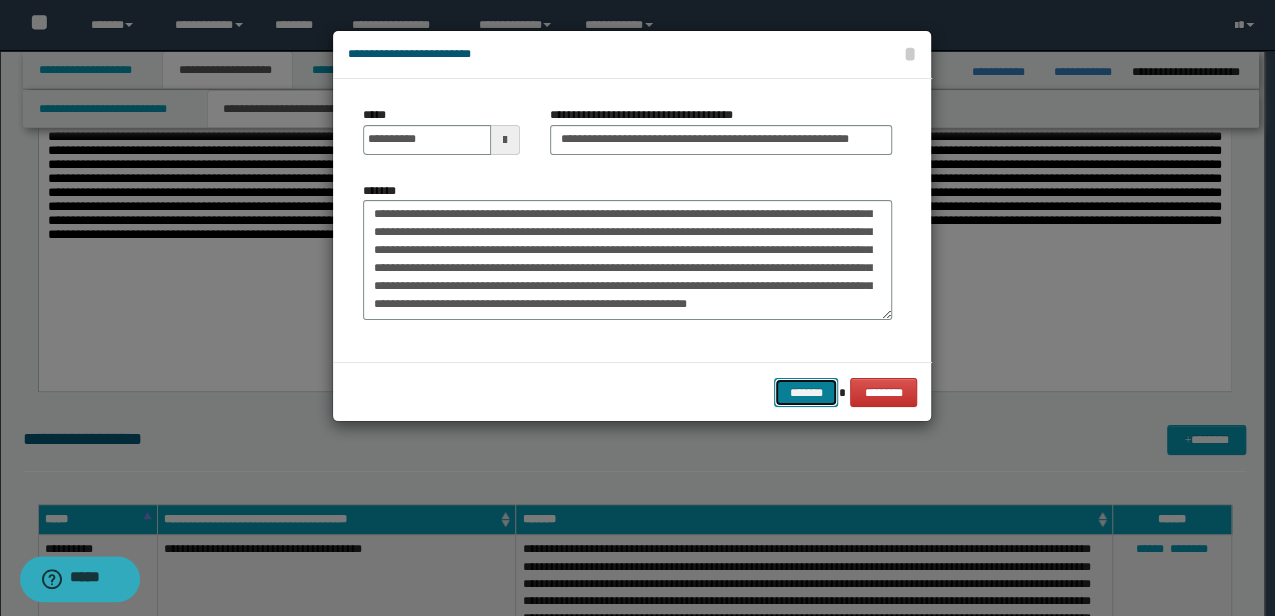 click on "*******" at bounding box center [806, 392] 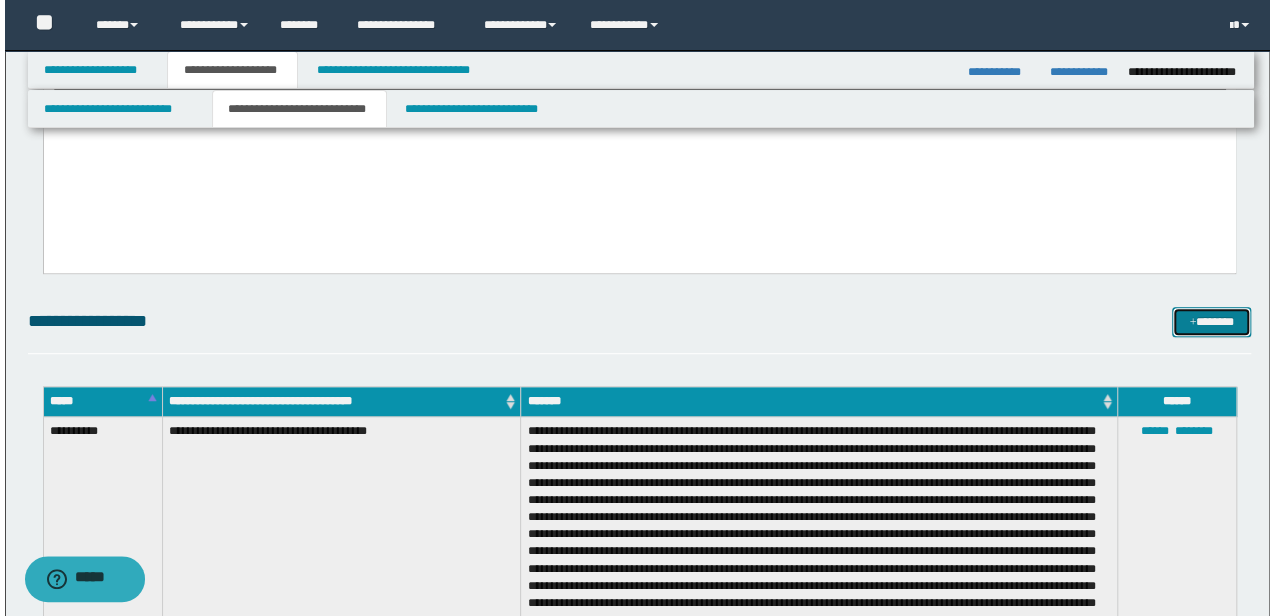 scroll, scrollTop: 391, scrollLeft: 0, axis: vertical 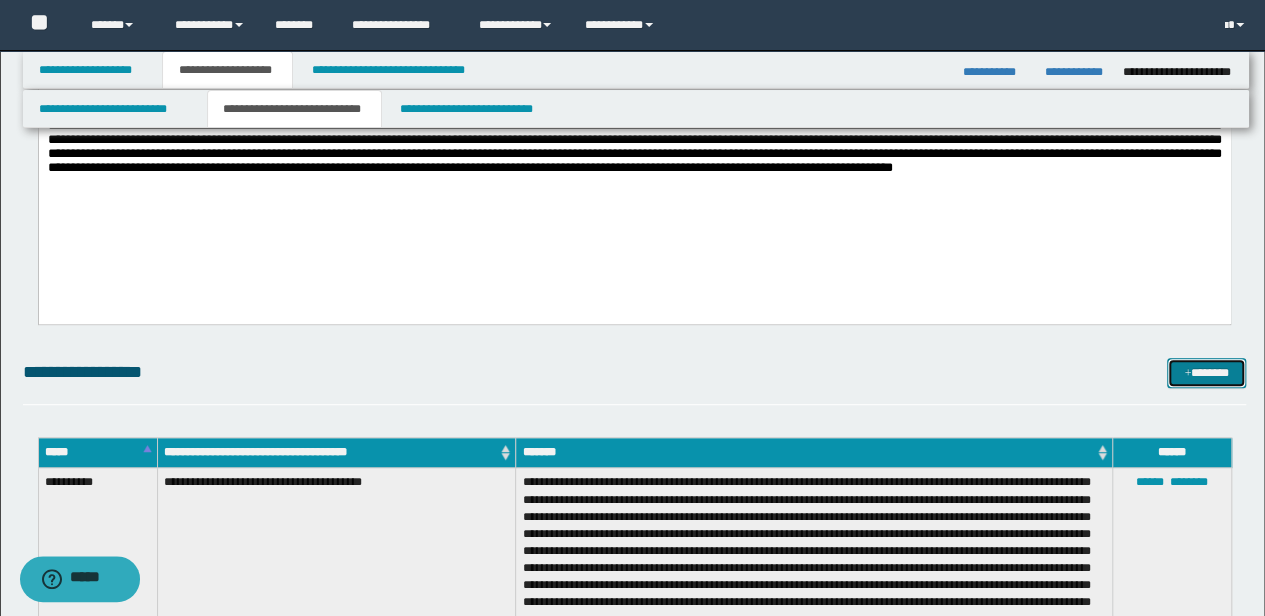 click at bounding box center [1187, 374] 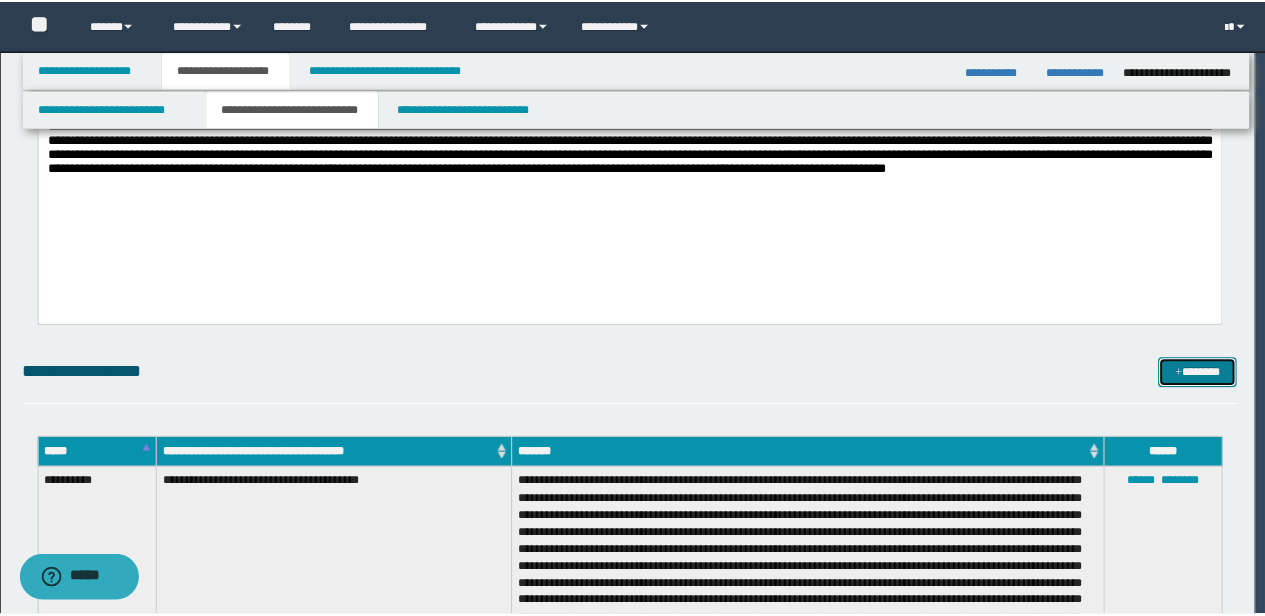 scroll, scrollTop: 0, scrollLeft: 0, axis: both 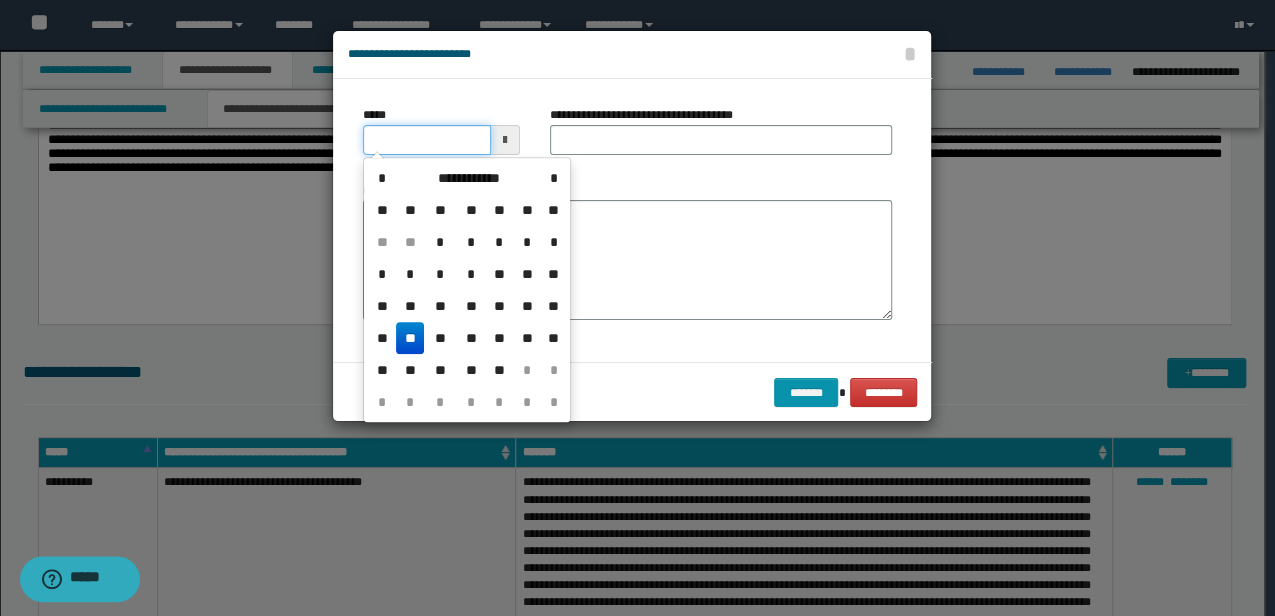 drag, startPoint x: 470, startPoint y: 130, endPoint x: 189, endPoint y: 136, distance: 281.06406 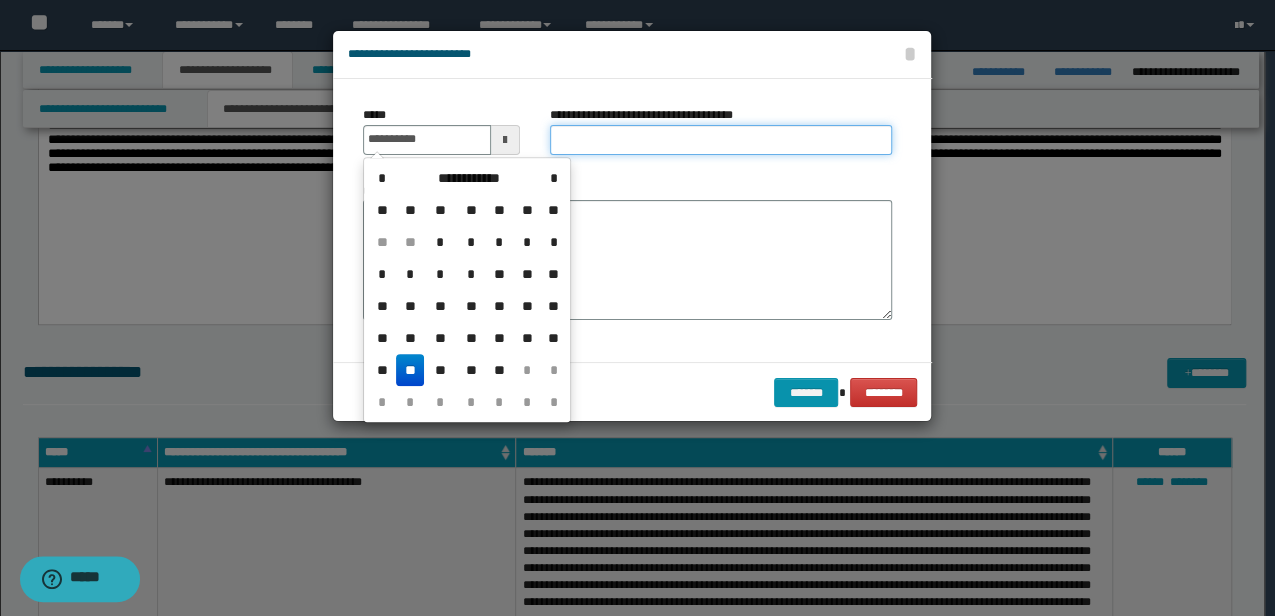 type on "**********" 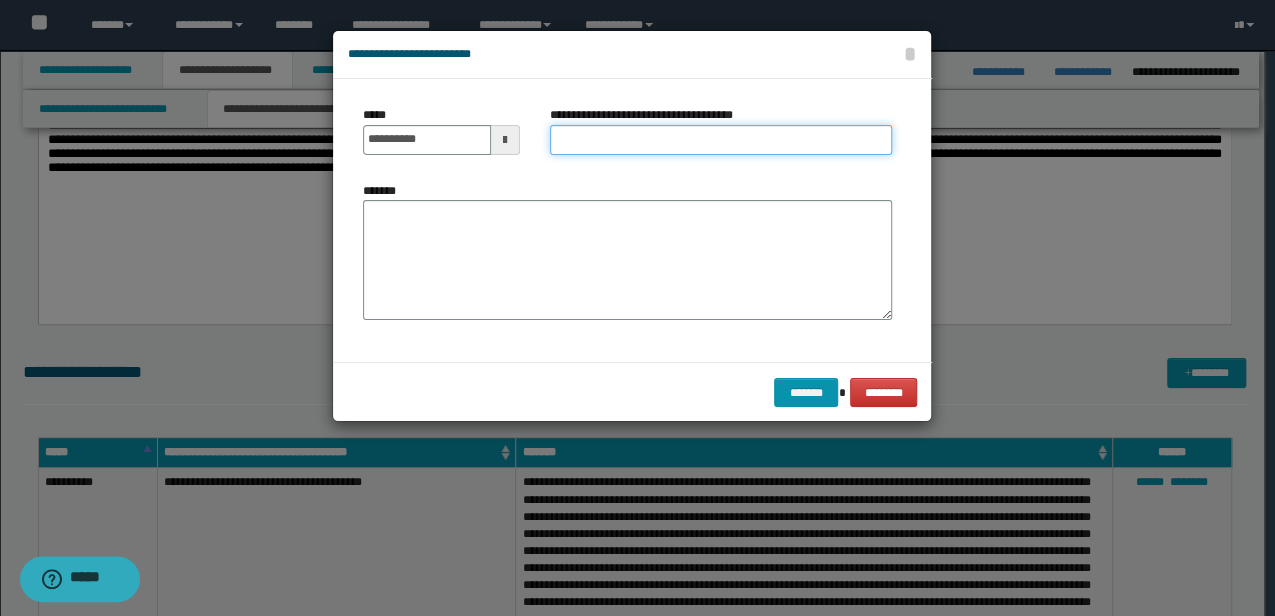 click on "**********" at bounding box center [721, 140] 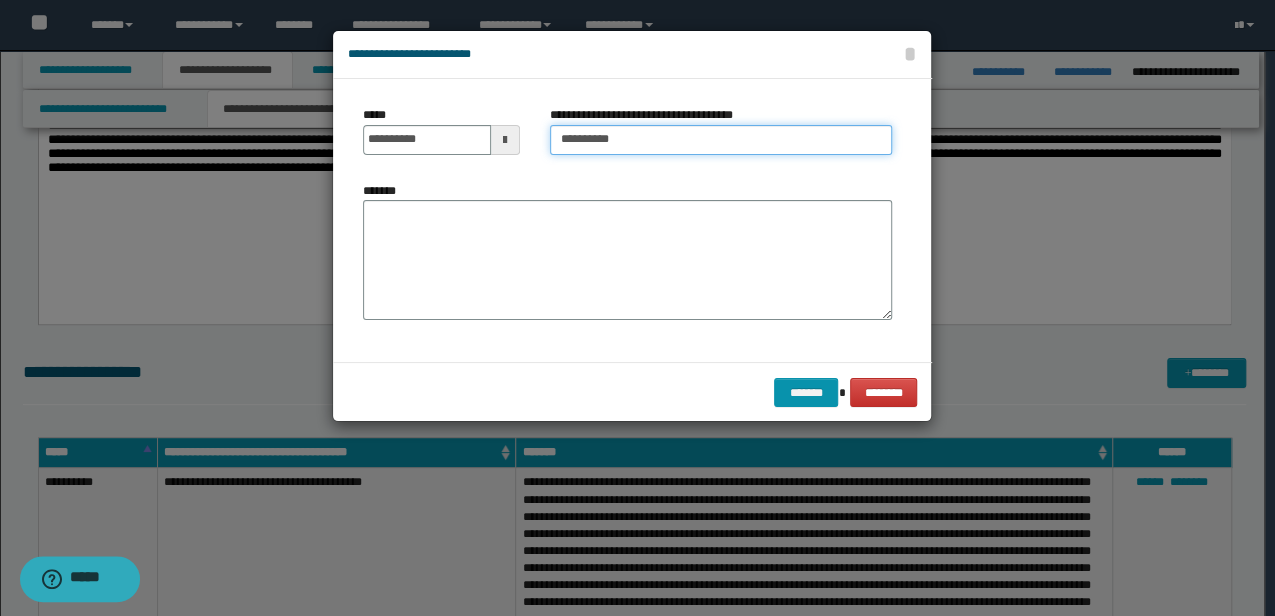 type on "**********" 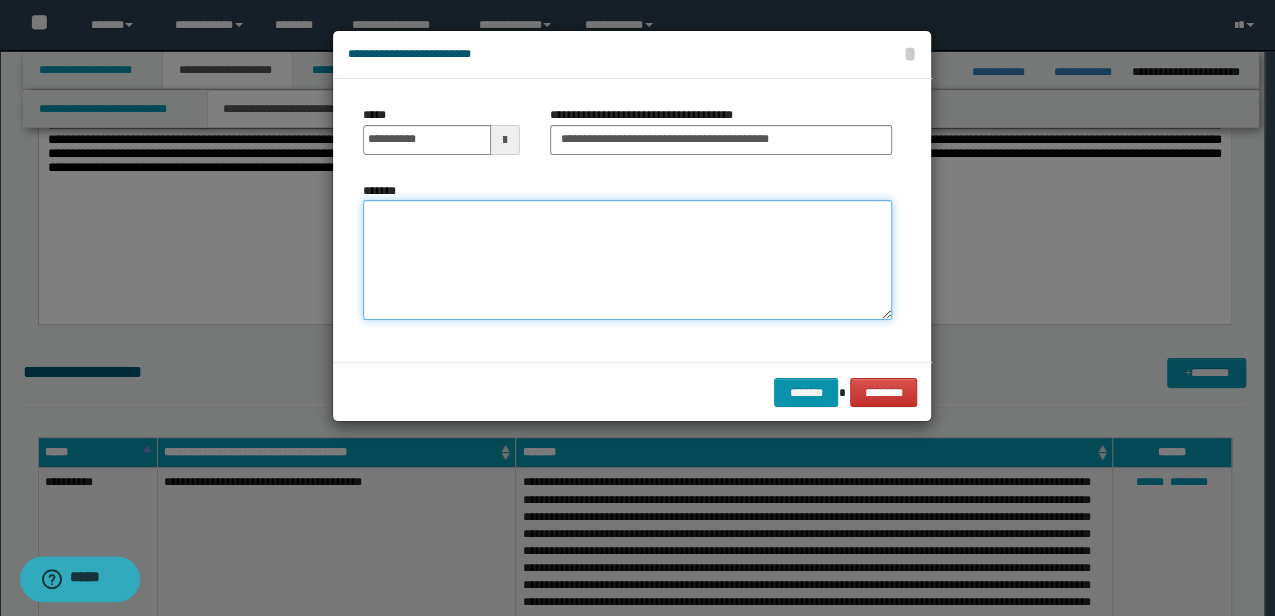 click on "*******" at bounding box center [627, 259] 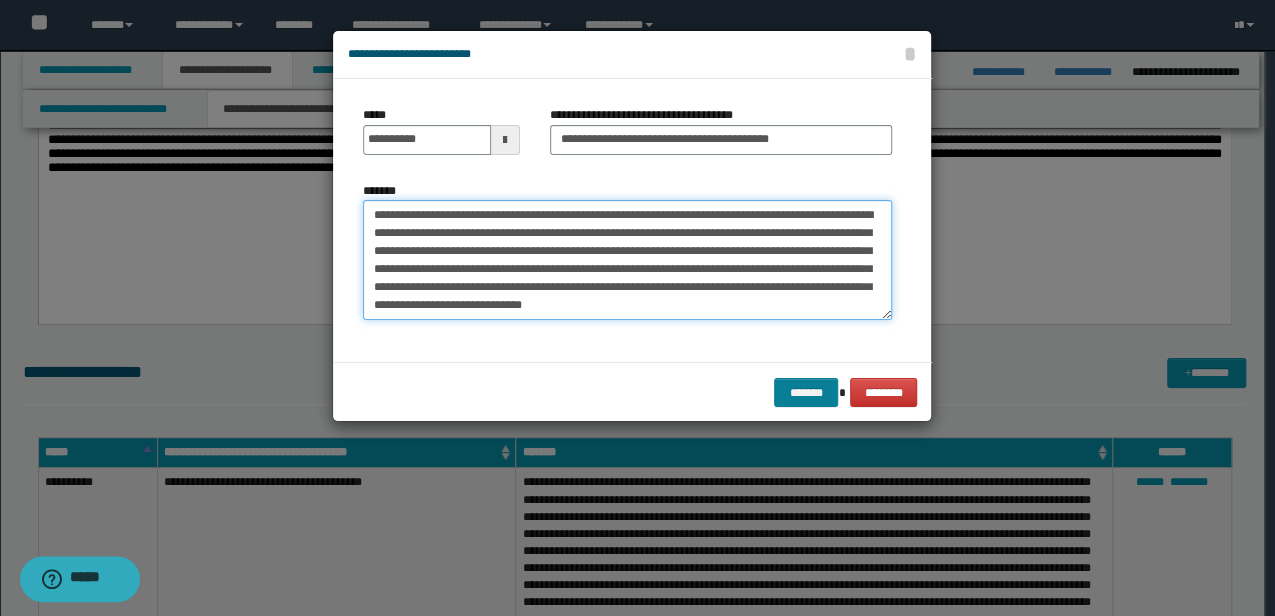 type on "**********" 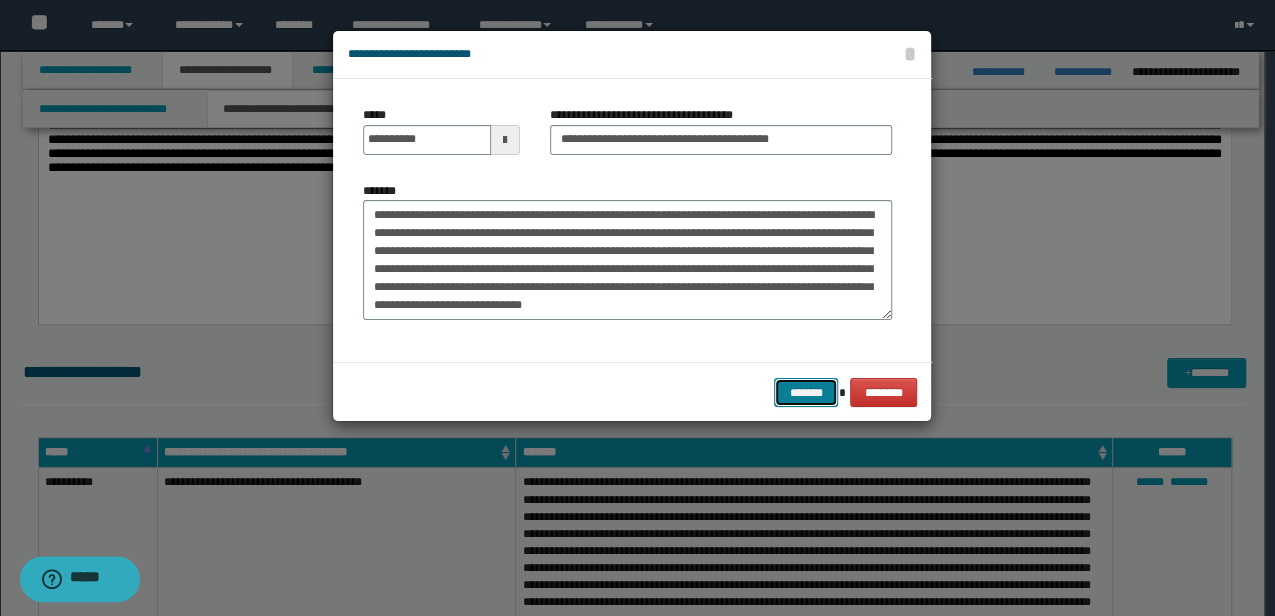 click on "*******" at bounding box center (806, 392) 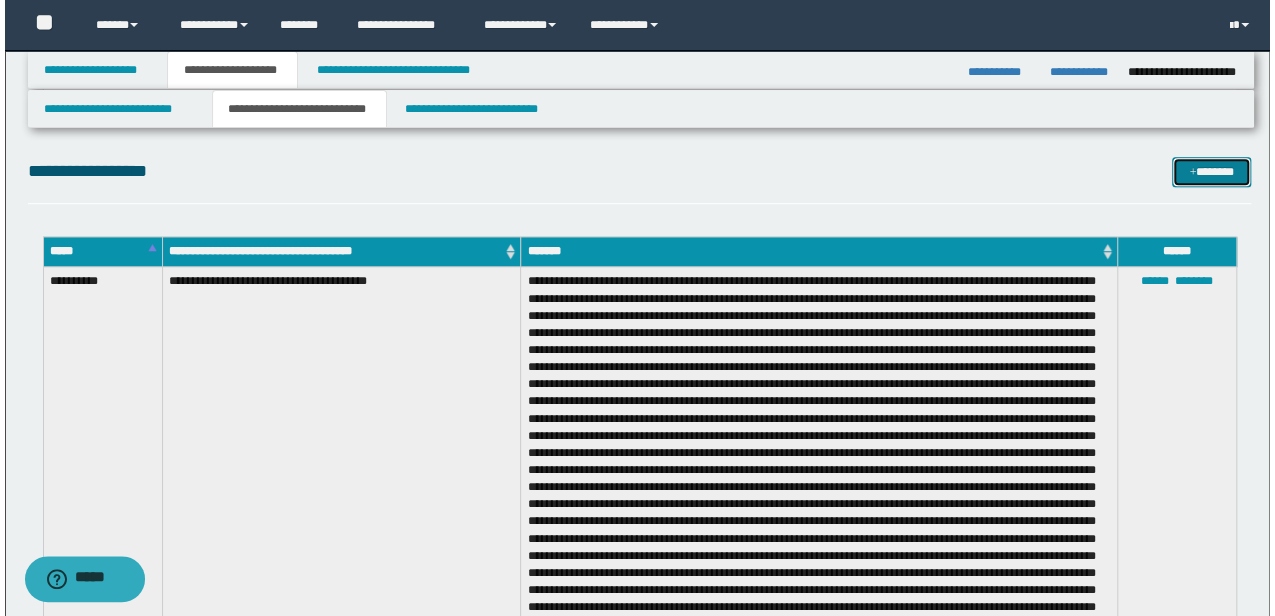 scroll, scrollTop: 591, scrollLeft: 0, axis: vertical 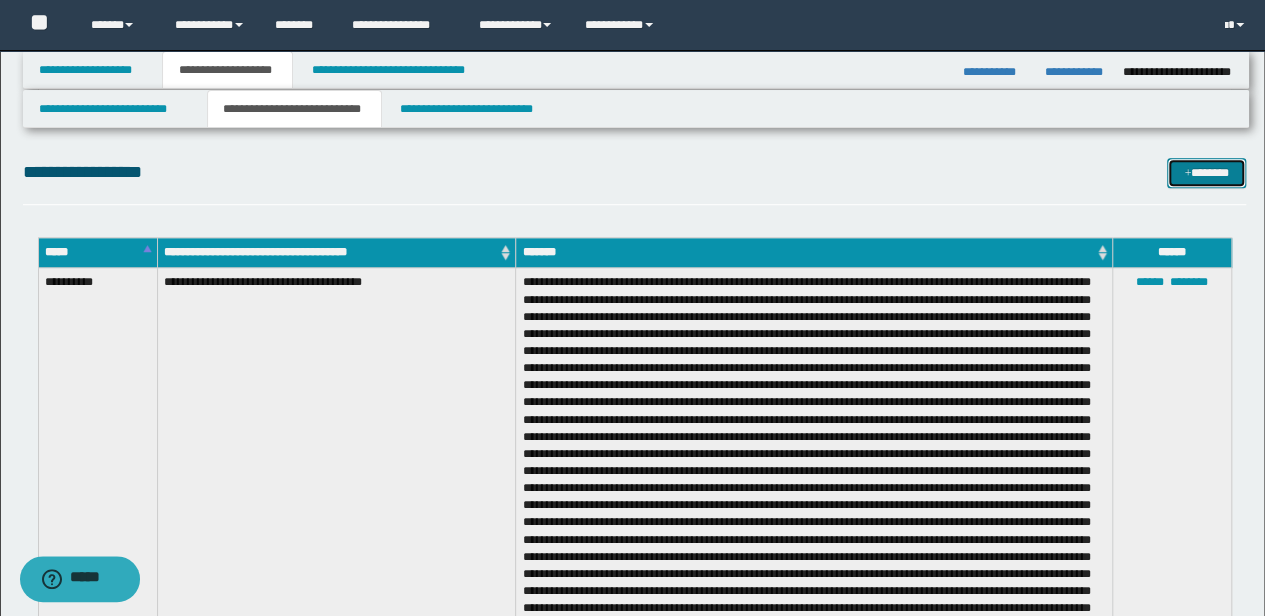 click on "*******" at bounding box center [1206, 172] 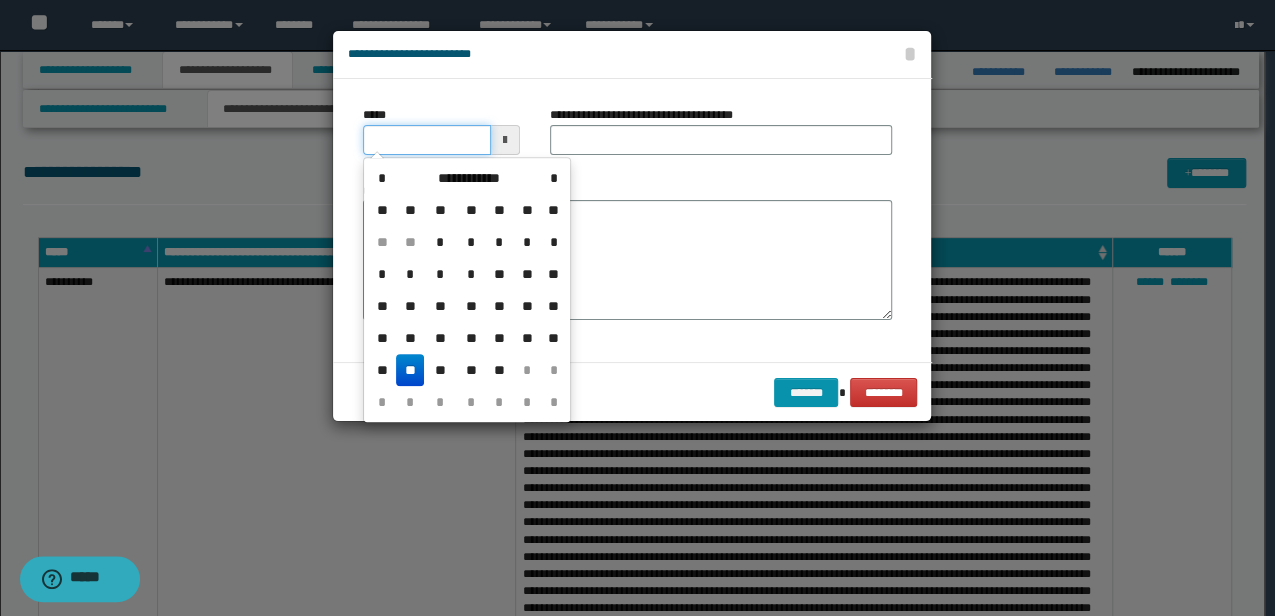drag, startPoint x: 255, startPoint y: 137, endPoint x: 69, endPoint y: 124, distance: 186.45375 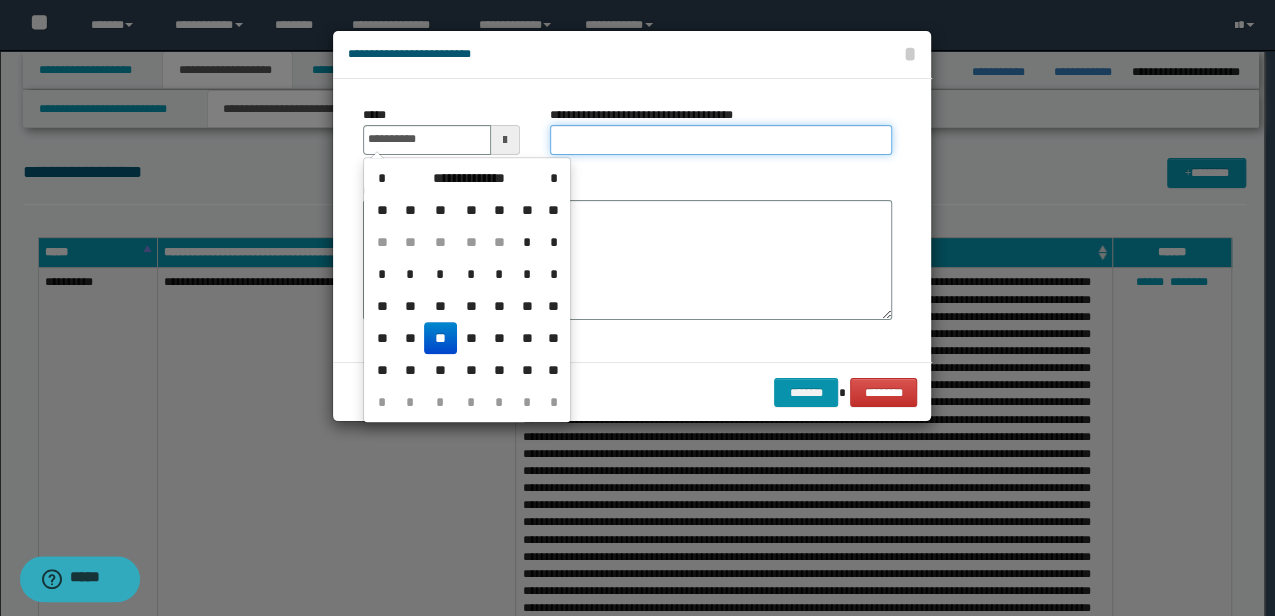 type on "**********" 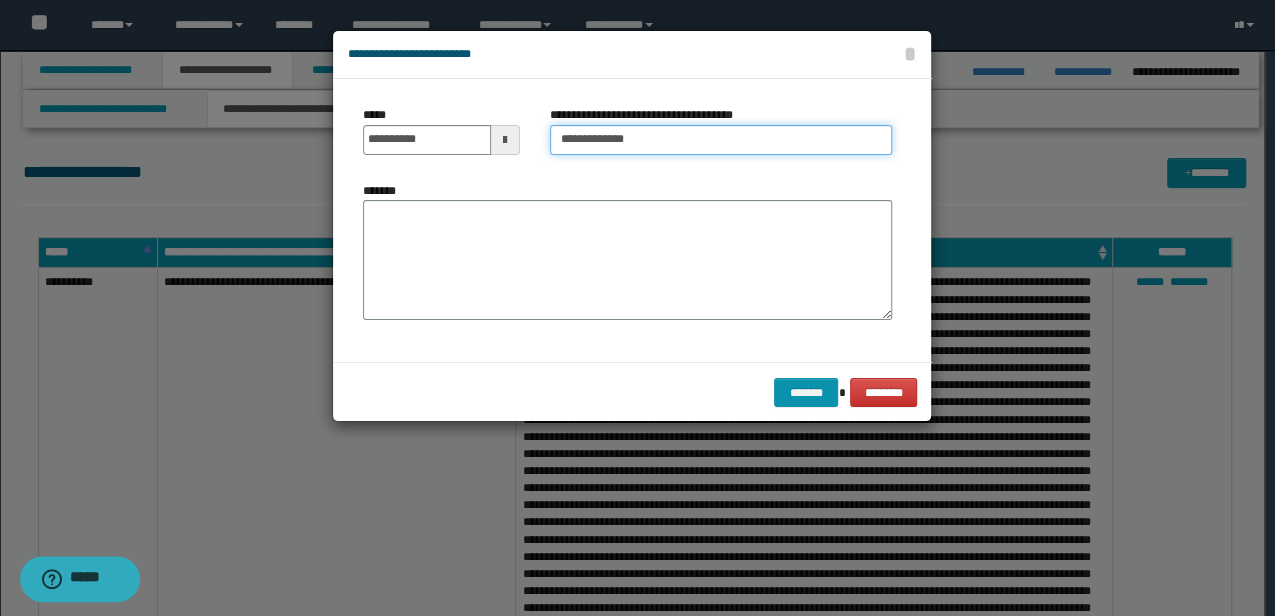 type on "**********" 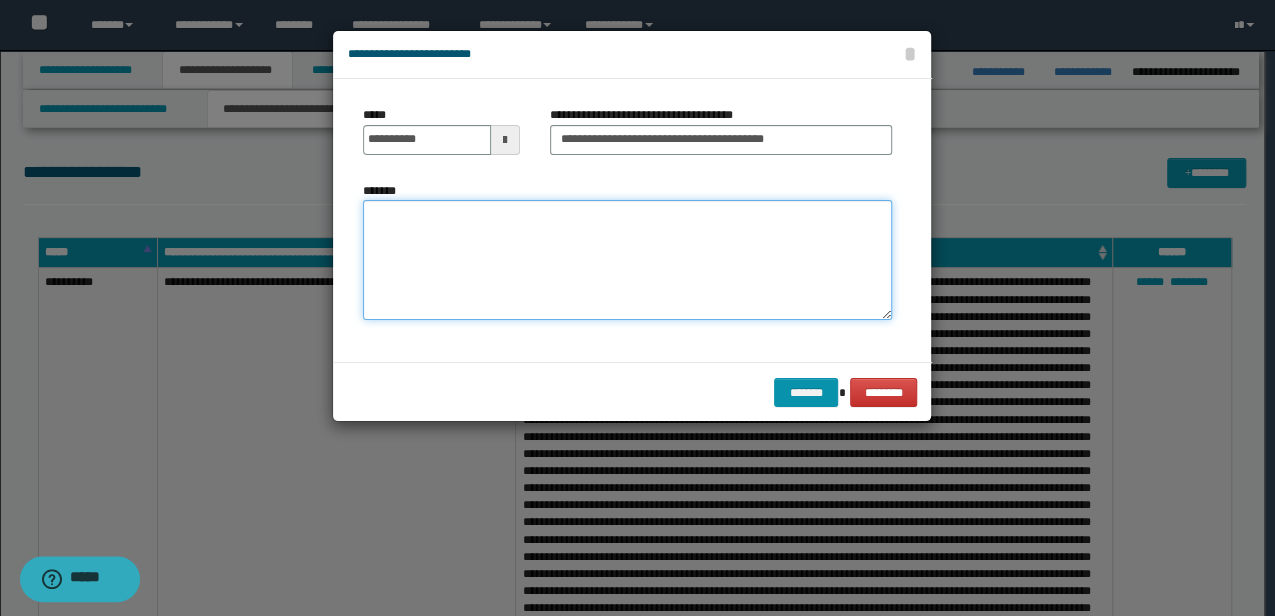 click on "*******" at bounding box center [627, 259] 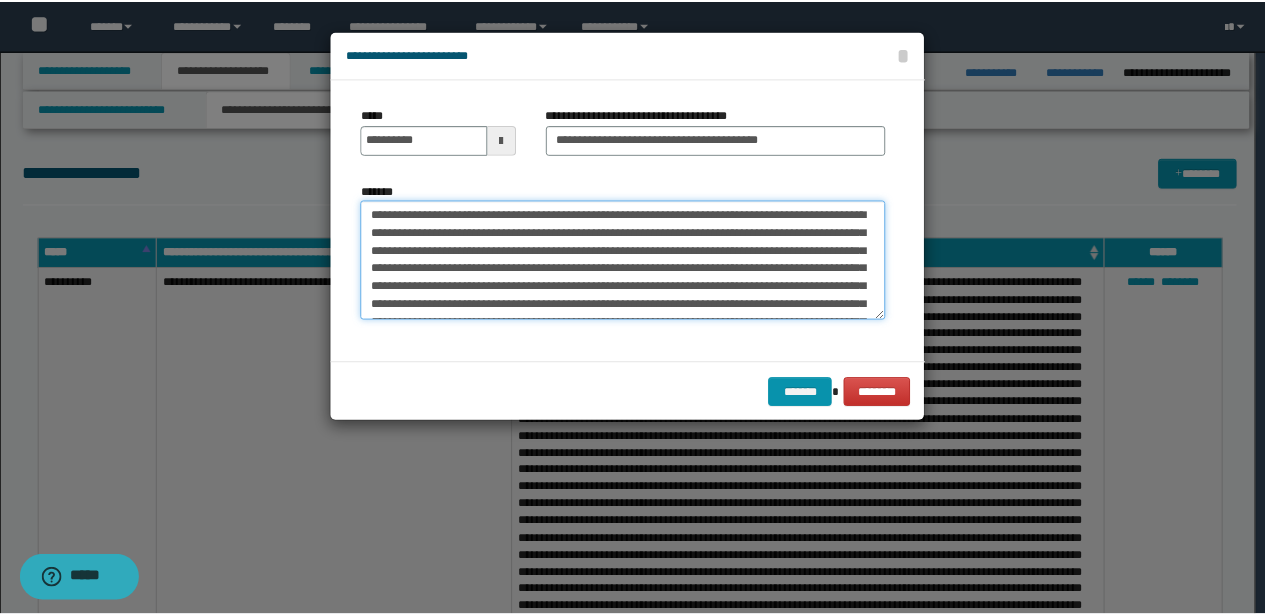 scroll, scrollTop: 174, scrollLeft: 0, axis: vertical 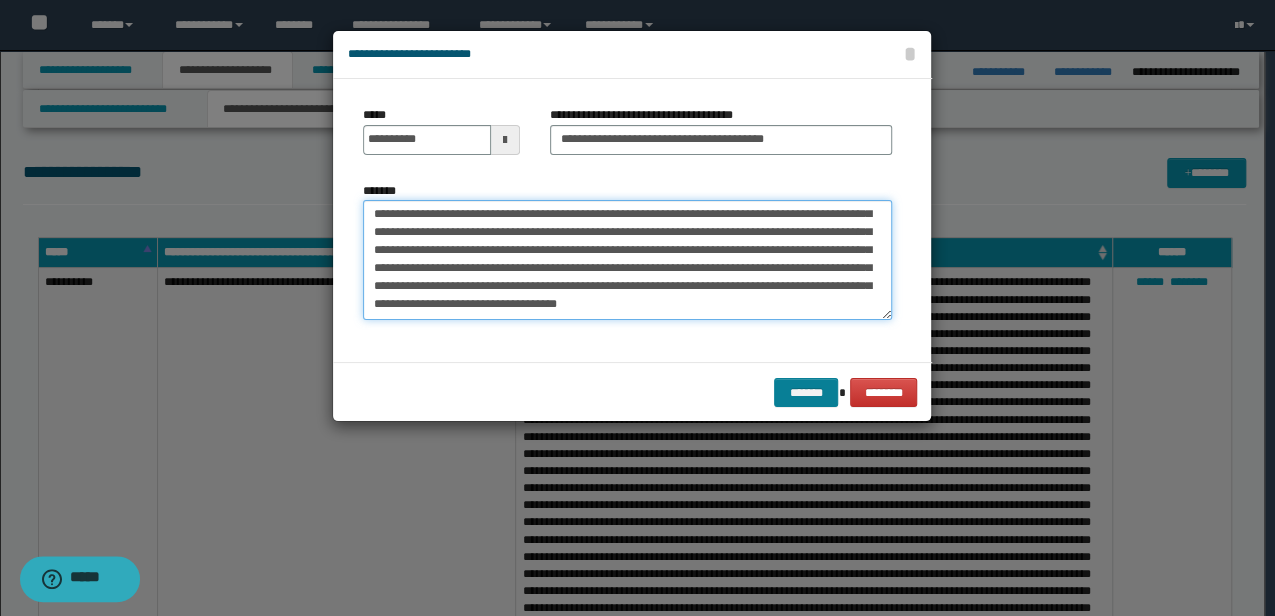 type on "**********" 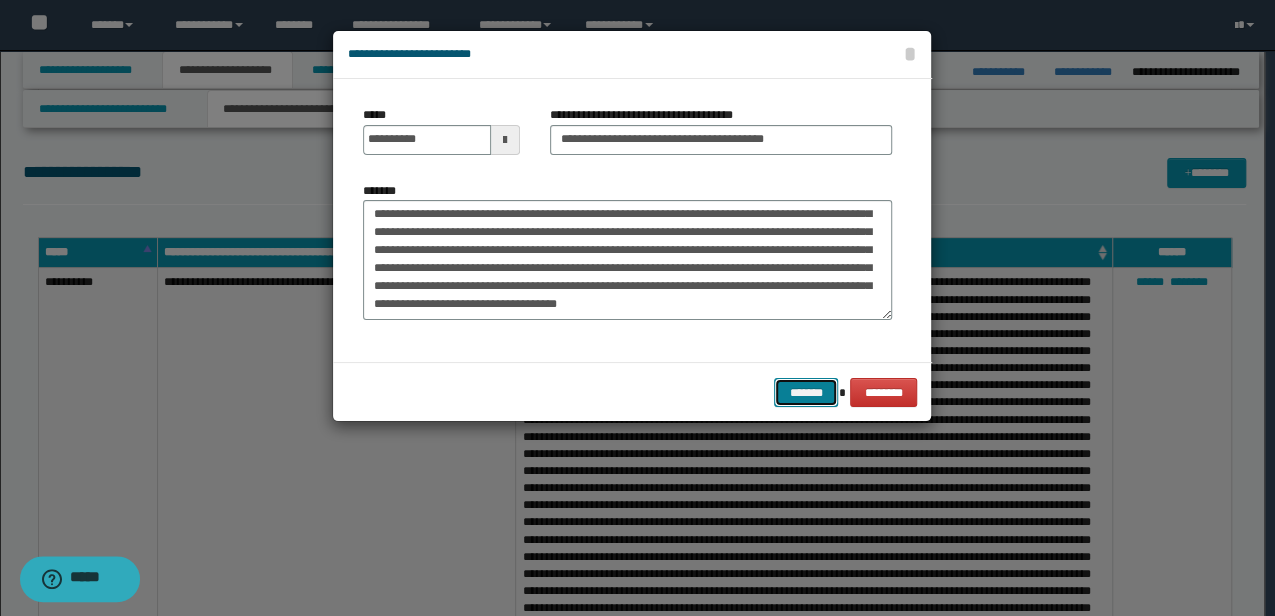 click on "*******" at bounding box center (806, 392) 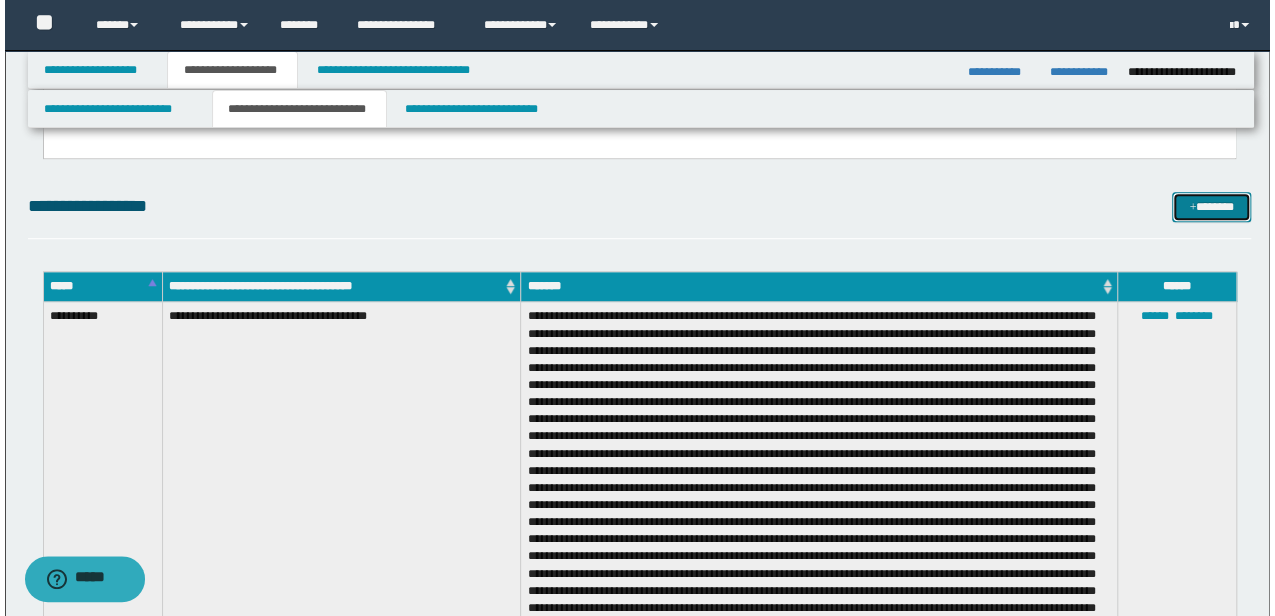 scroll, scrollTop: 524, scrollLeft: 0, axis: vertical 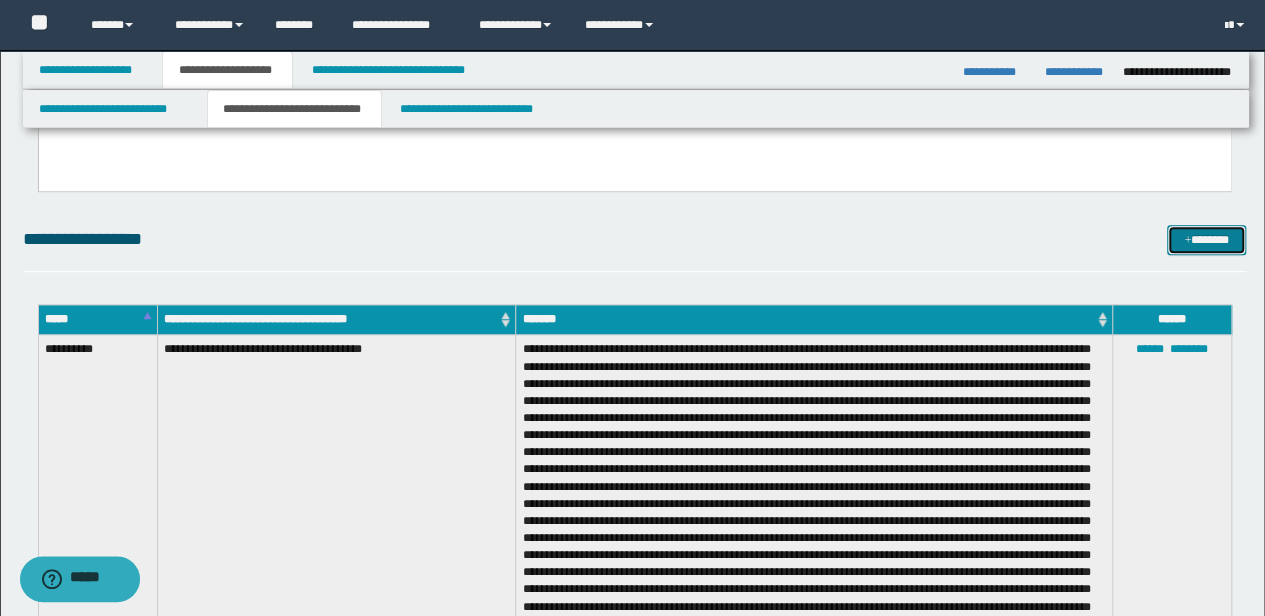 click on "*******" at bounding box center [1206, 239] 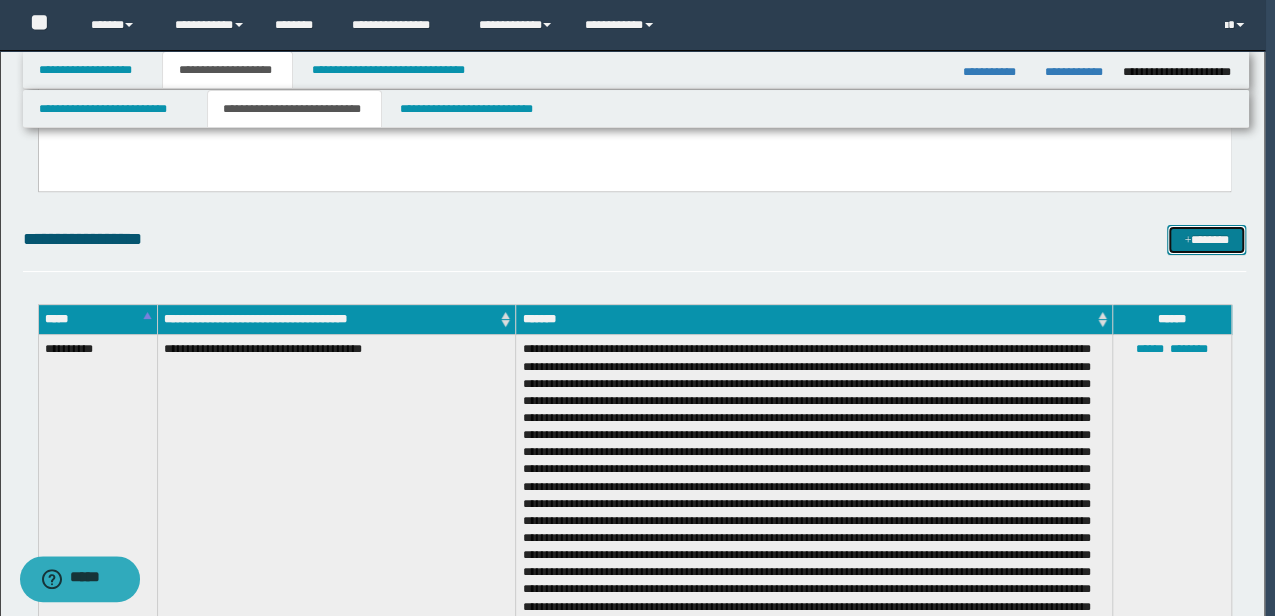 scroll, scrollTop: 0, scrollLeft: 0, axis: both 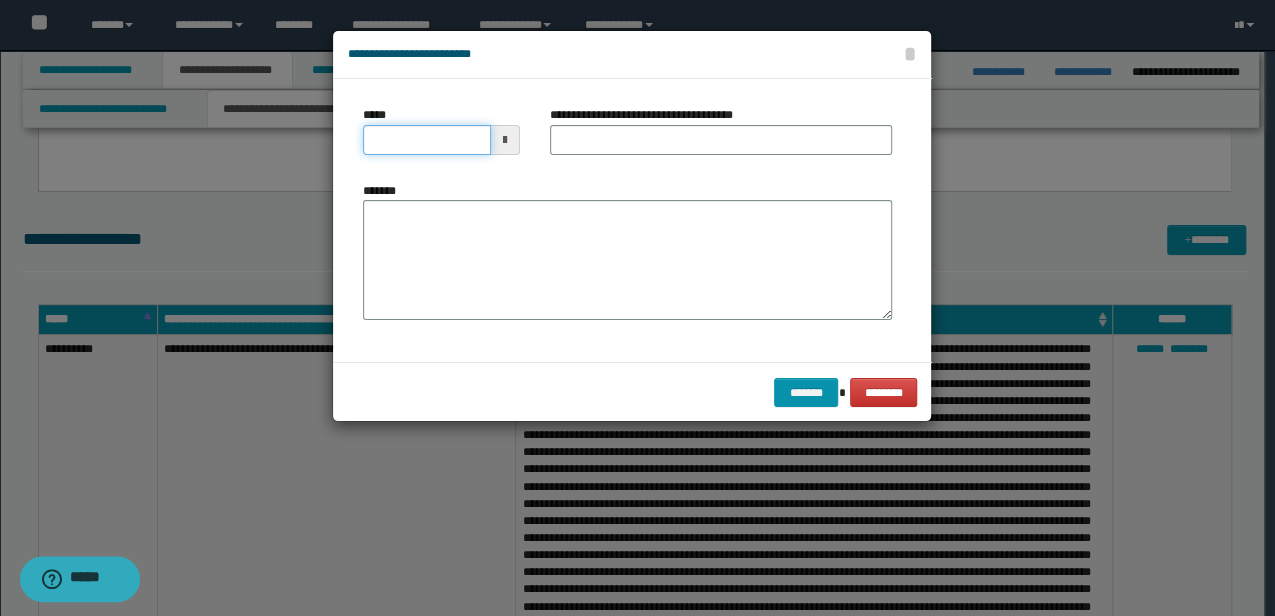drag, startPoint x: 460, startPoint y: 145, endPoint x: 48, endPoint y: 158, distance: 412.20505 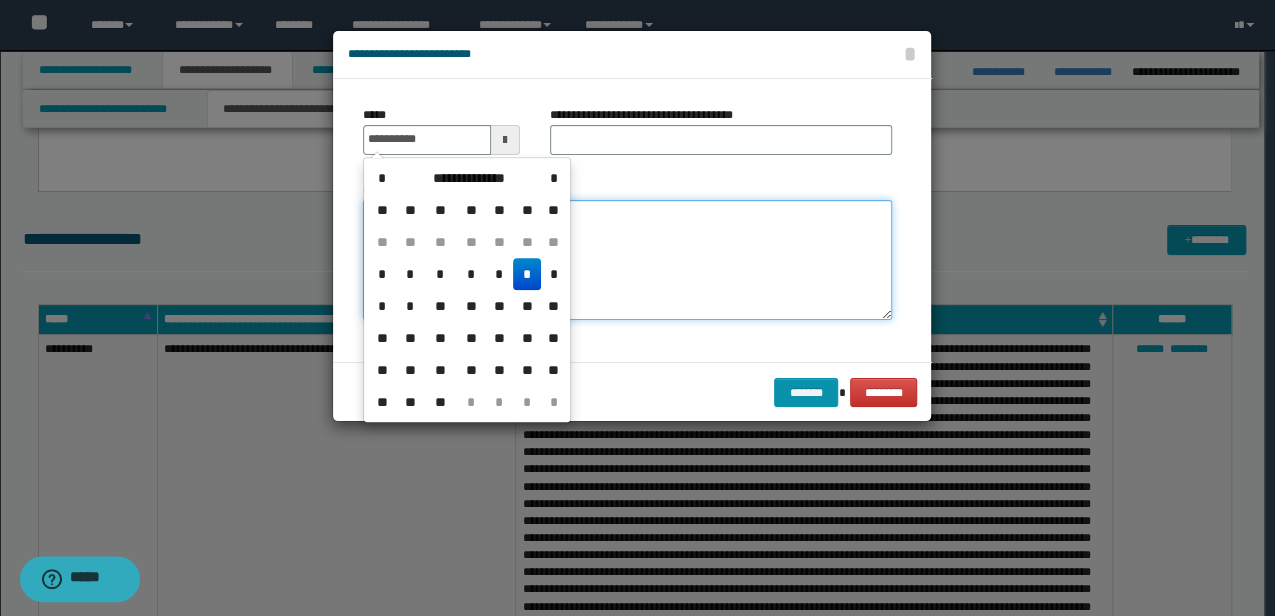 type on "**********" 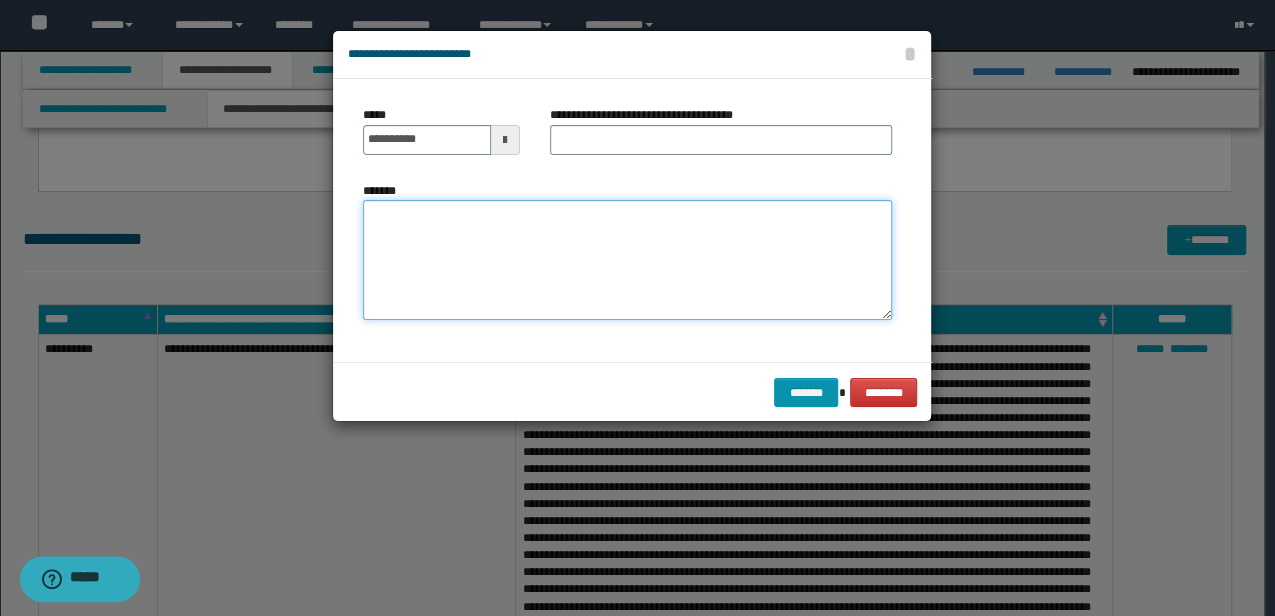 paste on "**********" 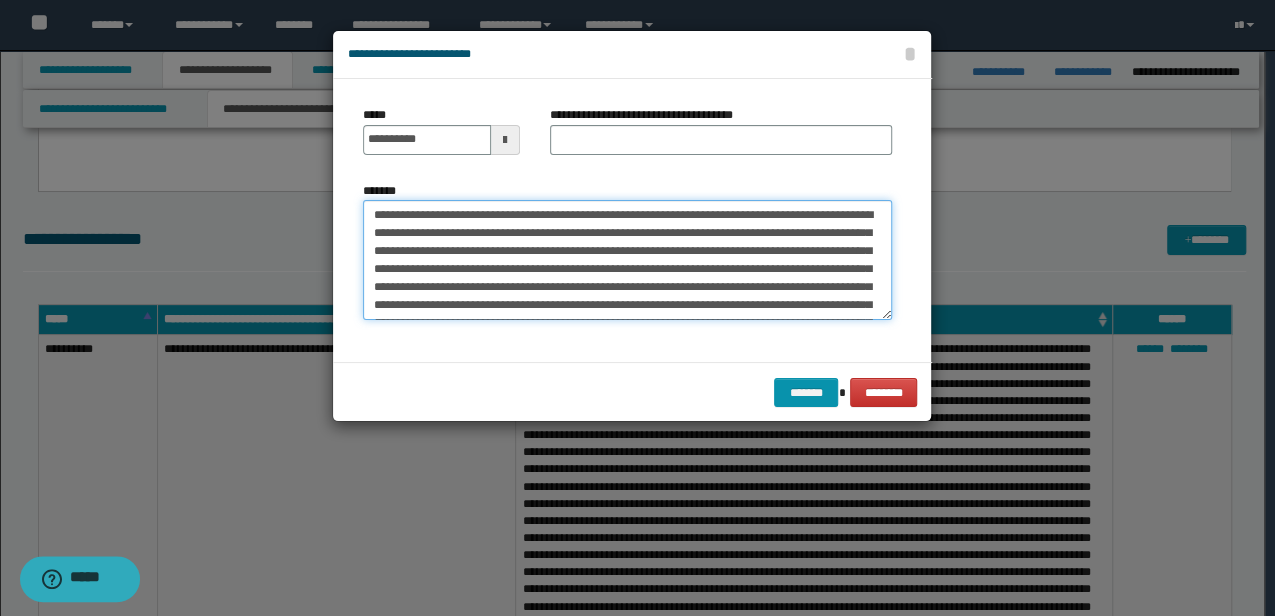 scroll, scrollTop: 156, scrollLeft: 0, axis: vertical 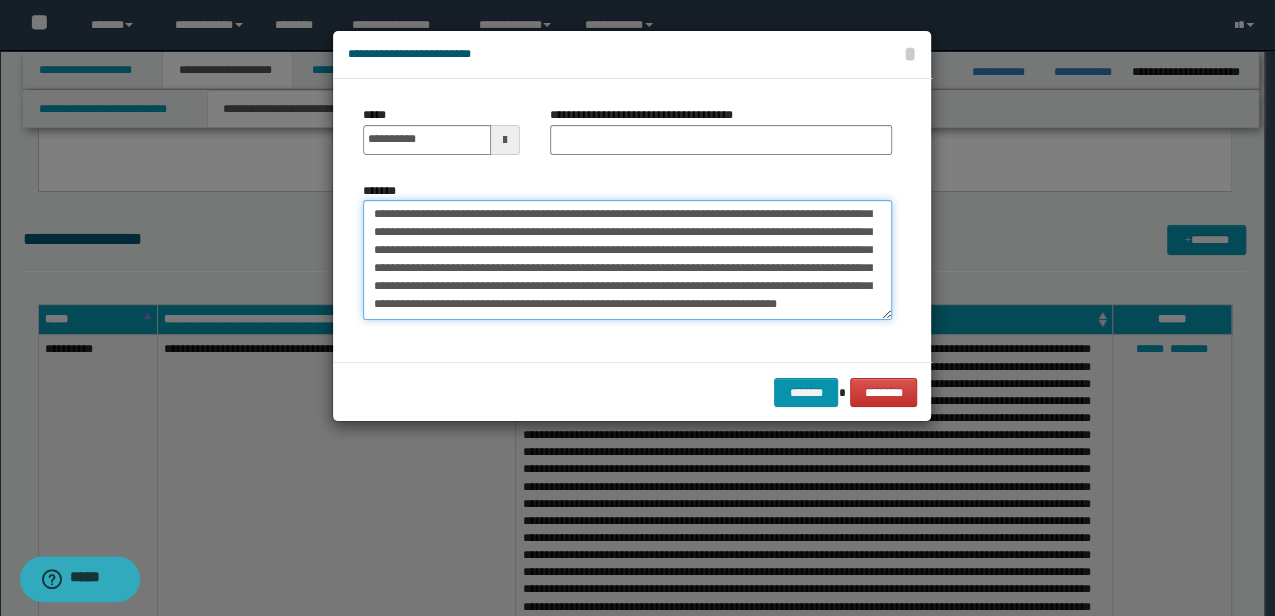 type on "**********" 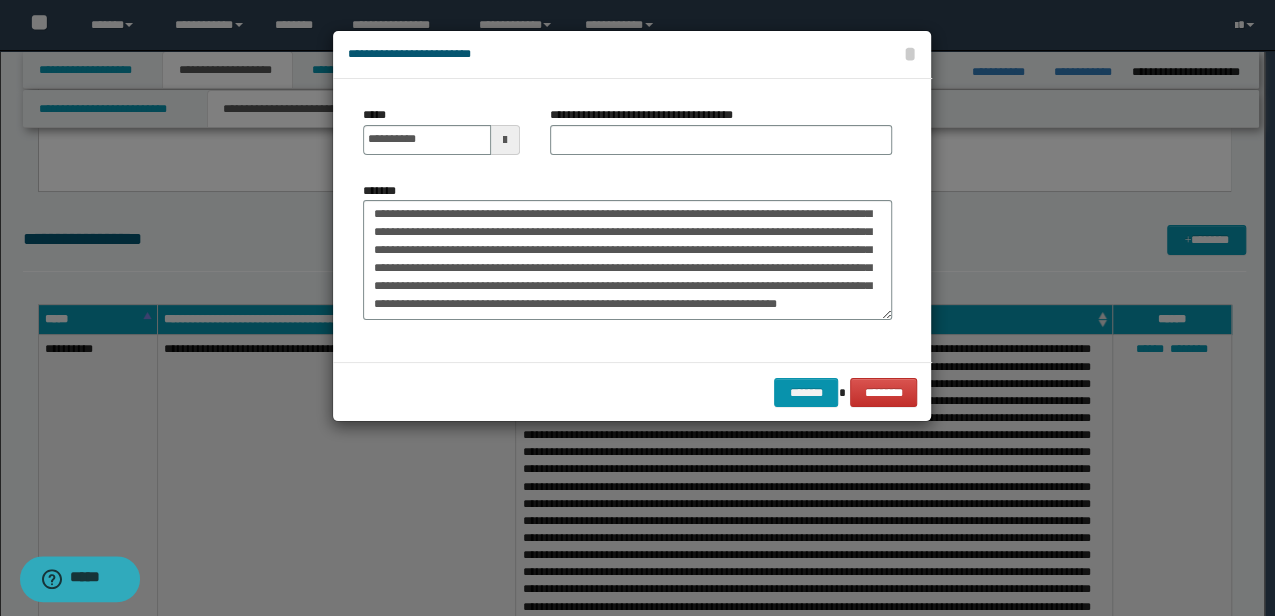 click on "**********" at bounding box center [721, 138] 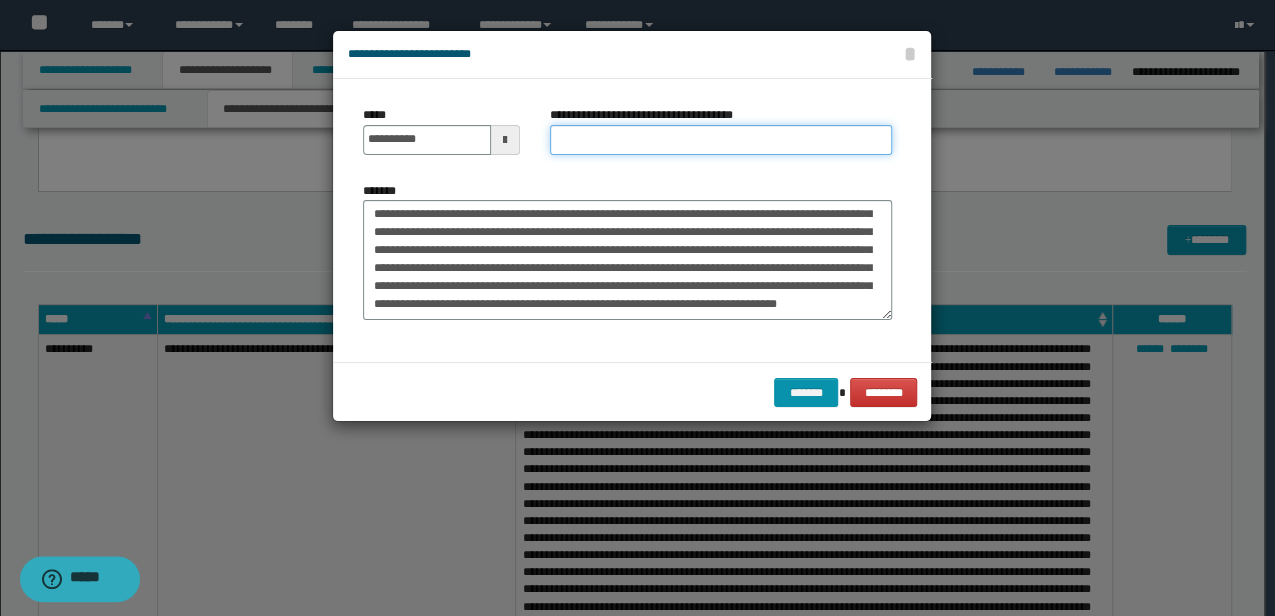 click on "**********" at bounding box center [721, 140] 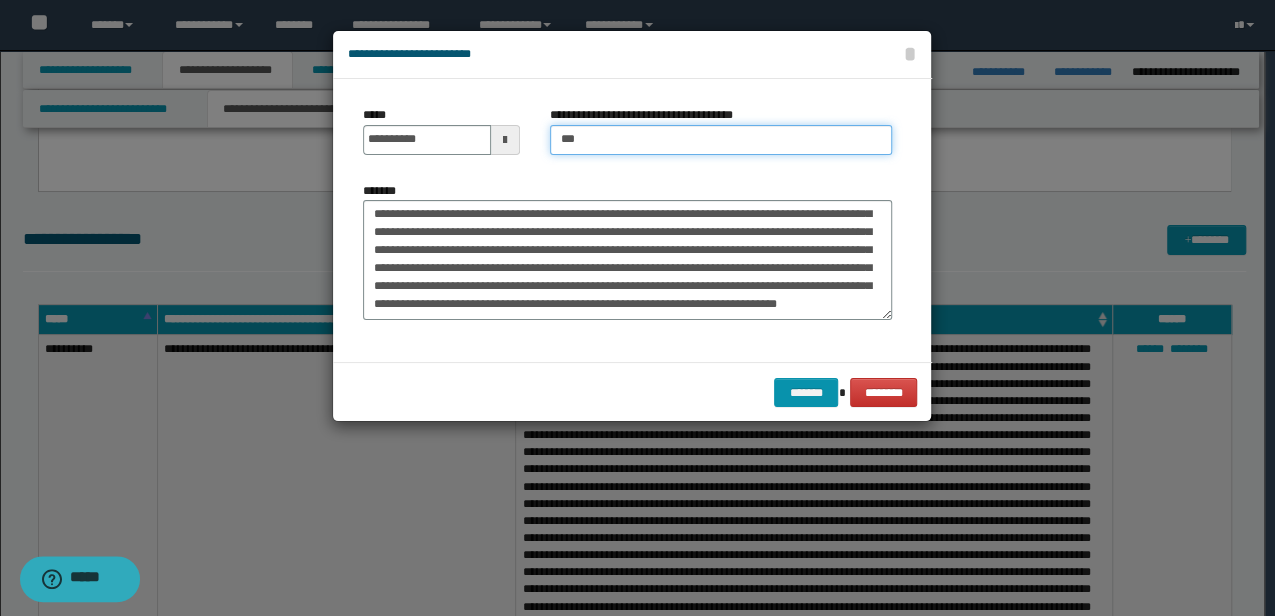 type on "**********" 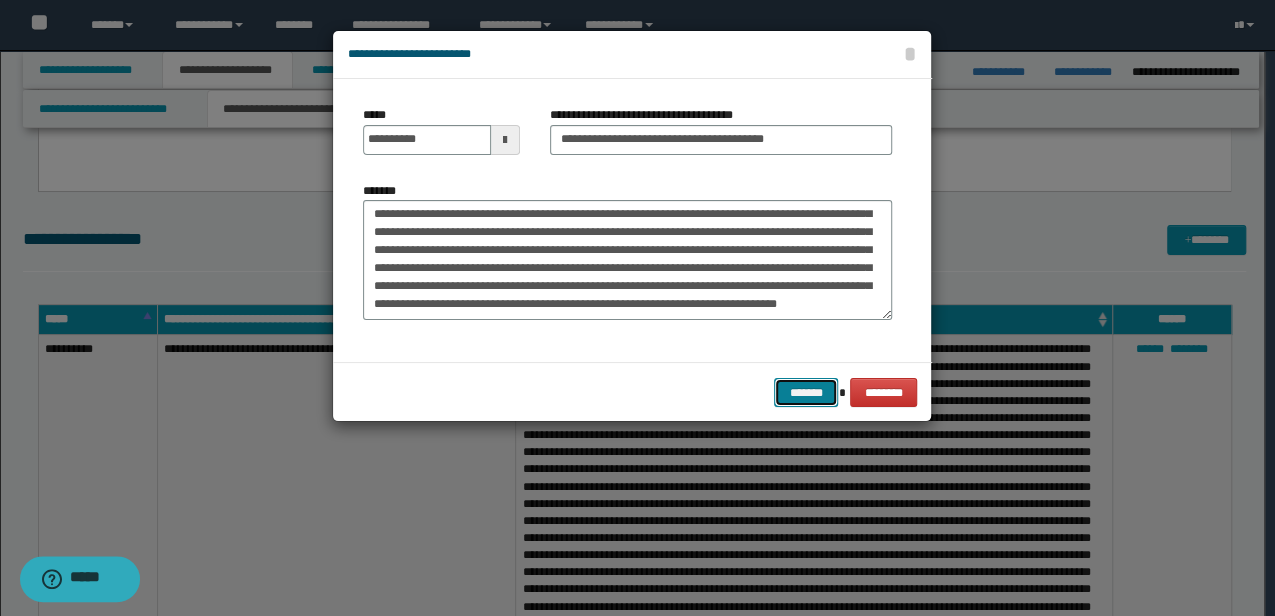 click on "*******" at bounding box center (806, 392) 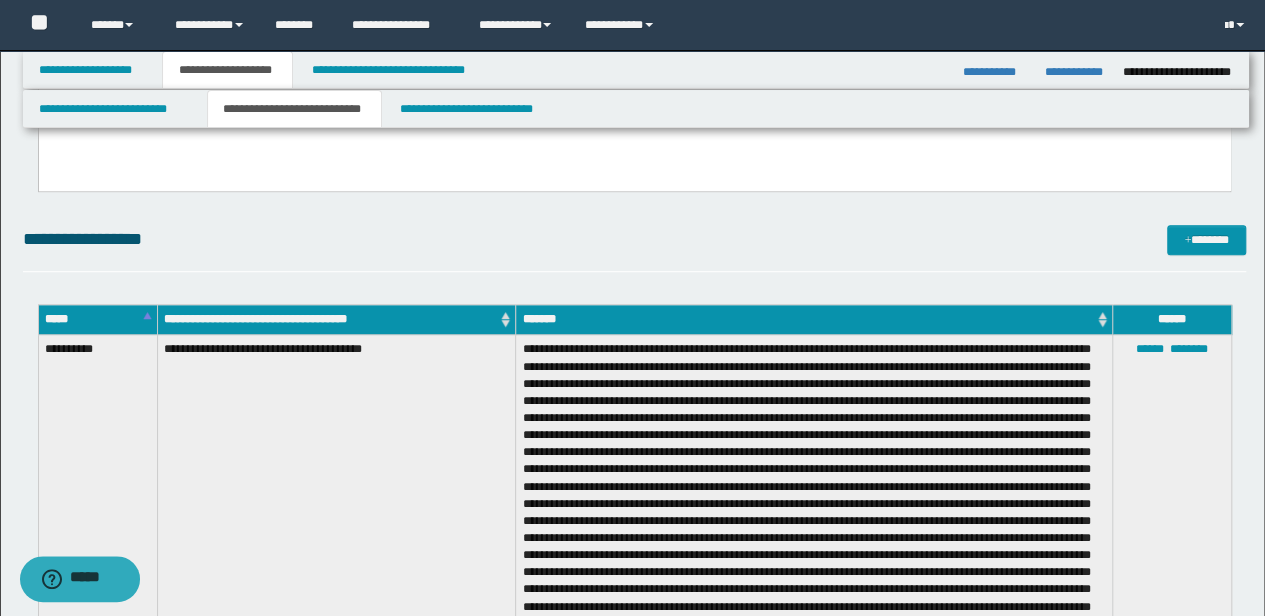 click on "*****" at bounding box center (97, 320) 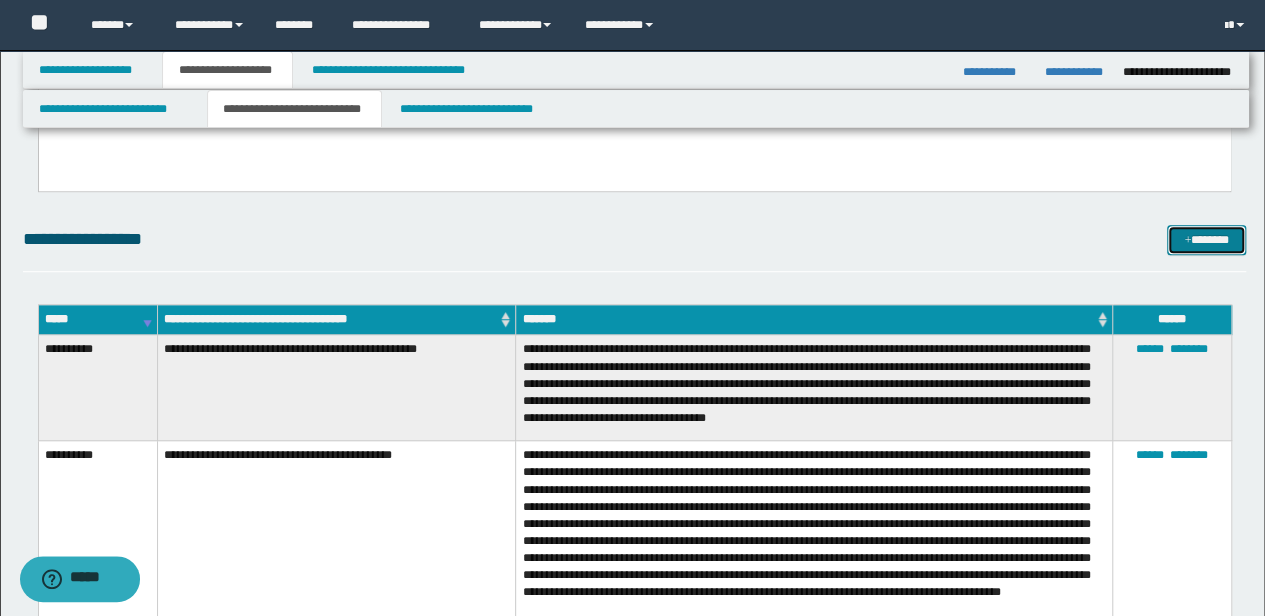 click at bounding box center (1187, 241) 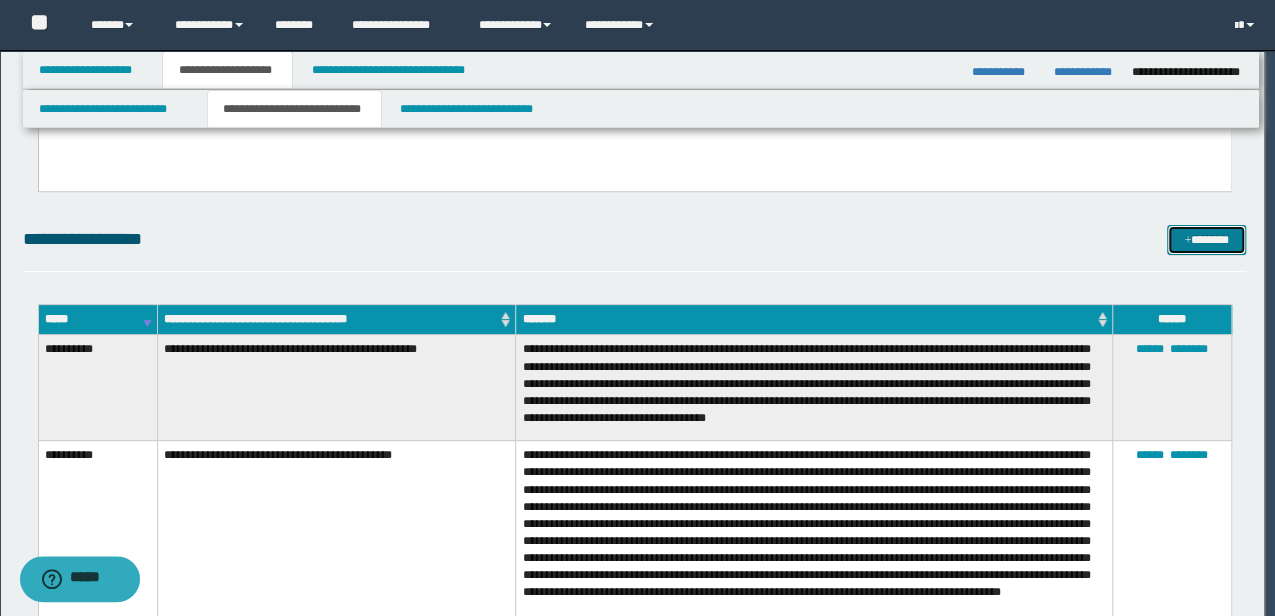 scroll, scrollTop: 0, scrollLeft: 0, axis: both 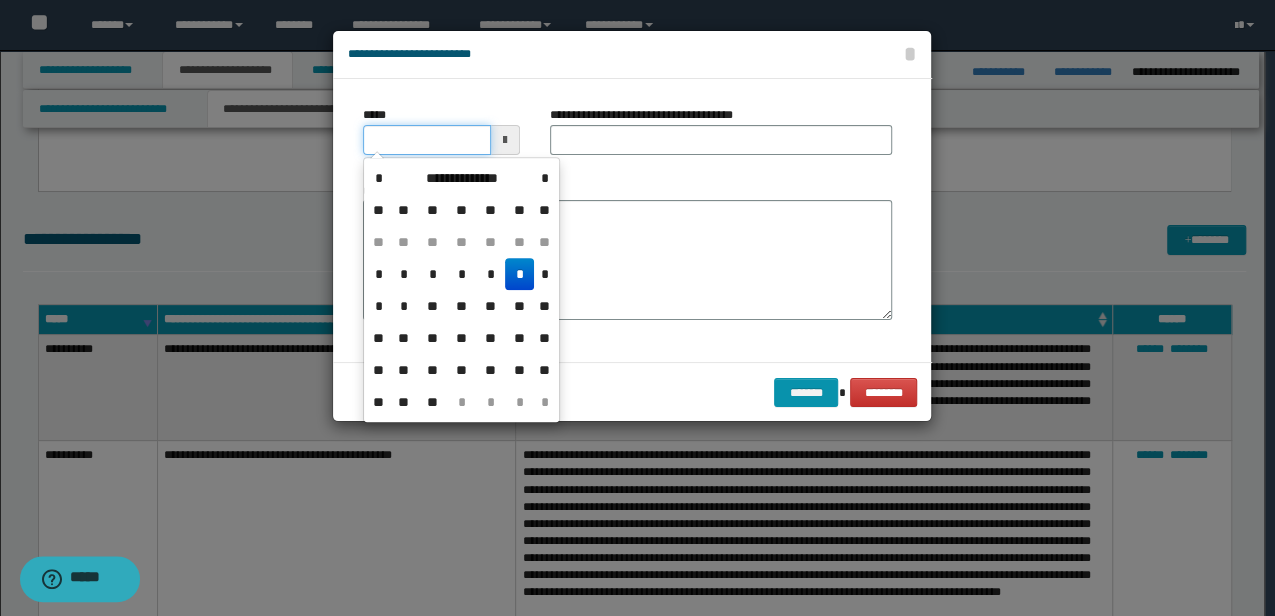 drag, startPoint x: 454, startPoint y: 140, endPoint x: 112, endPoint y: 105, distance: 343.7863 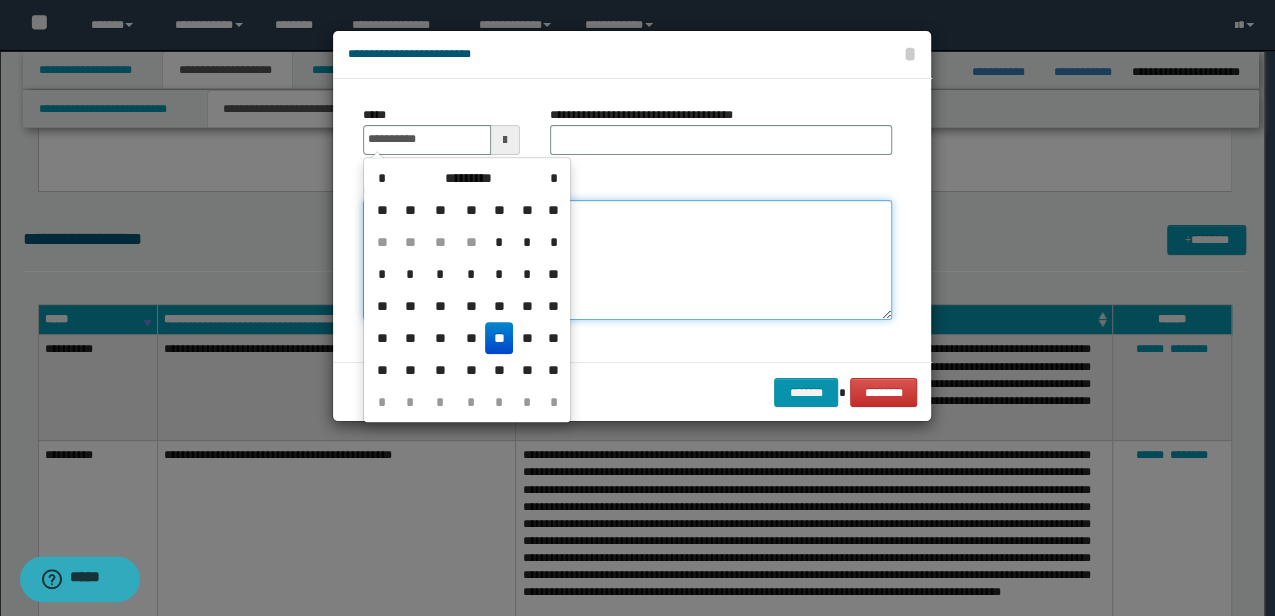 type on "**********" 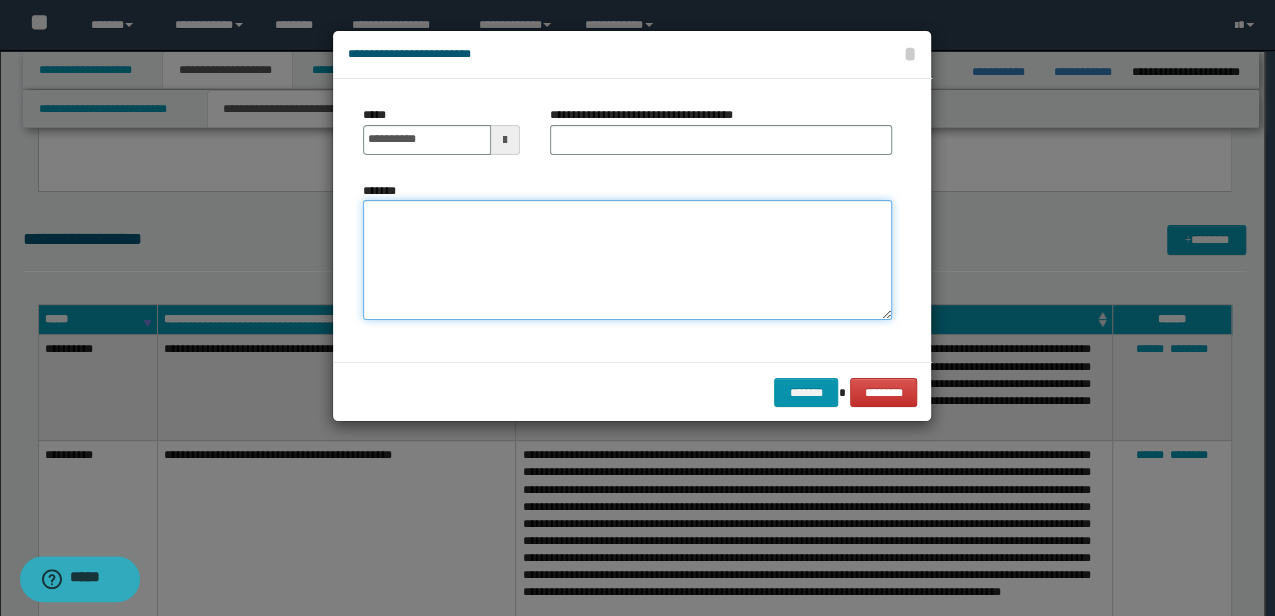 paste on "**********" 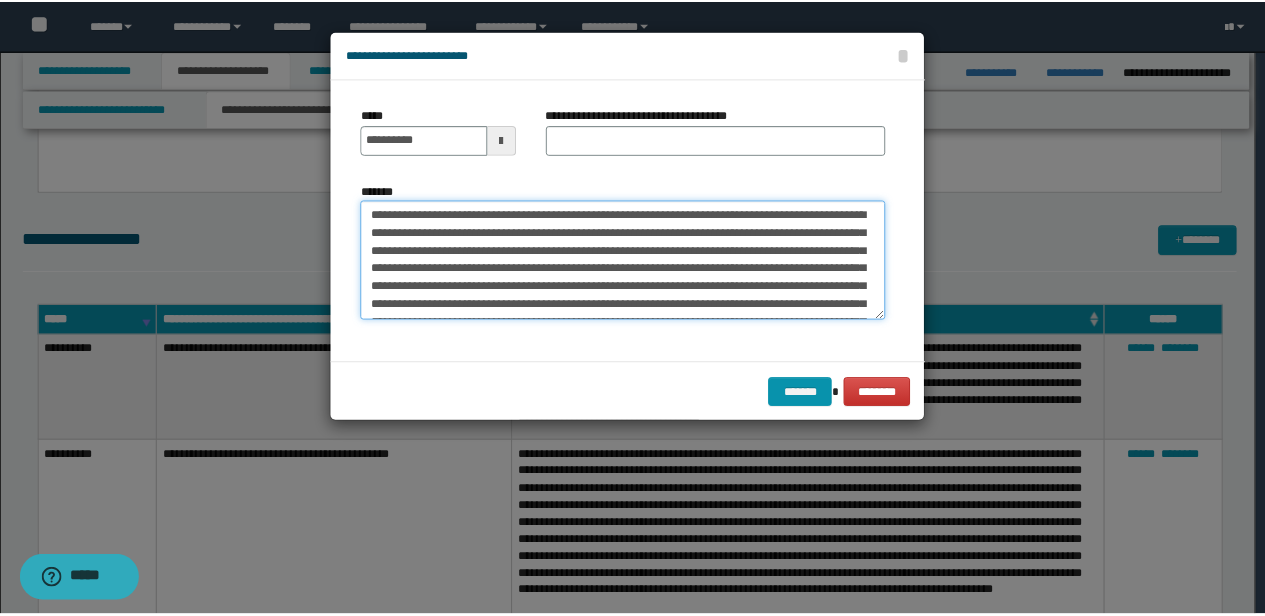 scroll, scrollTop: 138, scrollLeft: 0, axis: vertical 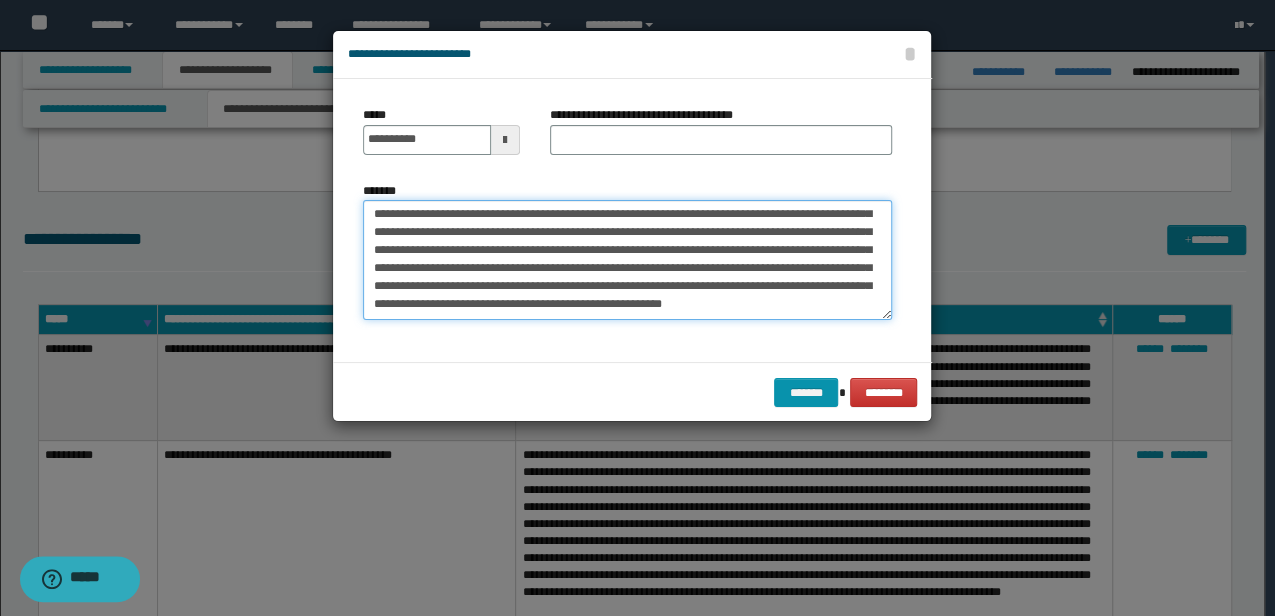 type on "**********" 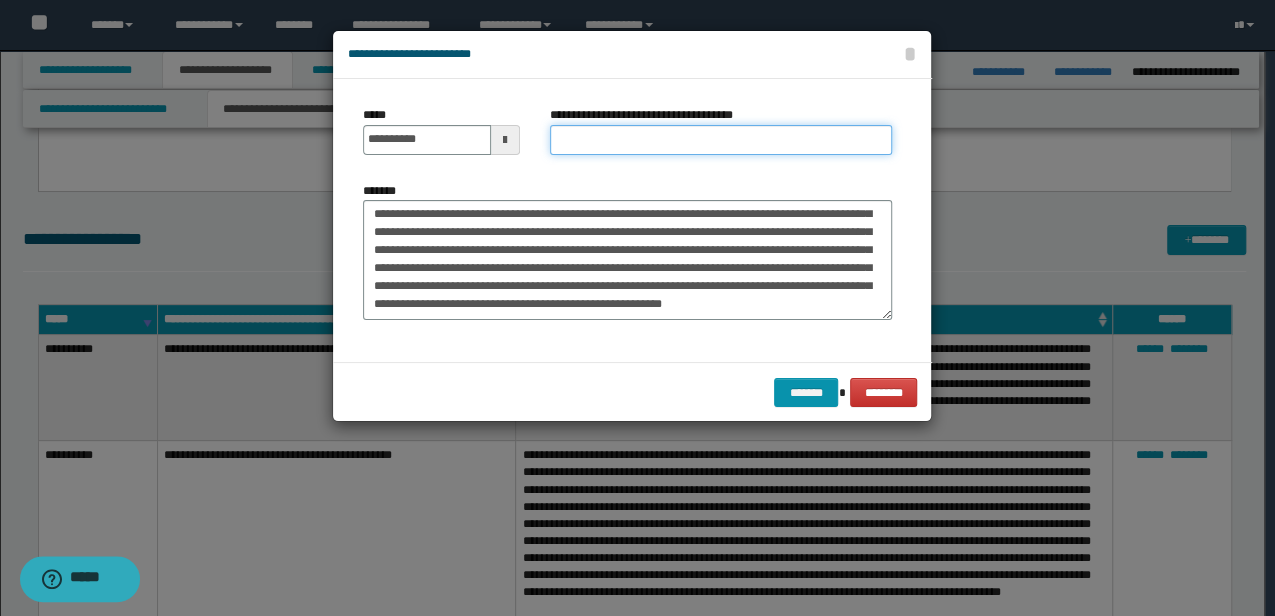 click on "**********" at bounding box center (721, 140) 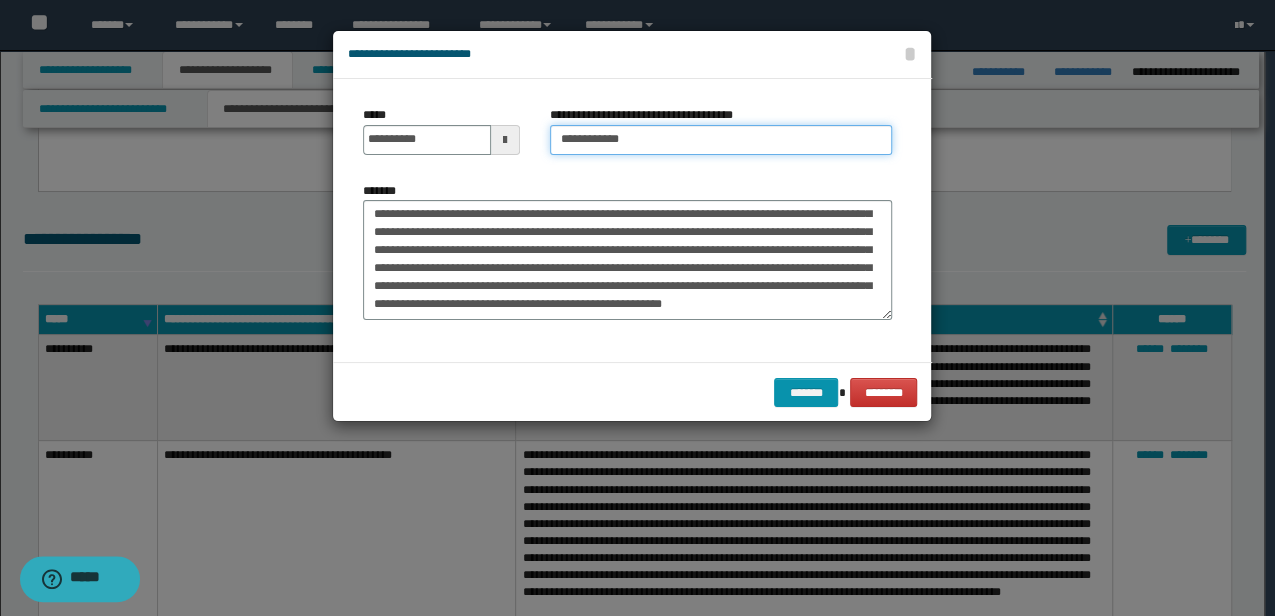 type on "**********" 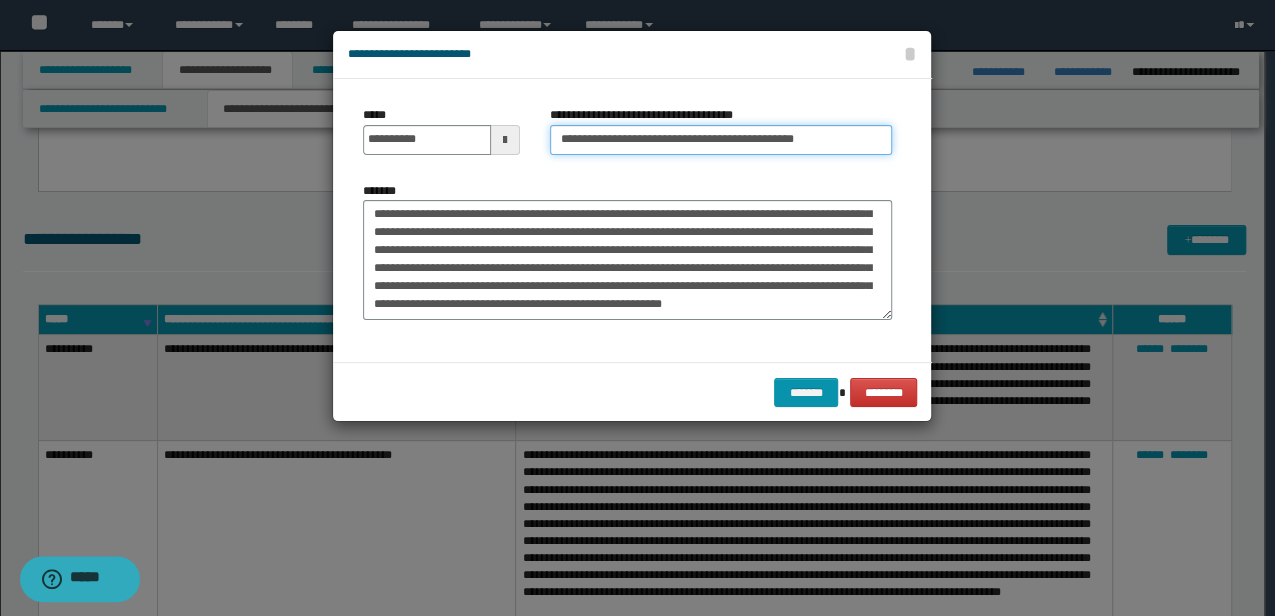 click on "*******" at bounding box center [806, 392] 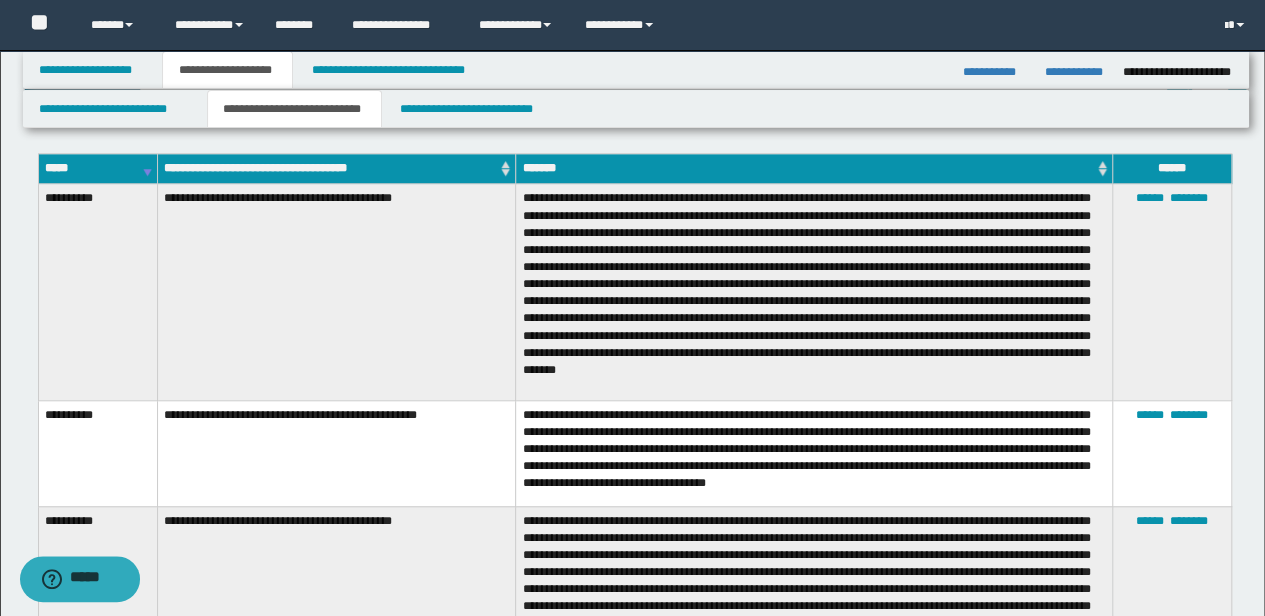 scroll, scrollTop: 898, scrollLeft: 0, axis: vertical 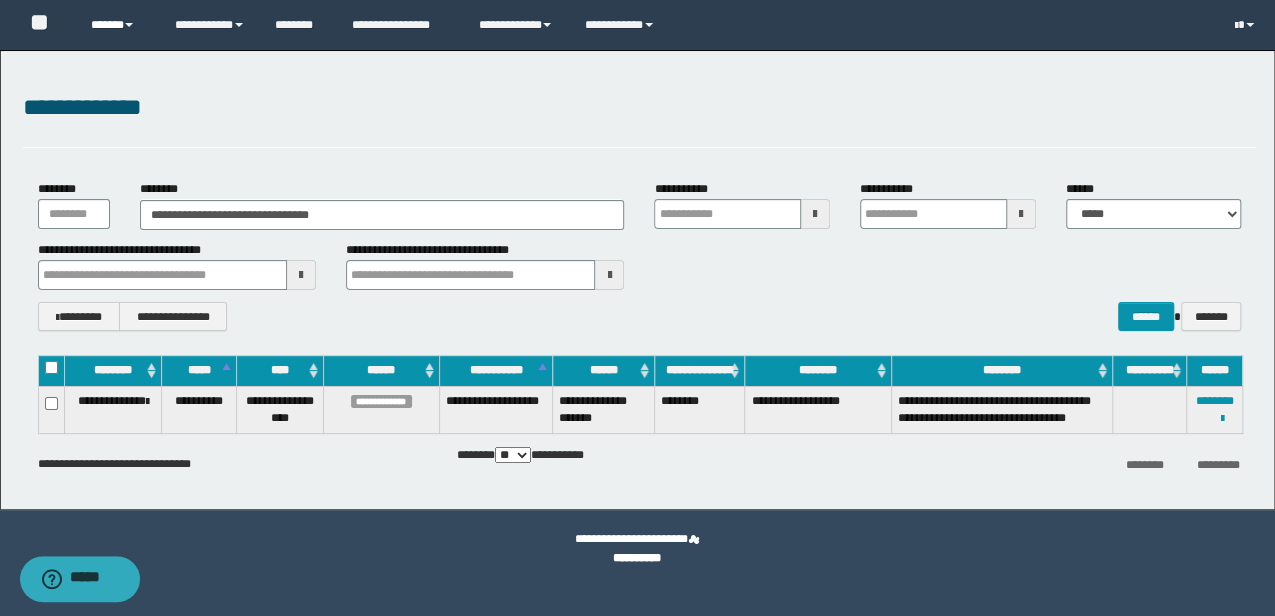click on "******" at bounding box center [117, 25] 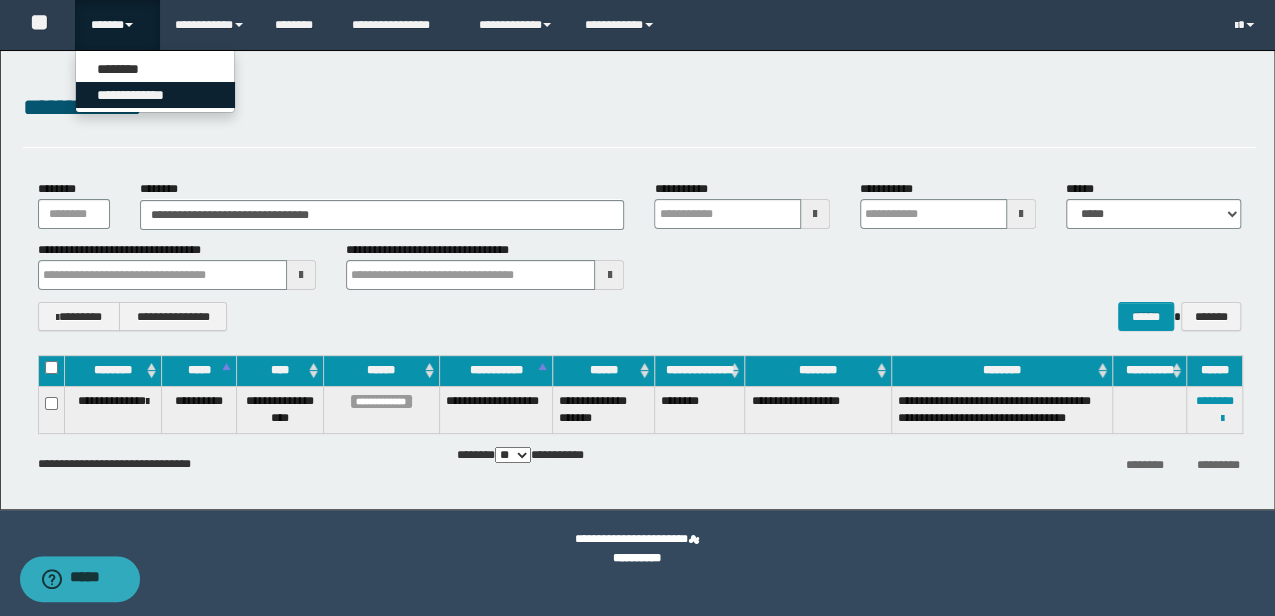 click on "**********" at bounding box center [155, 95] 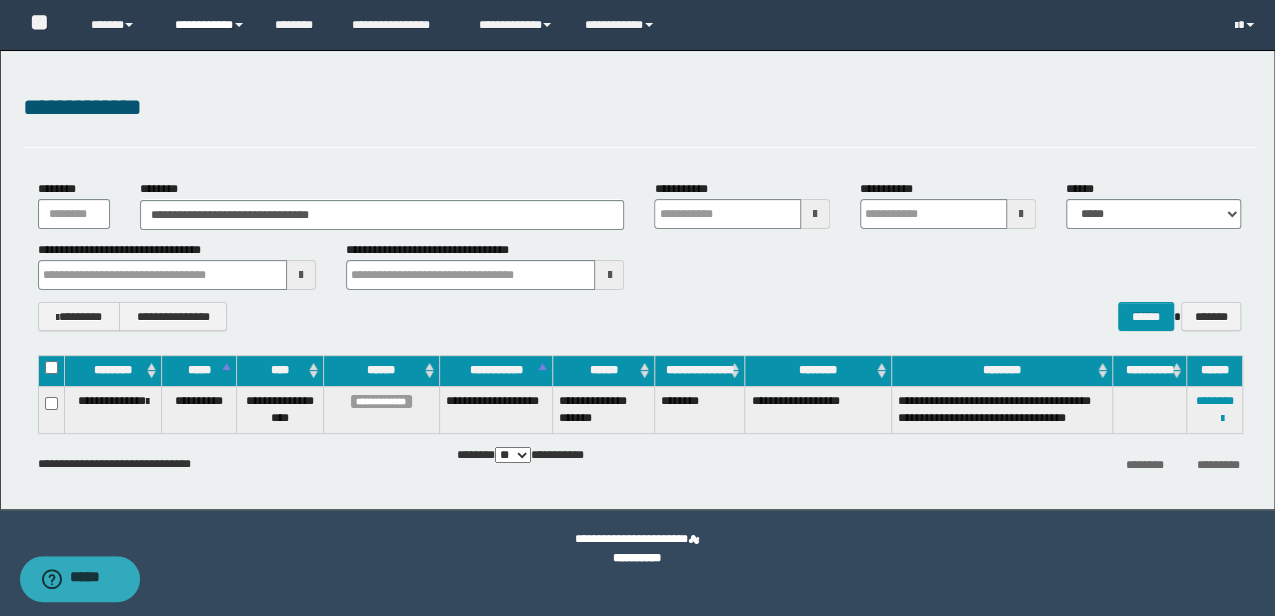click on "**********" at bounding box center (210, 25) 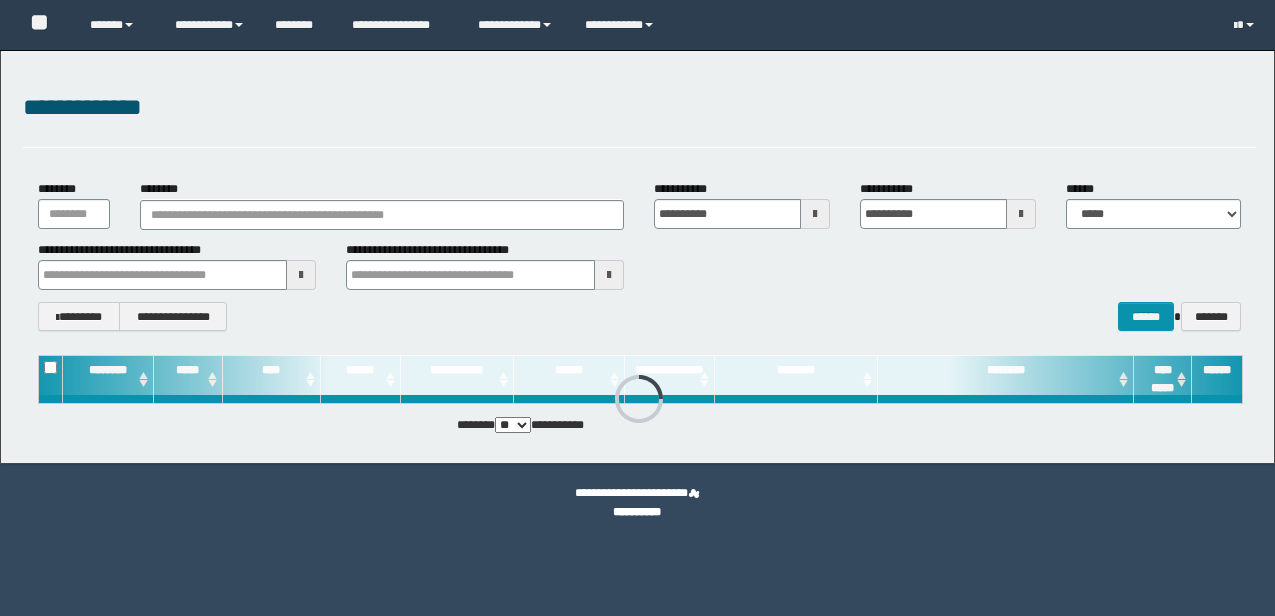 scroll, scrollTop: 0, scrollLeft: 0, axis: both 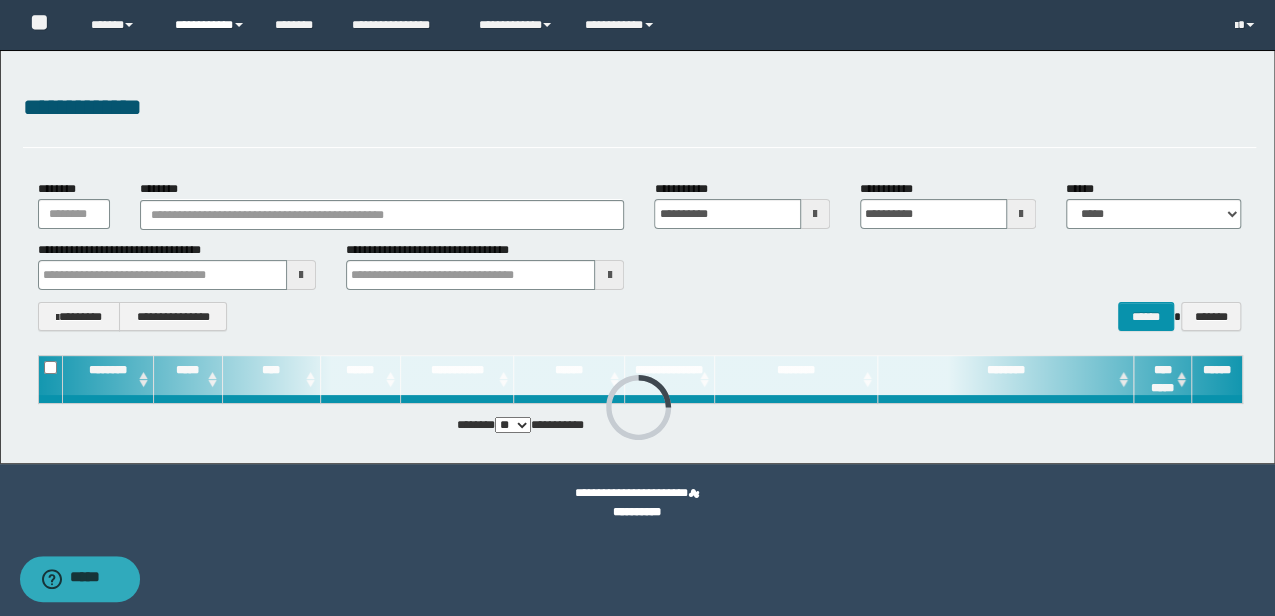 click on "**********" at bounding box center (210, 25) 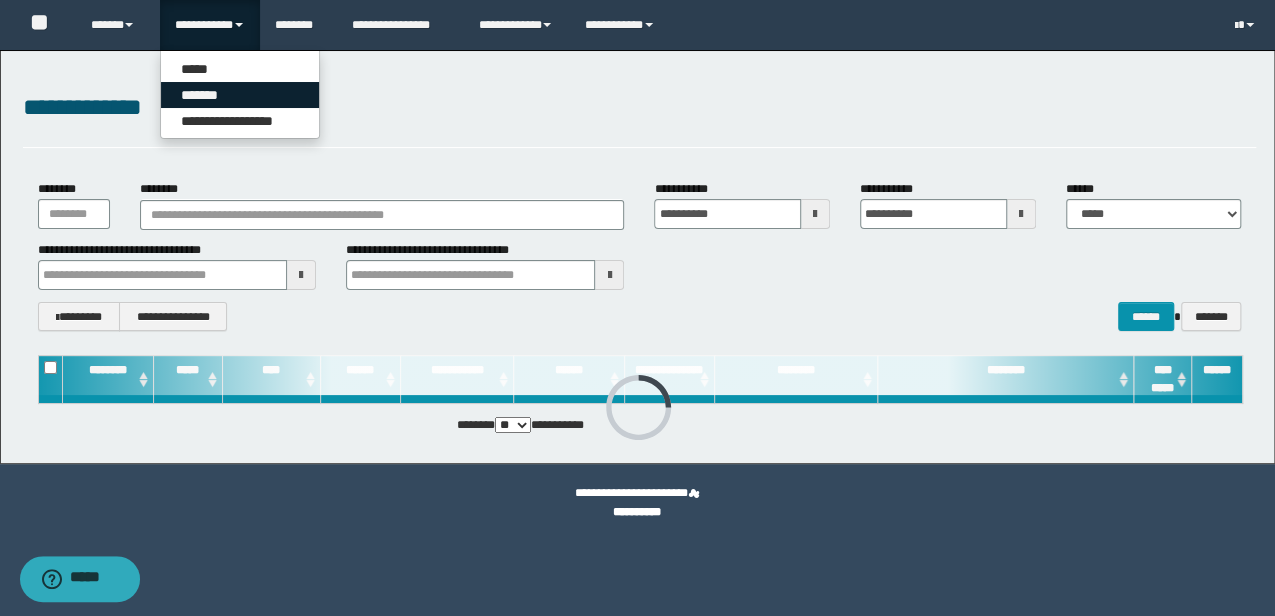 click on "*******" at bounding box center [240, 95] 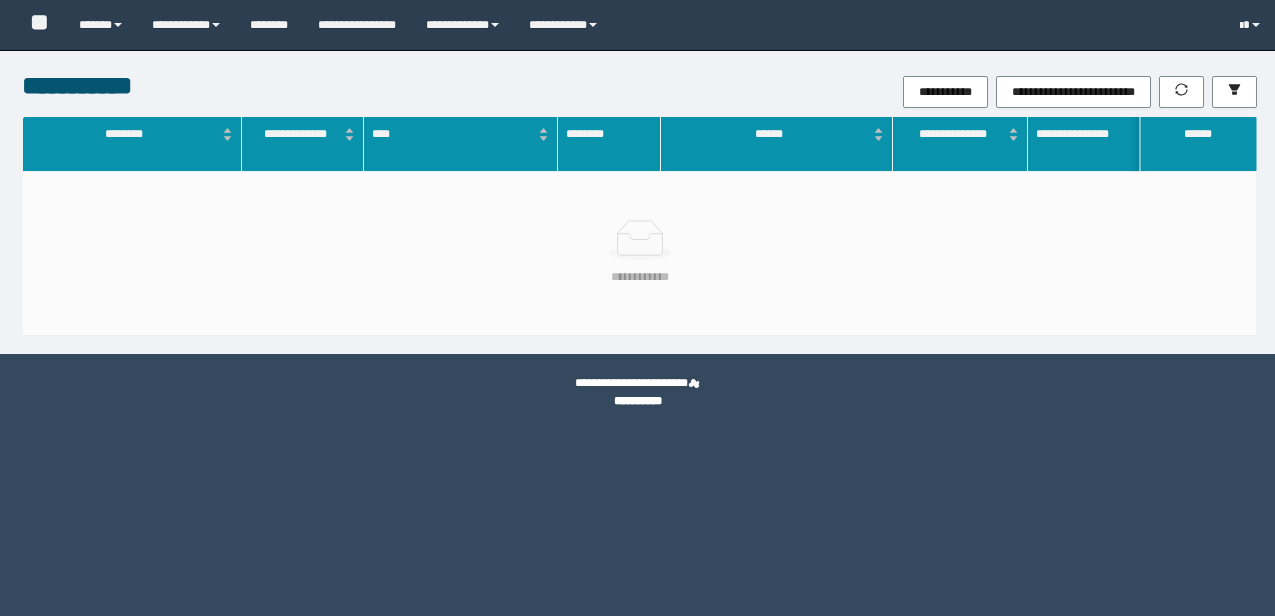 scroll, scrollTop: 0, scrollLeft: 0, axis: both 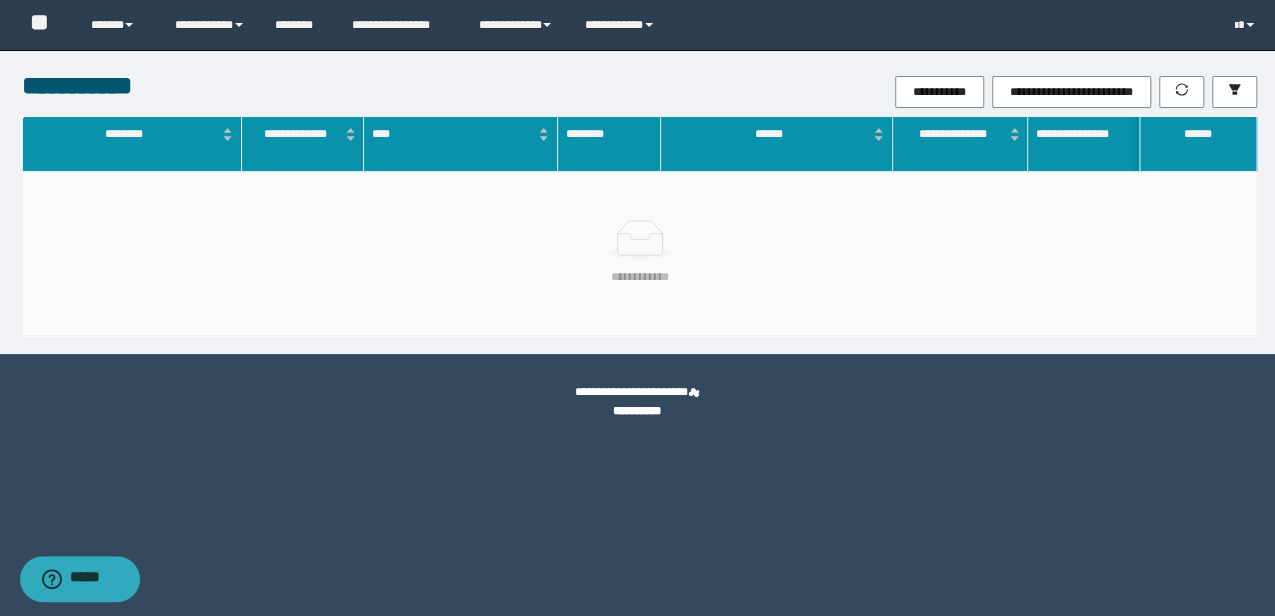 click on "**********" at bounding box center (844, 92) 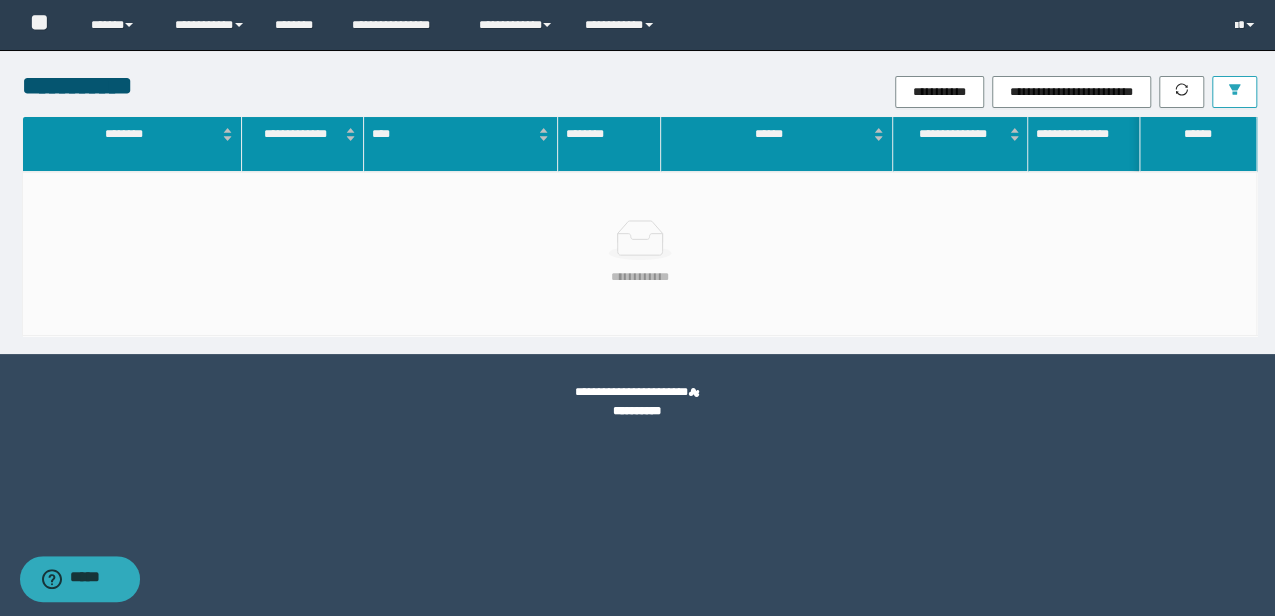 click at bounding box center (1234, 92) 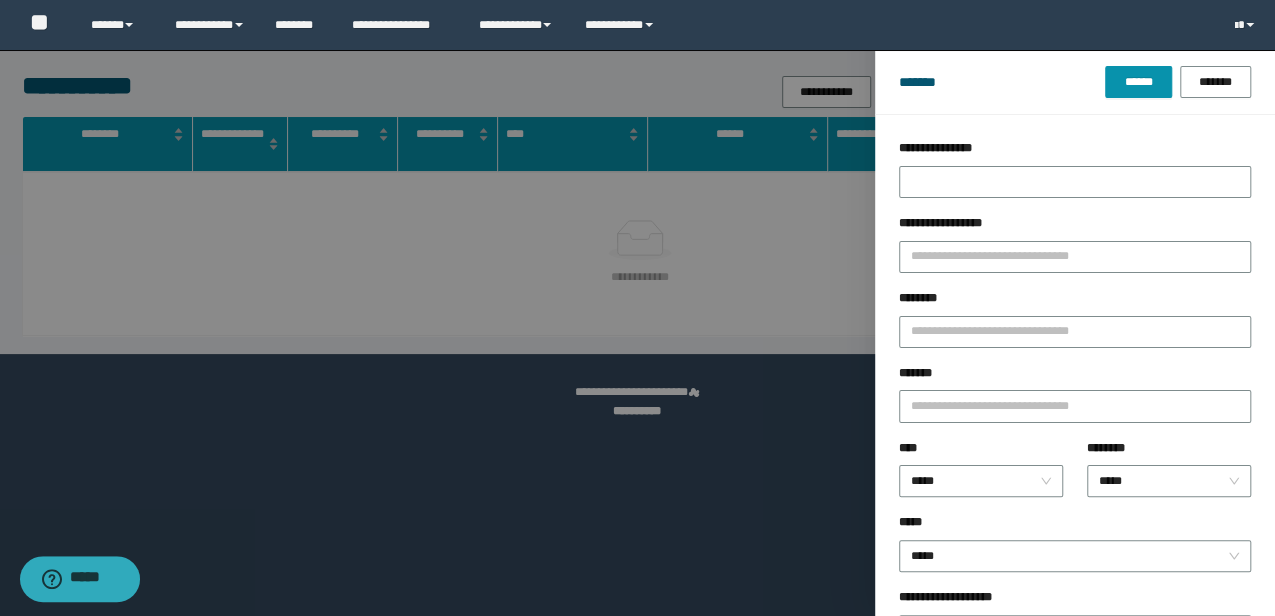 click on "********" at bounding box center [1075, 302] 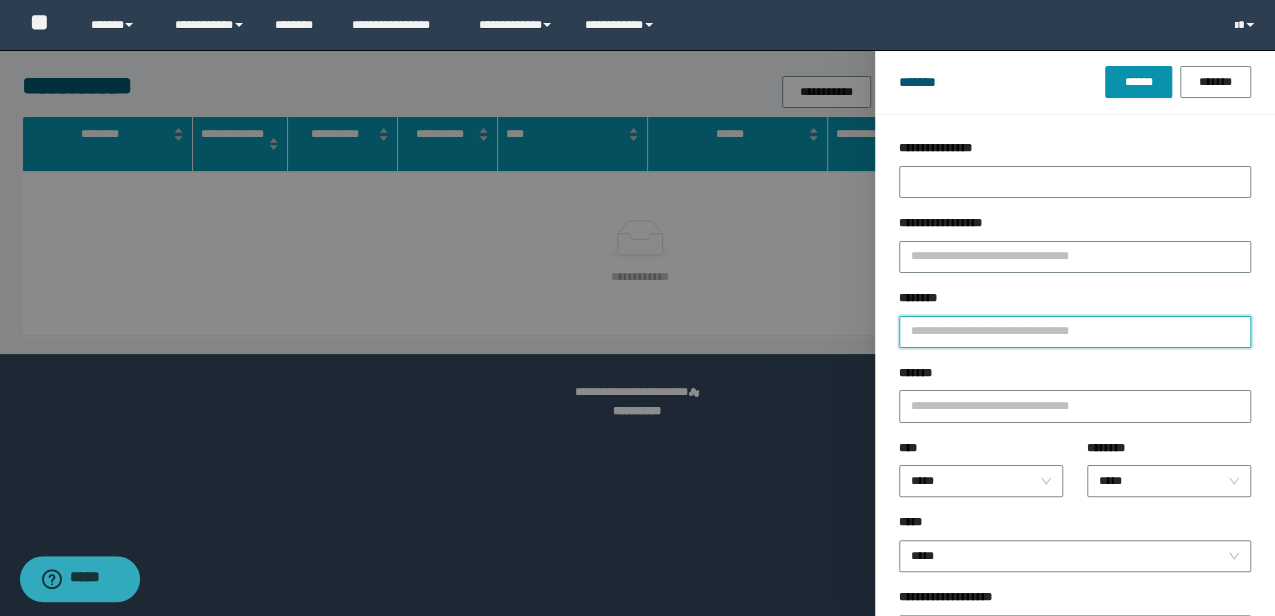click on "********" at bounding box center [1075, 332] 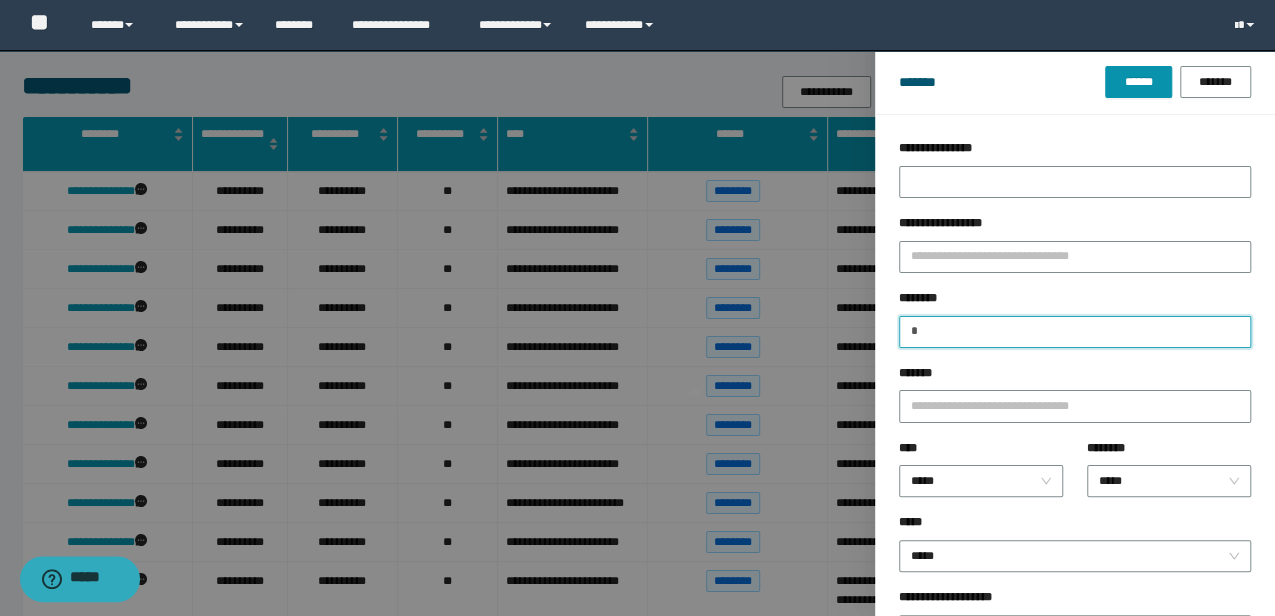 type on "**" 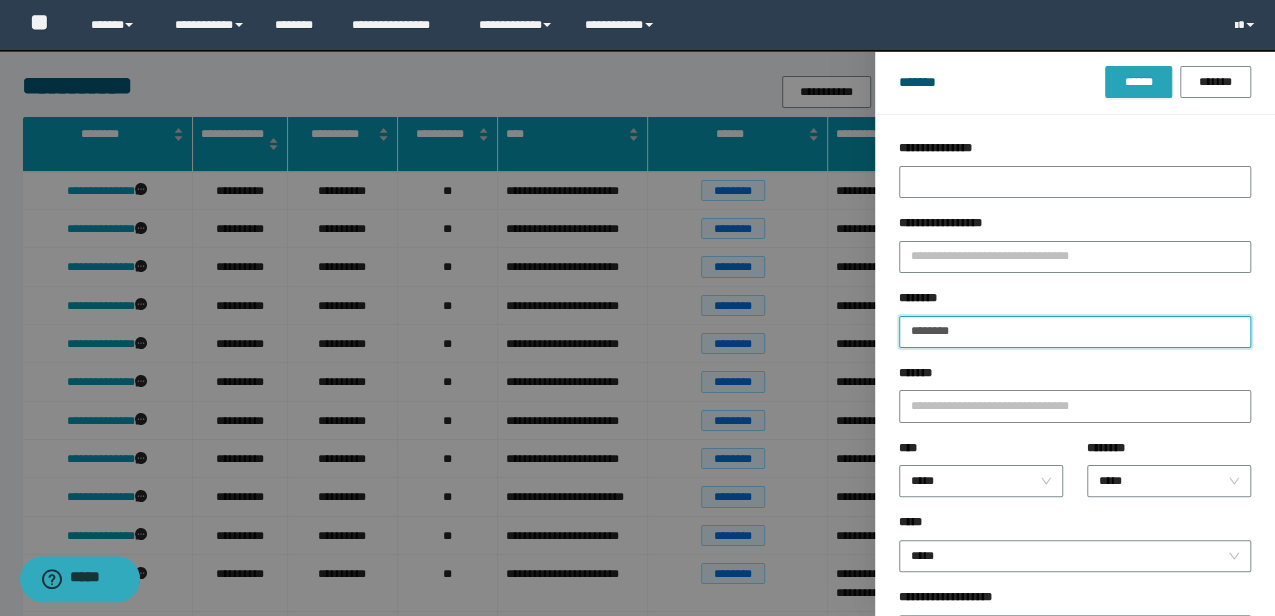 type on "********" 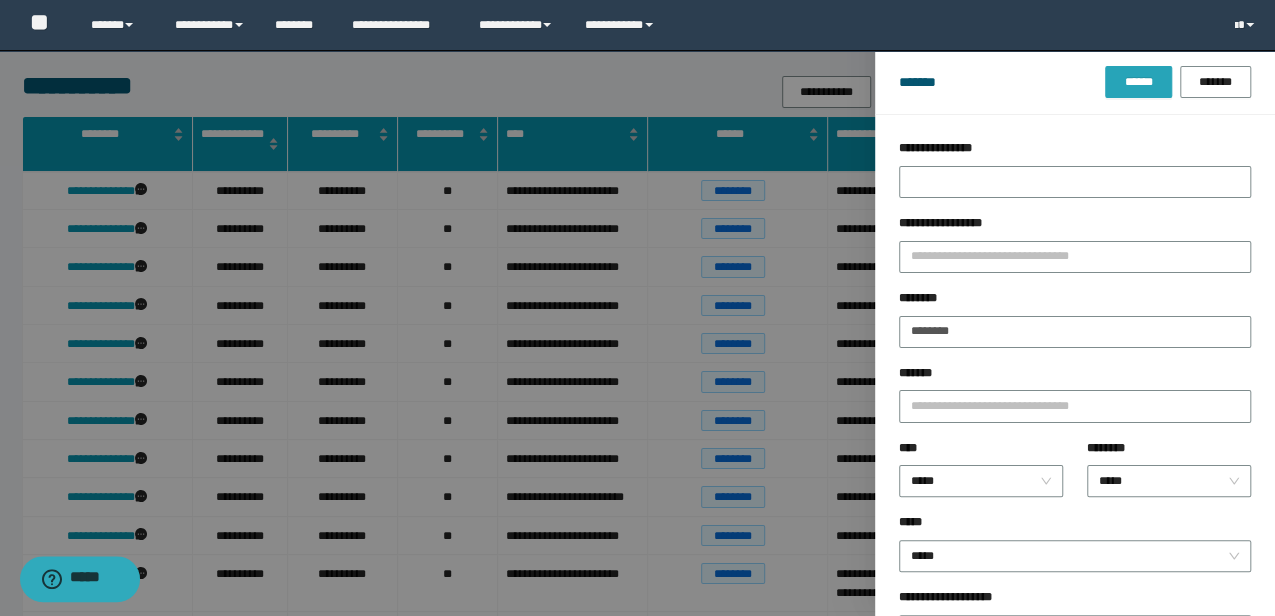 click on "******" at bounding box center (1138, 82) 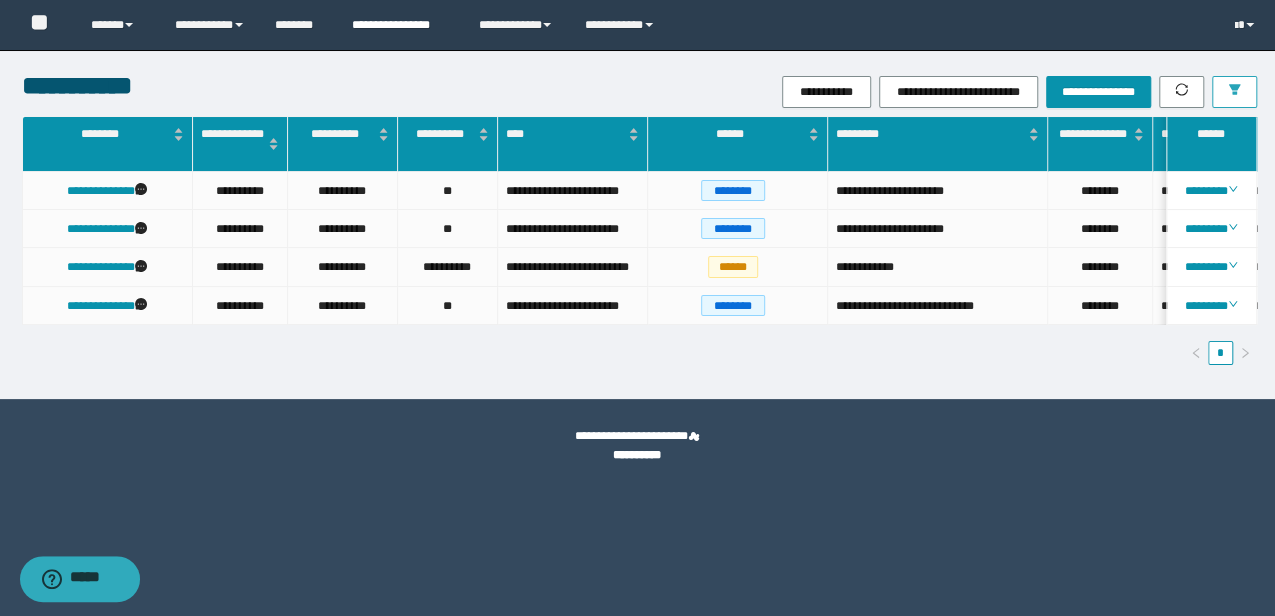 type 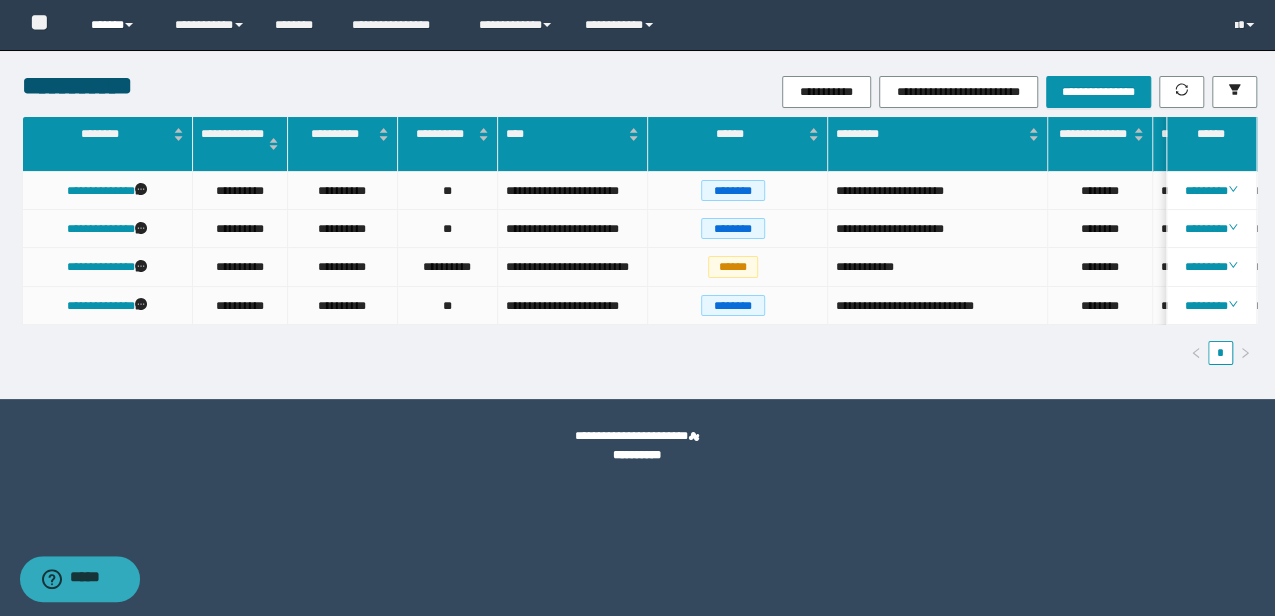 click on "******" at bounding box center (117, 25) 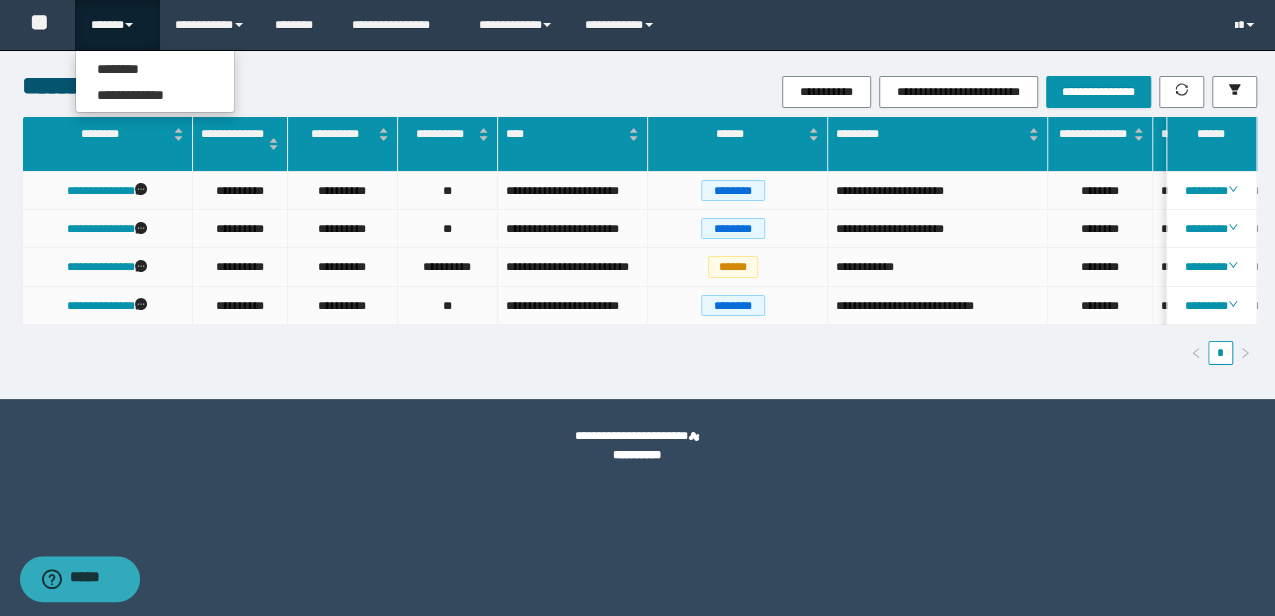 click on "**********" at bounding box center (155, 81) 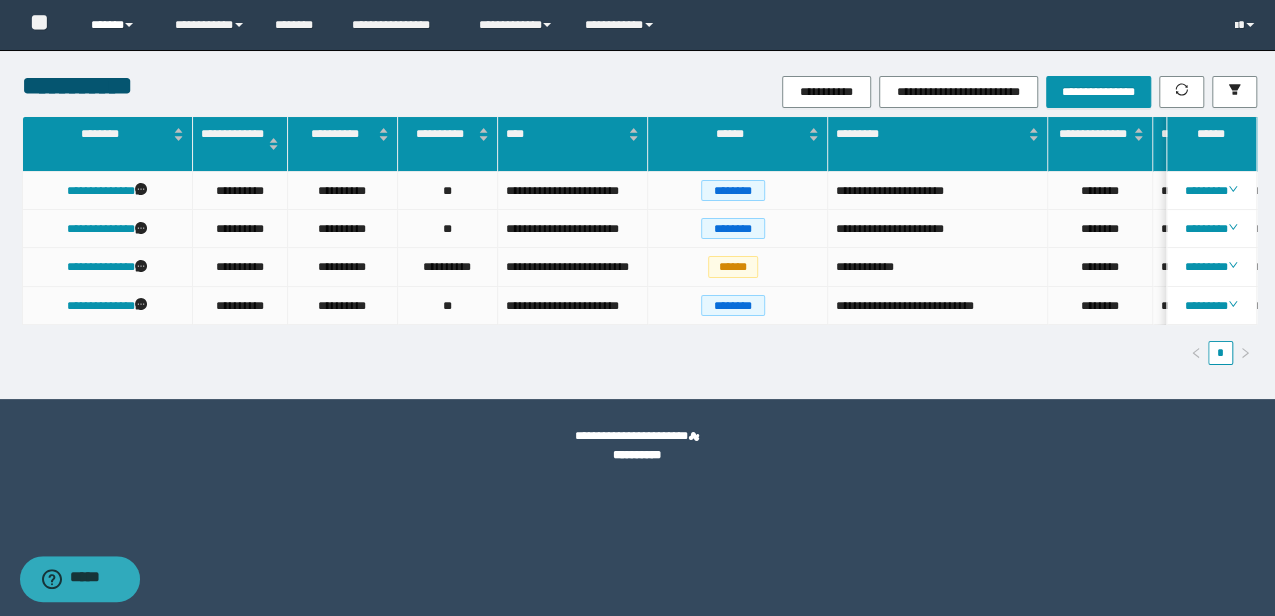 click on "******" at bounding box center (117, 25) 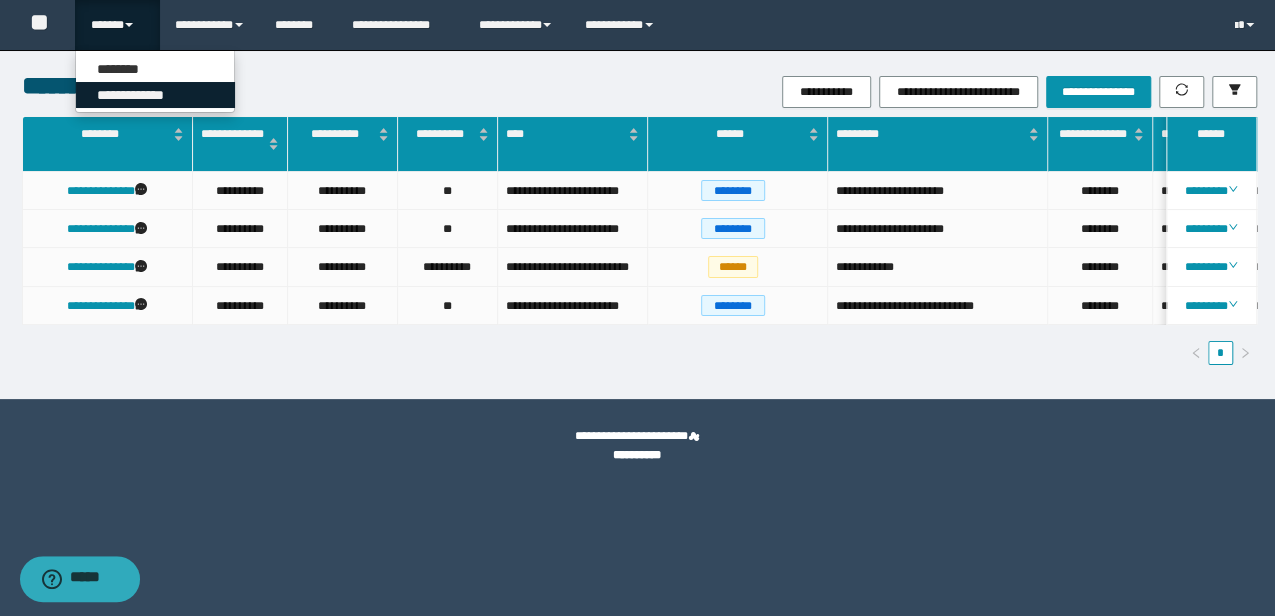 click on "**********" at bounding box center [155, 95] 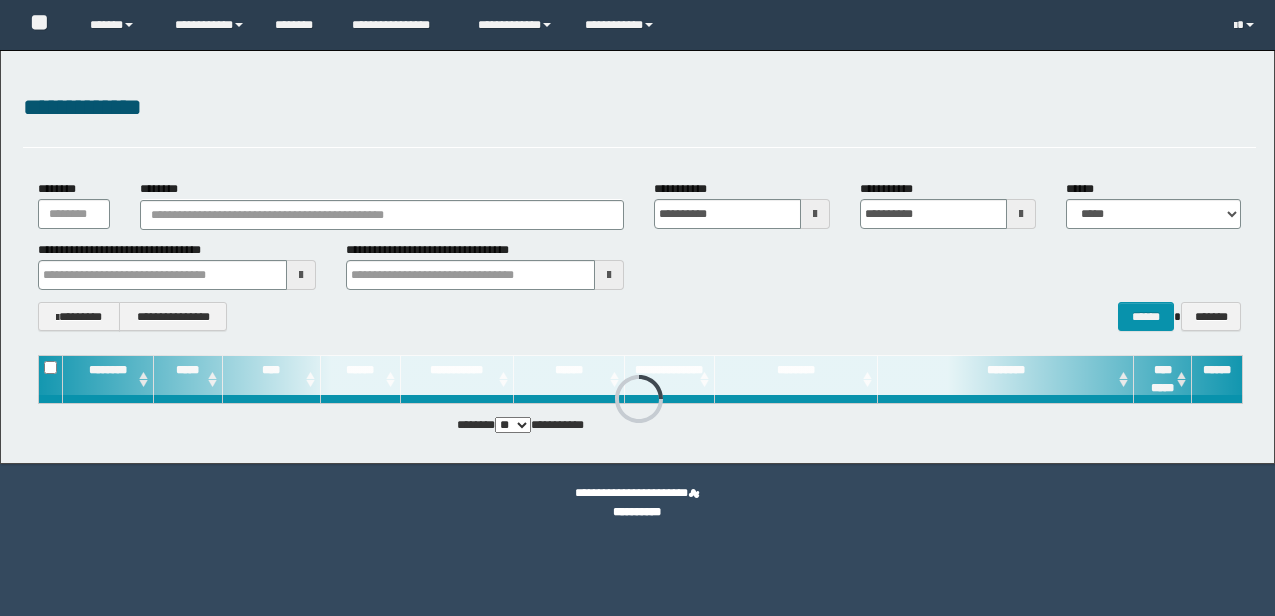 scroll, scrollTop: 0, scrollLeft: 0, axis: both 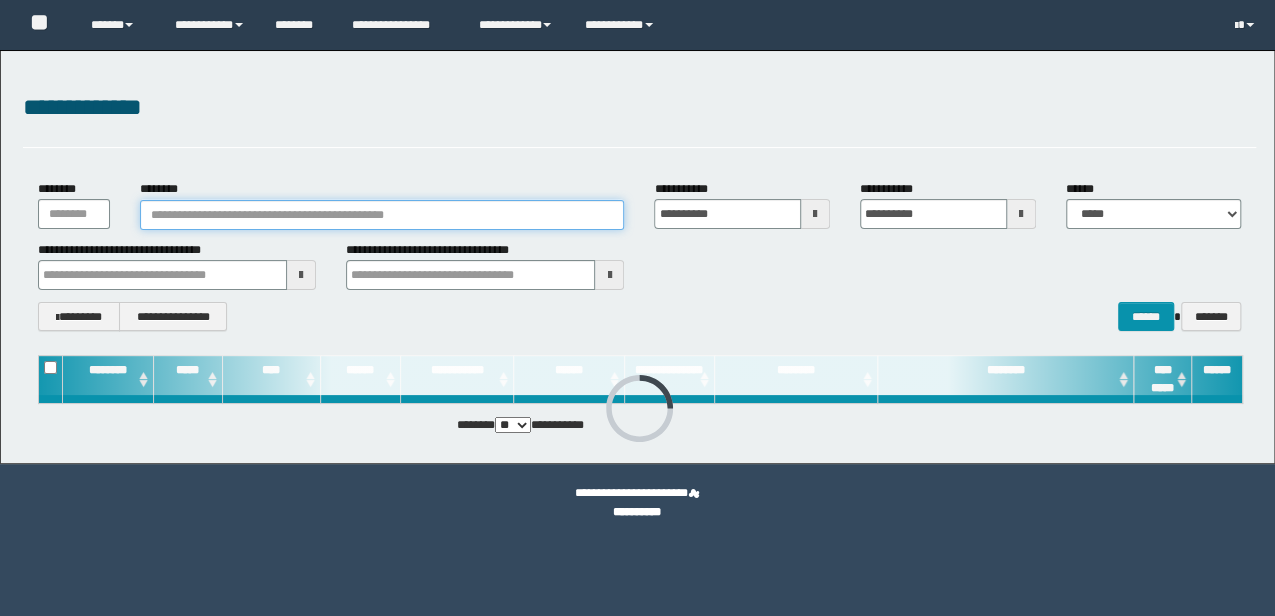 click on "********" at bounding box center (382, 215) 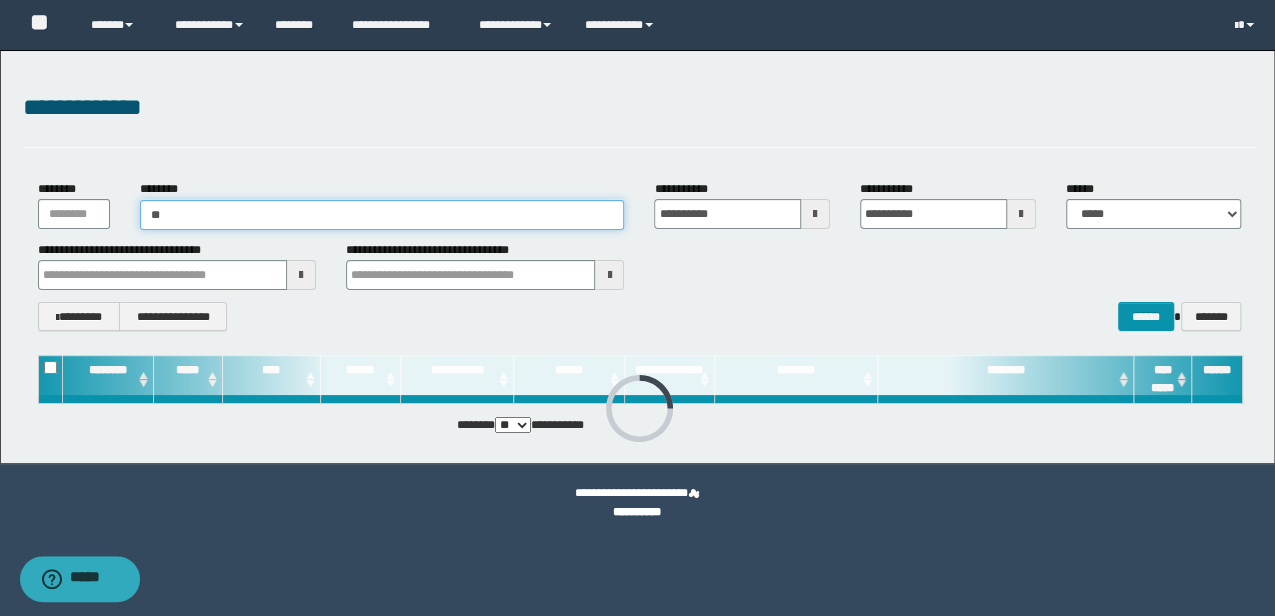 type on "***" 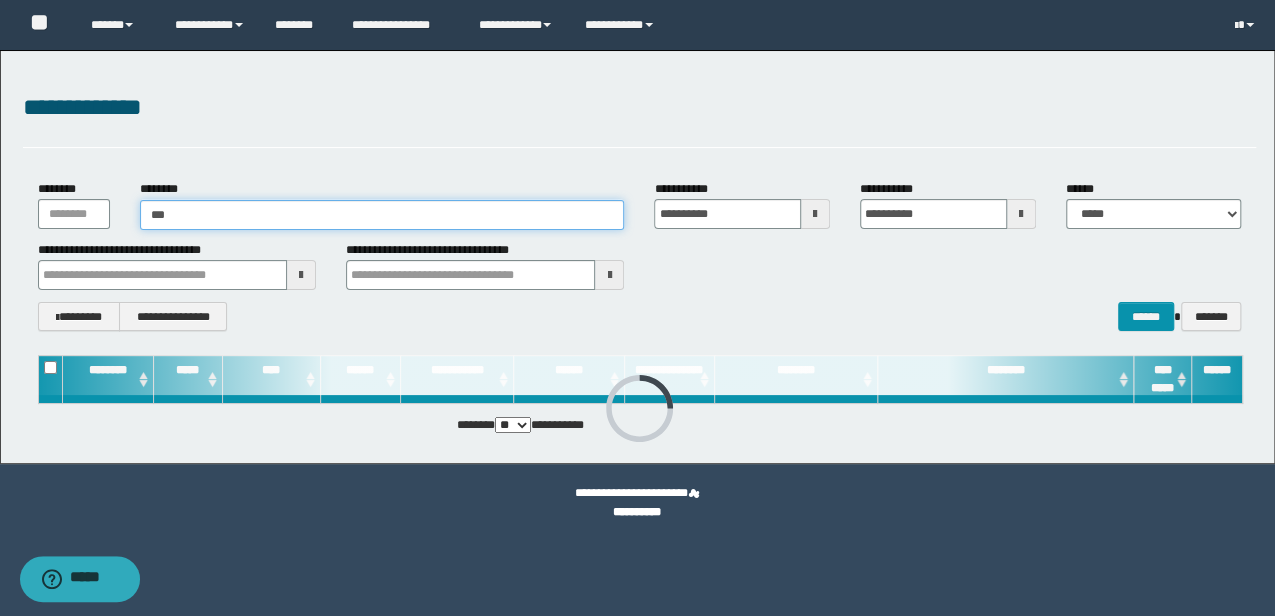 type on "***" 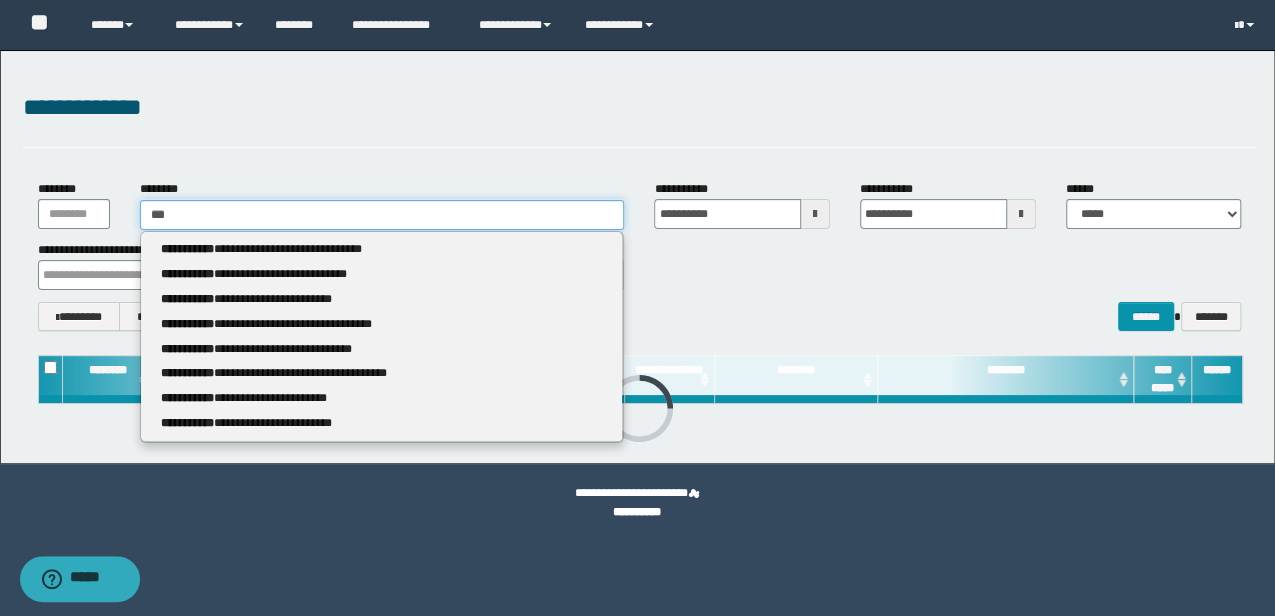 type 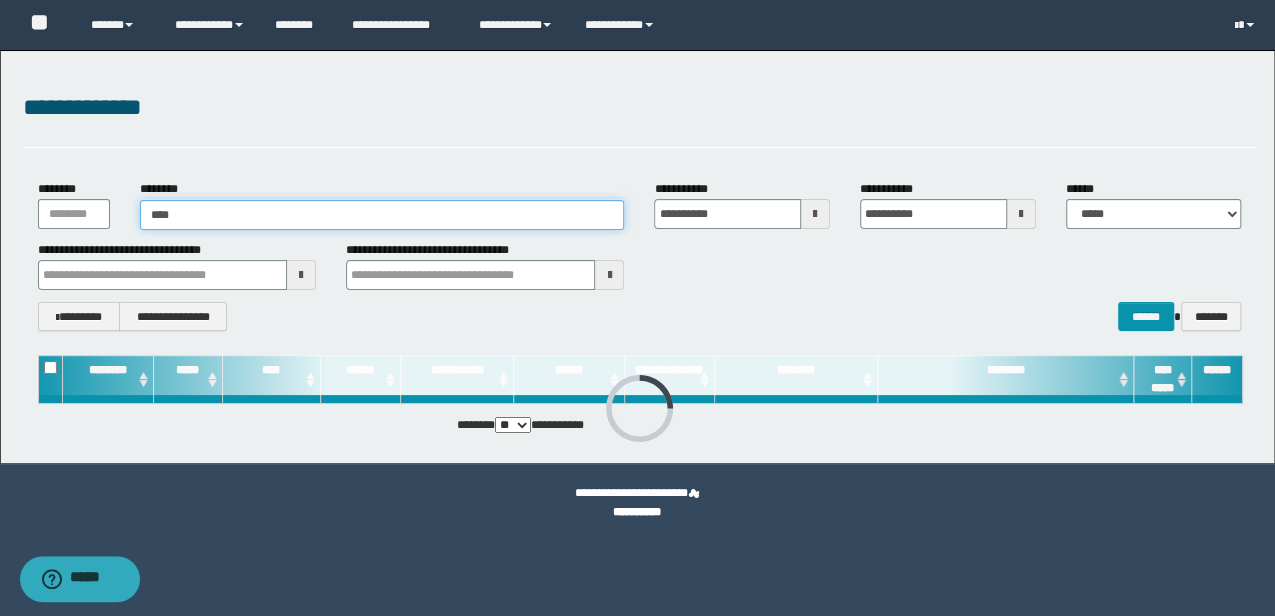 type on "*****" 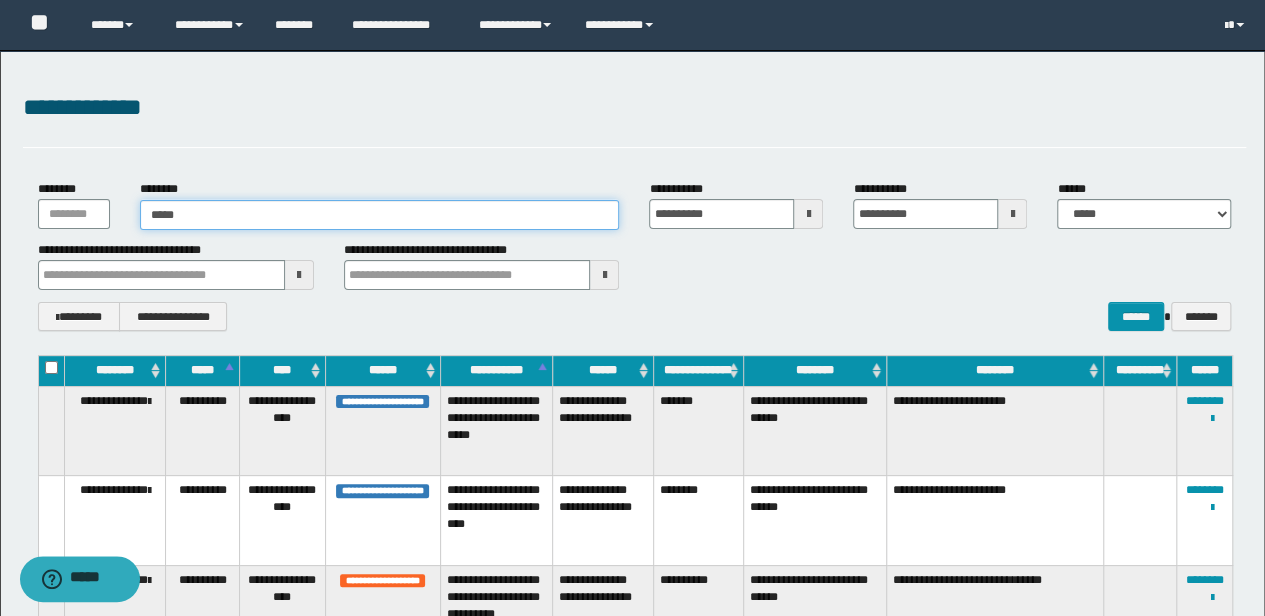 type on "*****" 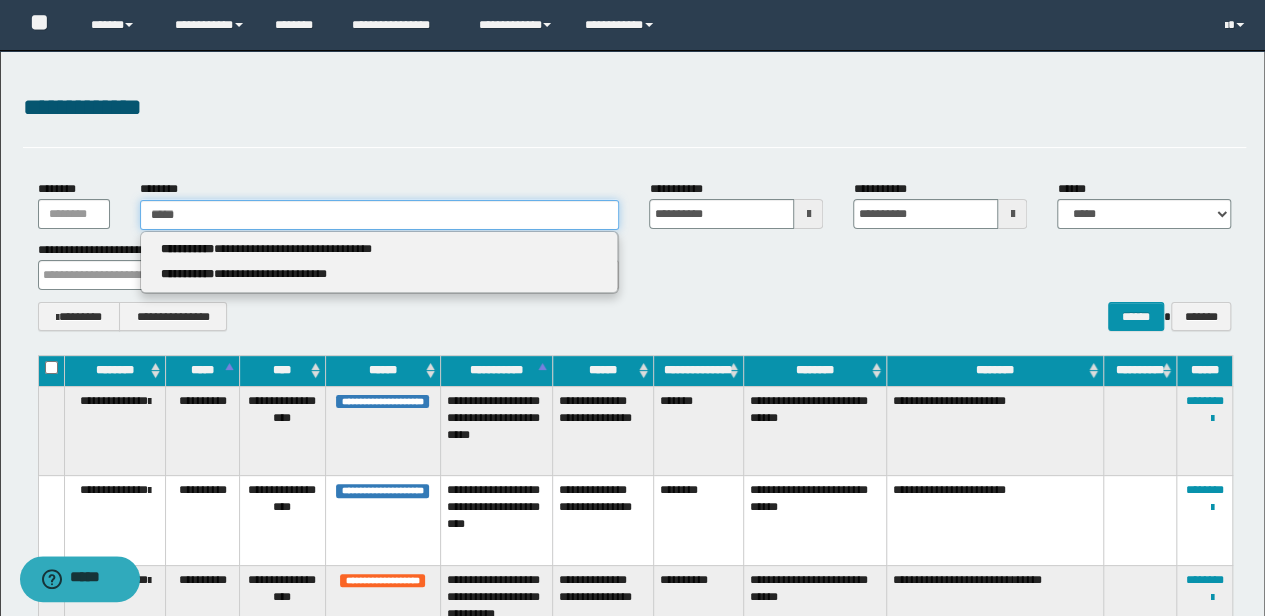 type 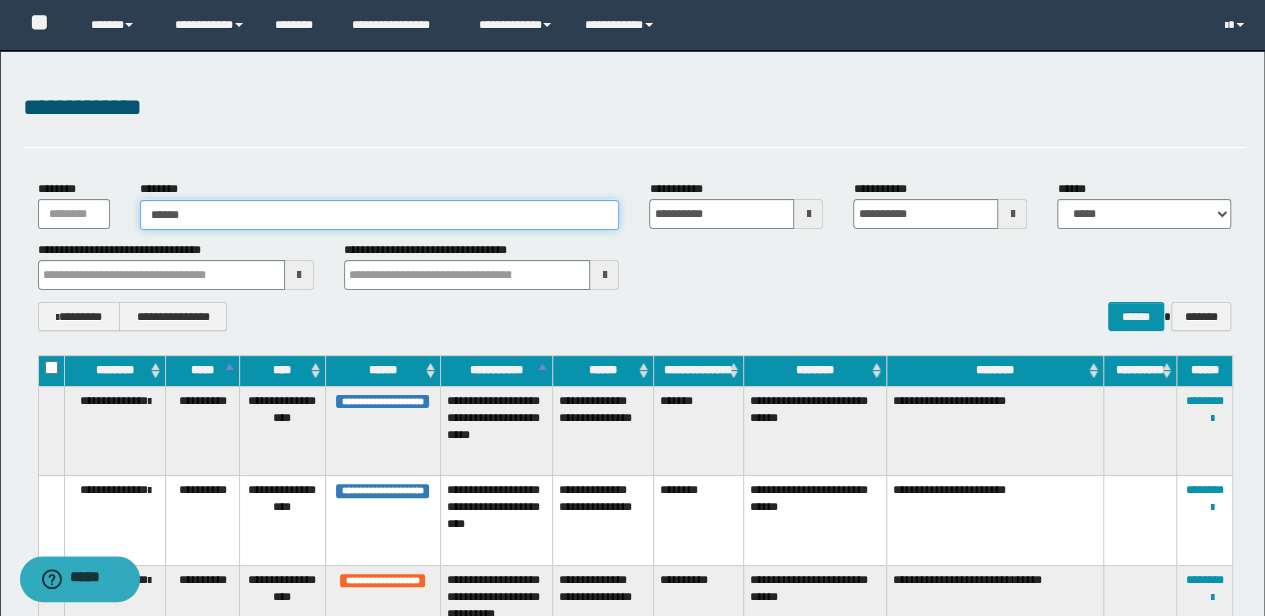 type on "******" 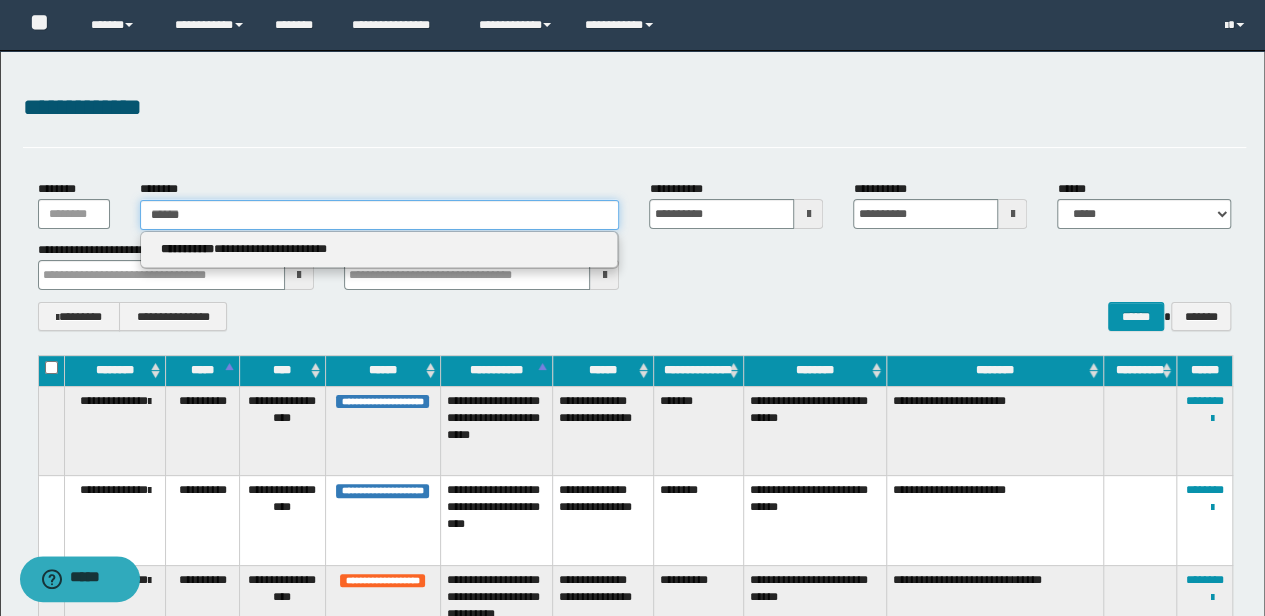 type 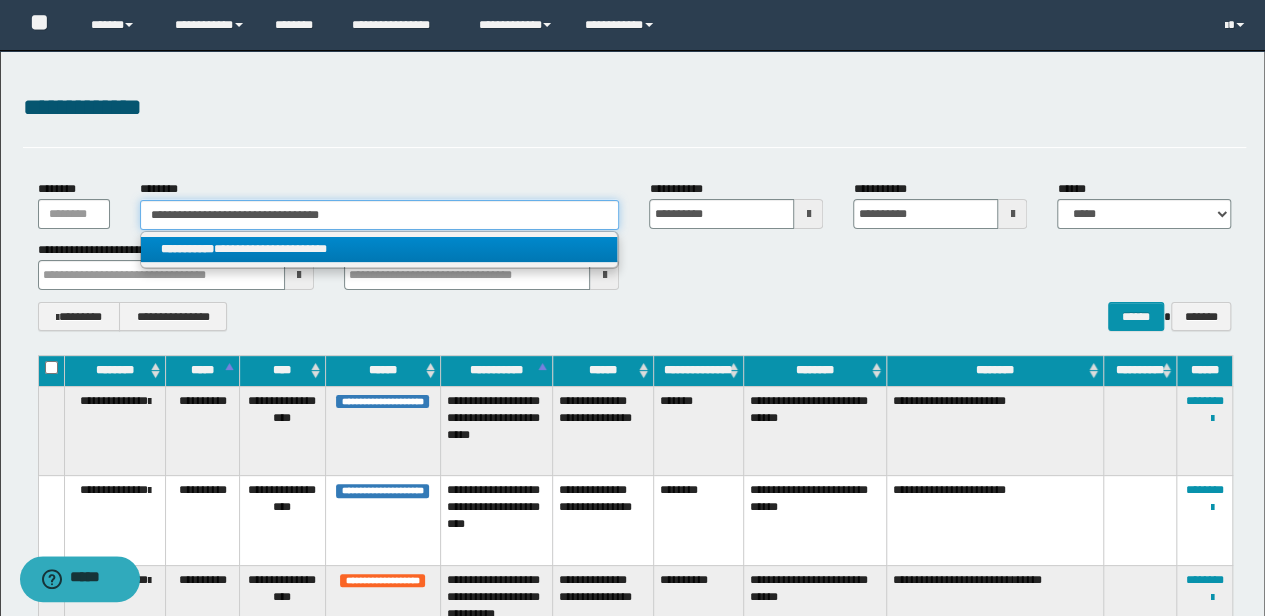 type on "**********" 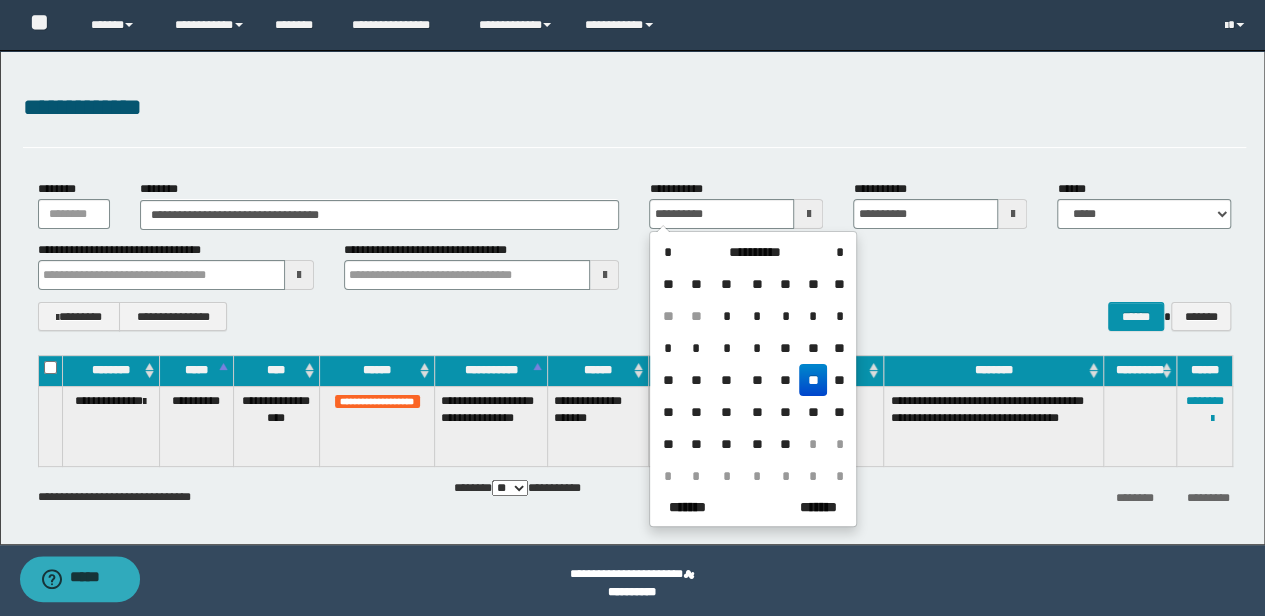 click on "**********" at bounding box center (994, 426) 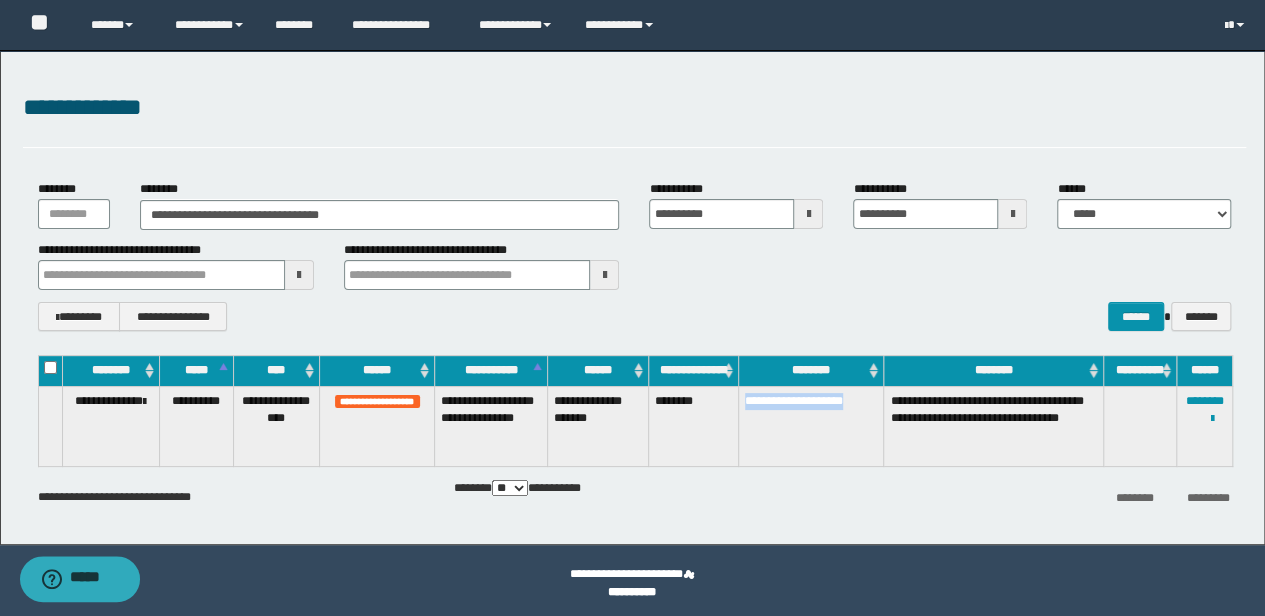 drag, startPoint x: 864, startPoint y: 408, endPoint x: 746, endPoint y: 415, distance: 118.20744 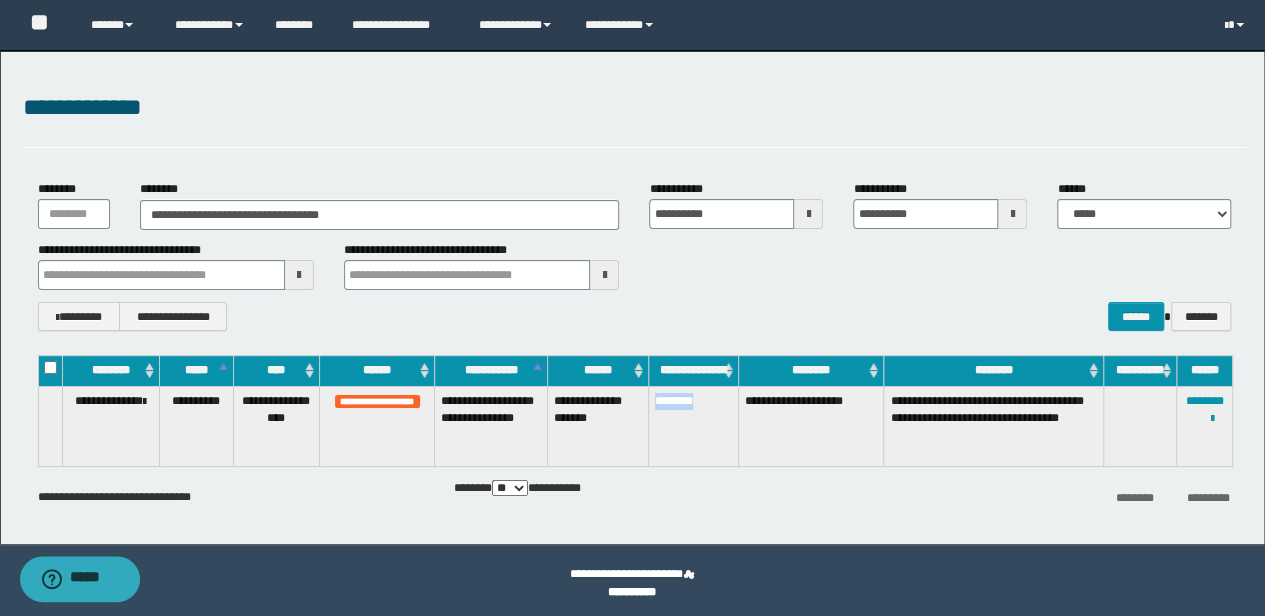 drag, startPoint x: 714, startPoint y: 398, endPoint x: 656, endPoint y: 400, distance: 58.034473 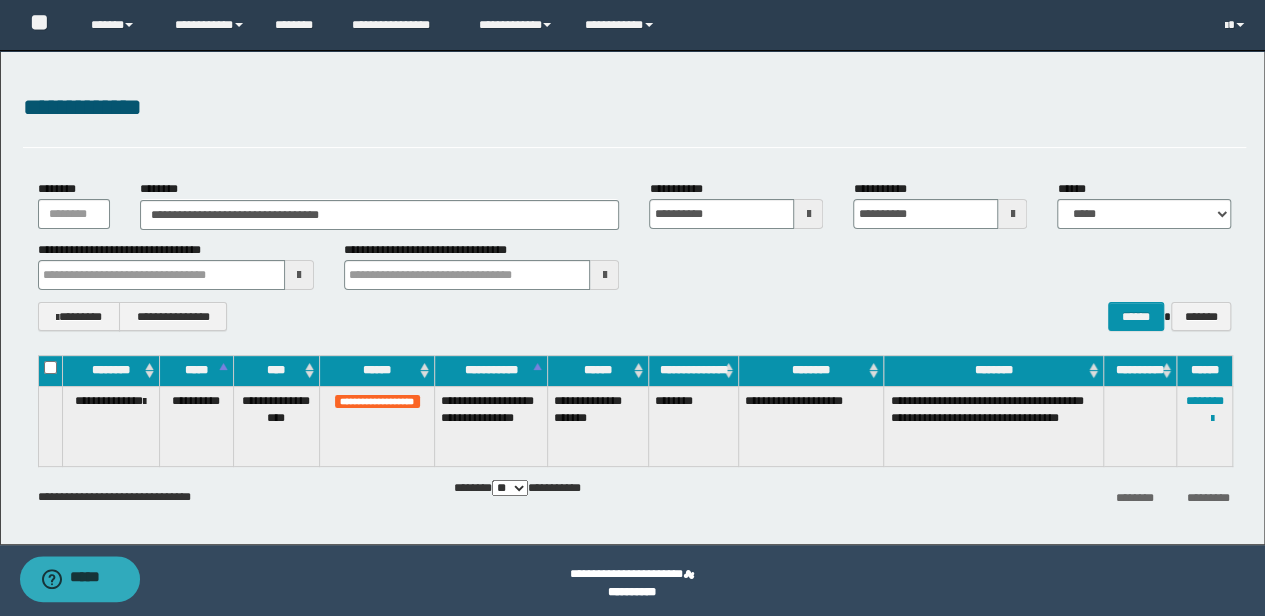 click on "**********" at bounding box center (810, 426) 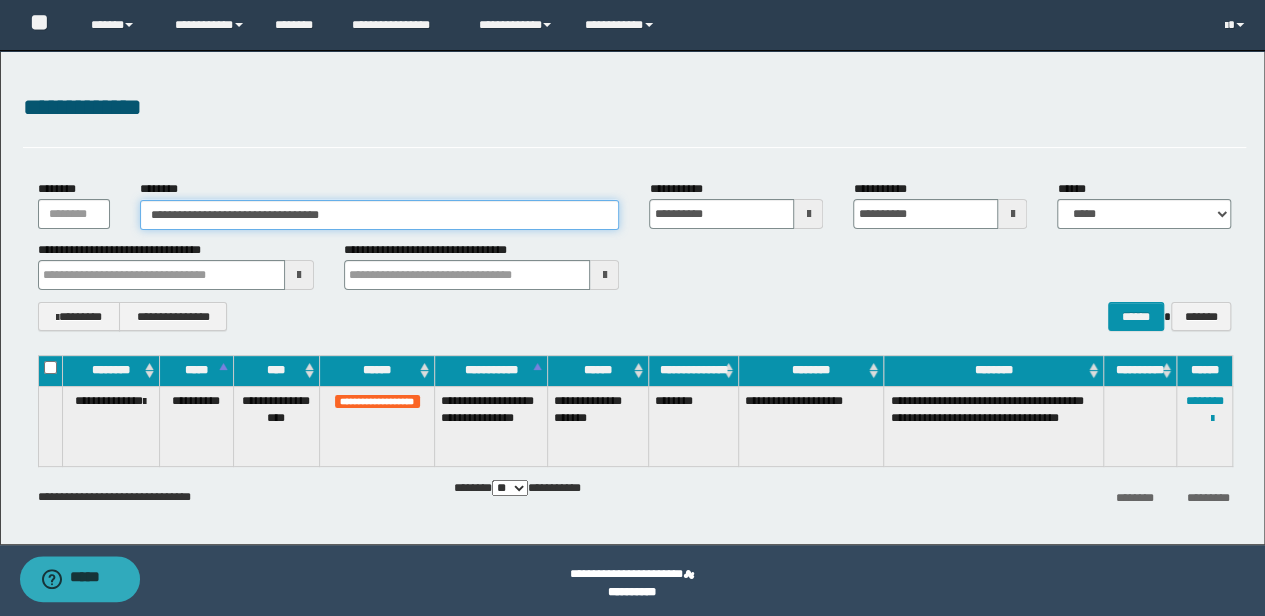 drag, startPoint x: 396, startPoint y: 207, endPoint x: 0, endPoint y: 217, distance: 396.12625 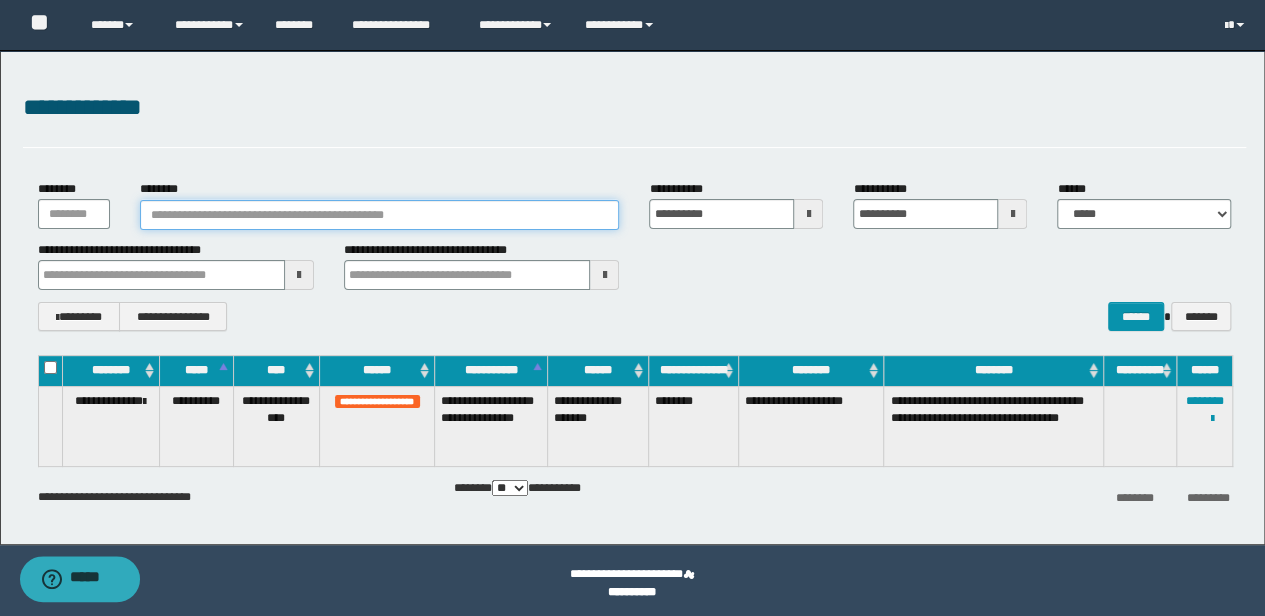 type on "*" 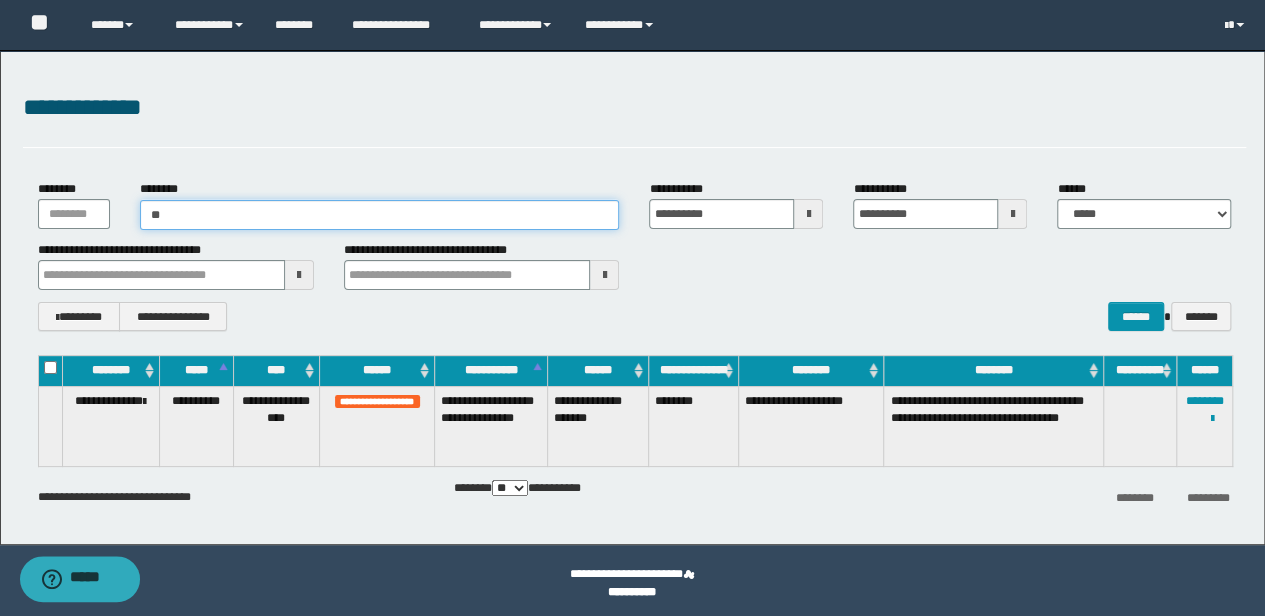 type on "***" 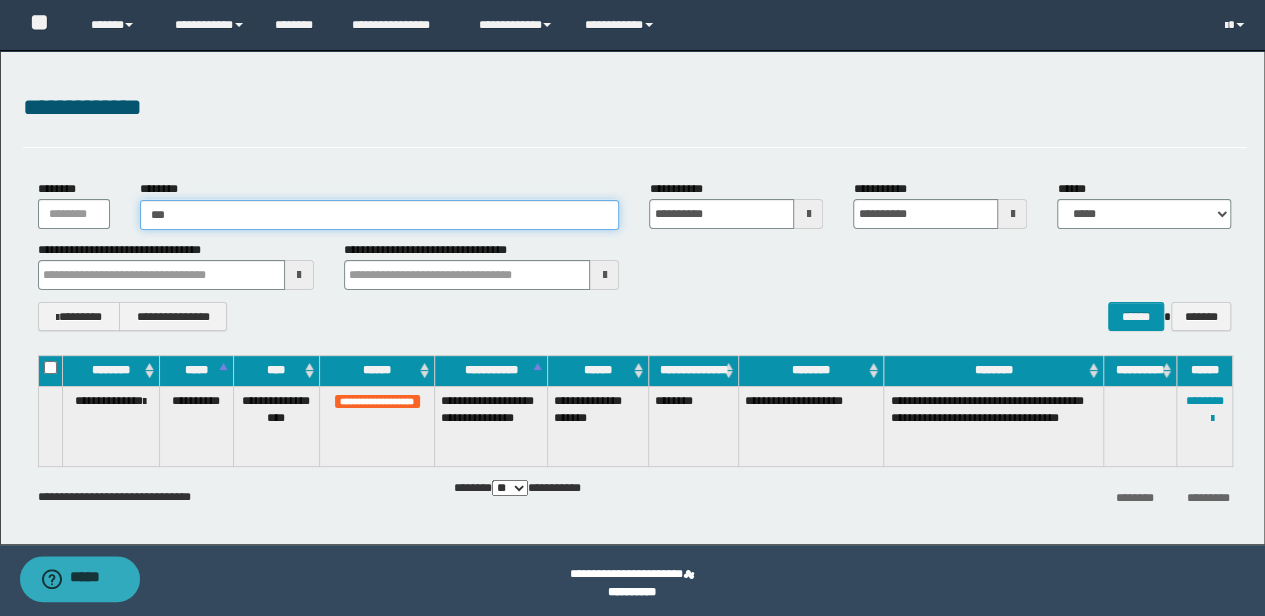 type on "***" 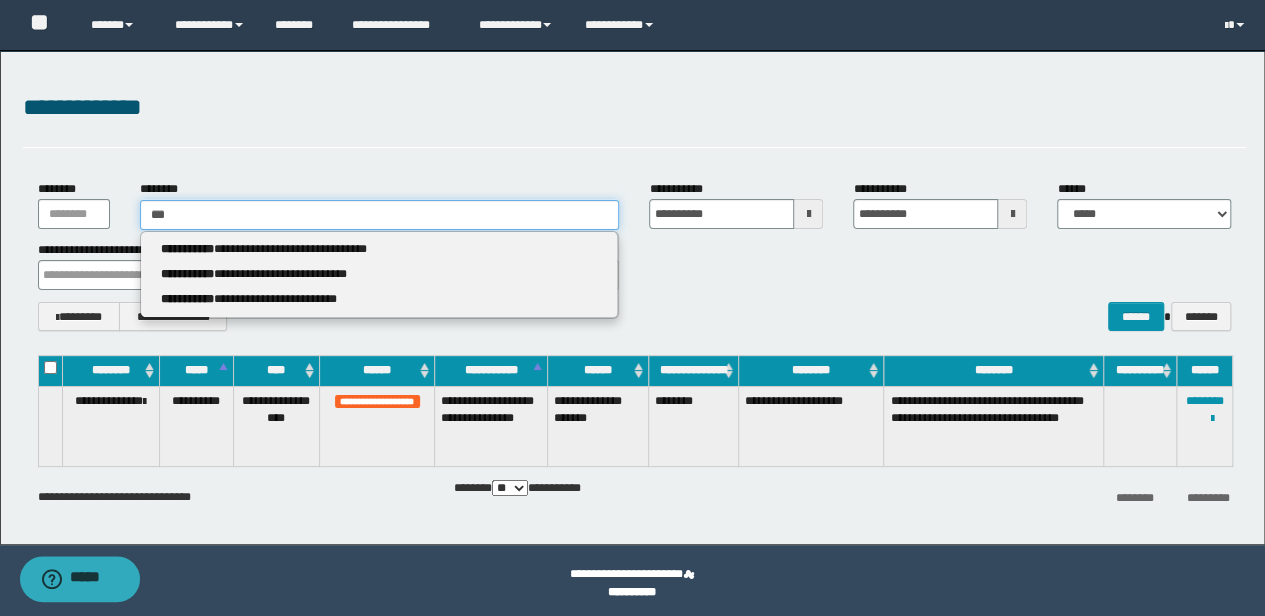 type 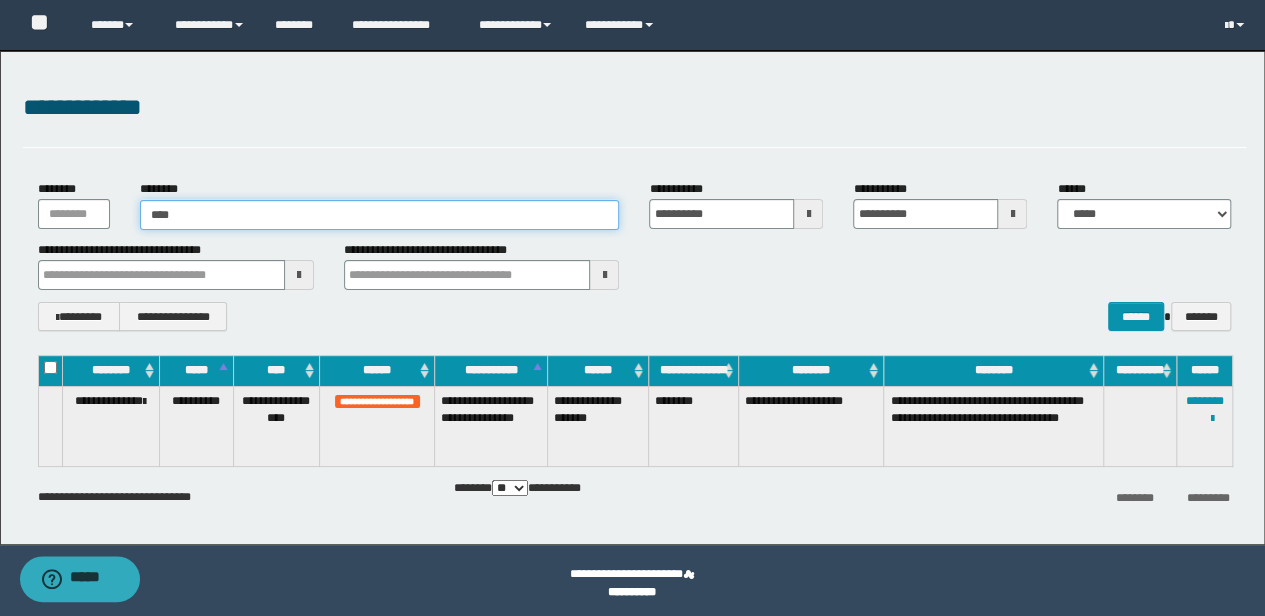 type on "****" 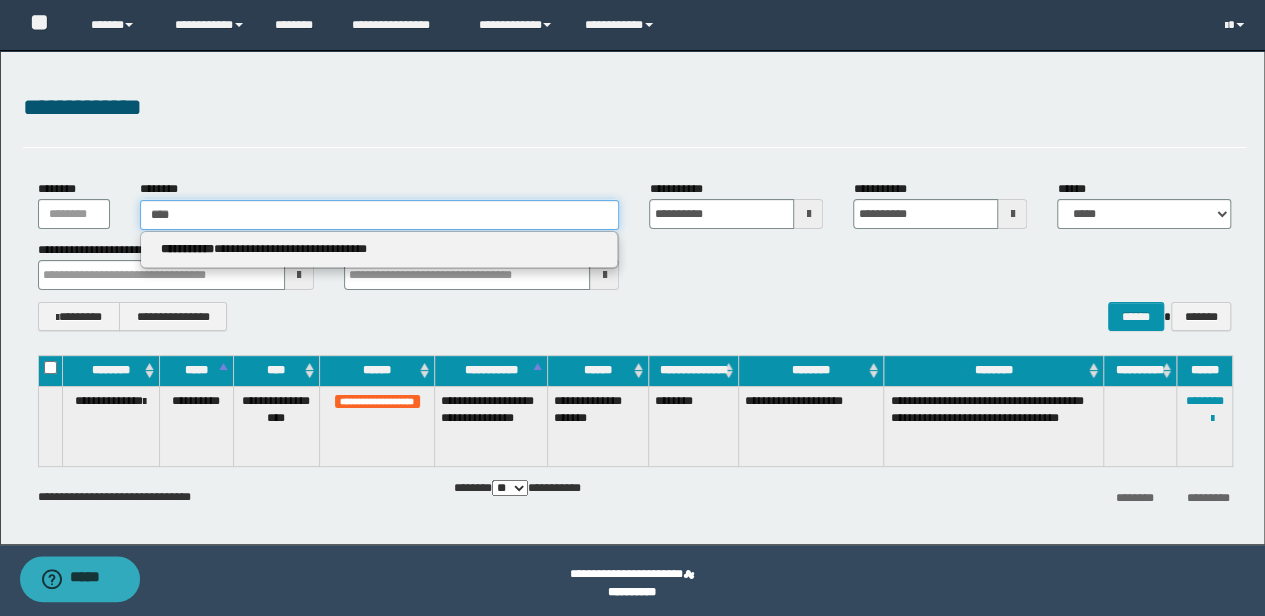 type 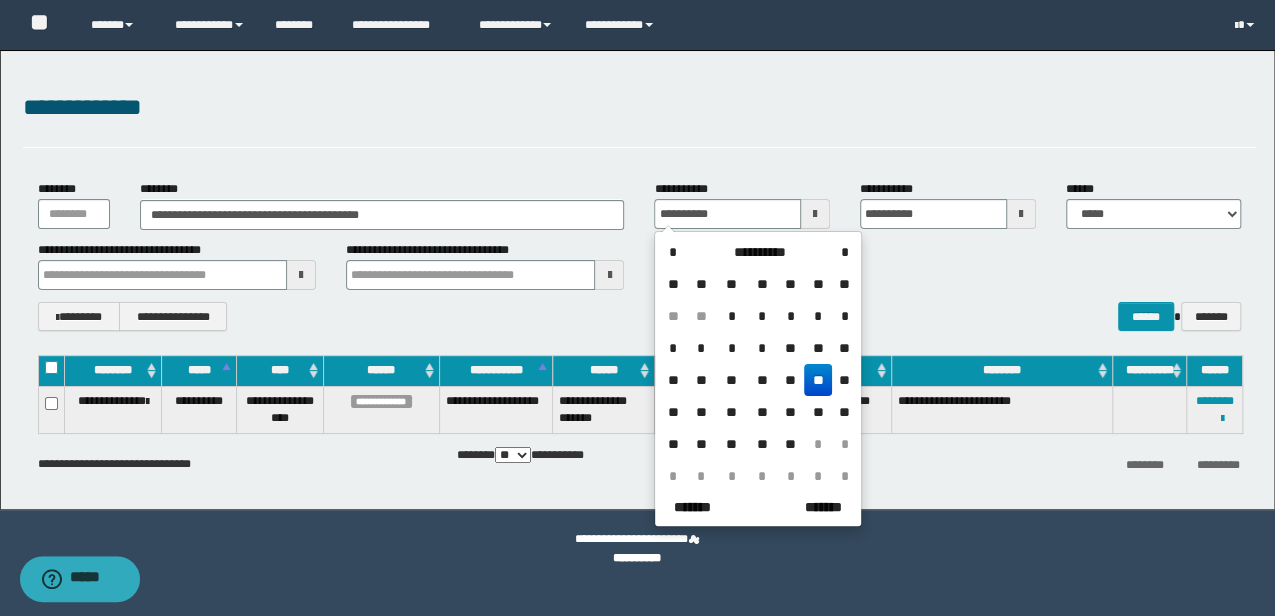 click on "**********" at bounding box center [637, 280] 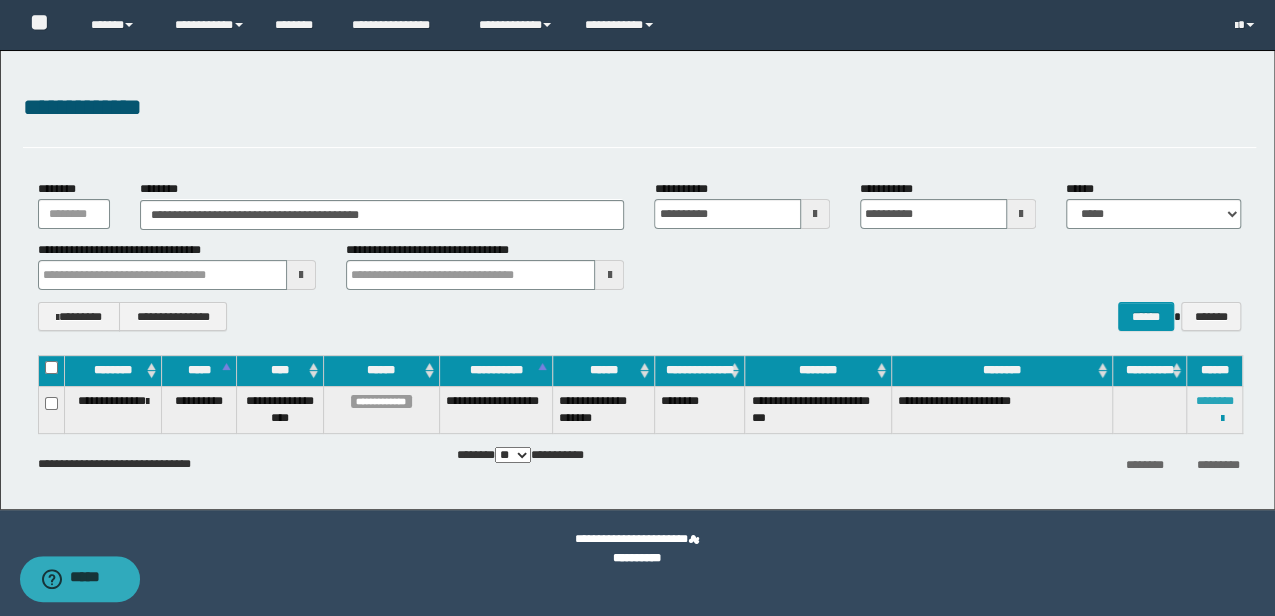 click on "********" at bounding box center [1214, 401] 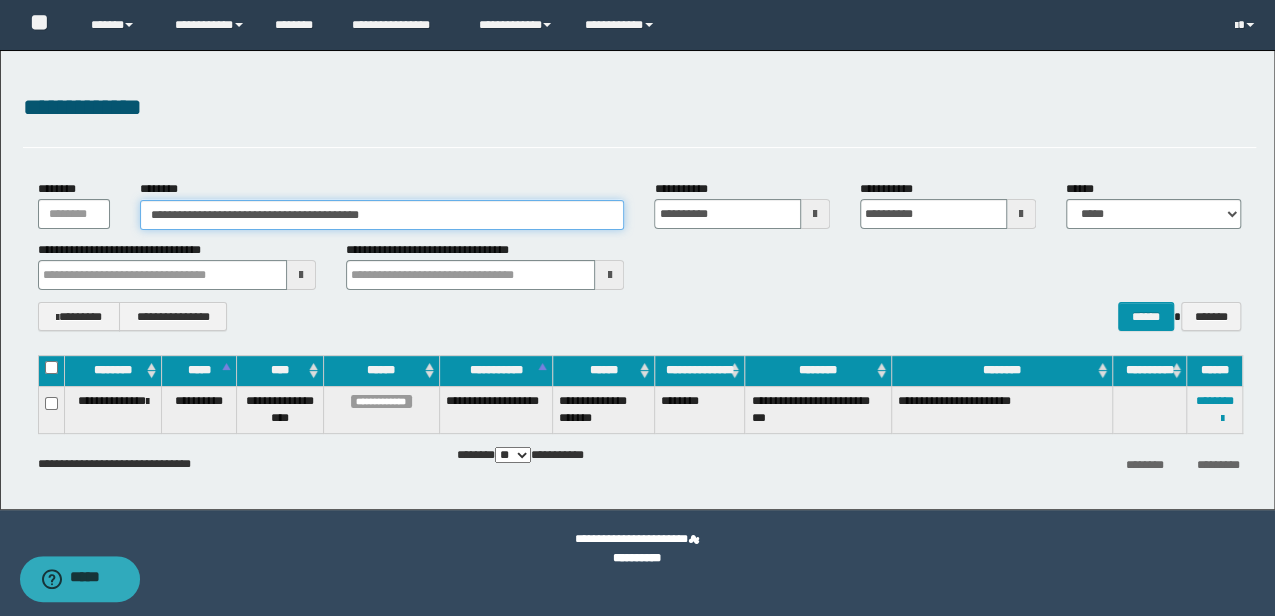 drag, startPoint x: 400, startPoint y: 215, endPoint x: 0, endPoint y: 225, distance: 400.12497 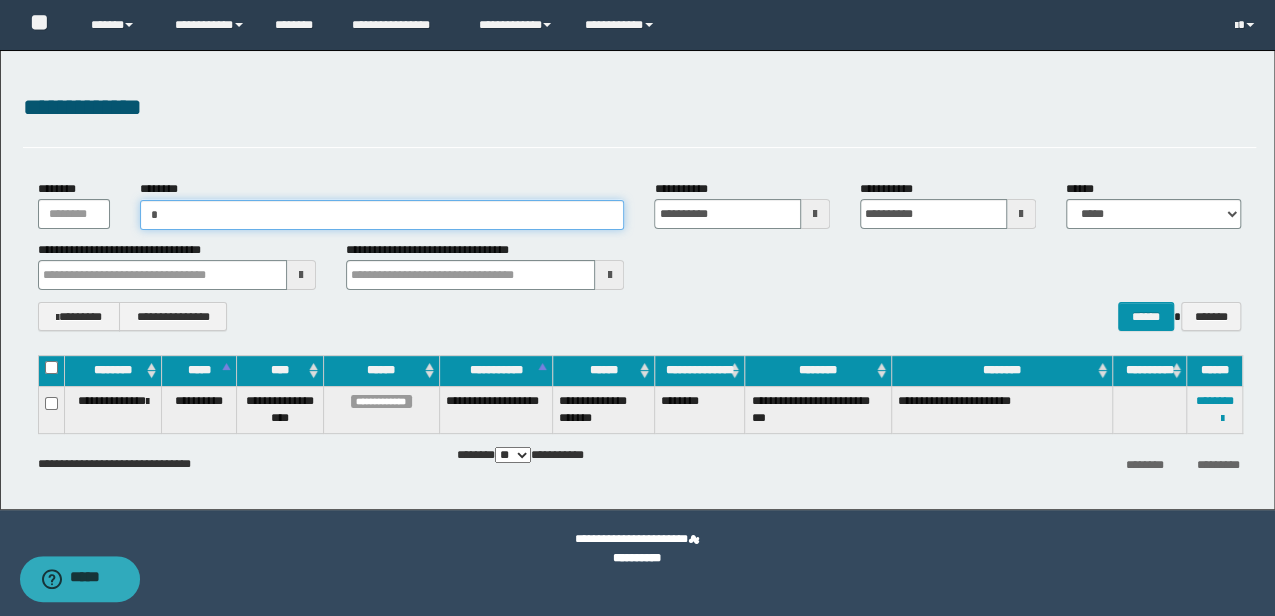 type on "**" 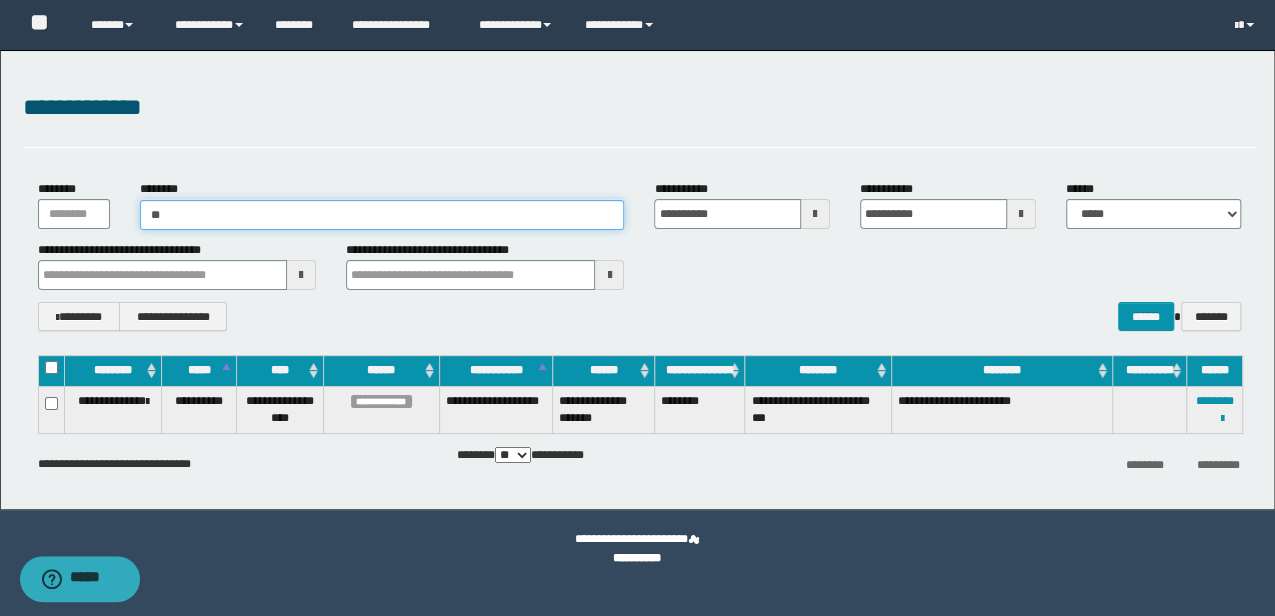 type on "**" 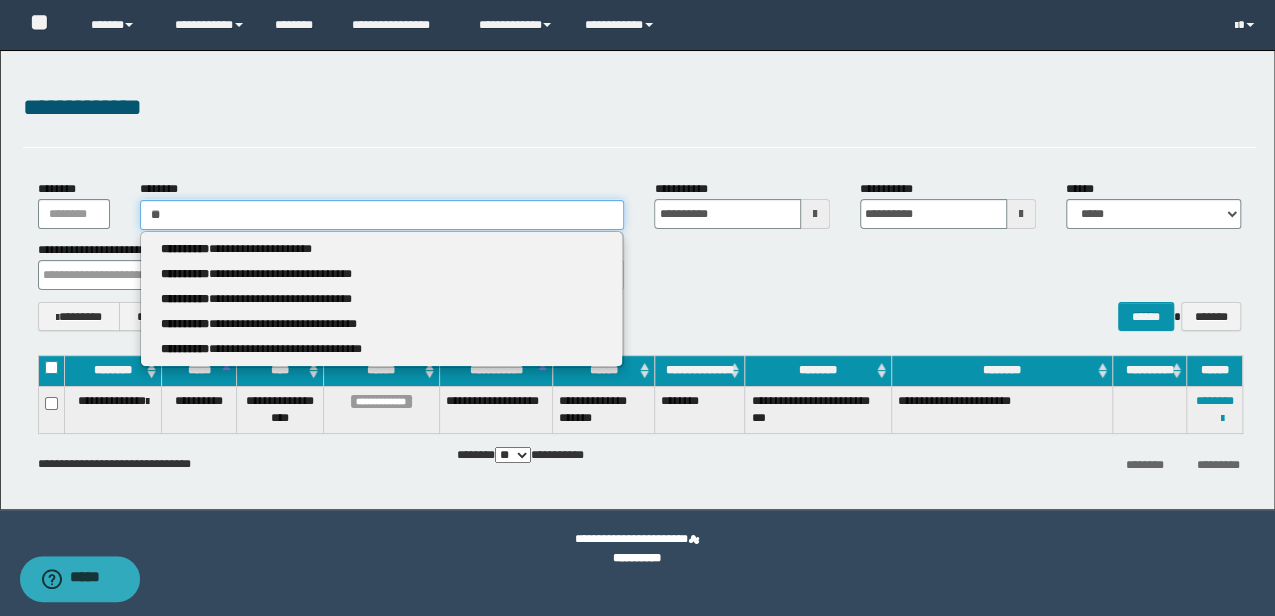 type 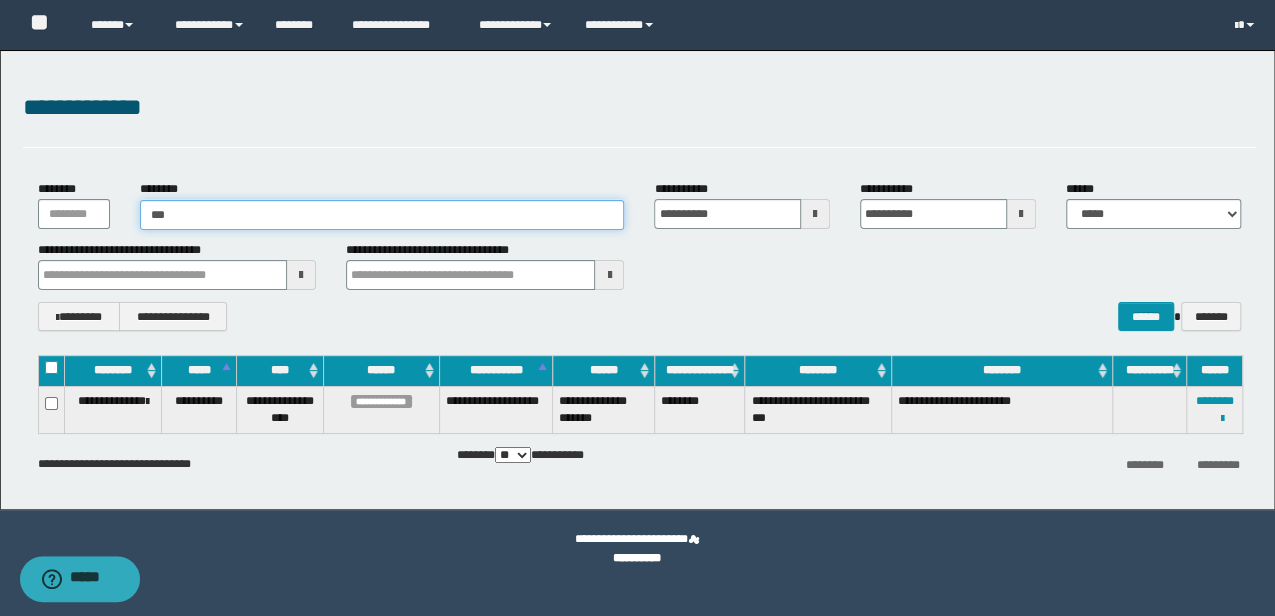 type on "****" 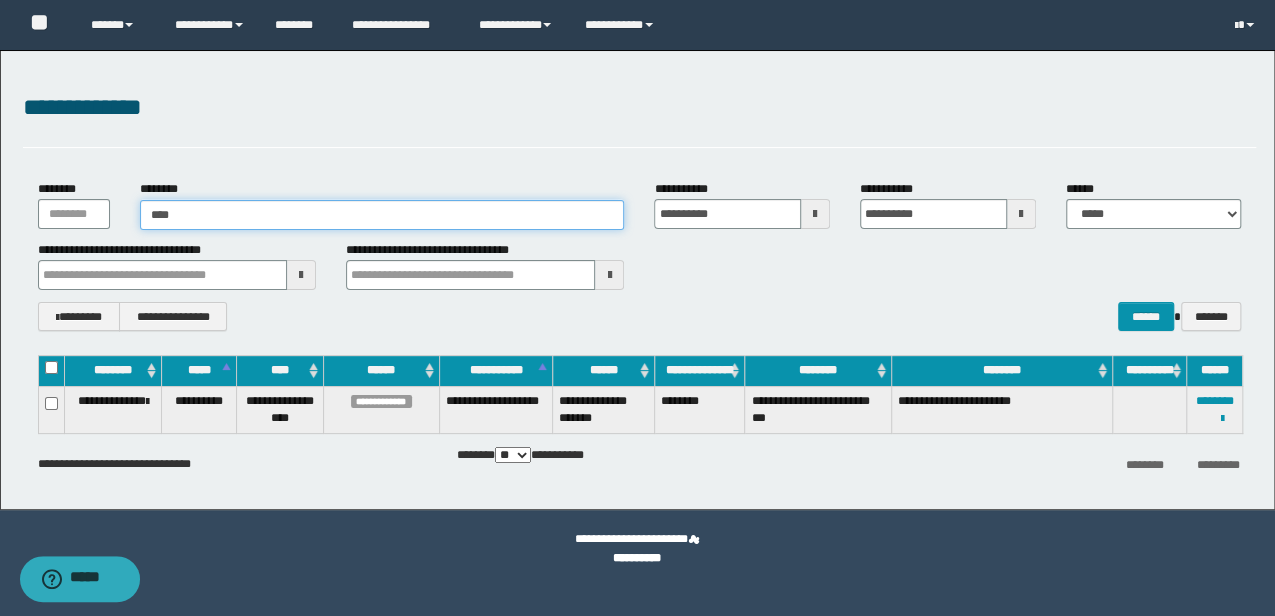 type on "****" 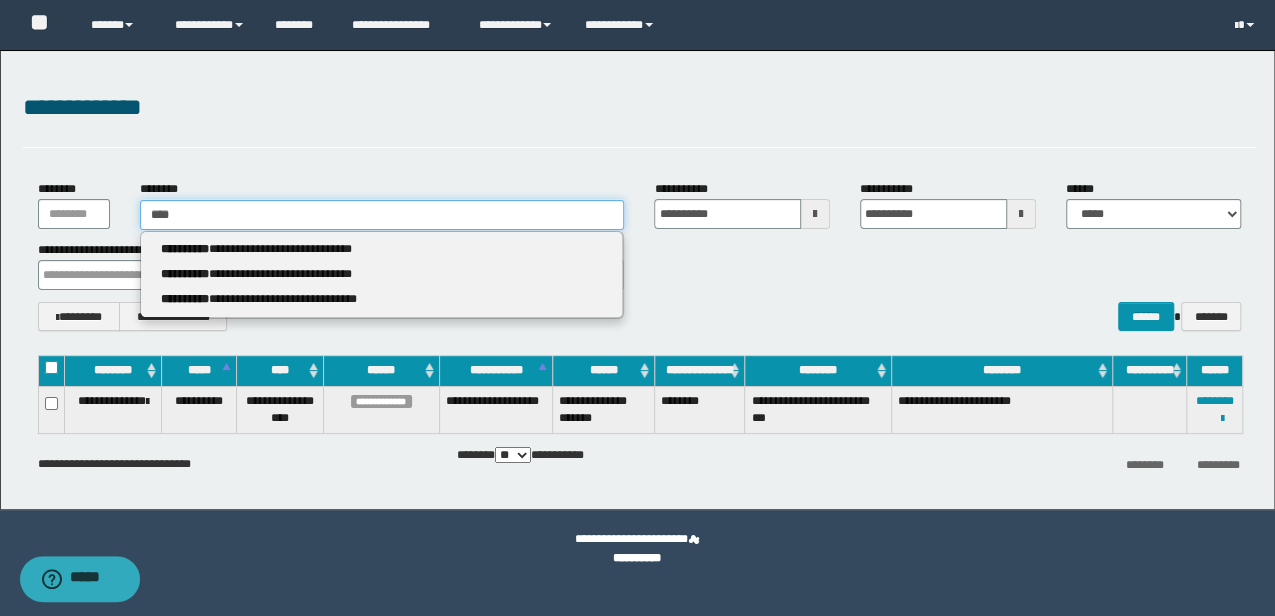 type 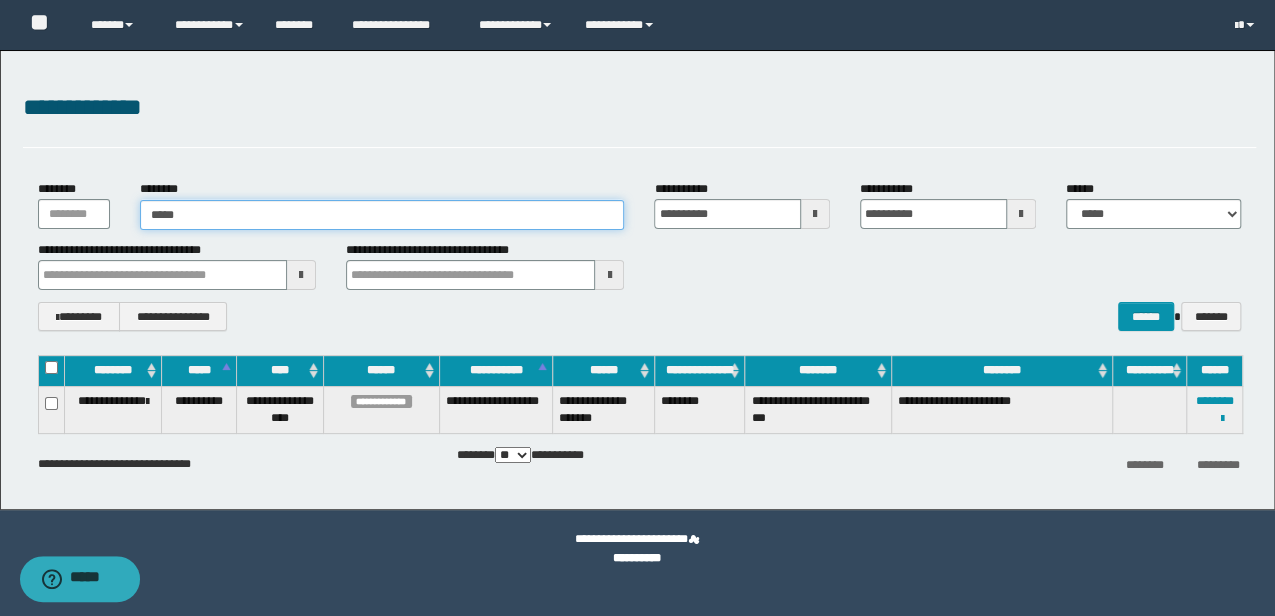 type on "******" 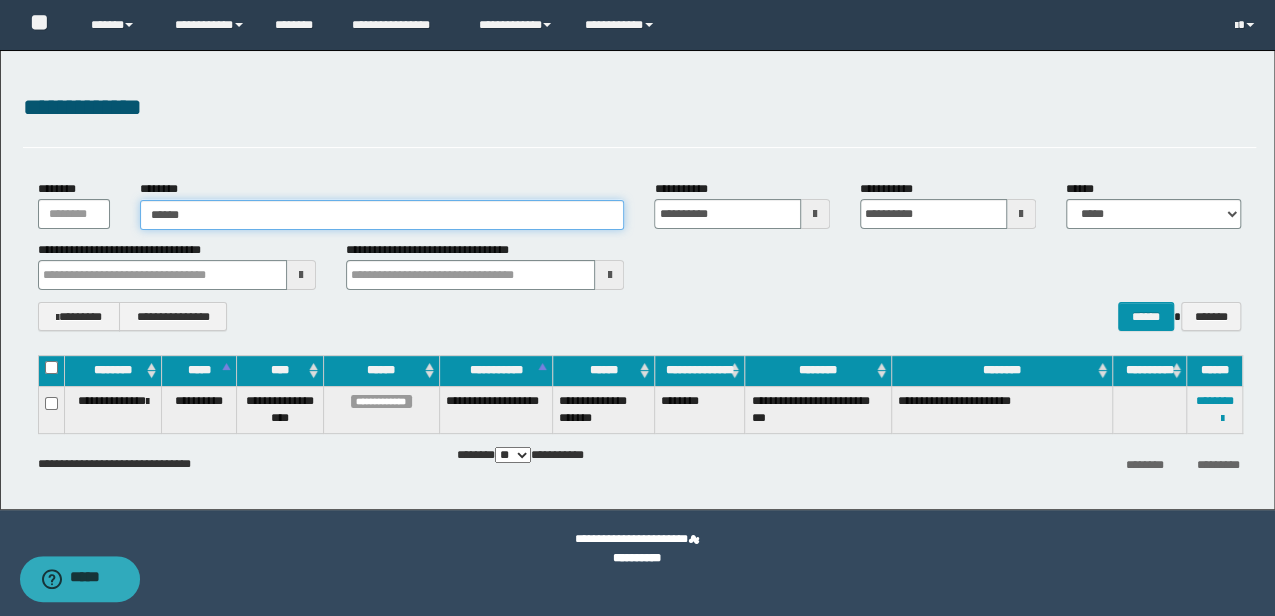 type on "******" 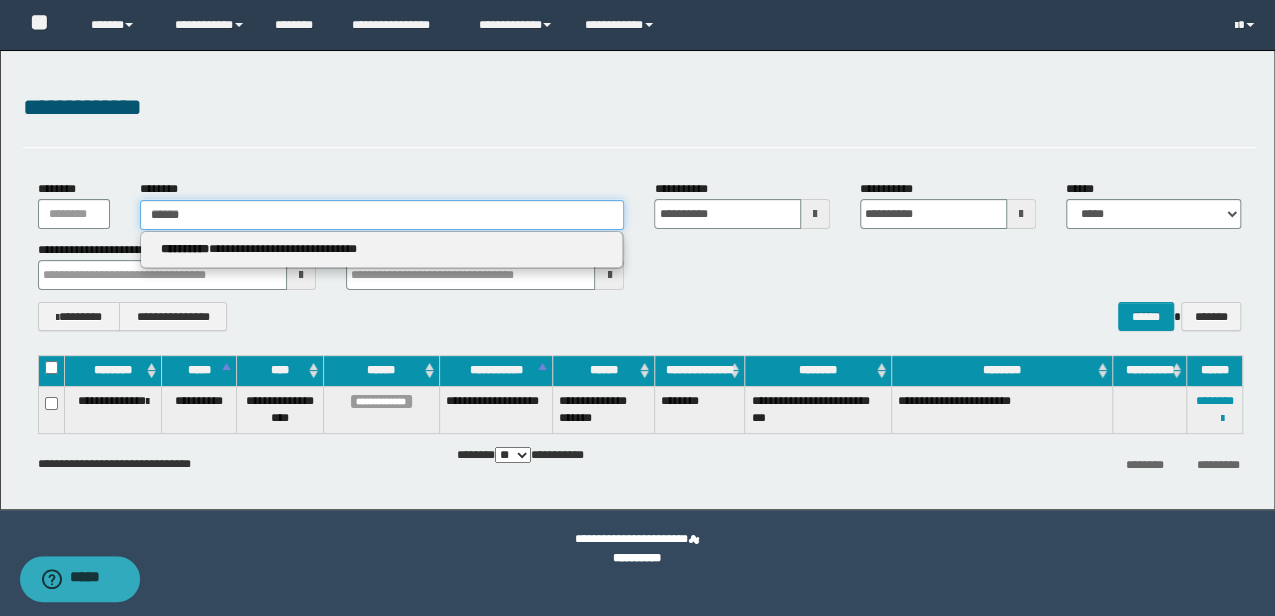 type 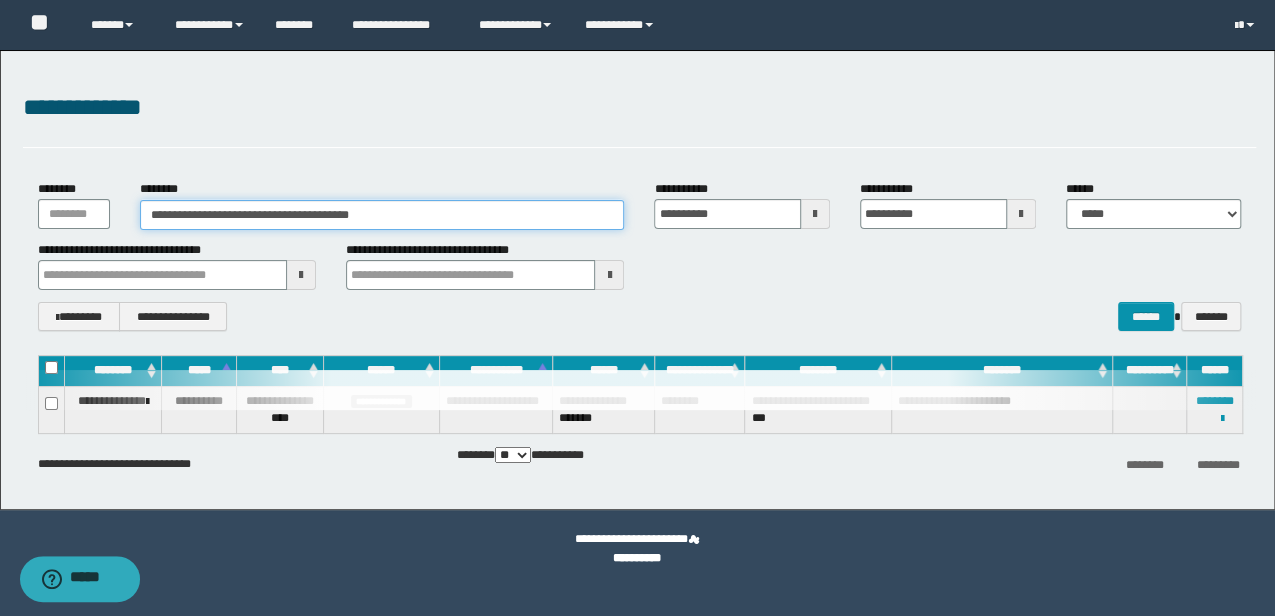 type on "**********" 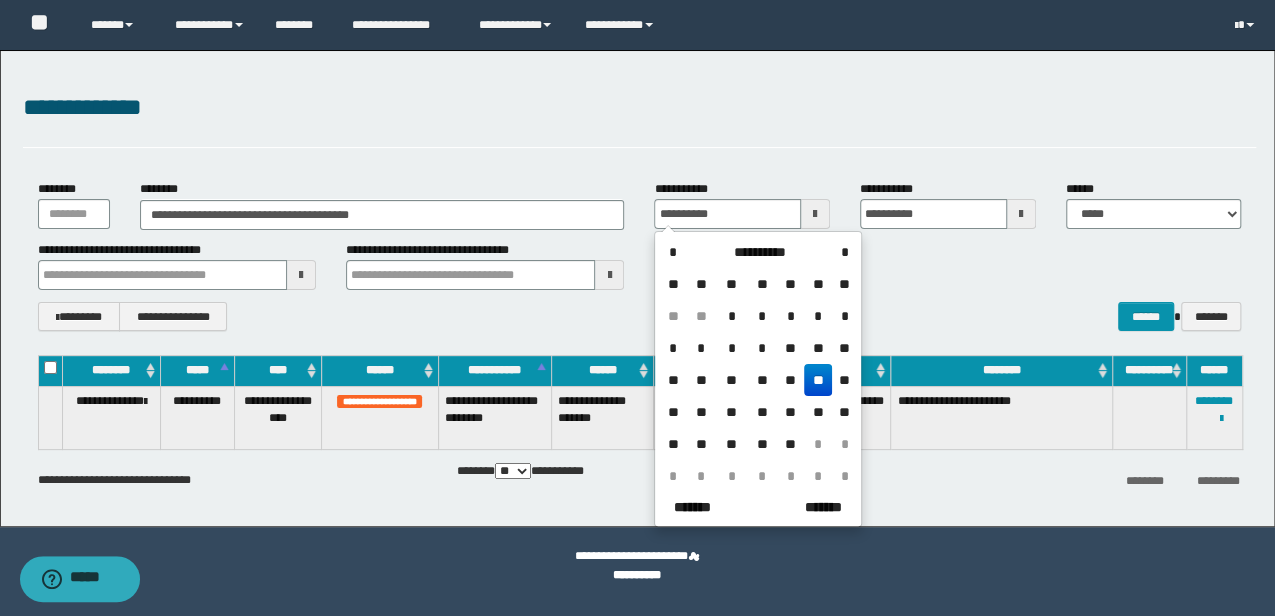click on "**********" at bounding box center (228, 476) 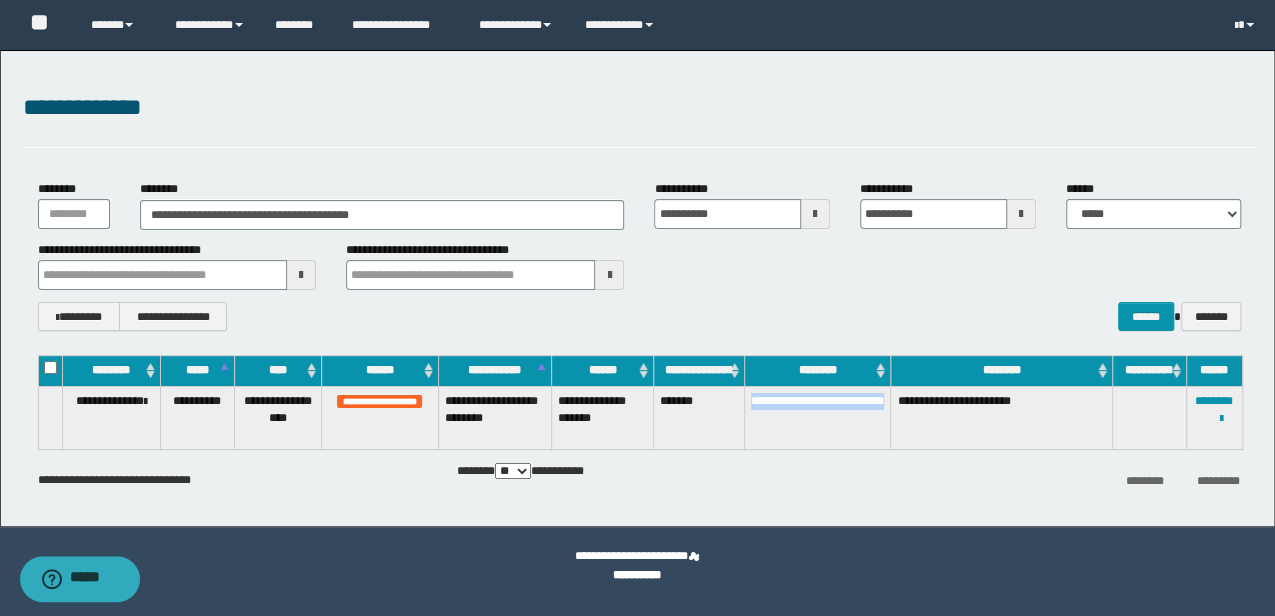 drag, startPoint x: 812, startPoint y: 418, endPoint x: 752, endPoint y: 402, distance: 62.0967 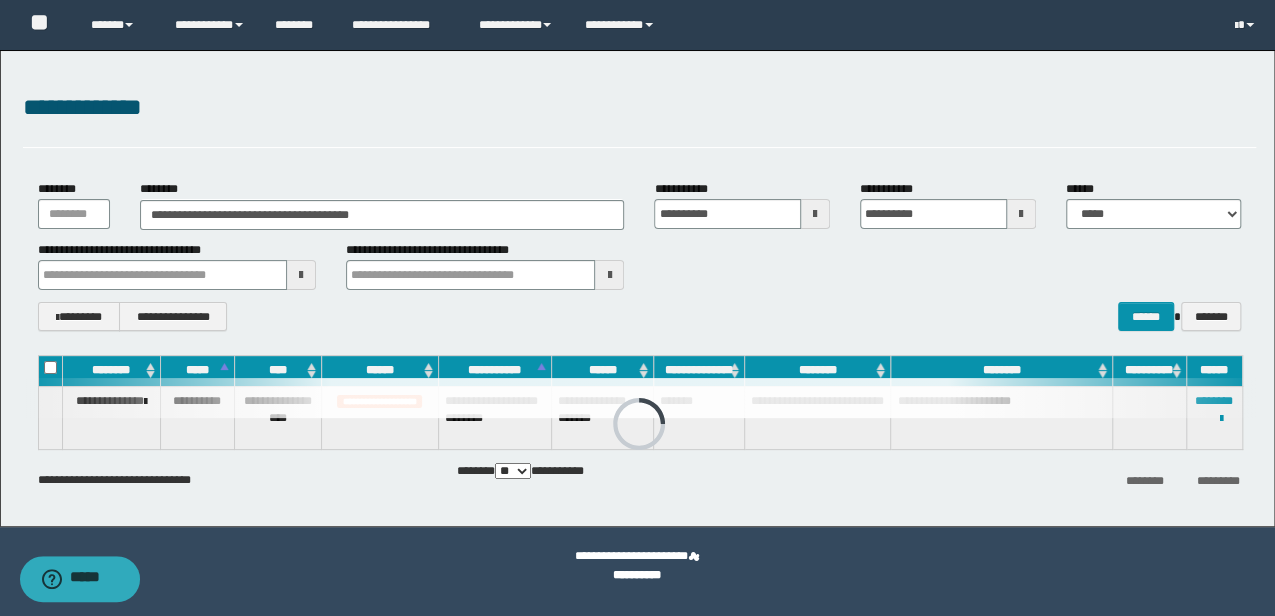 drag, startPoint x: 680, startPoint y: 406, endPoint x: 661, endPoint y: 403, distance: 19.235384 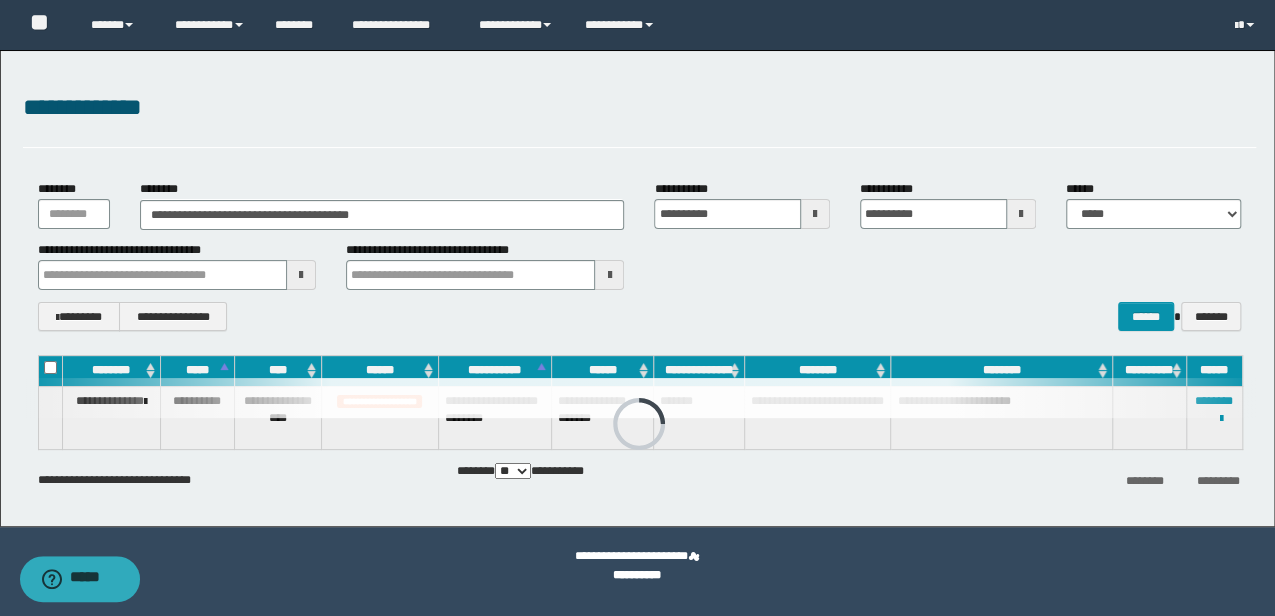 click at bounding box center [639, 398] 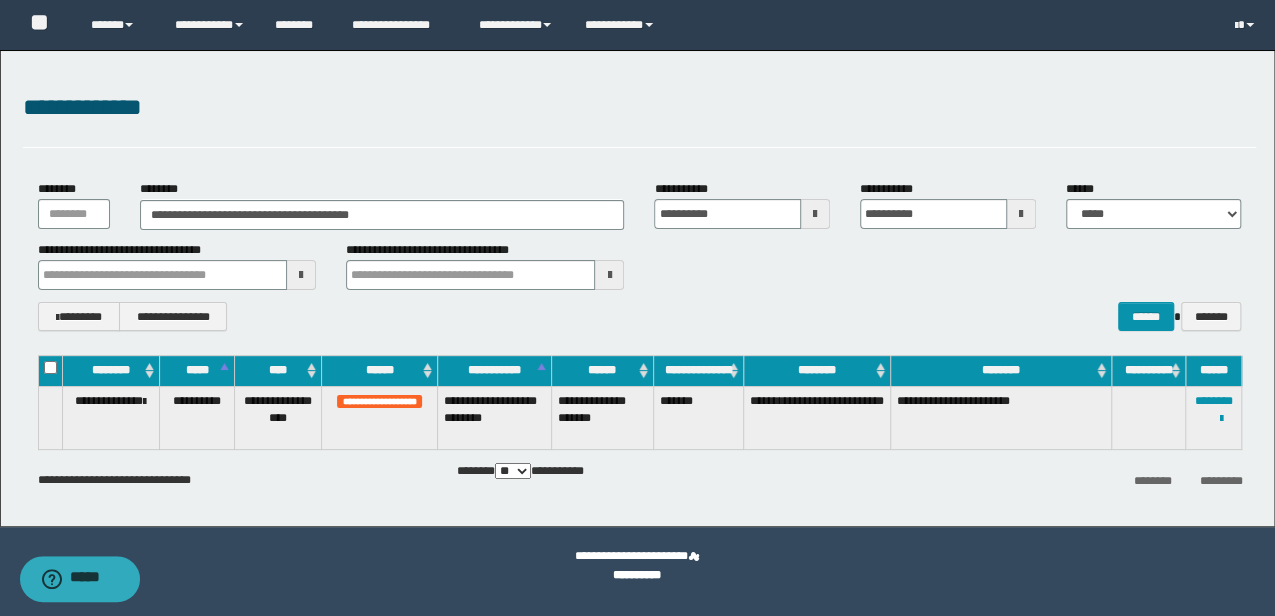 click on "*******" at bounding box center (698, 417) 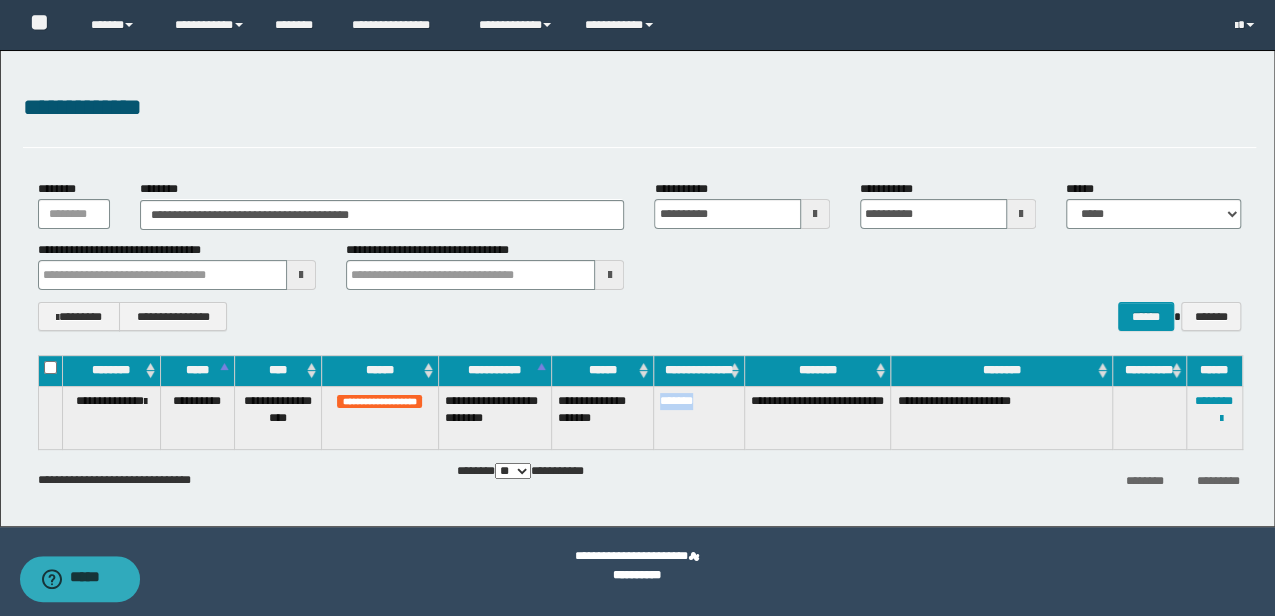 drag, startPoint x: 708, startPoint y: 400, endPoint x: 654, endPoint y: 396, distance: 54.147945 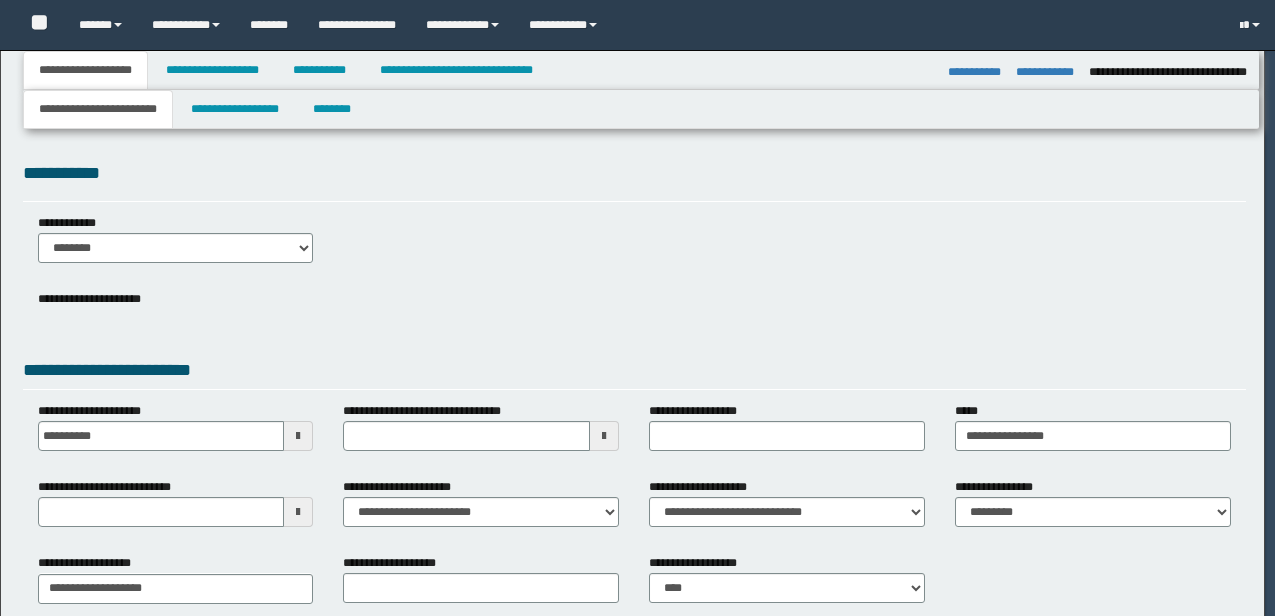 select on "*" 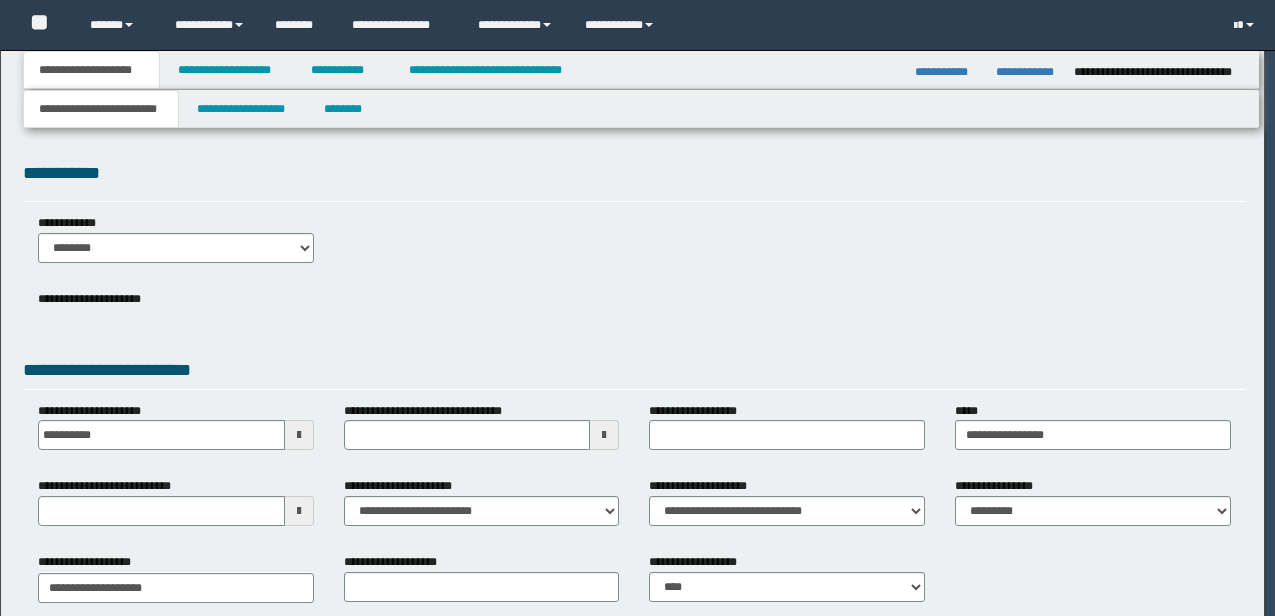 scroll, scrollTop: 0, scrollLeft: 0, axis: both 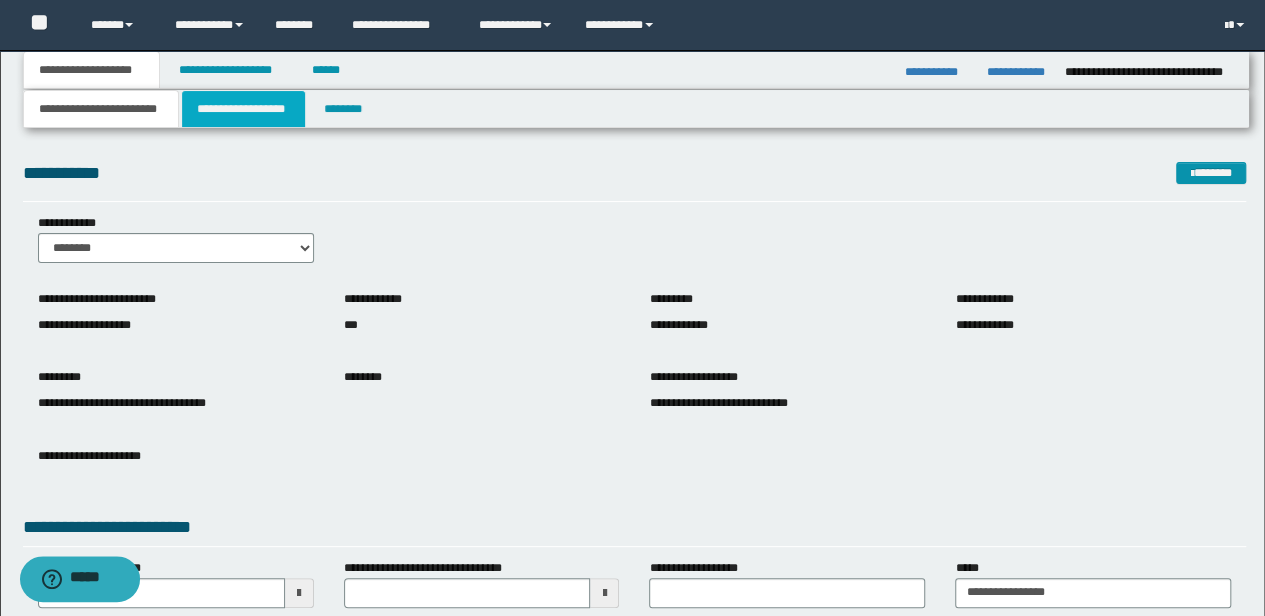 click on "**********" at bounding box center [243, 109] 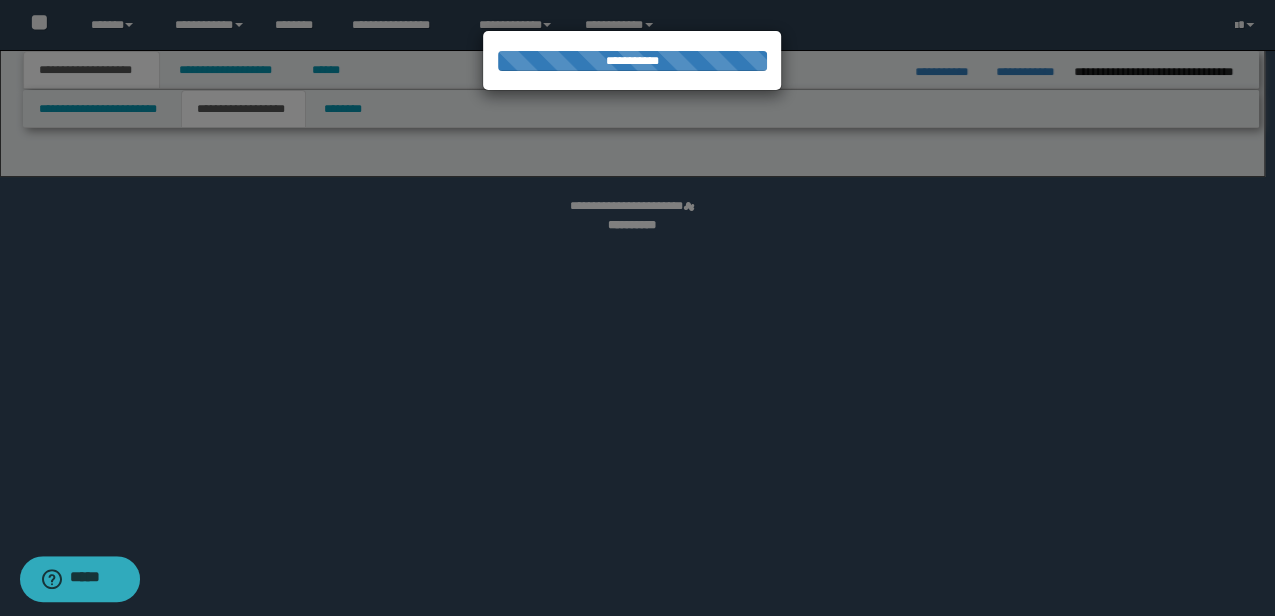 click at bounding box center [637, 308] 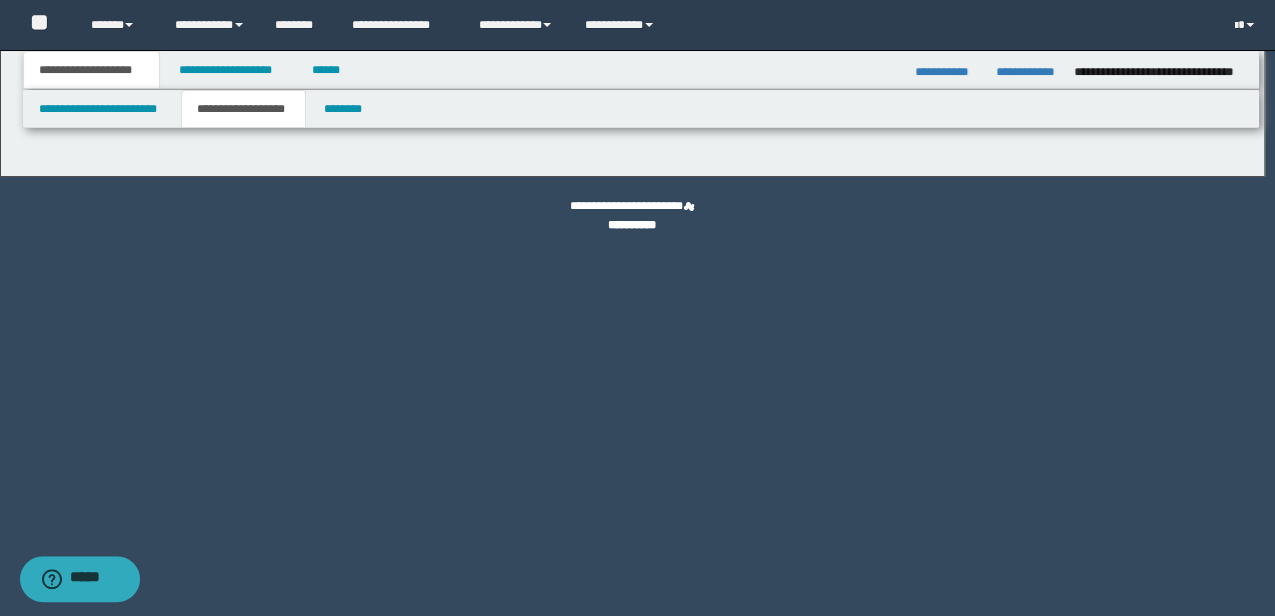 type on "********" 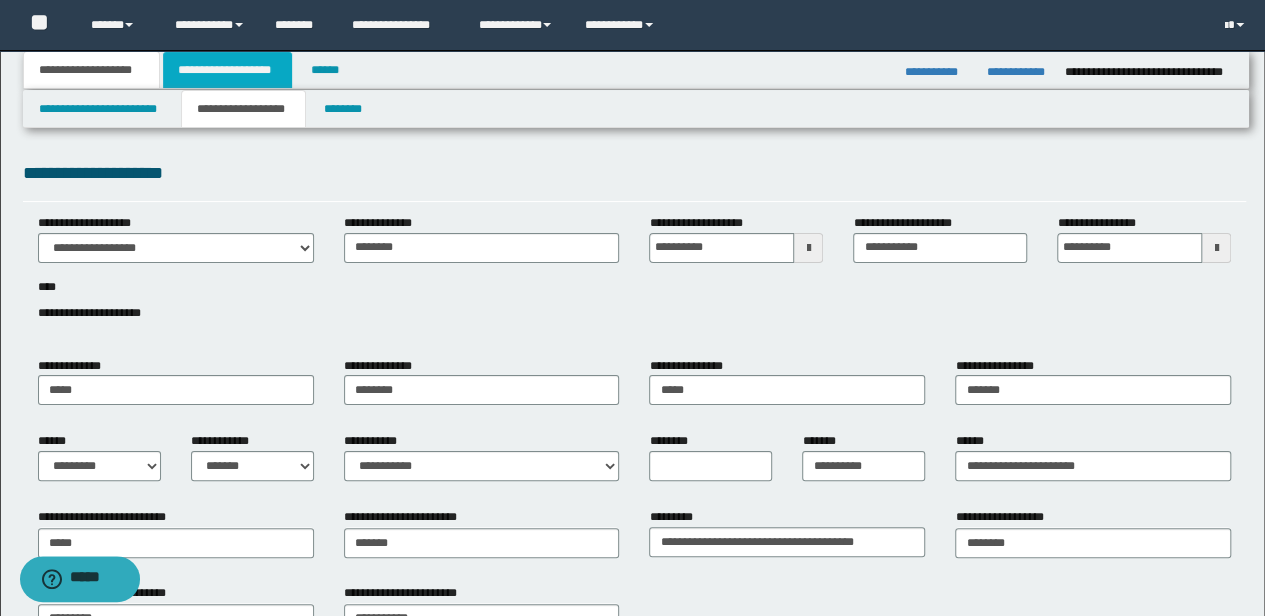 click on "**********" at bounding box center (227, 70) 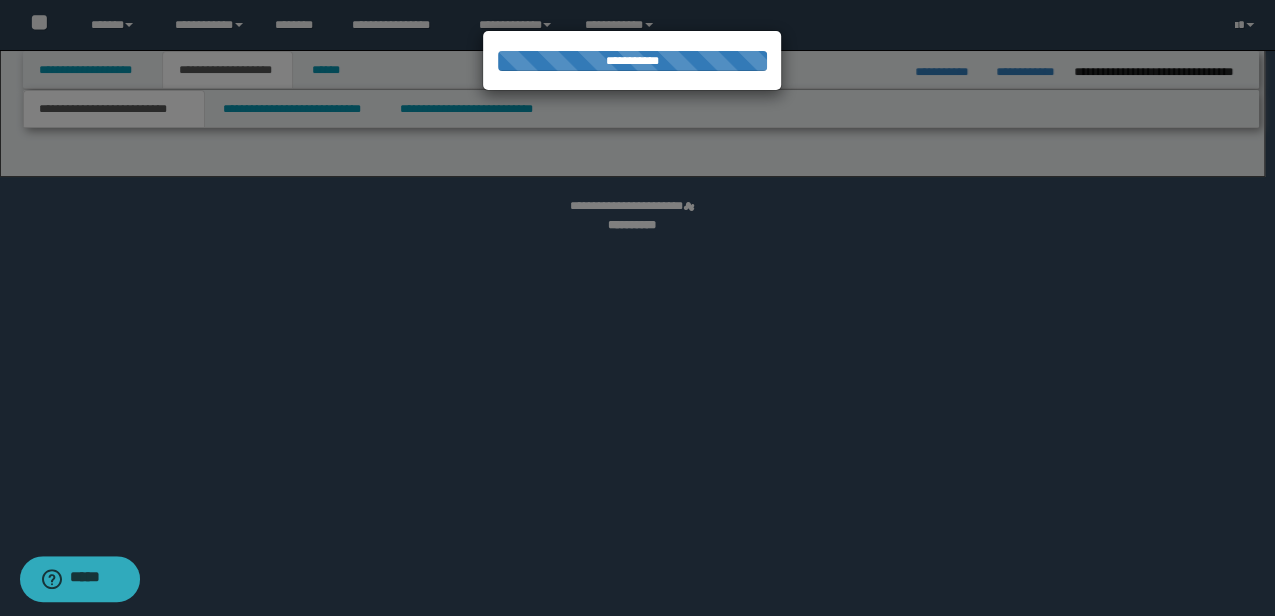 click at bounding box center [637, 308] 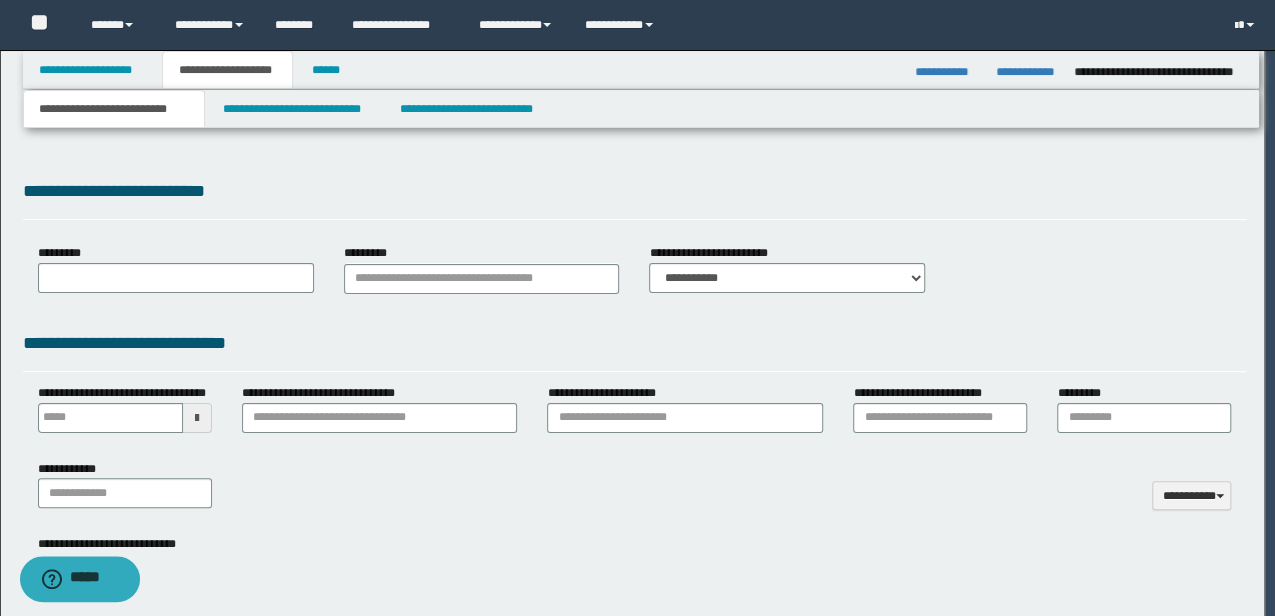 type on "**********" 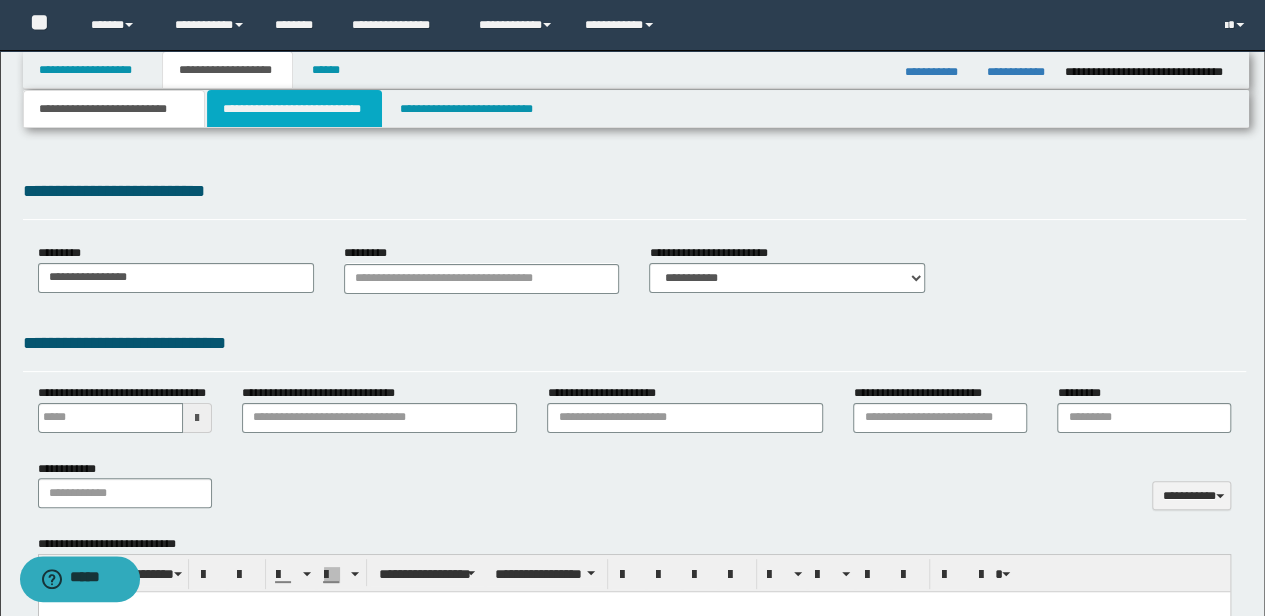 click on "**********" at bounding box center (294, 109) 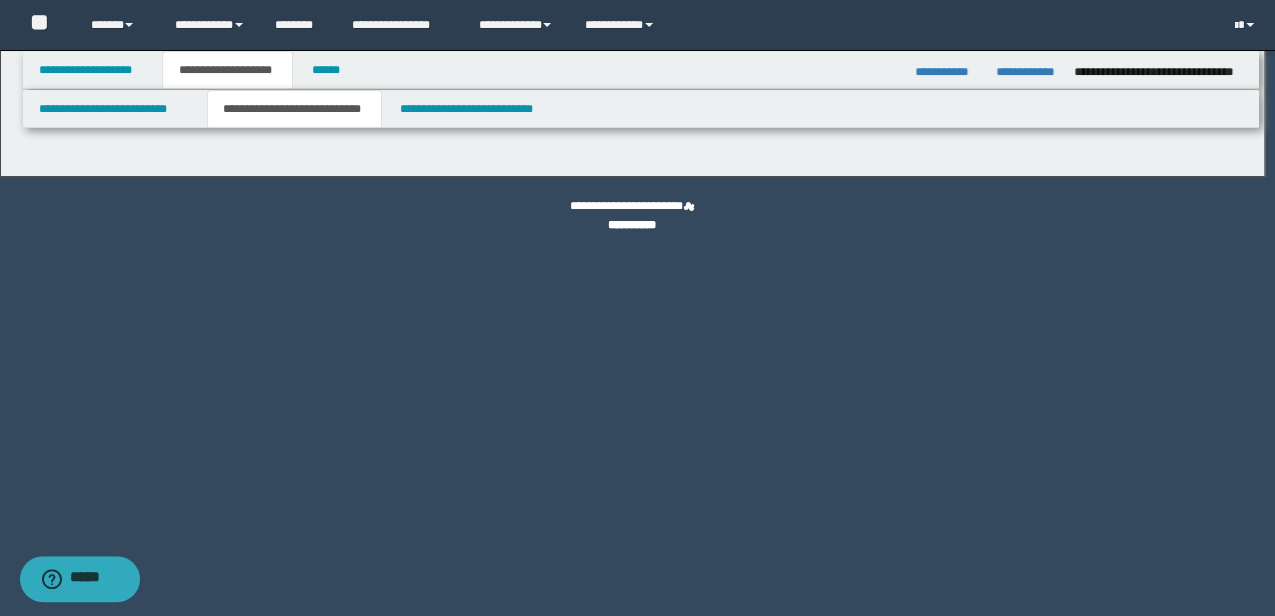 scroll, scrollTop: 0, scrollLeft: 0, axis: both 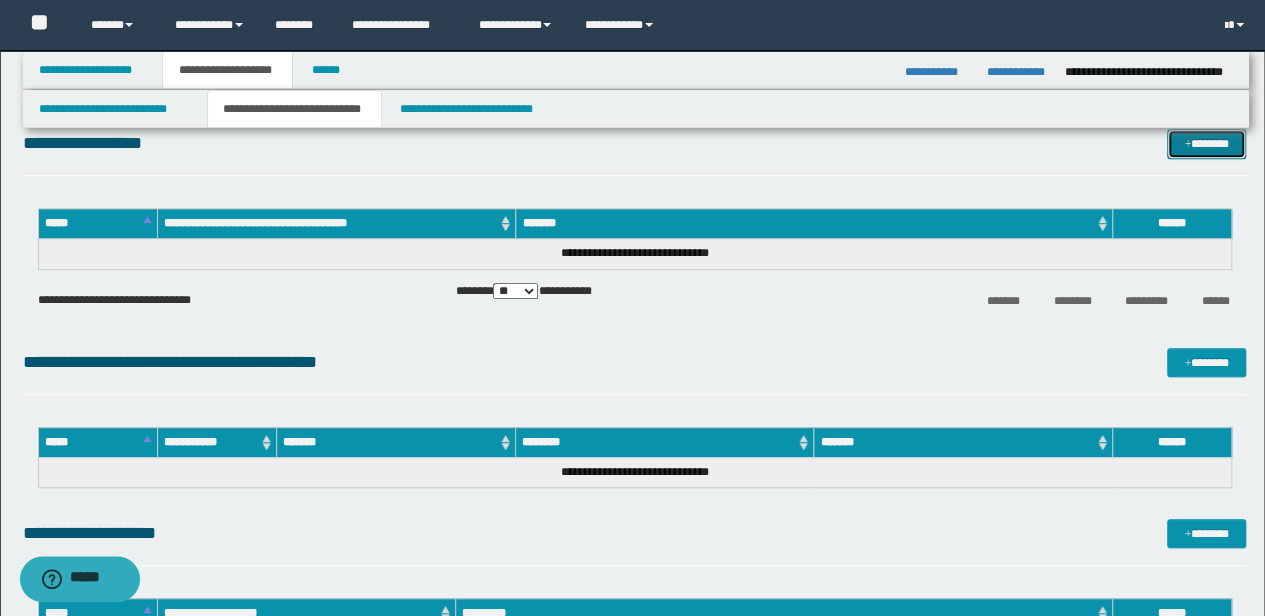 click on "*******" at bounding box center [1206, 143] 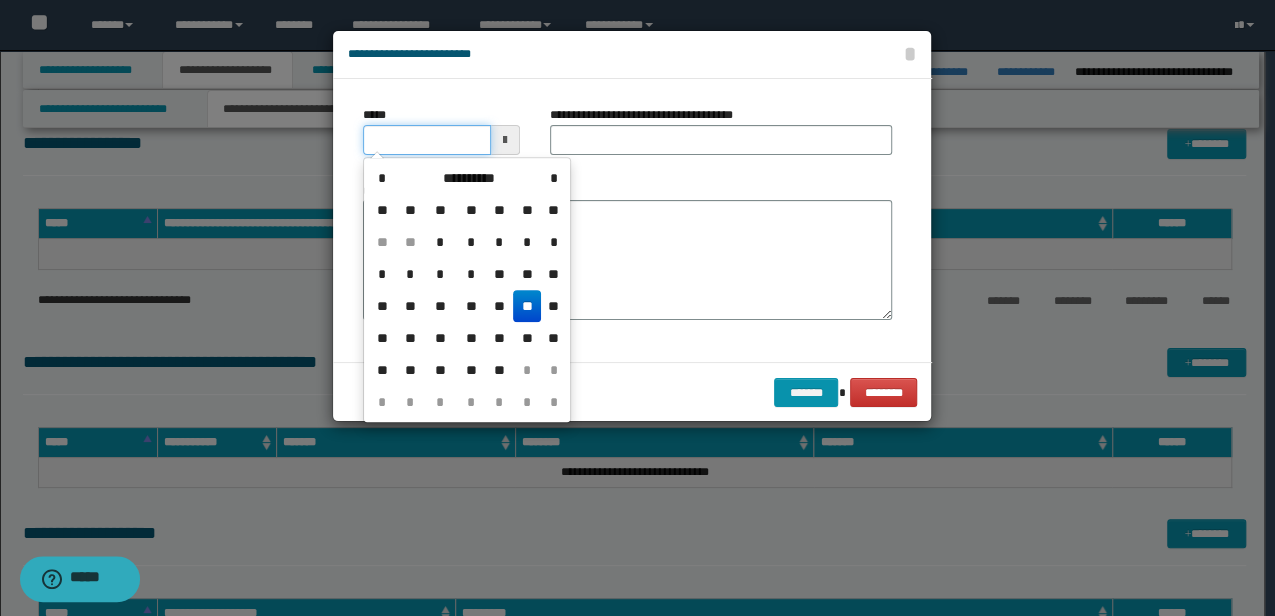 drag, startPoint x: 458, startPoint y: 147, endPoint x: 121, endPoint y: 170, distance: 337.78397 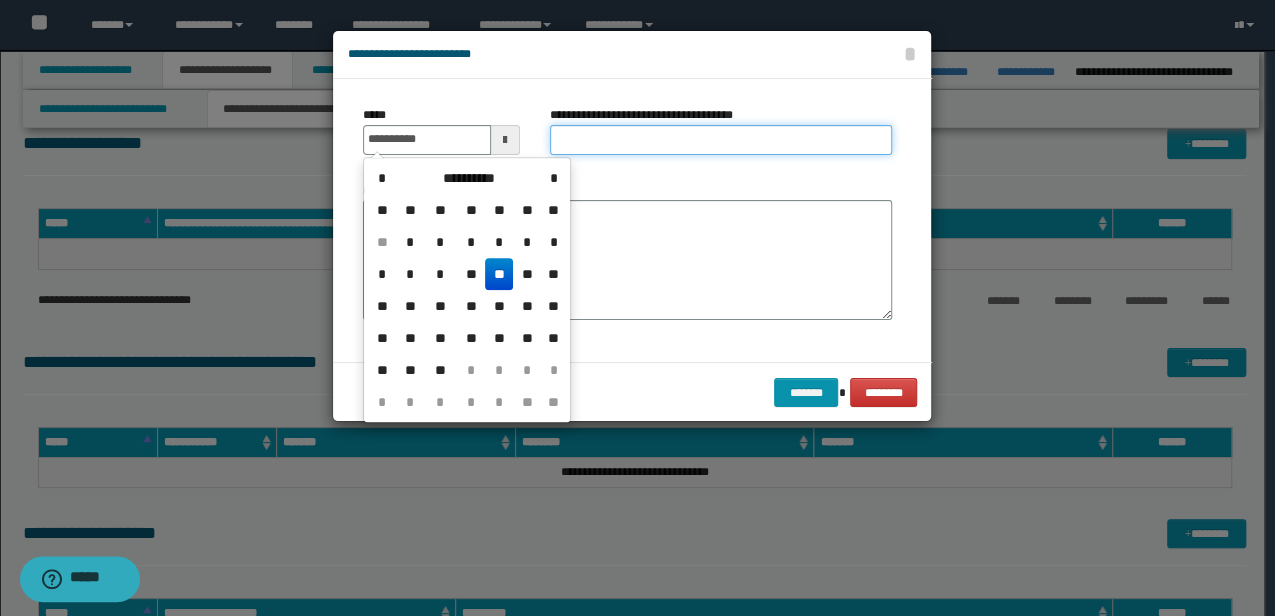 type on "**********" 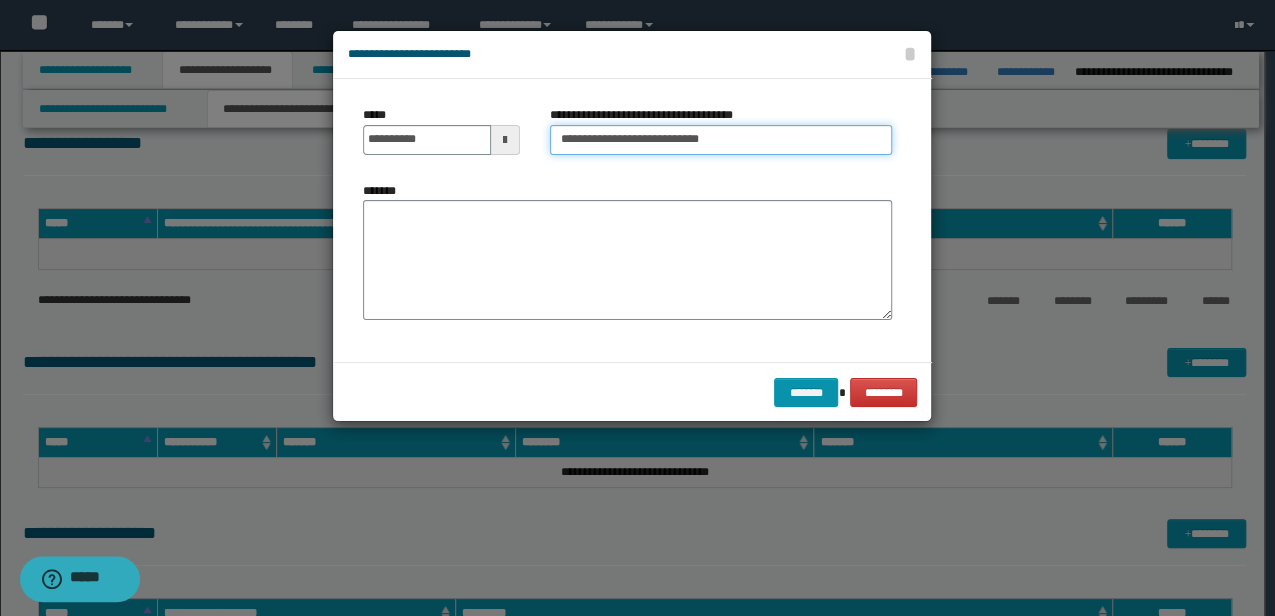 type on "**********" 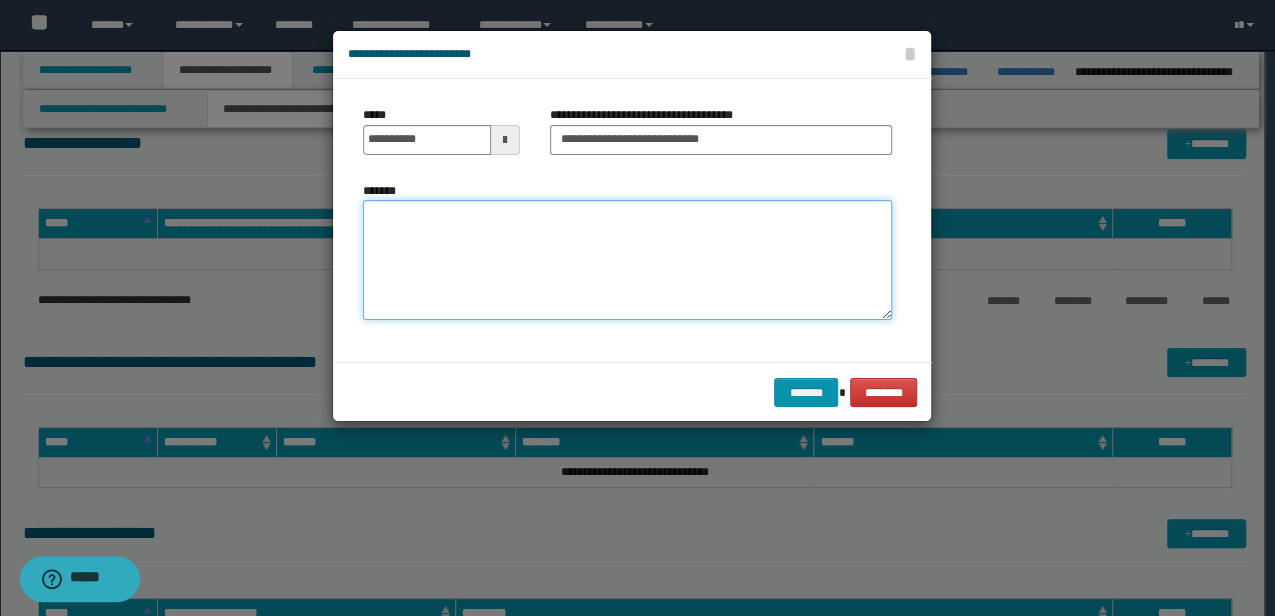 drag, startPoint x: 569, startPoint y: 296, endPoint x: 569, endPoint y: 273, distance: 23 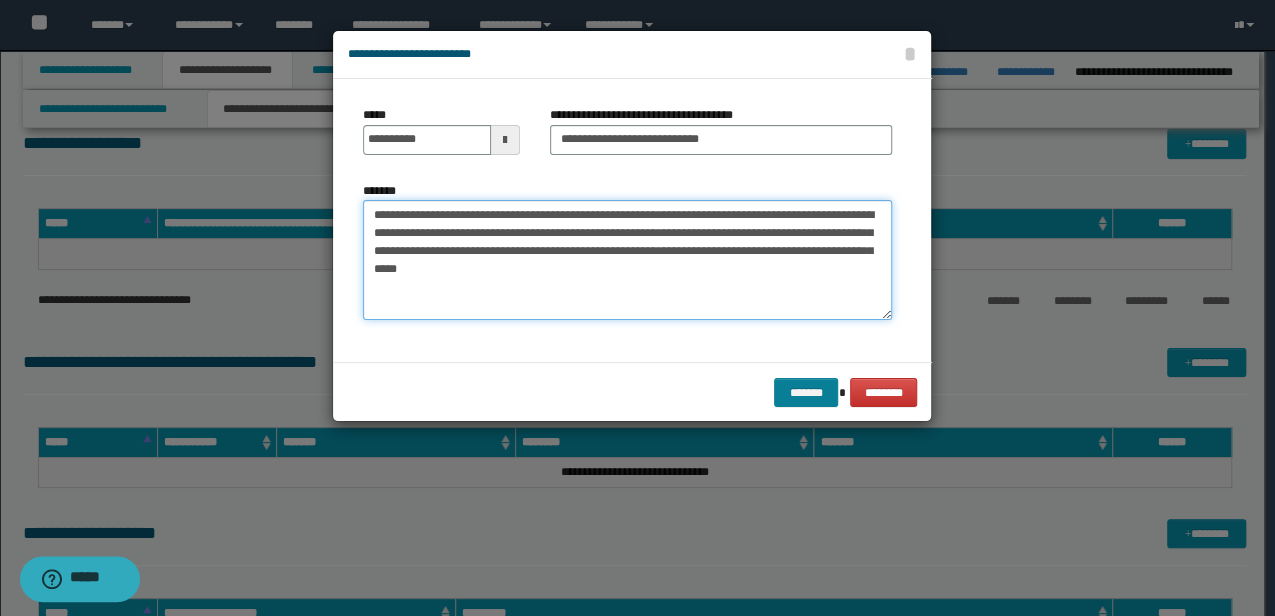 type on "**********" 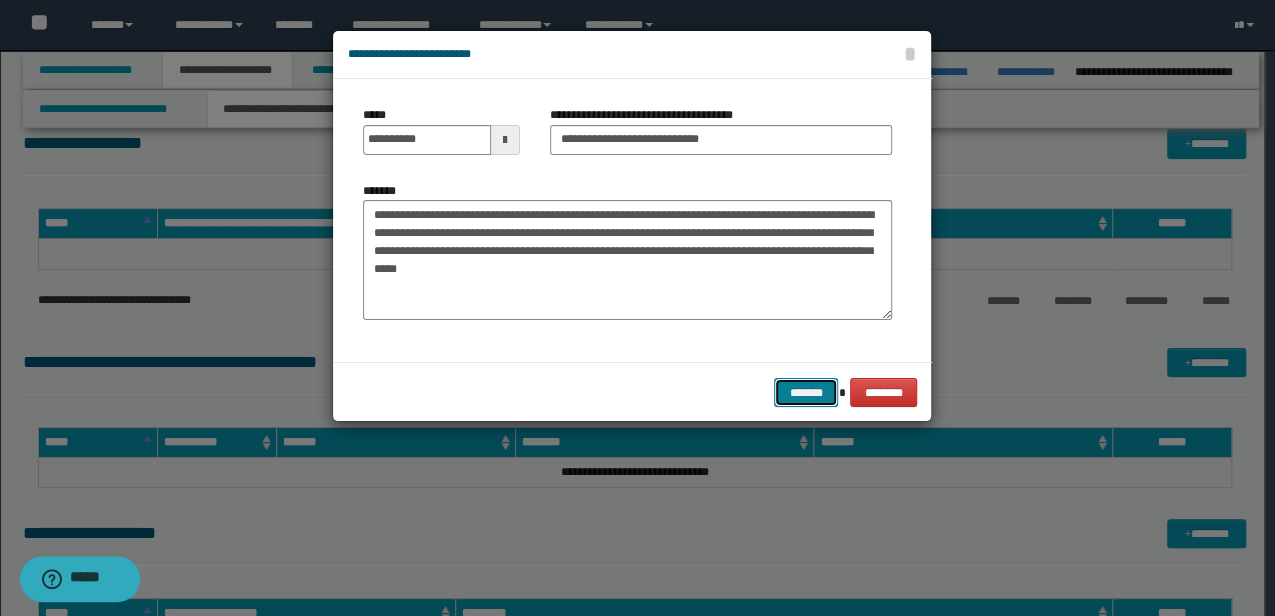 click on "*******" at bounding box center [806, 392] 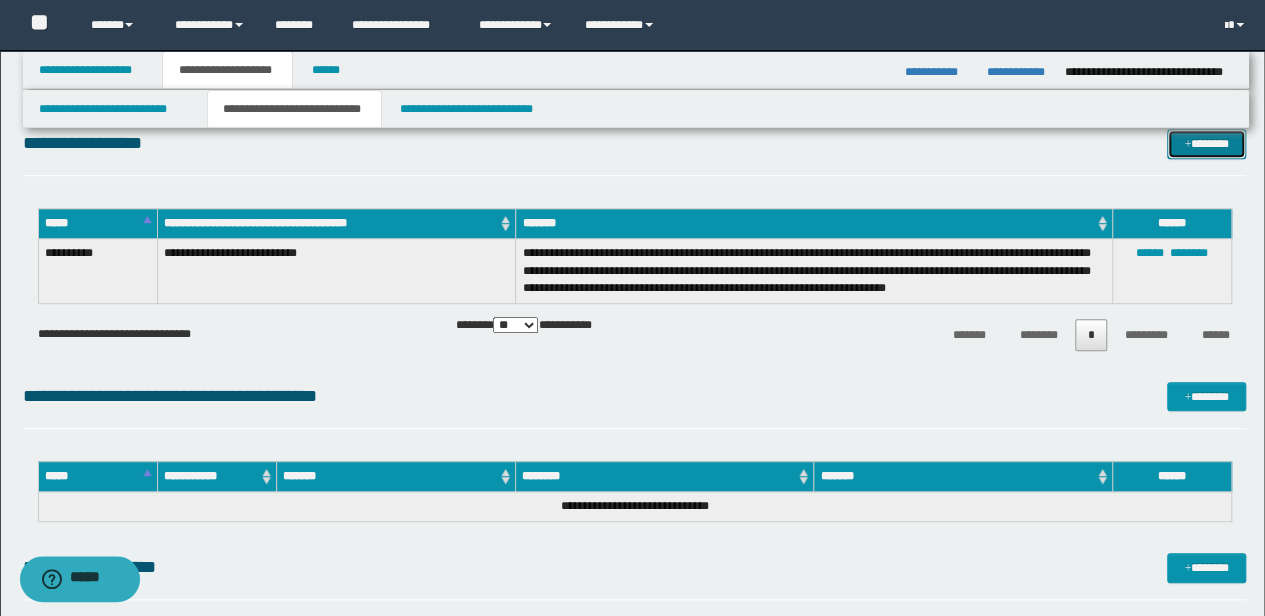 click on "*******" at bounding box center [1206, 143] 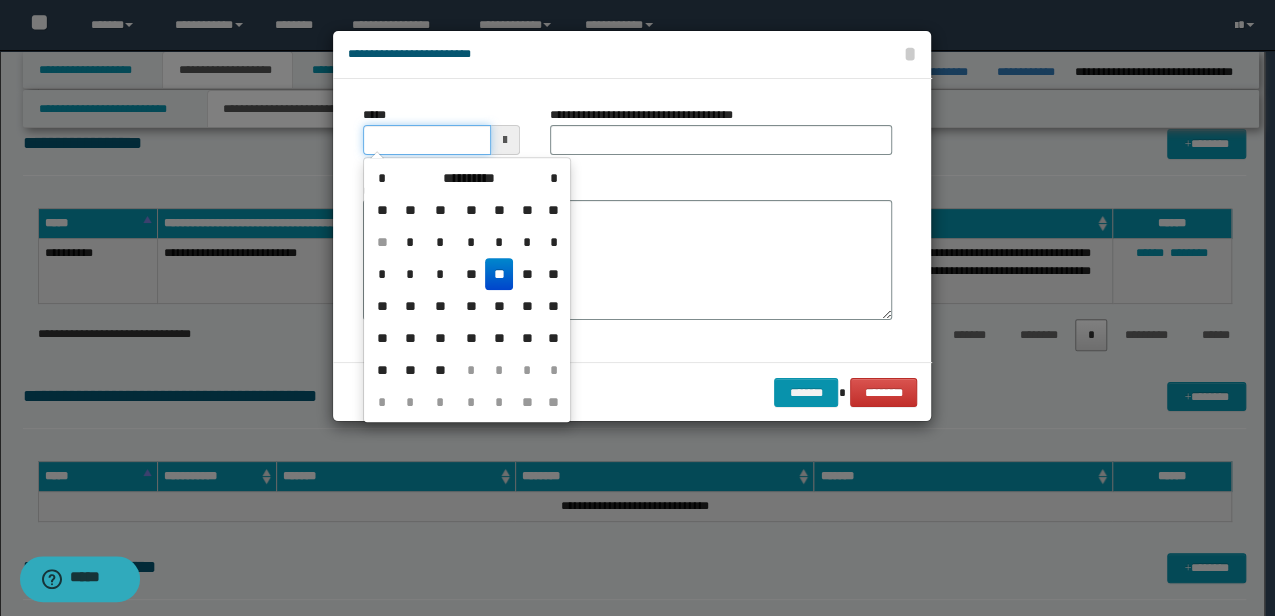 drag, startPoint x: 450, startPoint y: 148, endPoint x: 0, endPoint y: 141, distance: 450.05444 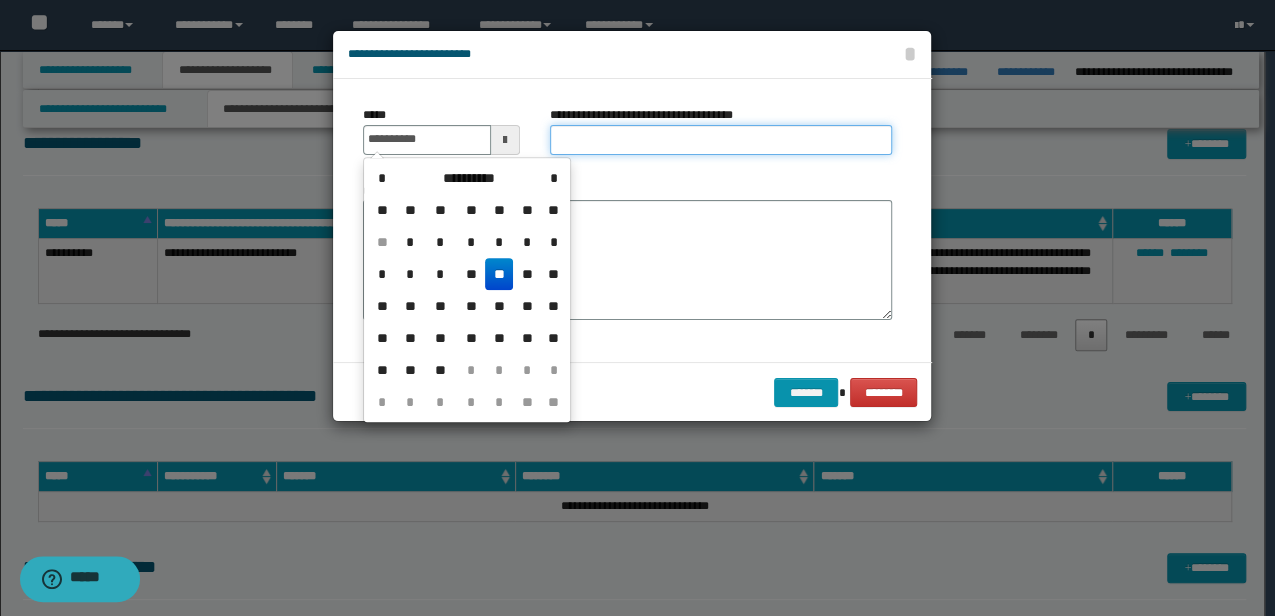 type on "**********" 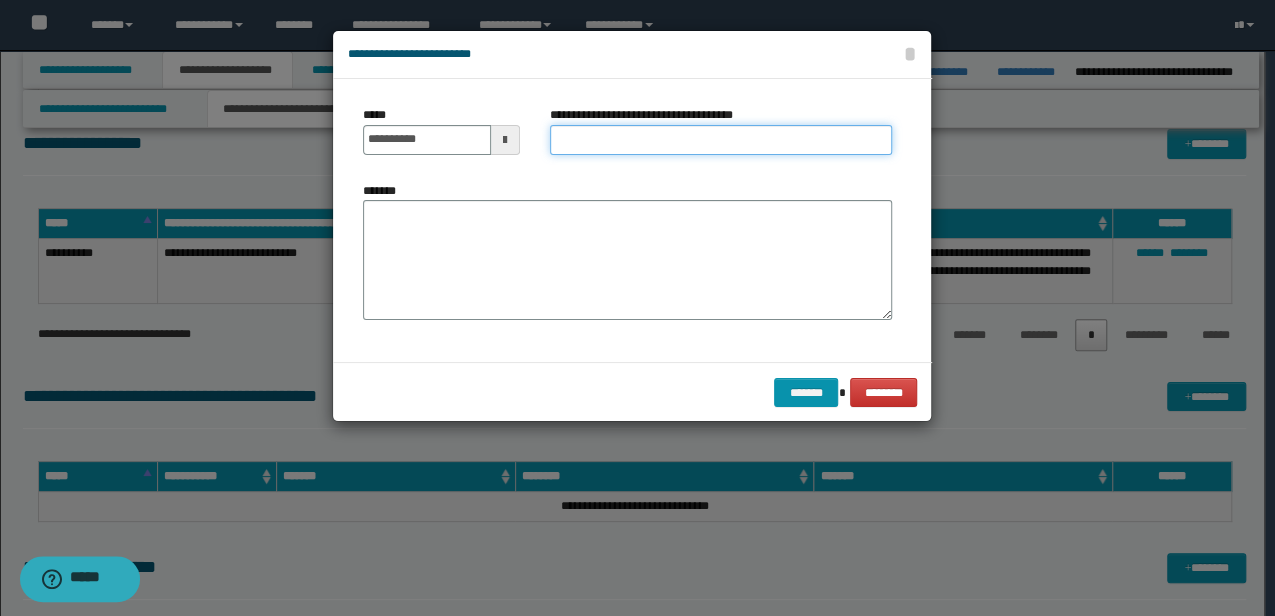click on "**********" at bounding box center (721, 140) 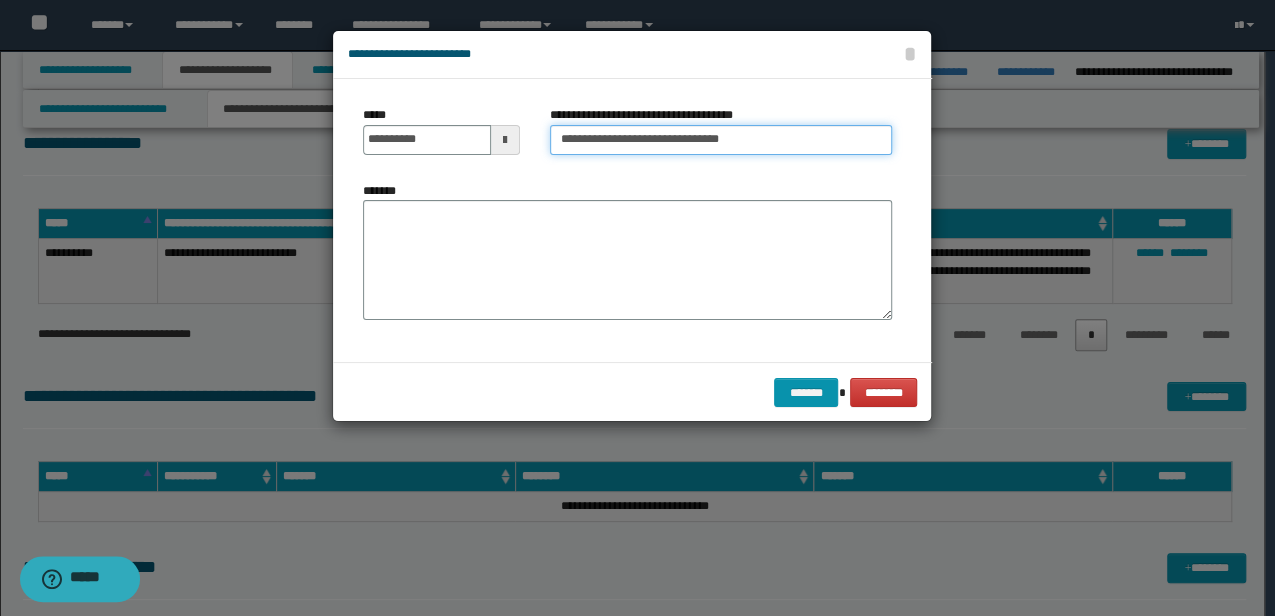 type on "**********" 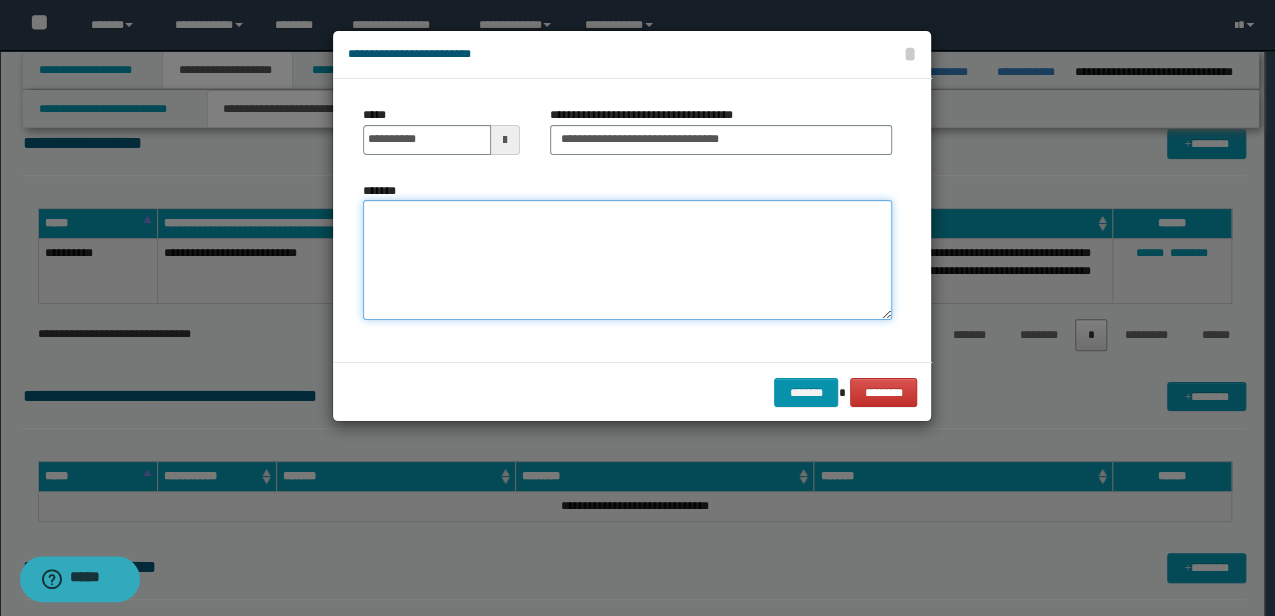 click on "*******" at bounding box center (627, 260) 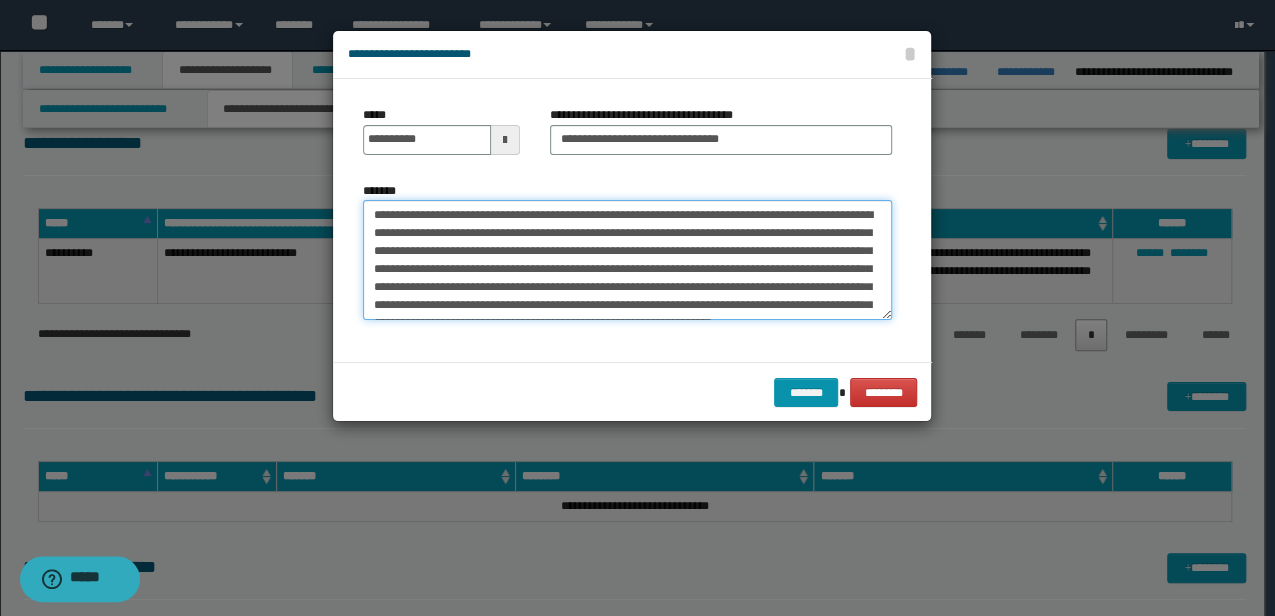 scroll, scrollTop: 30, scrollLeft: 0, axis: vertical 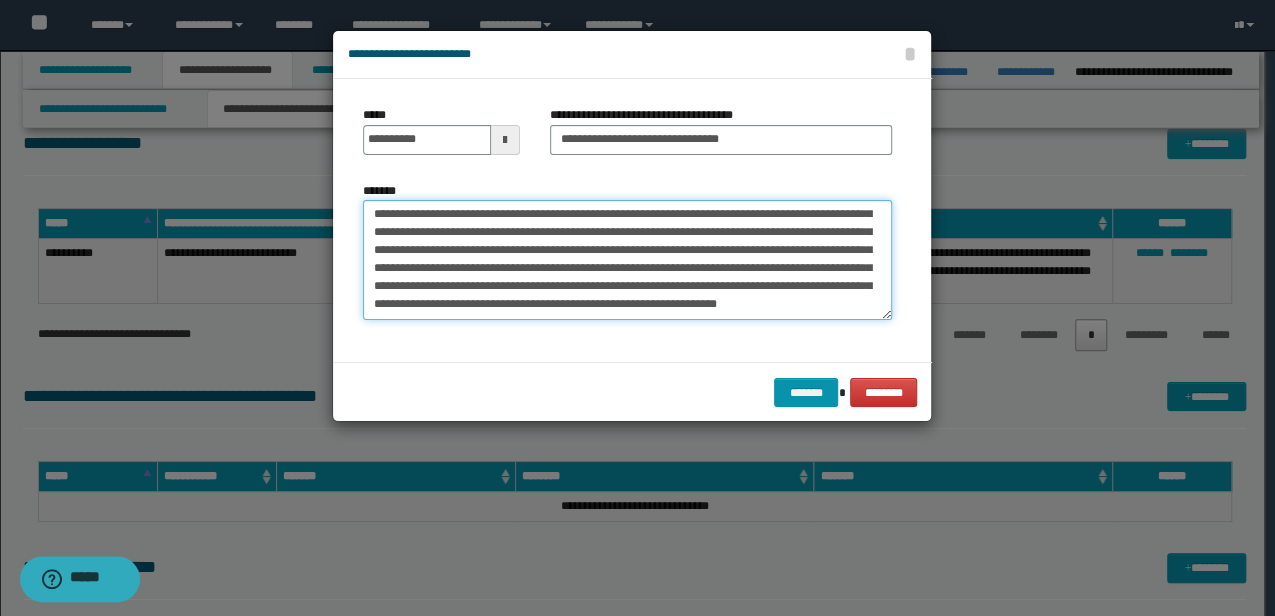 click on "**********" at bounding box center [627, 259] 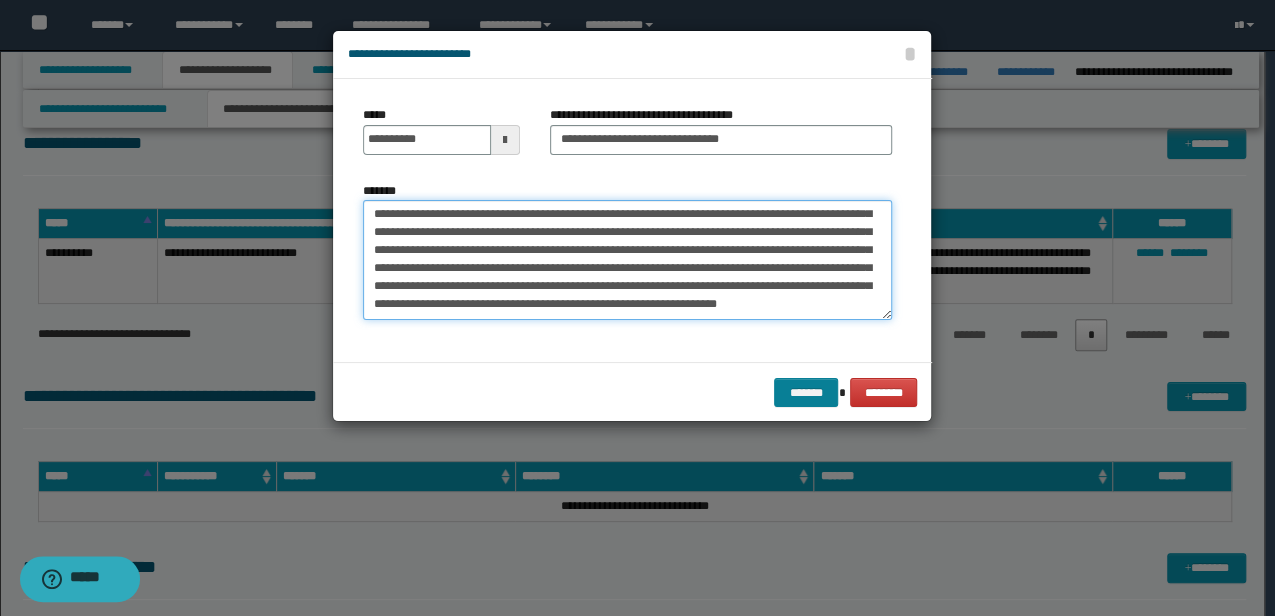 type on "**********" 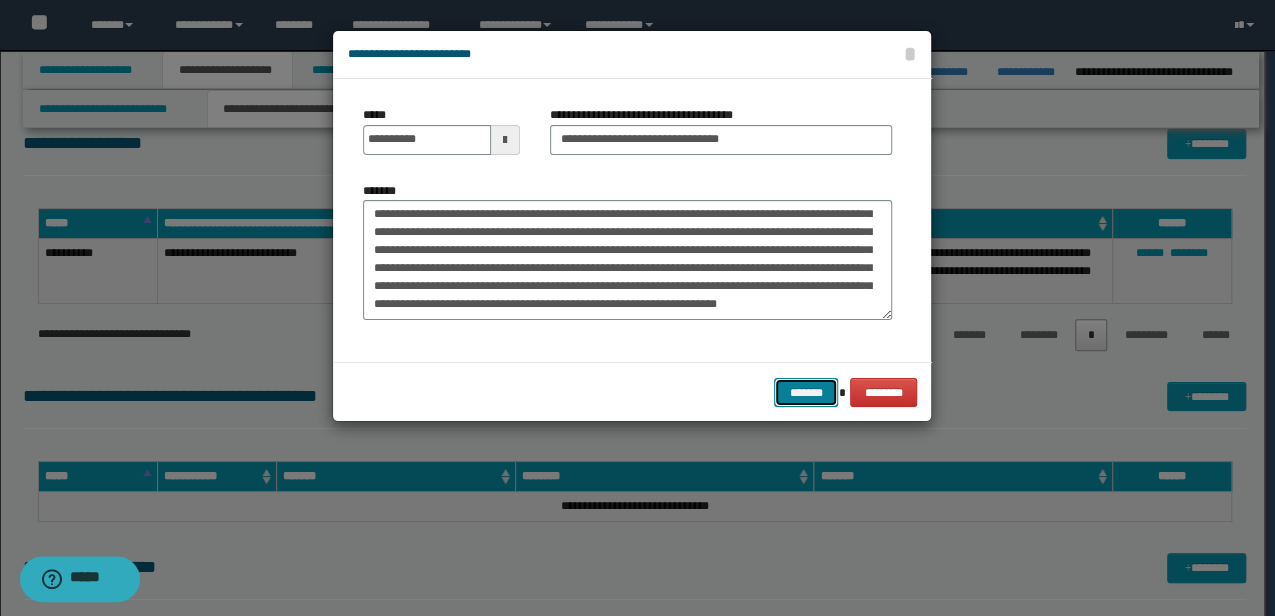 click on "*******" at bounding box center (806, 392) 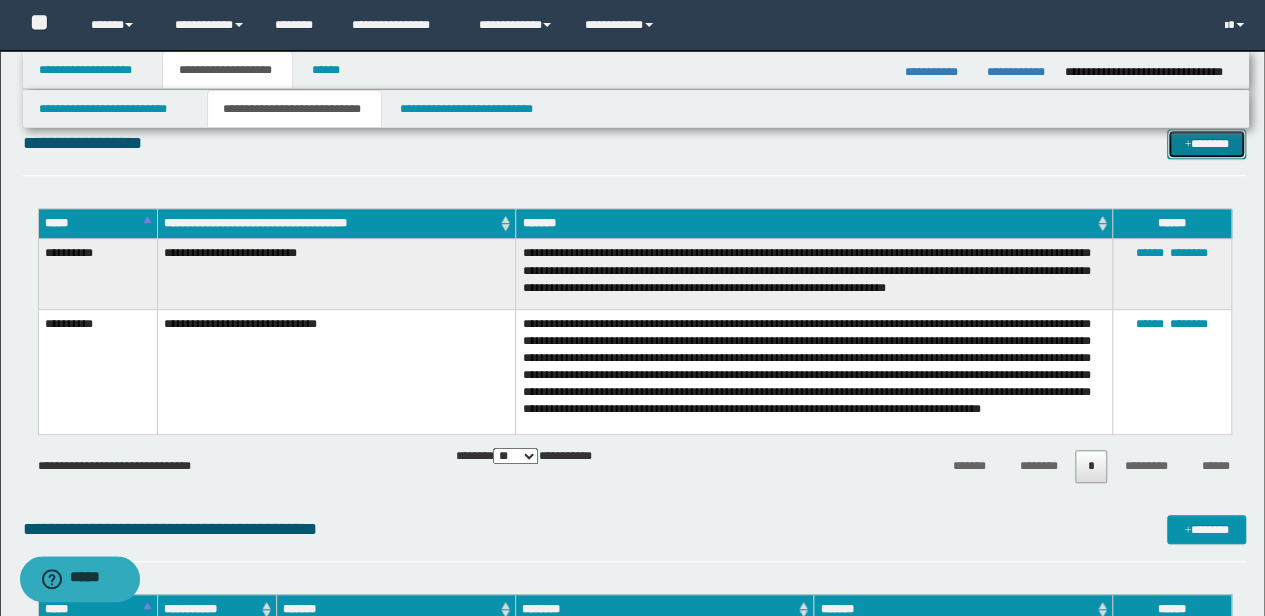 click on "*******" at bounding box center (1206, 143) 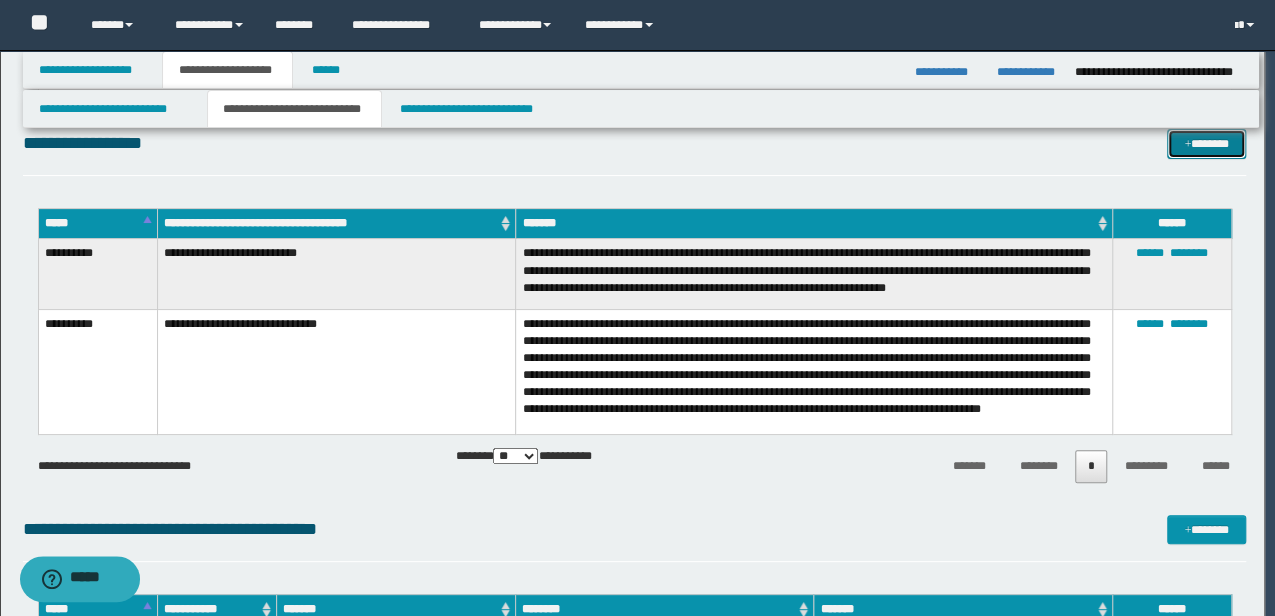 scroll, scrollTop: 0, scrollLeft: 0, axis: both 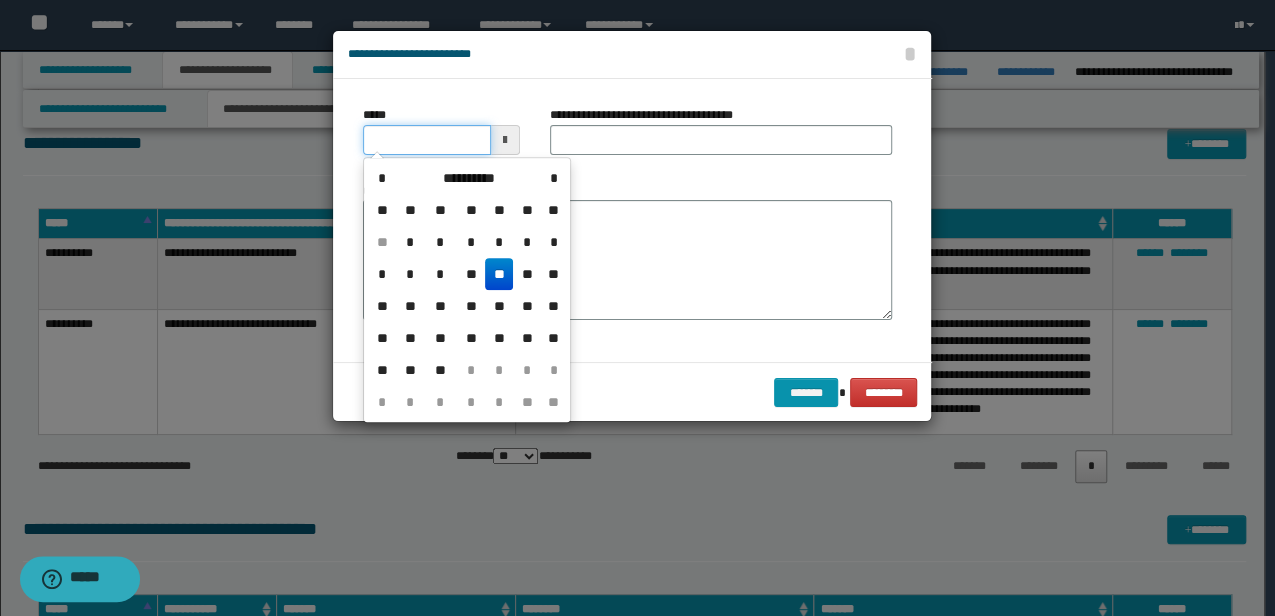 drag, startPoint x: 454, startPoint y: 138, endPoint x: 0, endPoint y: 101, distance: 455.50522 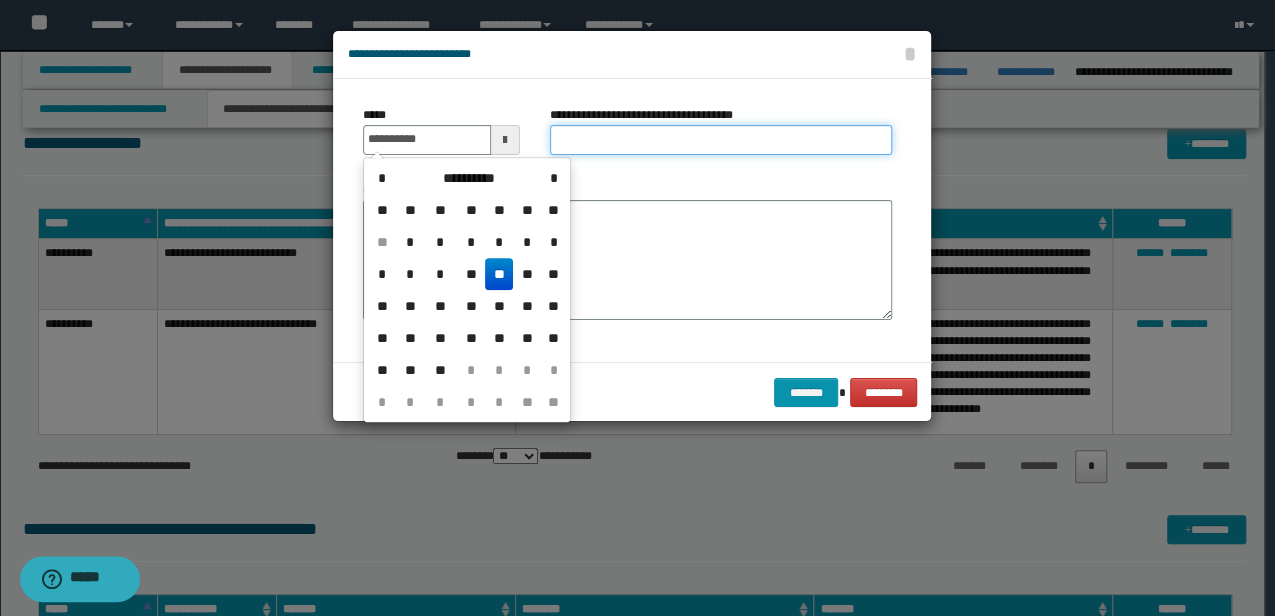 type on "**********" 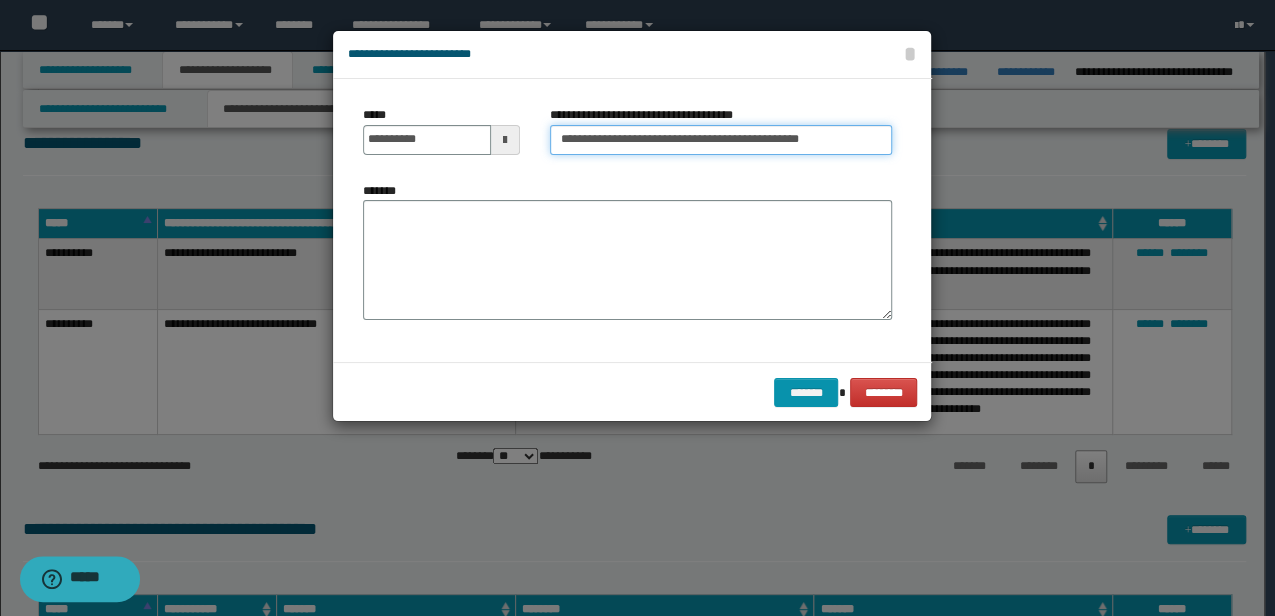 drag, startPoint x: 842, startPoint y: 124, endPoint x: 812, endPoint y: 133, distance: 31.320919 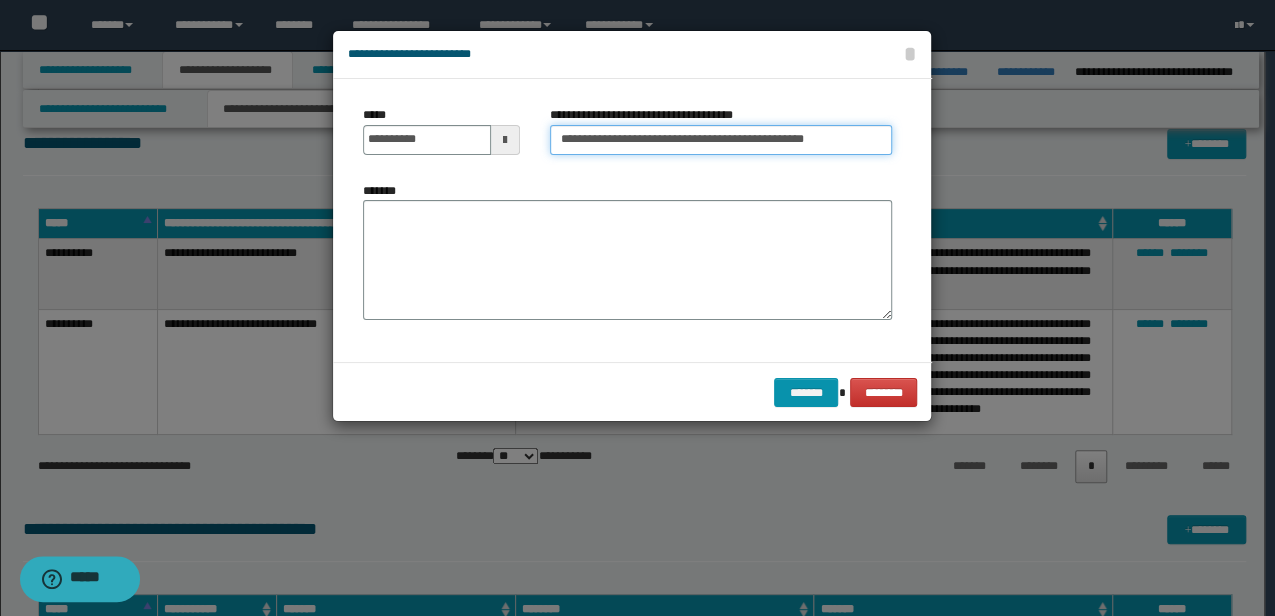 type on "**********" 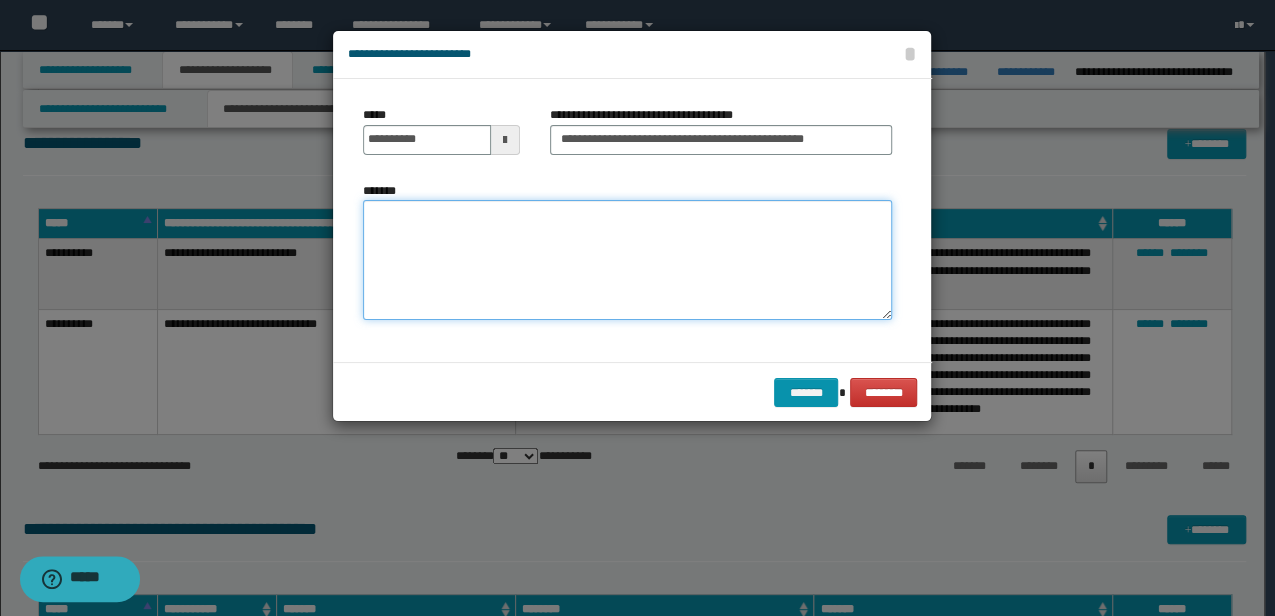 click on "*******" at bounding box center (627, 259) 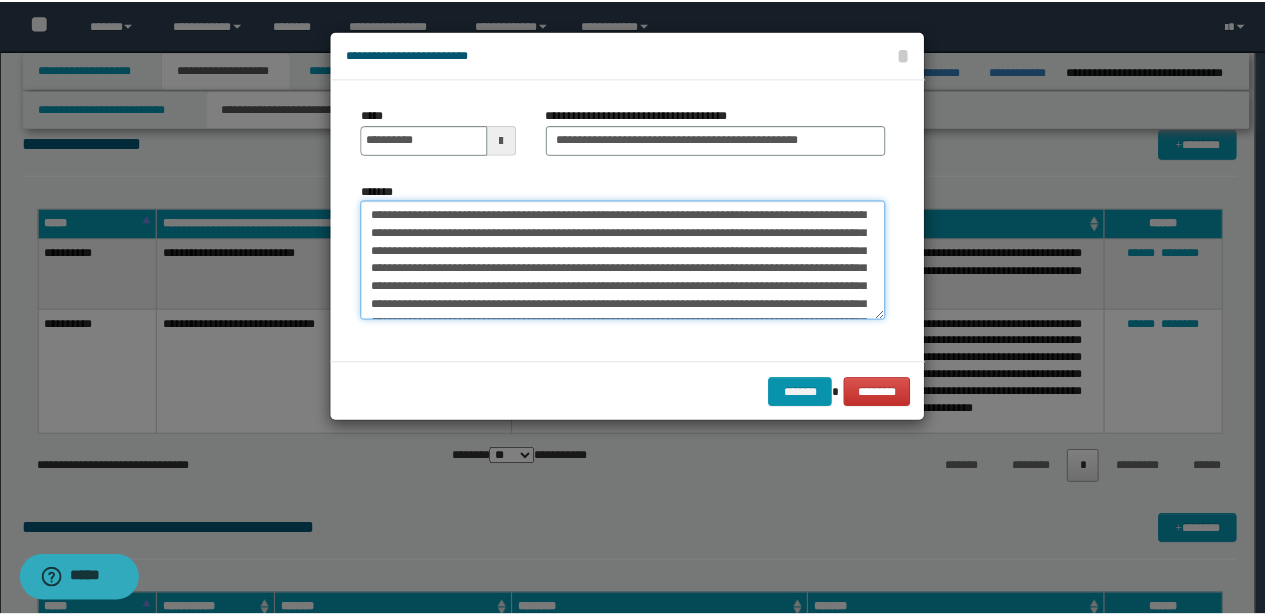scroll, scrollTop: 30, scrollLeft: 0, axis: vertical 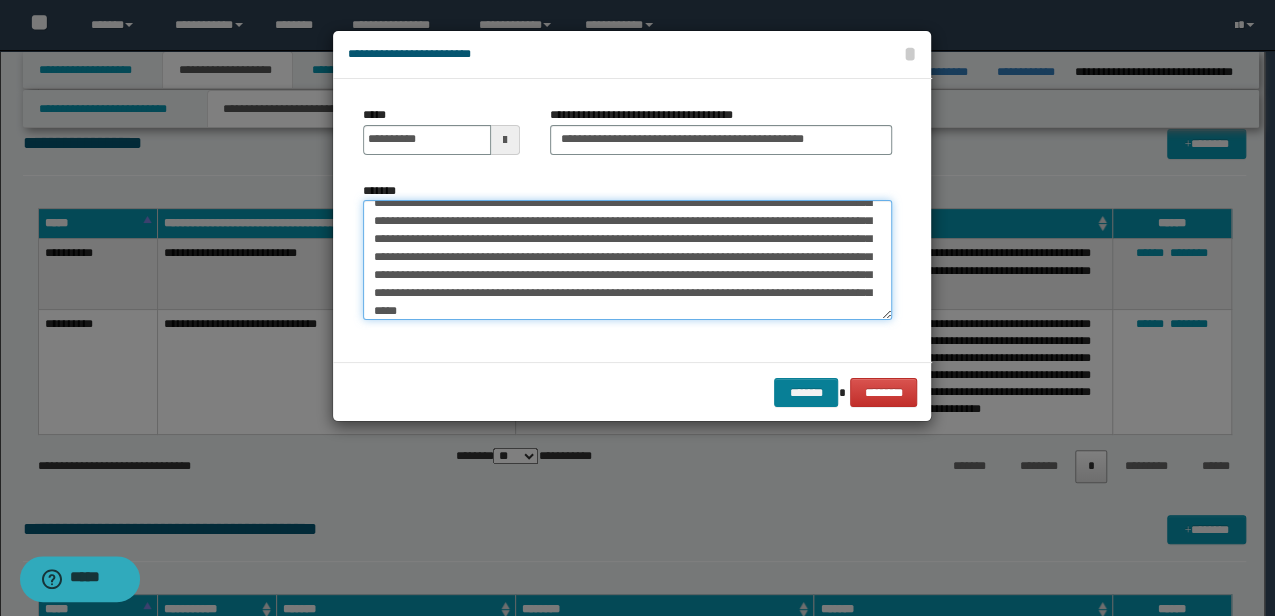 type on "**********" 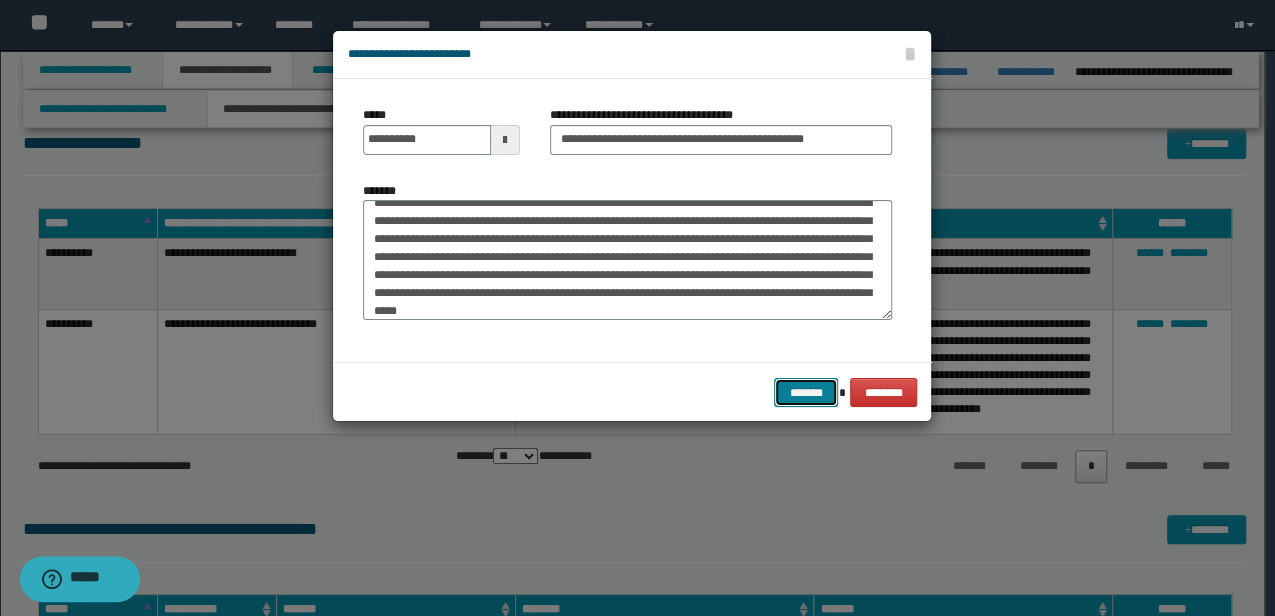 click on "*******" at bounding box center [806, 392] 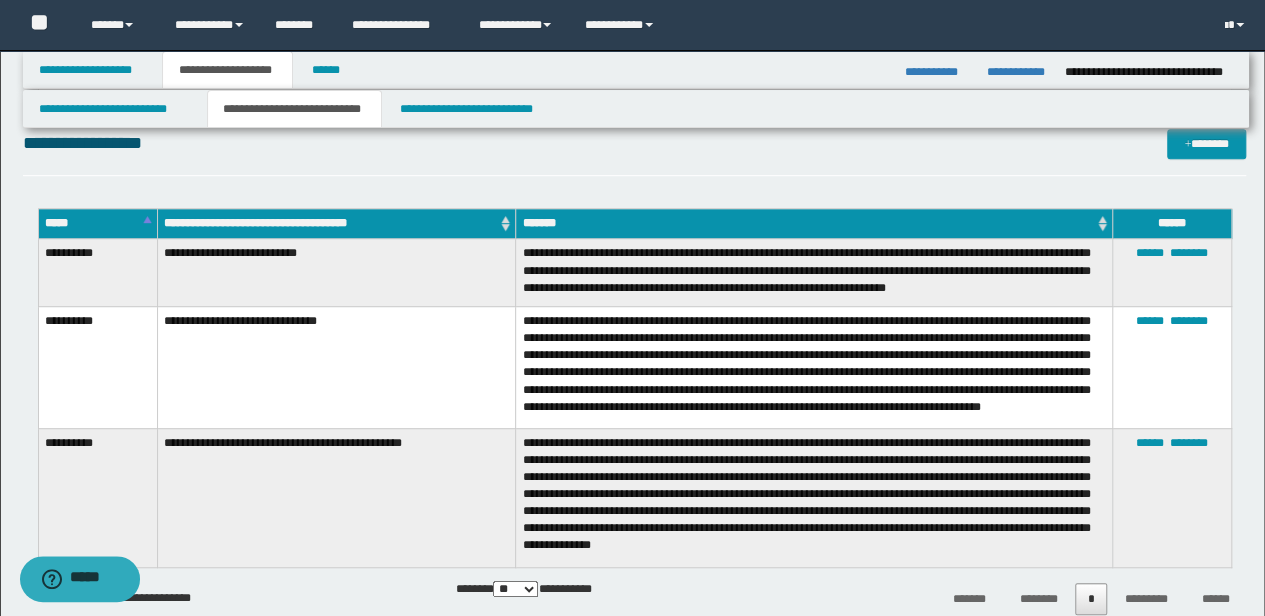 click on "**********" at bounding box center (814, 498) 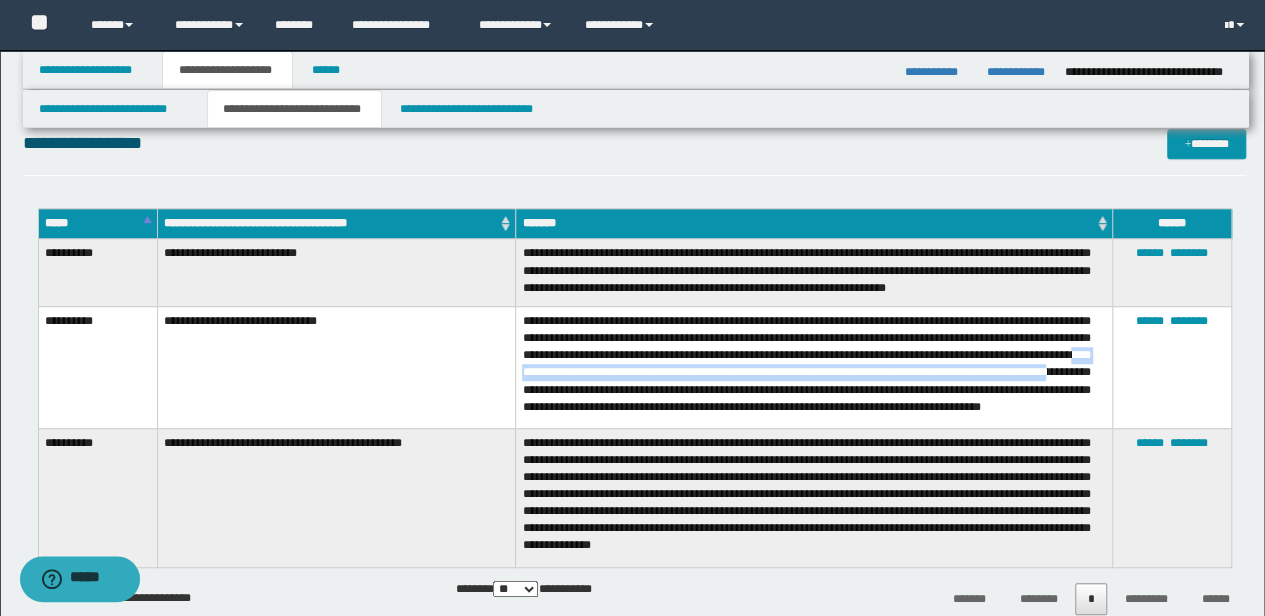 drag, startPoint x: 634, startPoint y: 376, endPoint x: 630, endPoint y: 390, distance: 14.56022 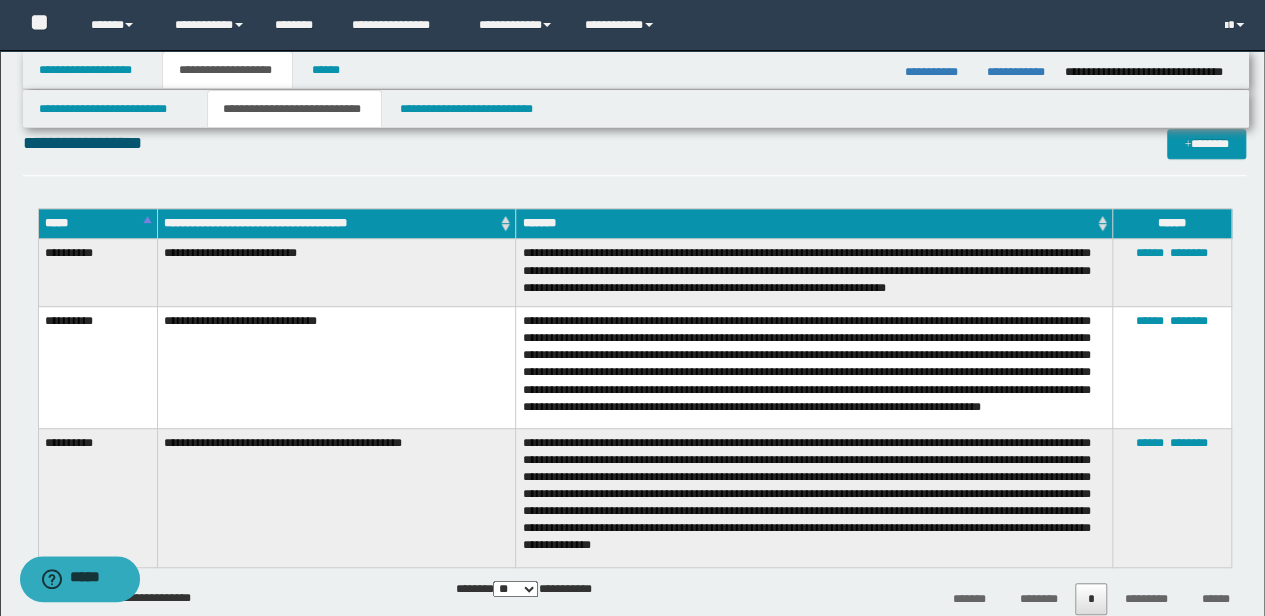 click on "**********" at bounding box center [814, 498] 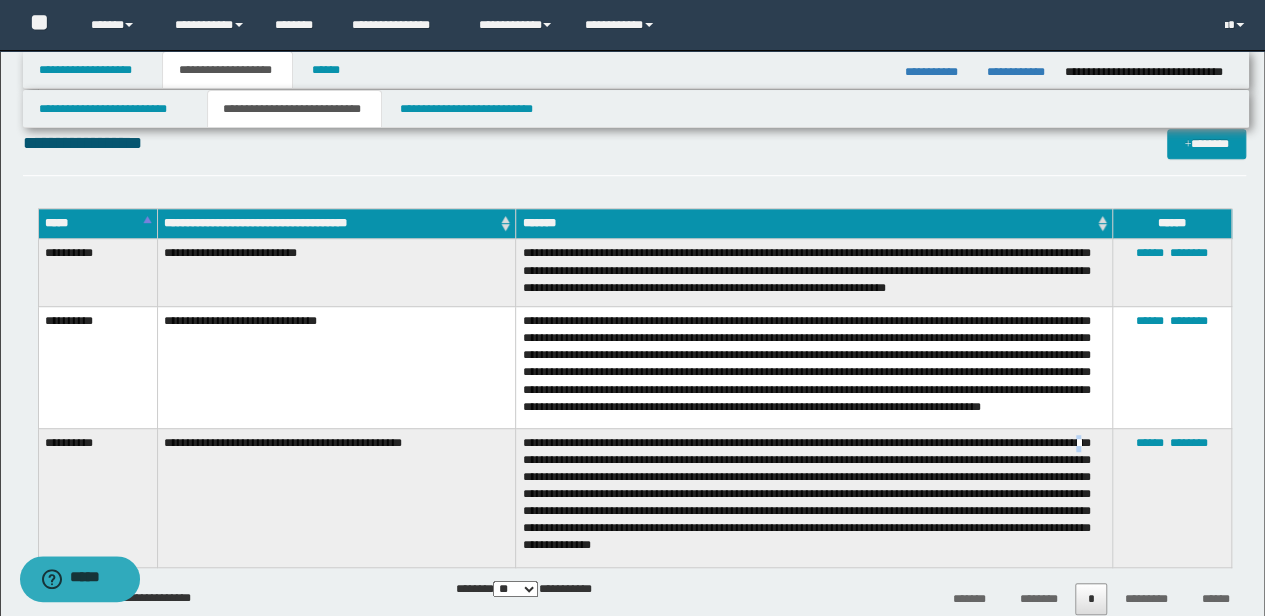 click on "**********" at bounding box center (336, 224) 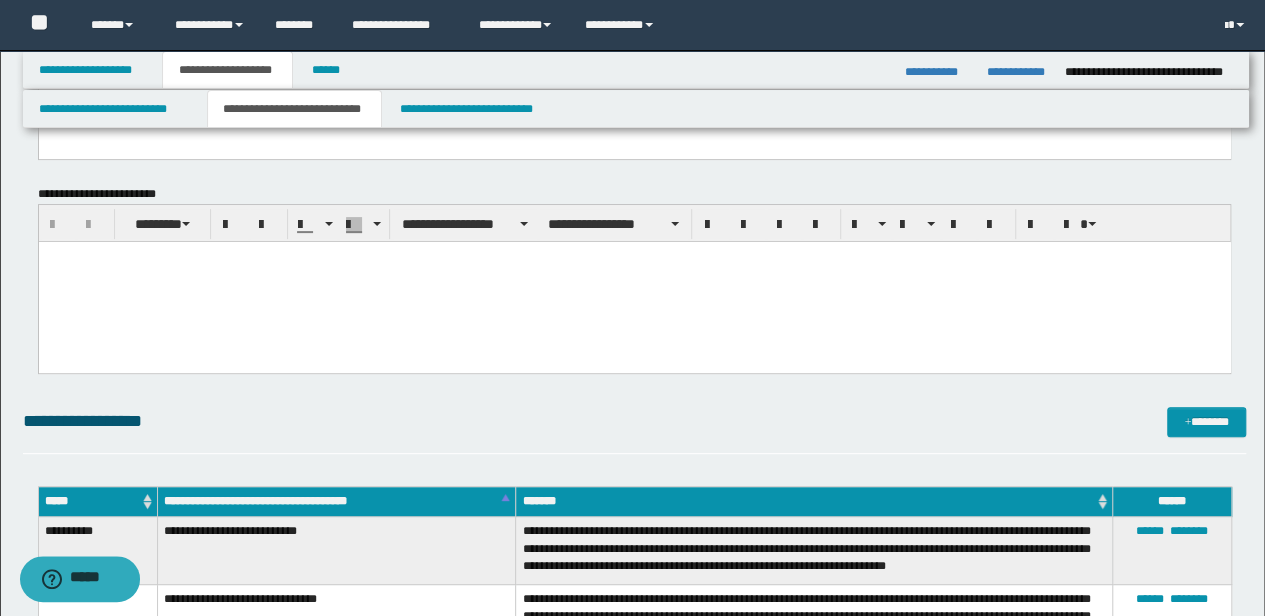scroll, scrollTop: 0, scrollLeft: 0, axis: both 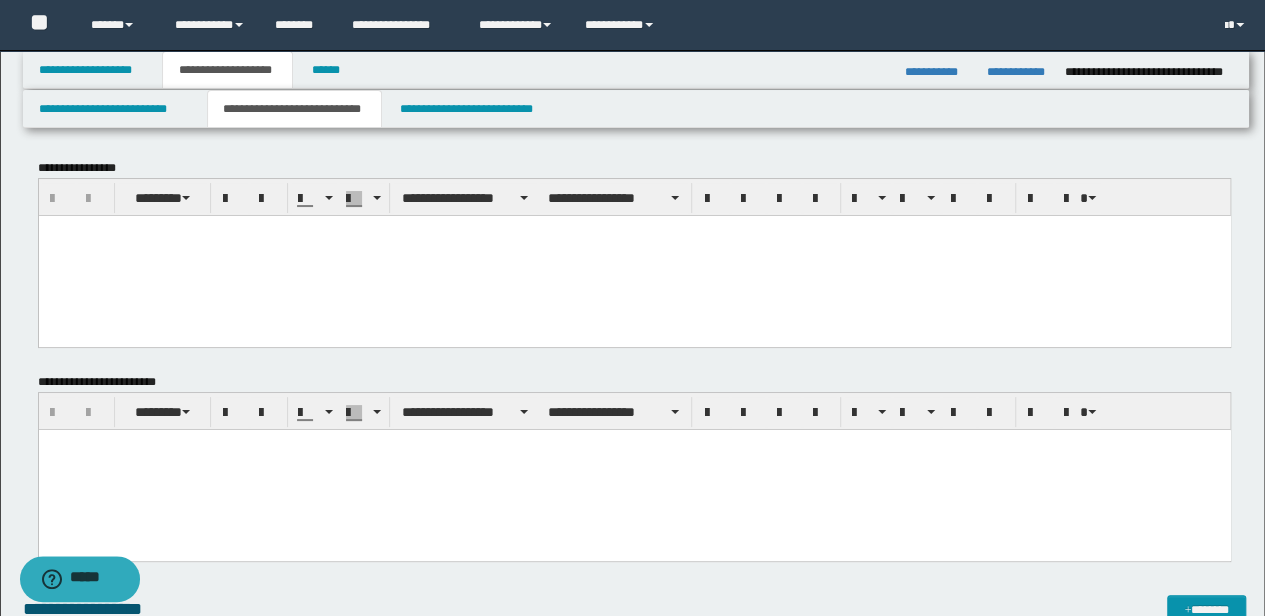 click at bounding box center (634, 470) 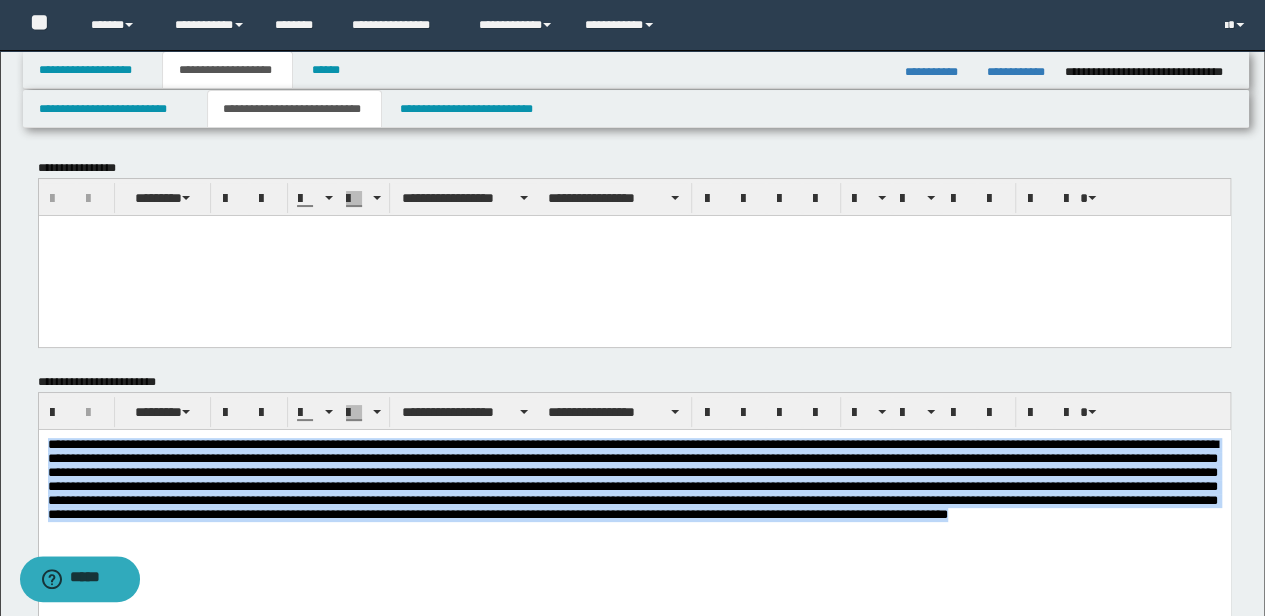 drag, startPoint x: 622, startPoint y: 544, endPoint x: -3, endPoint y: 386, distance: 644.6619 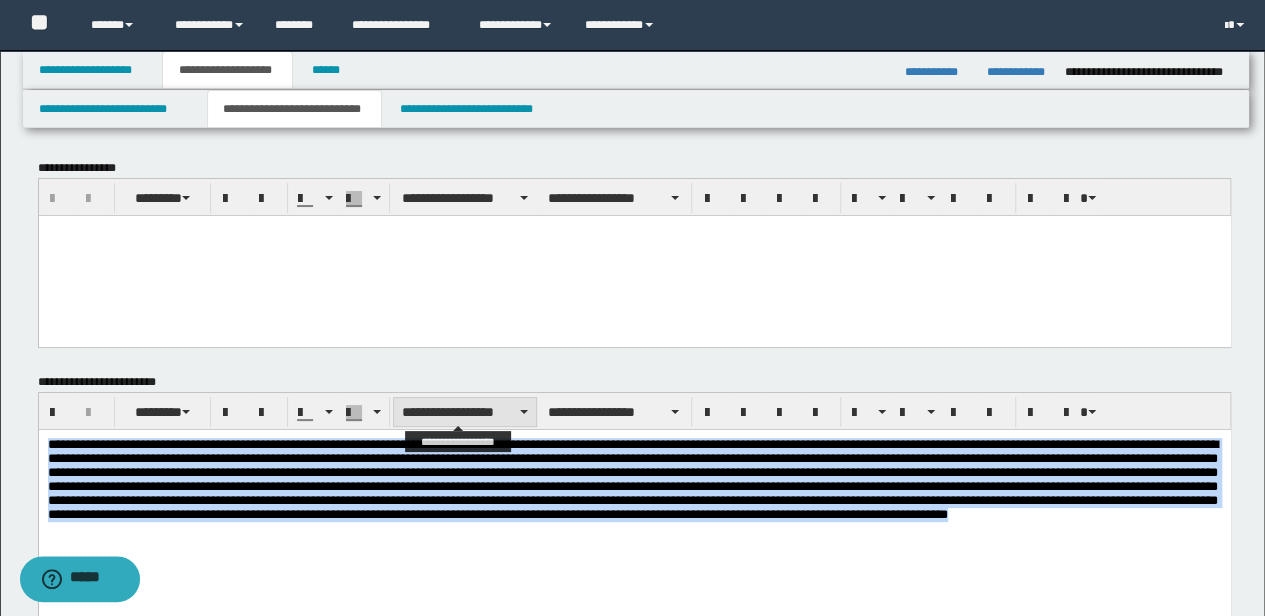 click on "**********" at bounding box center (465, 412) 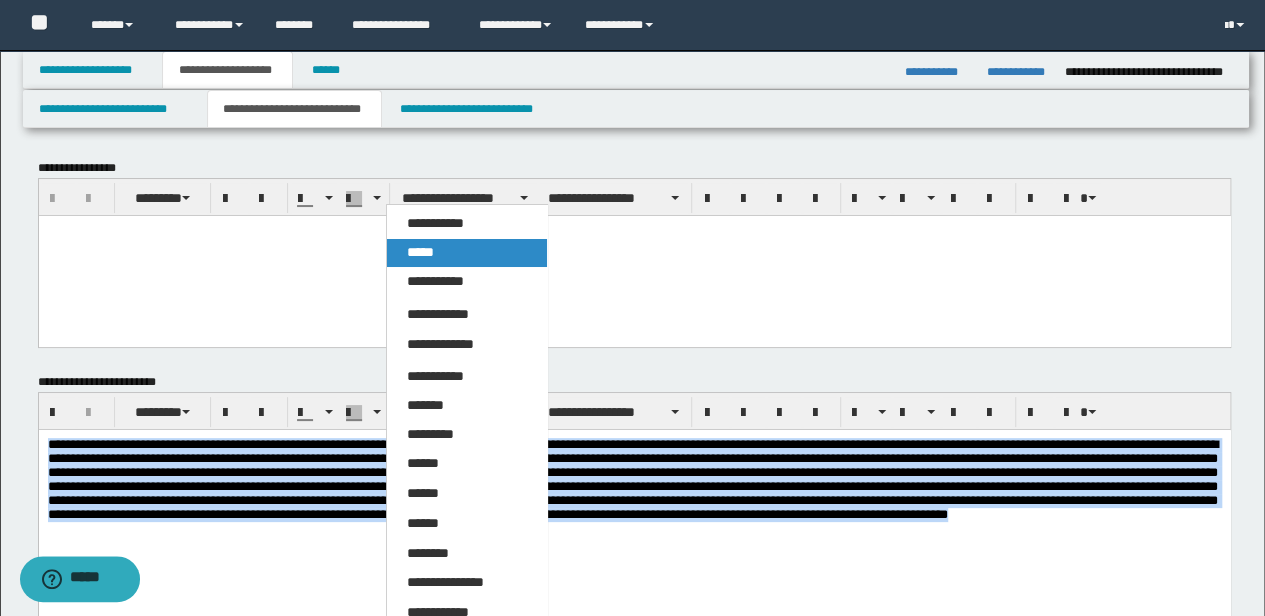 click on "*****" at bounding box center (466, 253) 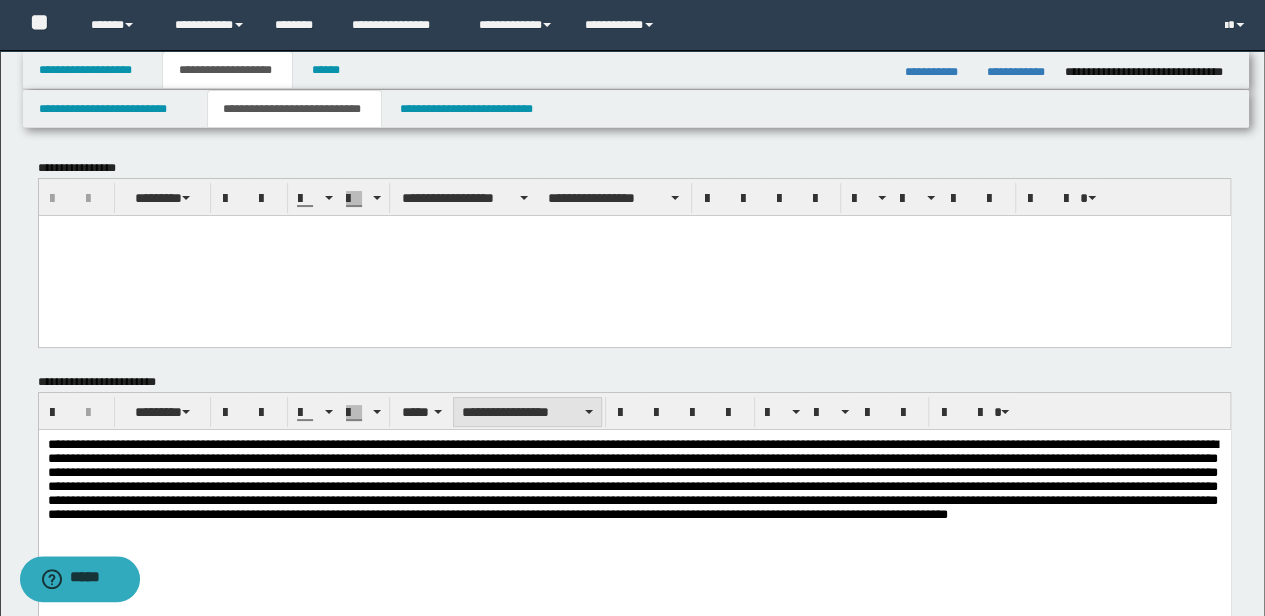 click on "**********" at bounding box center (527, 412) 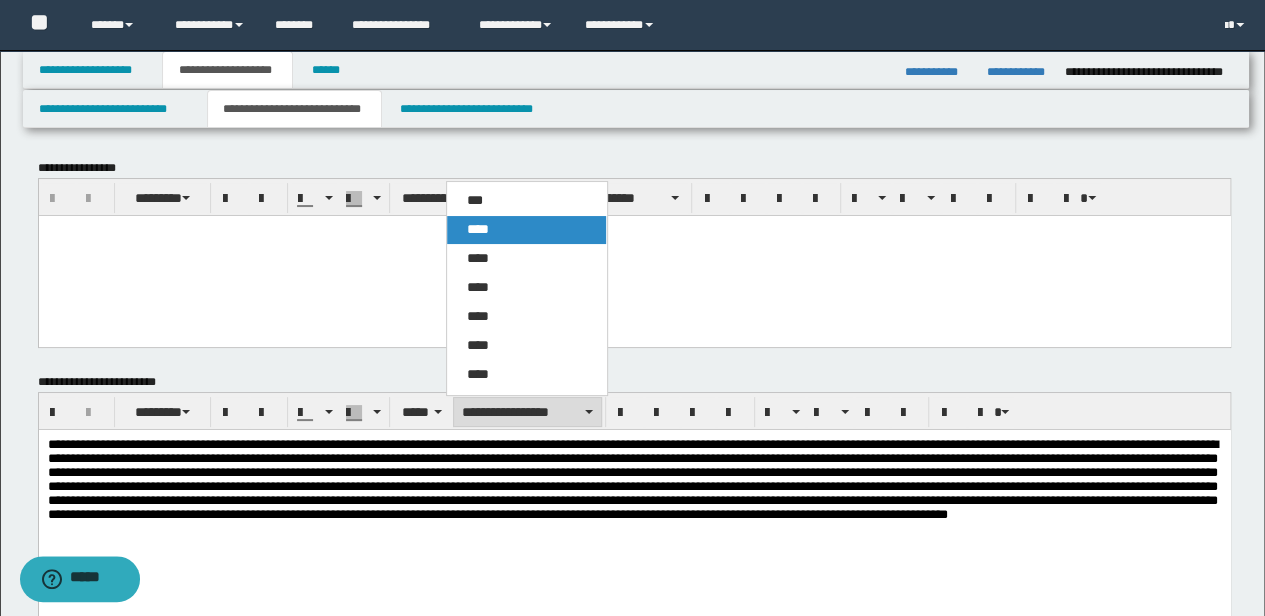 click on "****" at bounding box center [526, 230] 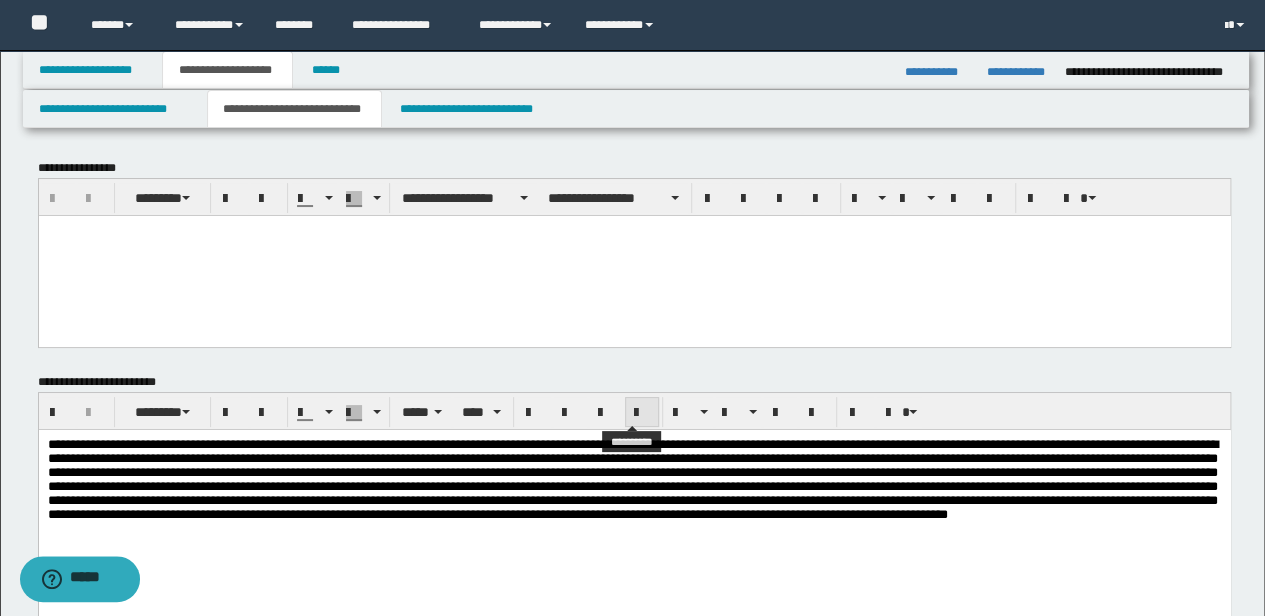 click at bounding box center (642, 413) 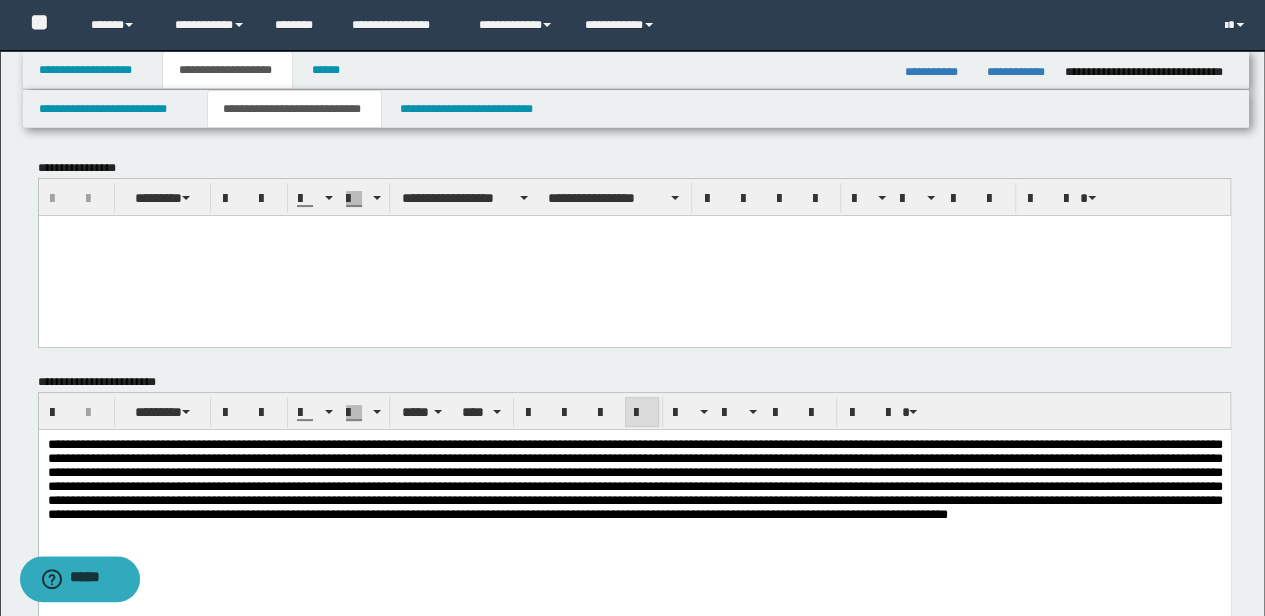 click at bounding box center [634, 479] 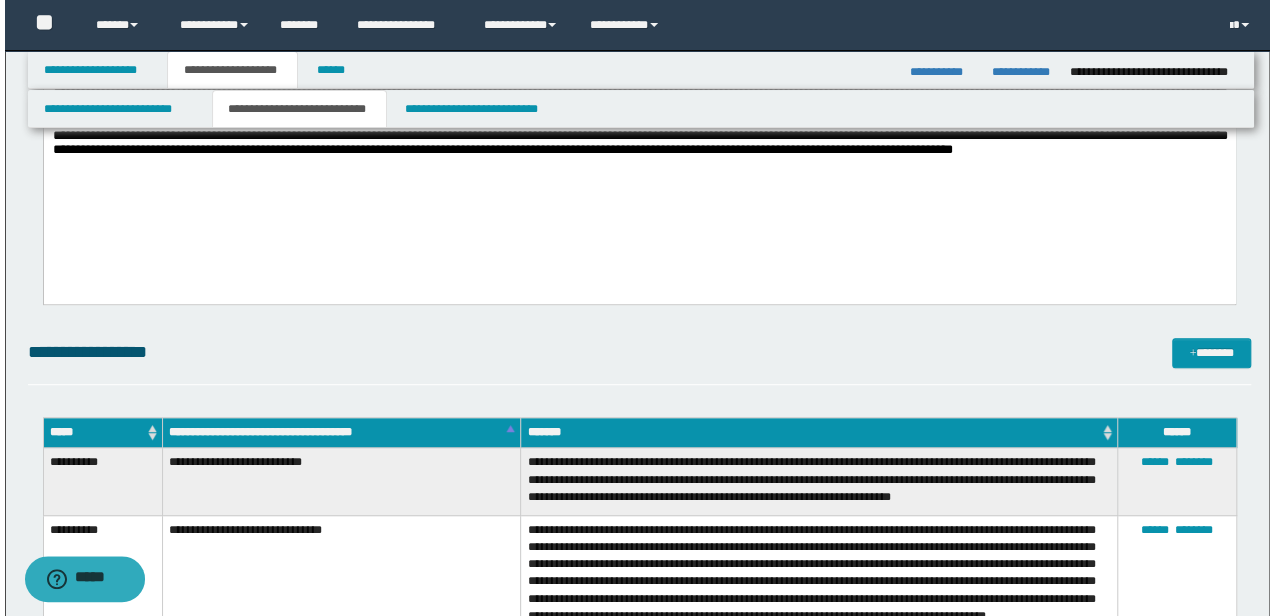 scroll, scrollTop: 466, scrollLeft: 0, axis: vertical 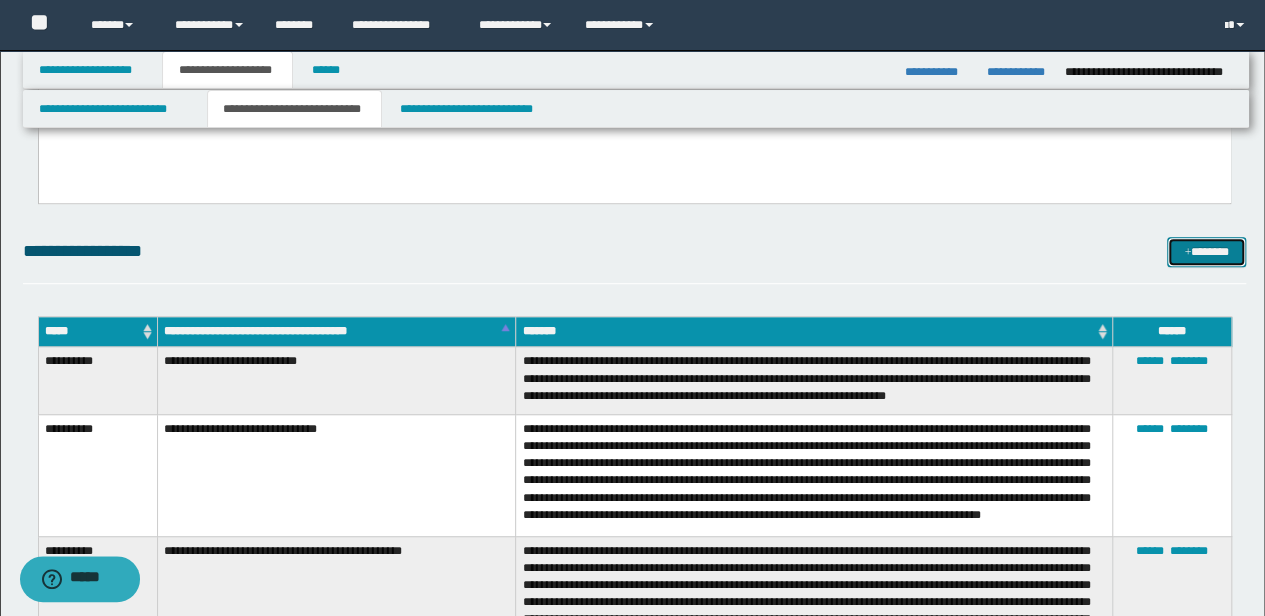 click on "*******" at bounding box center [1206, 251] 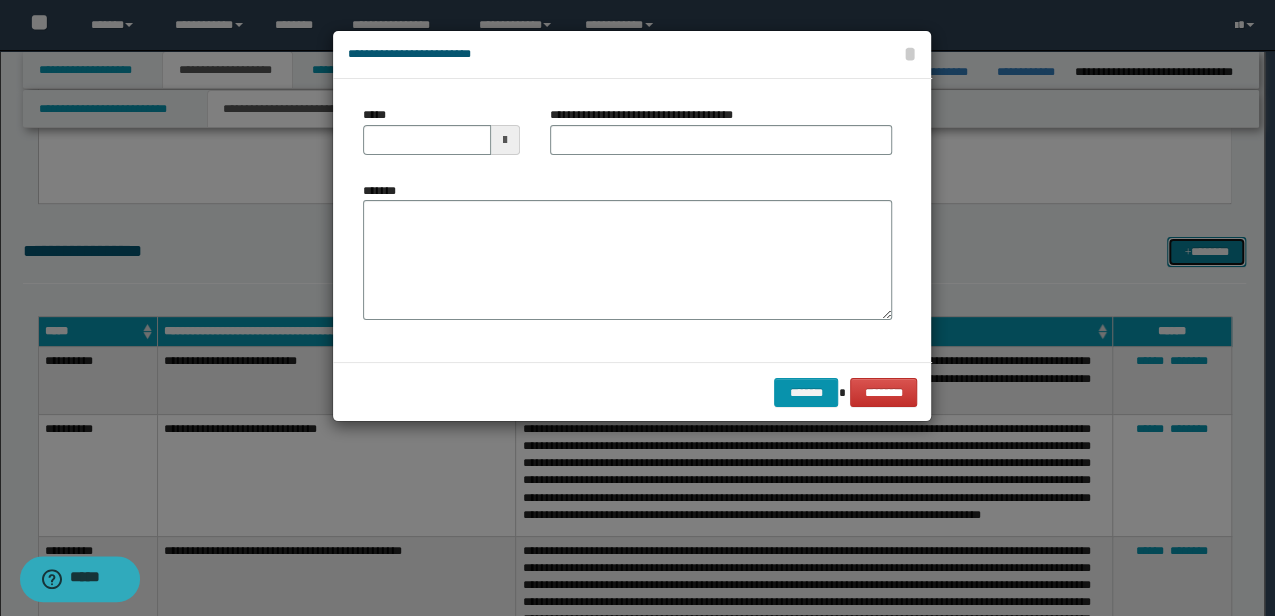 scroll, scrollTop: 0, scrollLeft: 0, axis: both 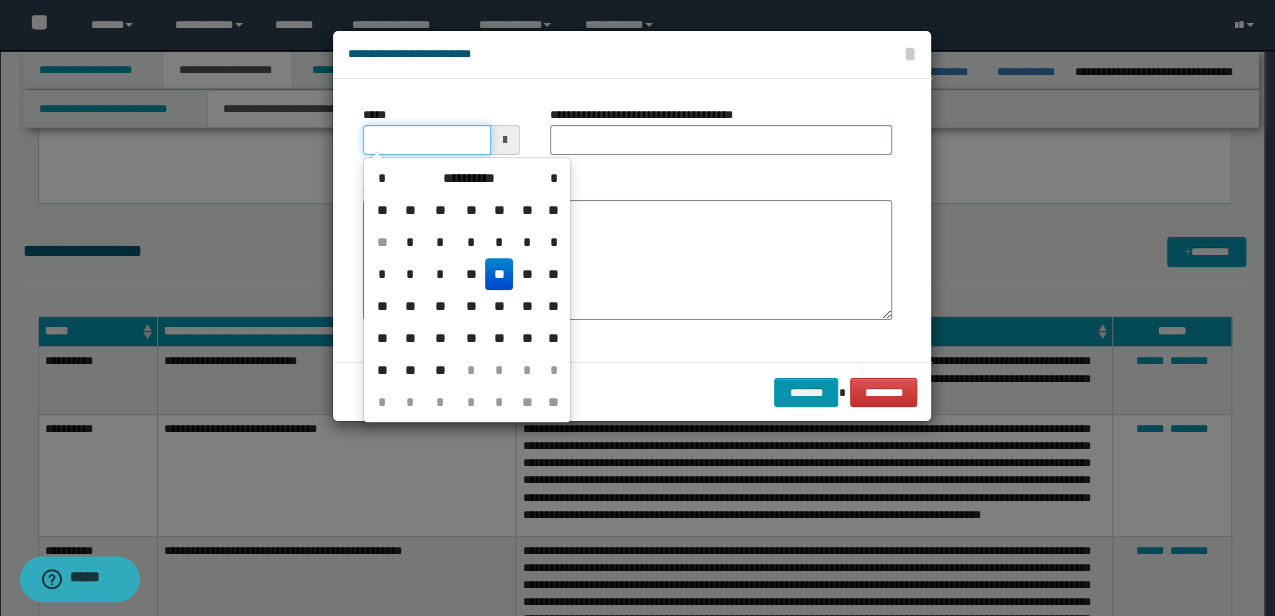 drag, startPoint x: 450, startPoint y: 144, endPoint x: 271, endPoint y: 180, distance: 182.58423 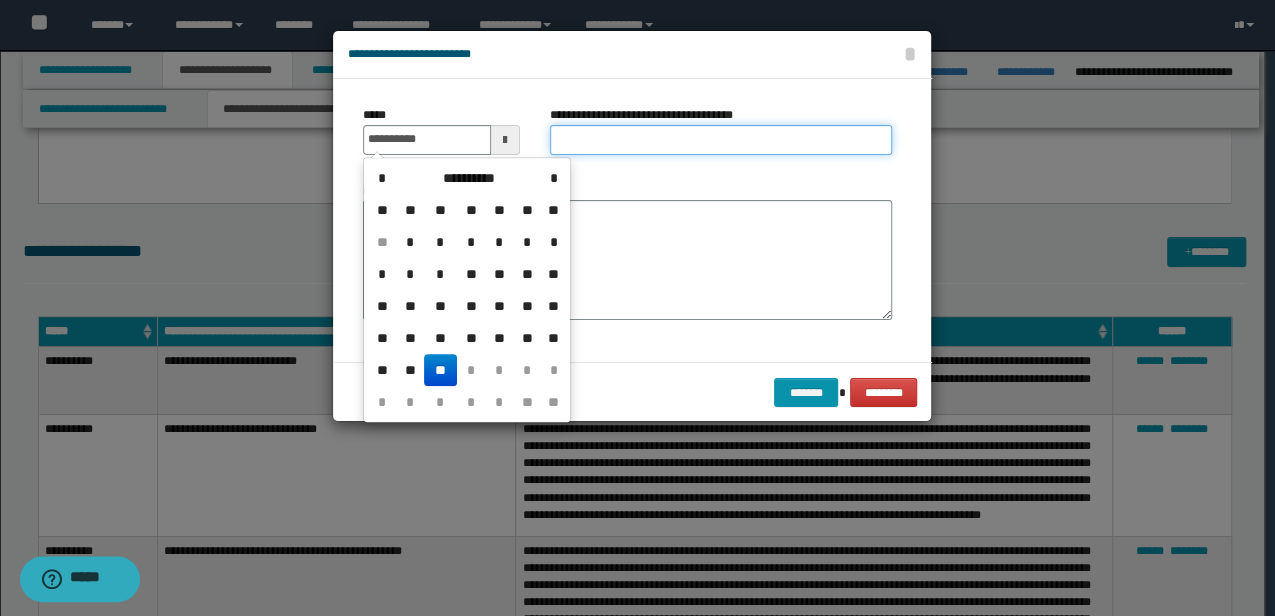 type on "**********" 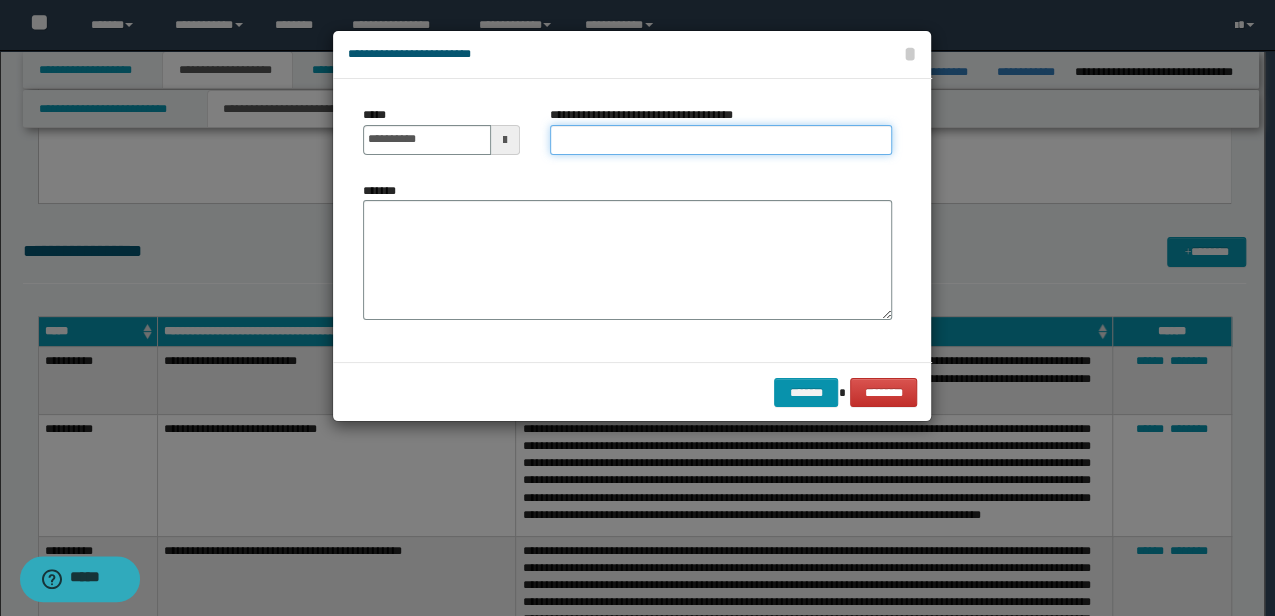 click on "**********" at bounding box center [721, 140] 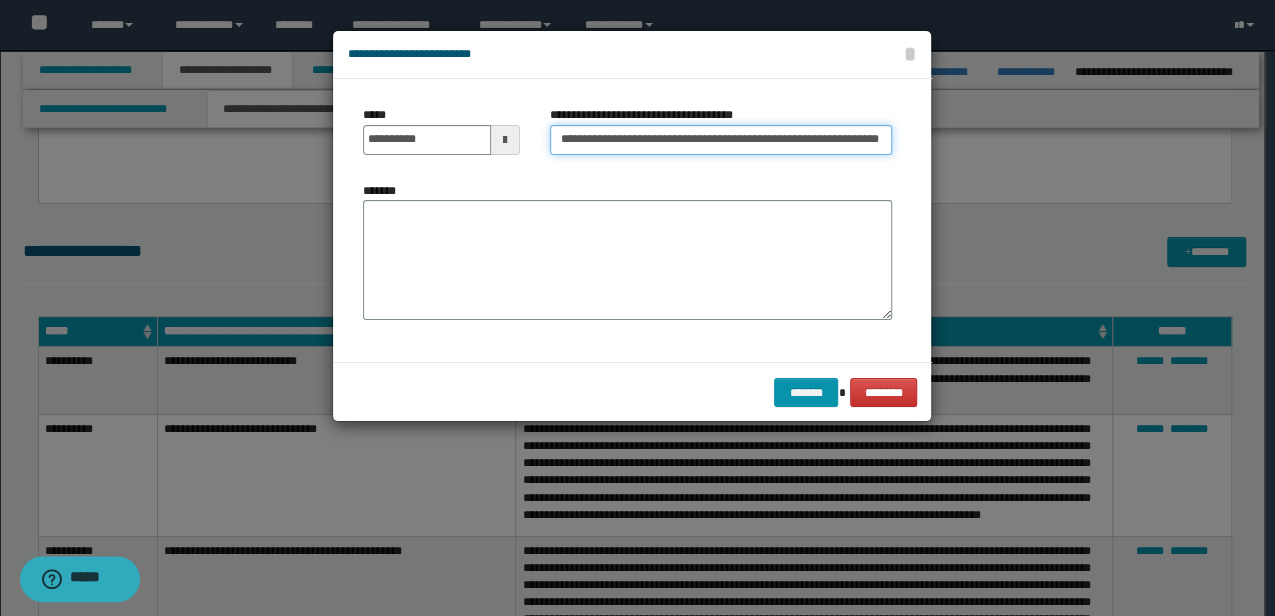 scroll, scrollTop: 0, scrollLeft: 53, axis: horizontal 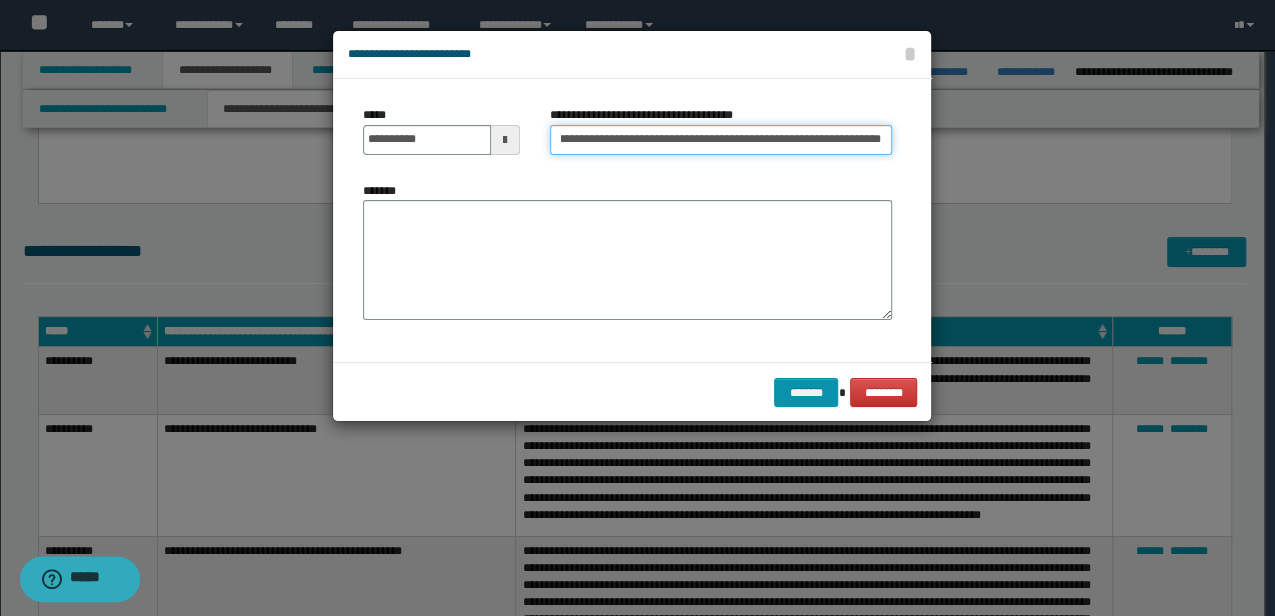 type on "**********" 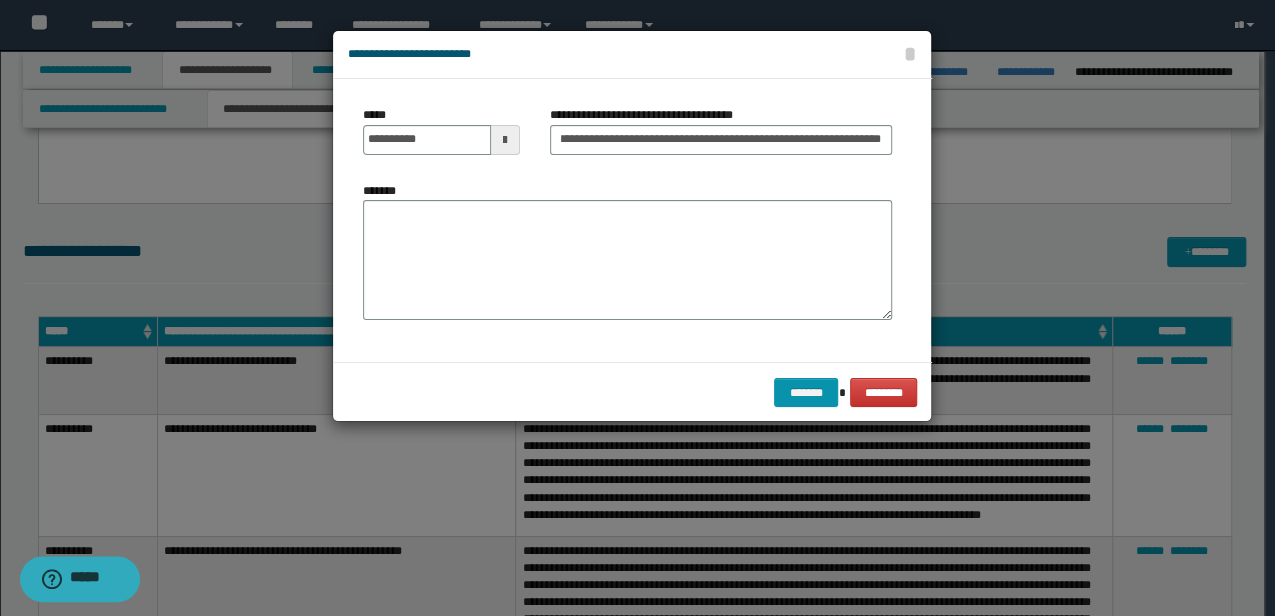 scroll, scrollTop: 0, scrollLeft: 0, axis: both 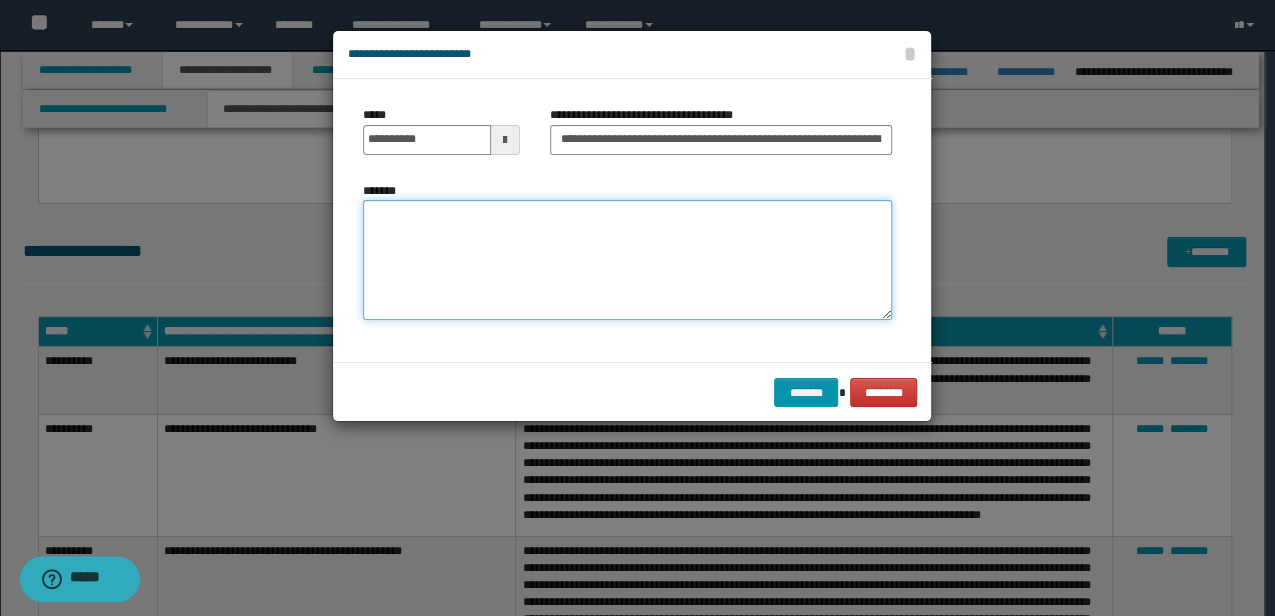 click on "*******" at bounding box center (627, 259) 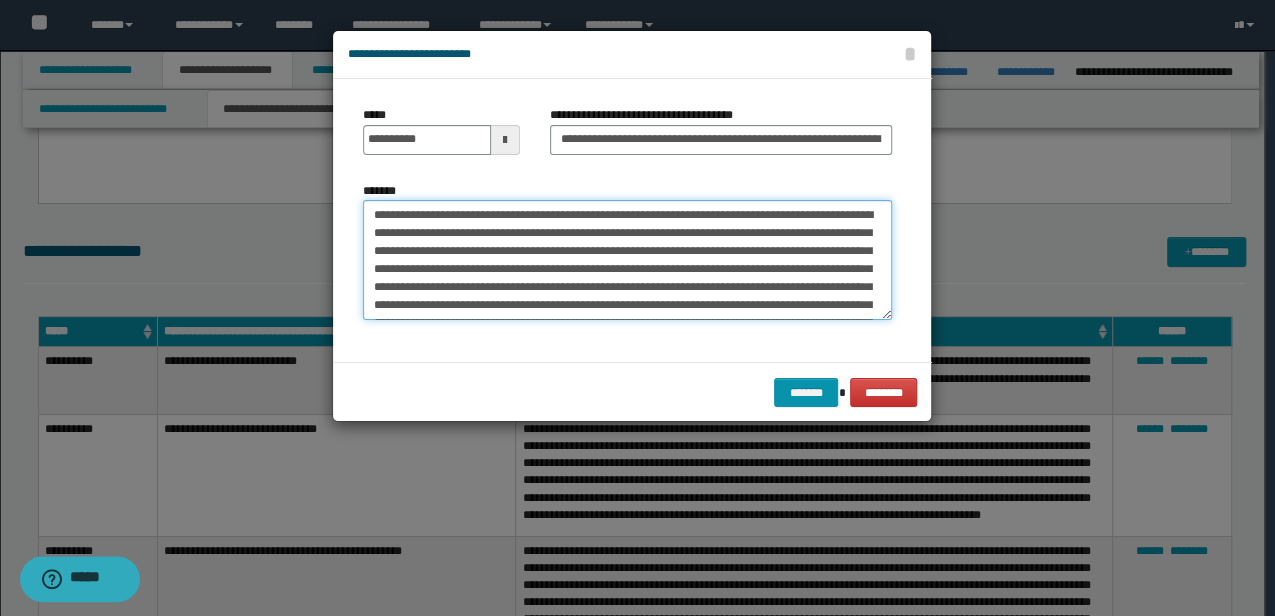 scroll, scrollTop: 66, scrollLeft: 0, axis: vertical 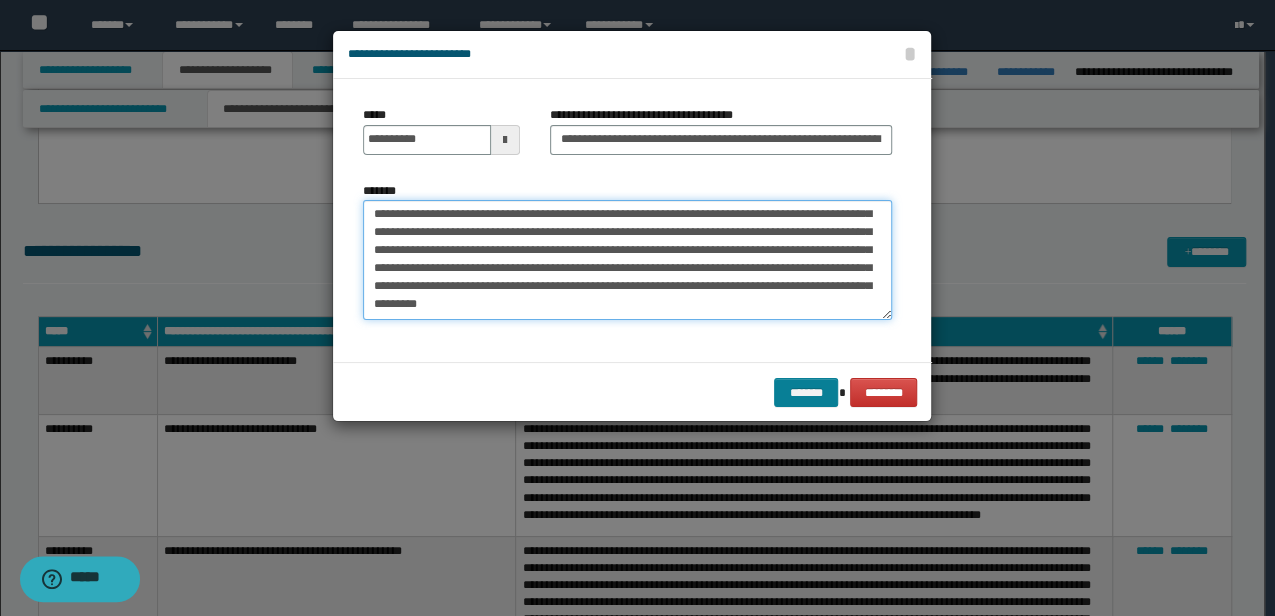 type on "**********" 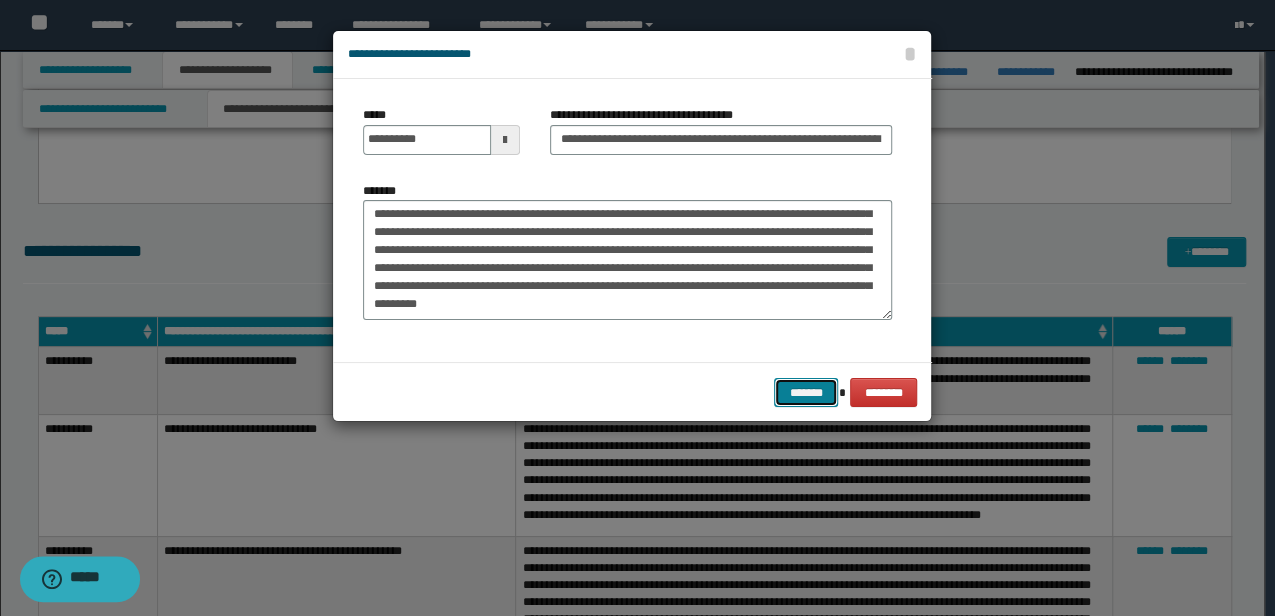 click on "*******" at bounding box center (806, 392) 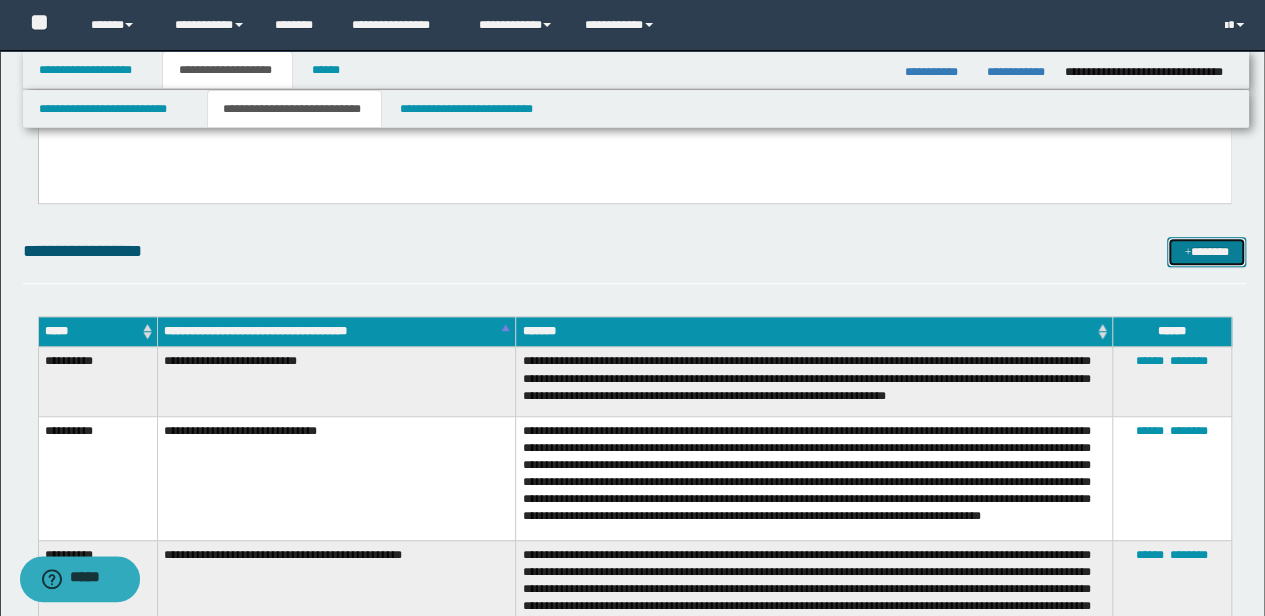 click on "*******" at bounding box center (1206, 251) 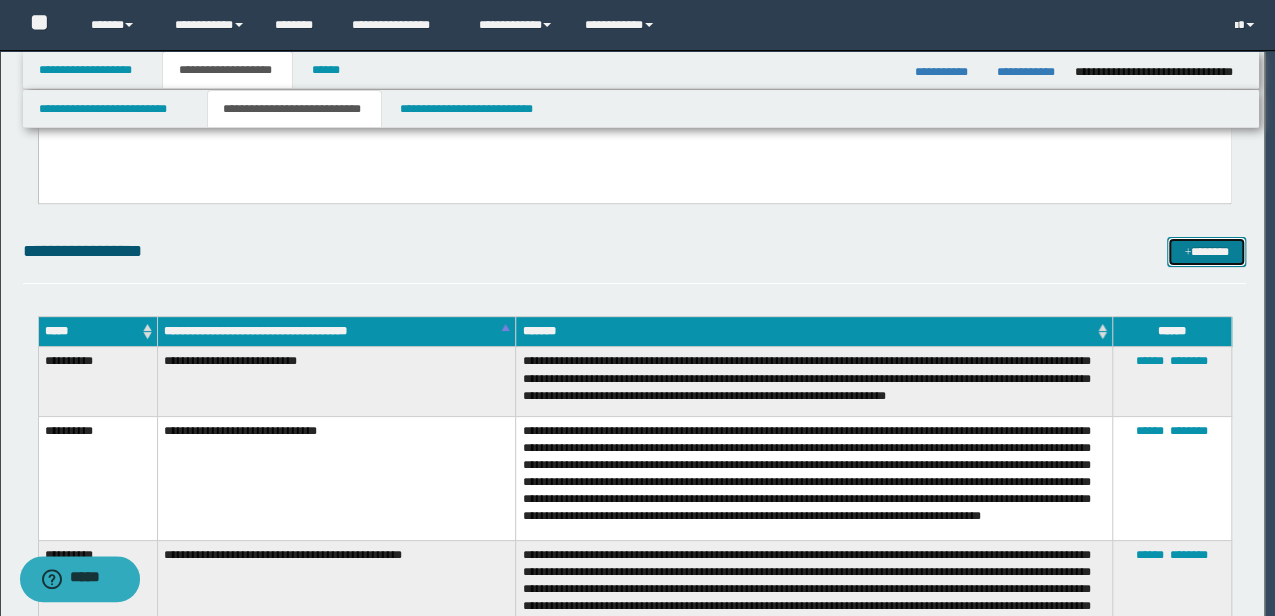 scroll, scrollTop: 0, scrollLeft: 0, axis: both 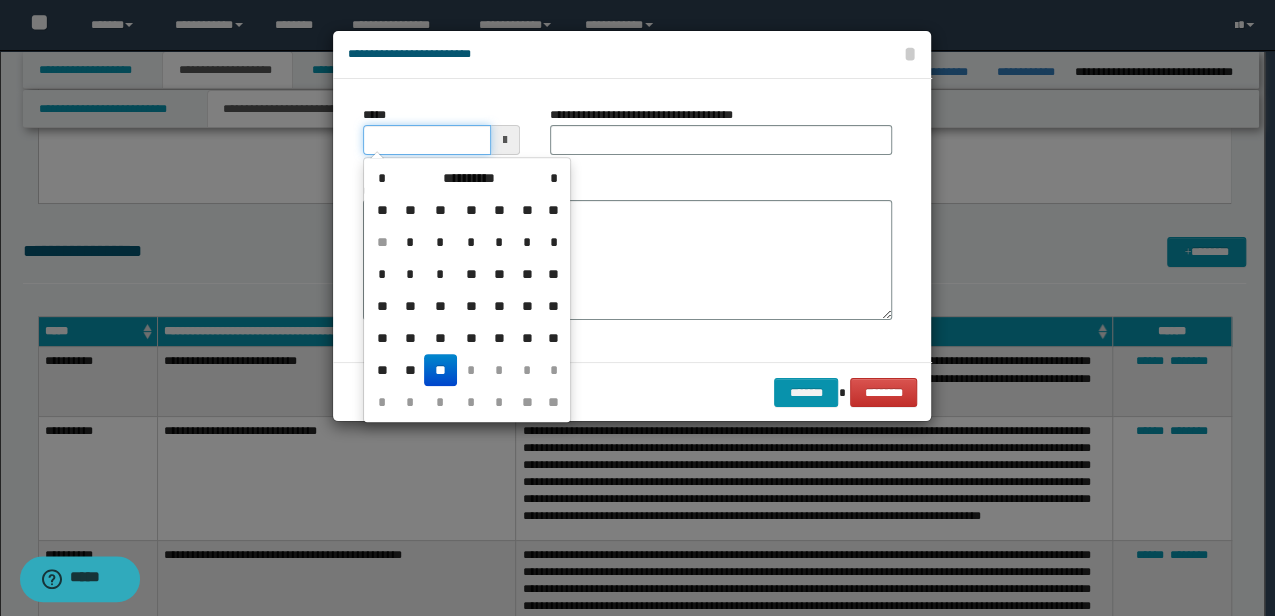 drag, startPoint x: 479, startPoint y: 133, endPoint x: 369, endPoint y: 137, distance: 110.0727 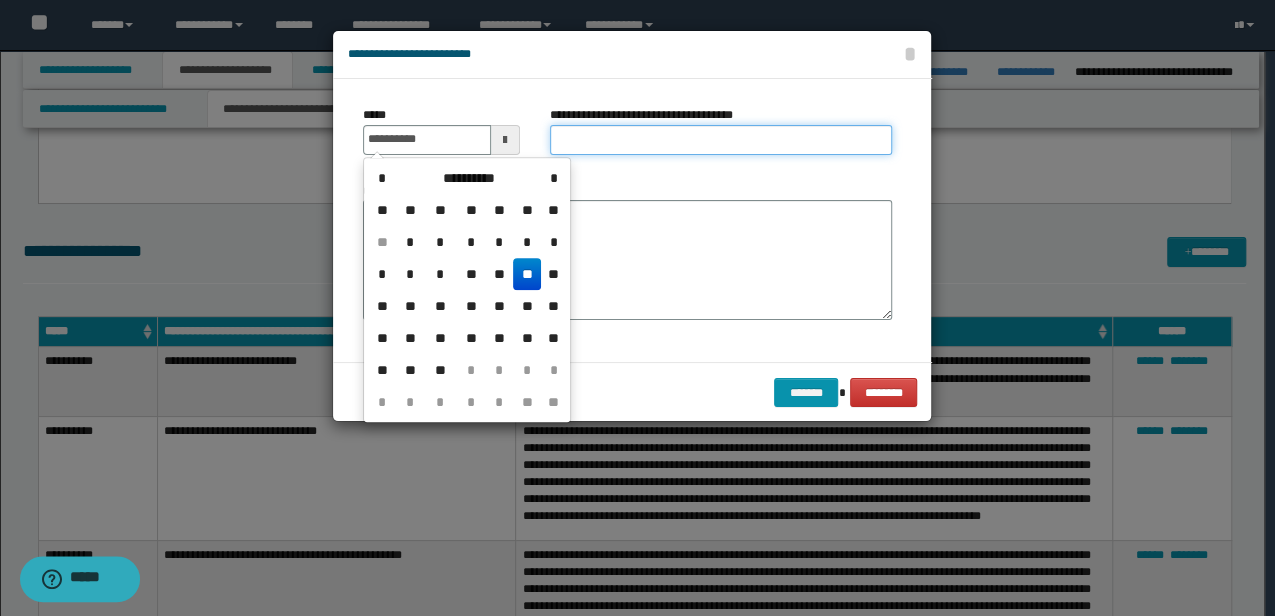 type on "**********" 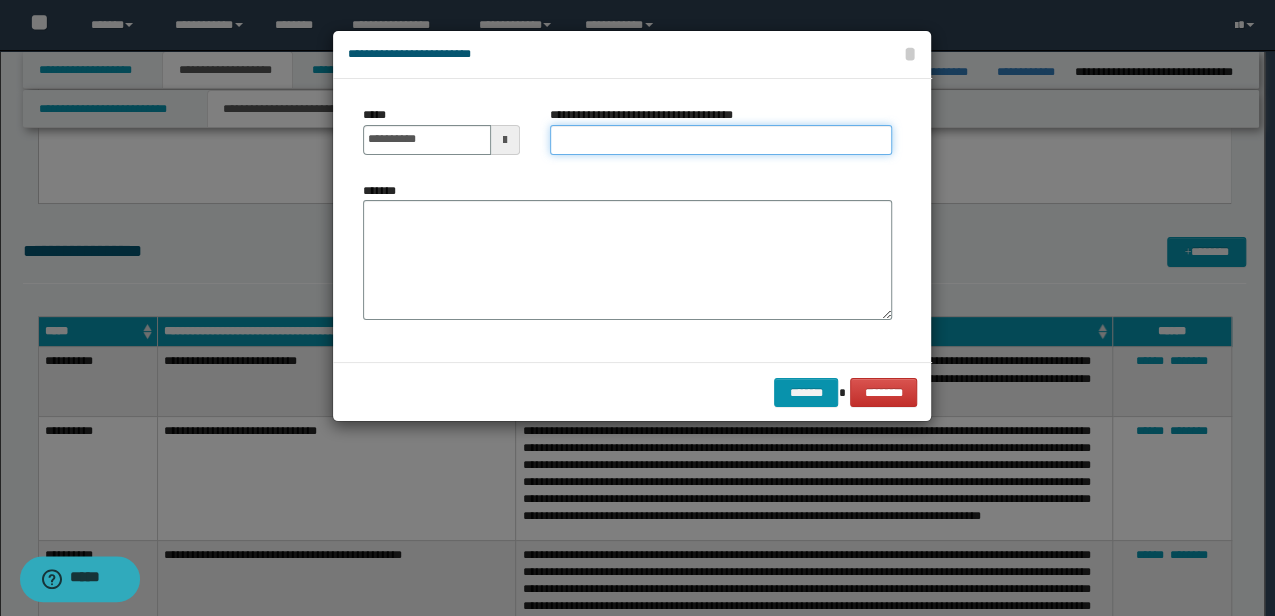 click on "**********" at bounding box center [721, 140] 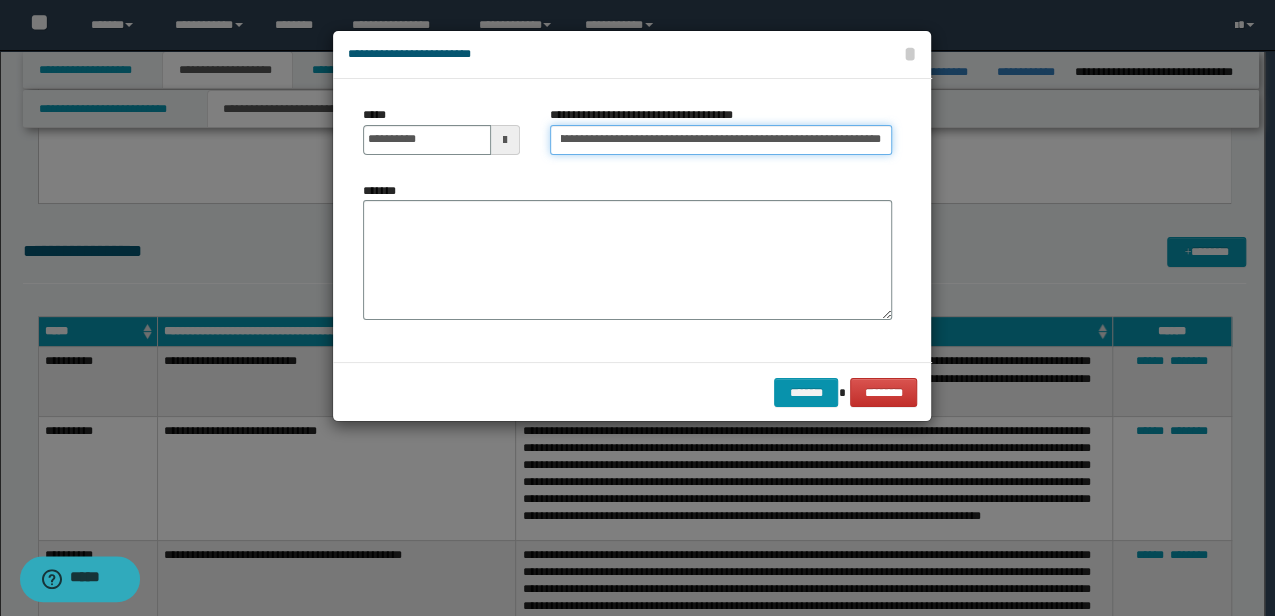 scroll, scrollTop: 0, scrollLeft: 39, axis: horizontal 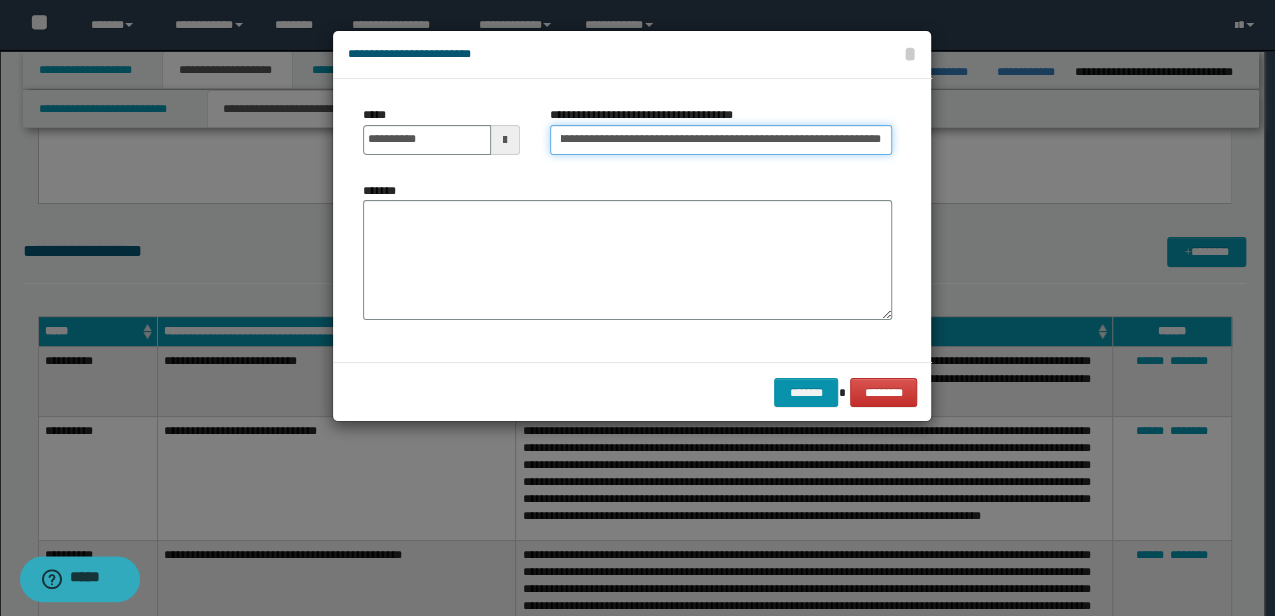 type on "**********" 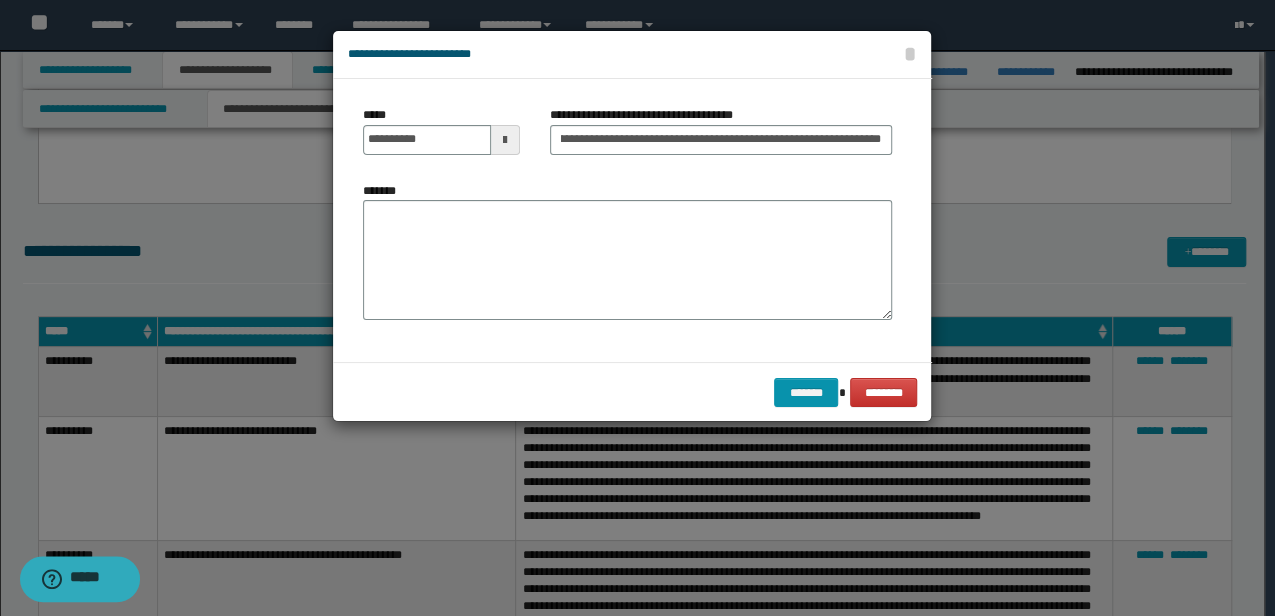 scroll, scrollTop: 0, scrollLeft: 0, axis: both 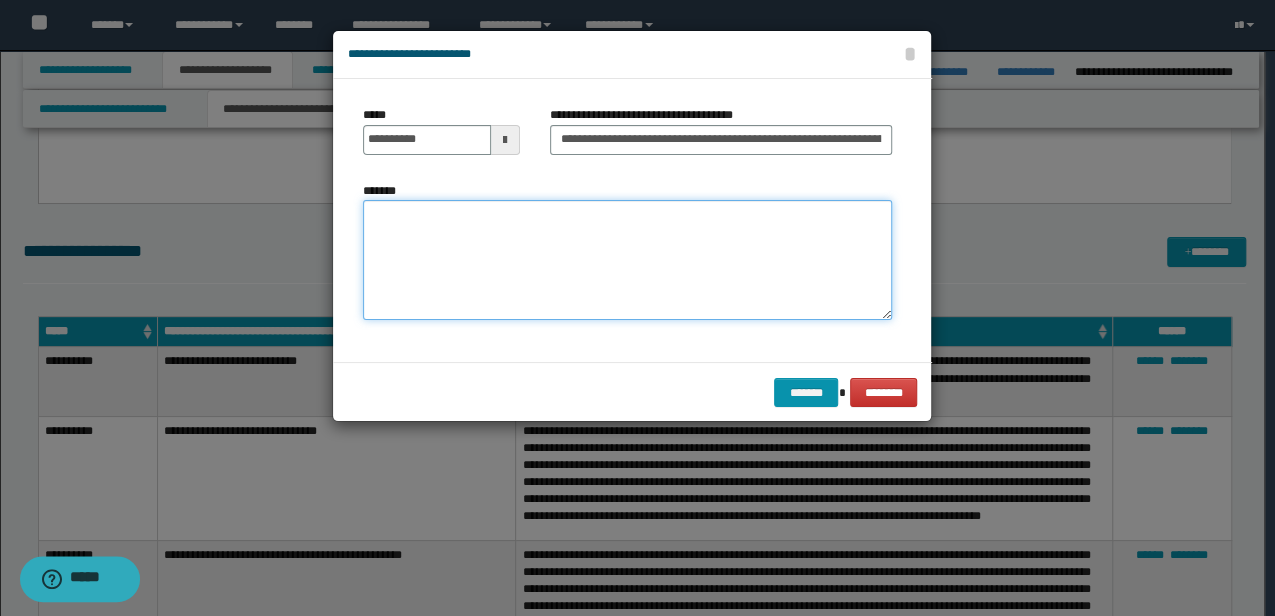 click on "*******" at bounding box center (627, 259) 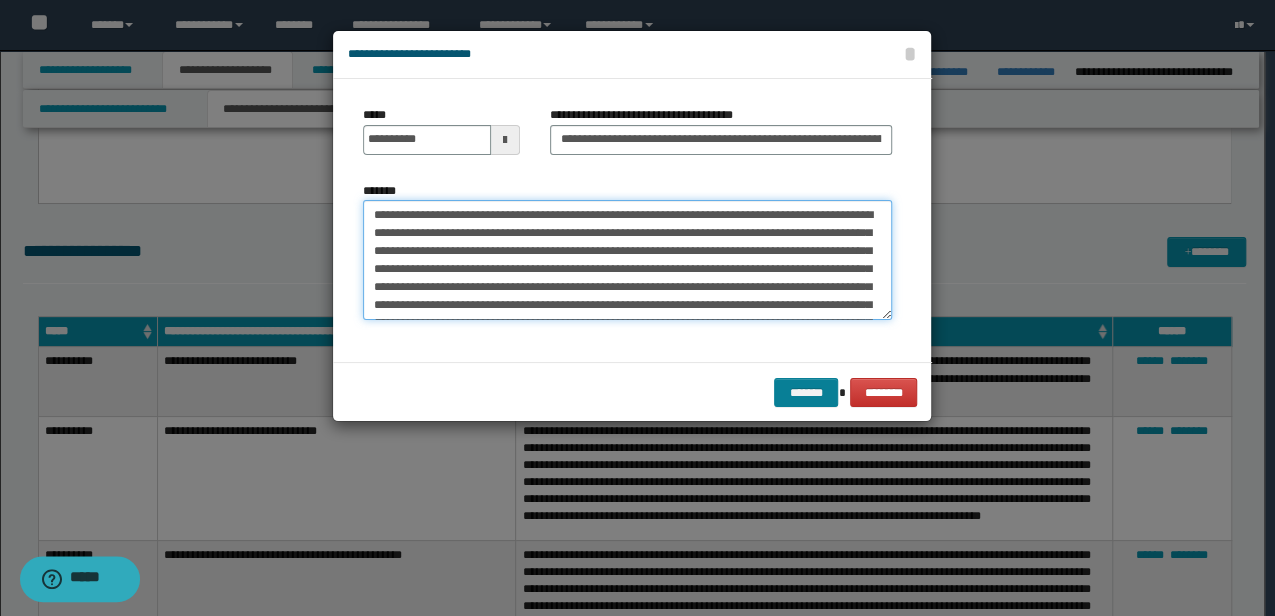 scroll, scrollTop: 48, scrollLeft: 0, axis: vertical 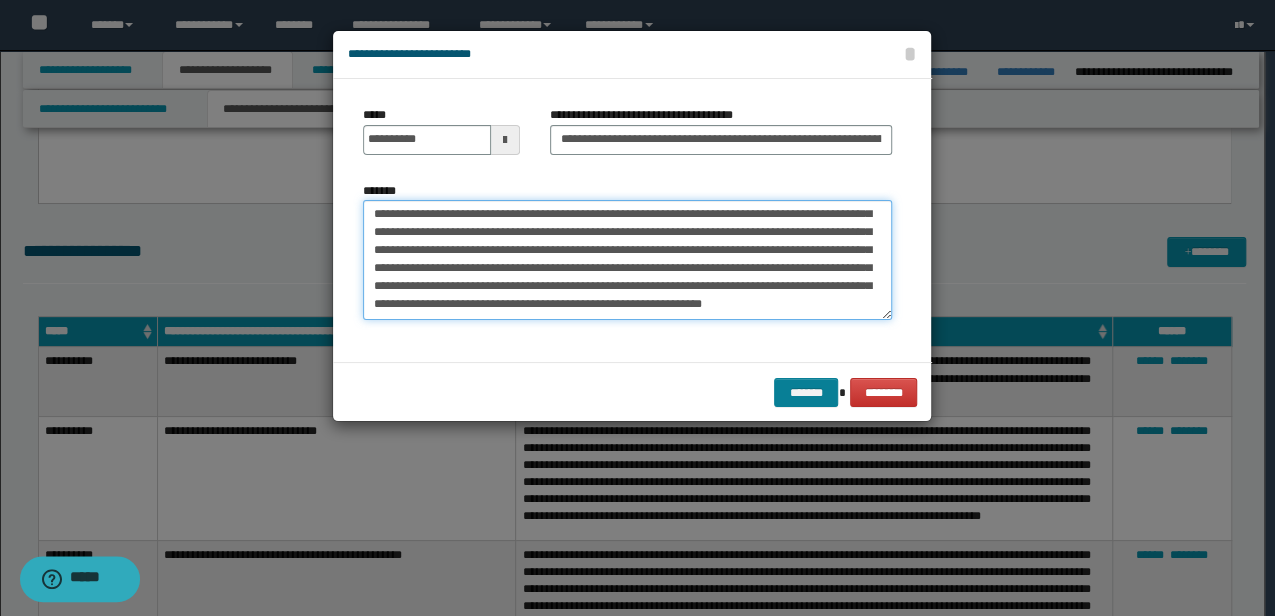 type on "**********" 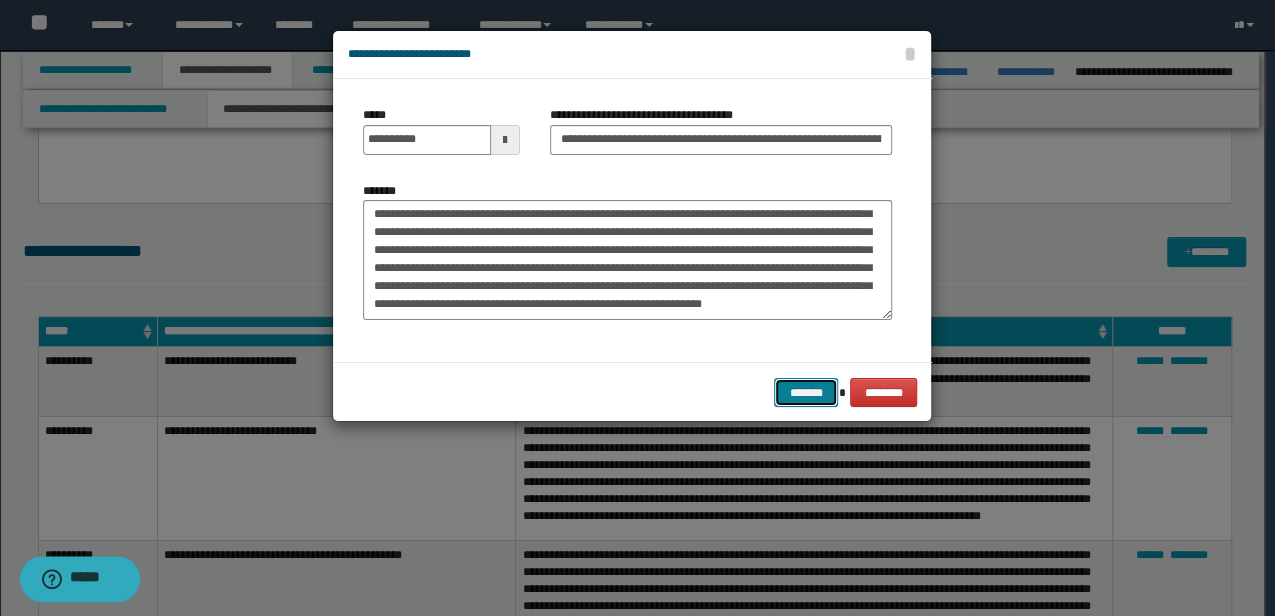 drag, startPoint x: 808, startPoint y: 390, endPoint x: 234, endPoint y: 538, distance: 592.77313 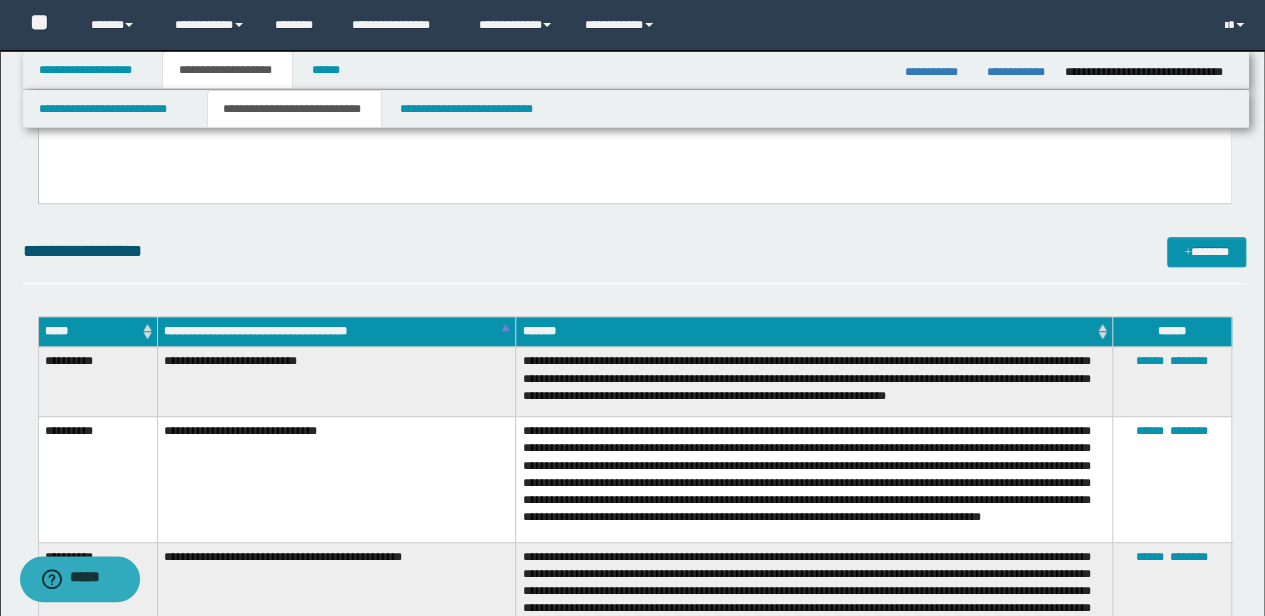 click on "**********" at bounding box center (336, 480) 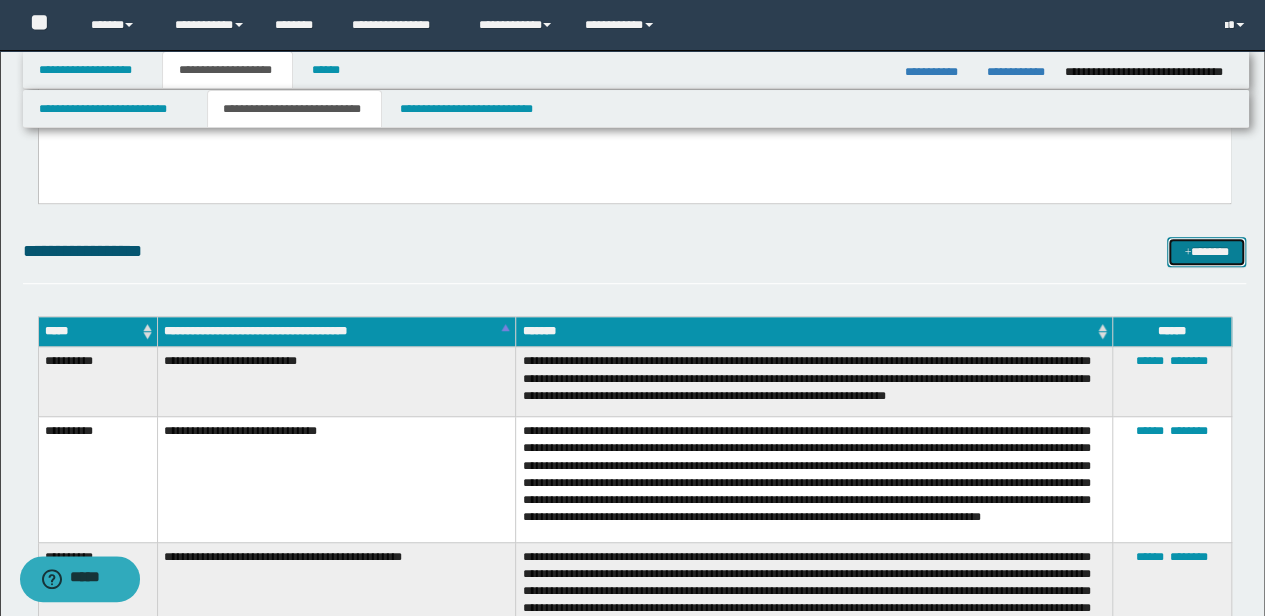 click on "*******" at bounding box center [1206, 251] 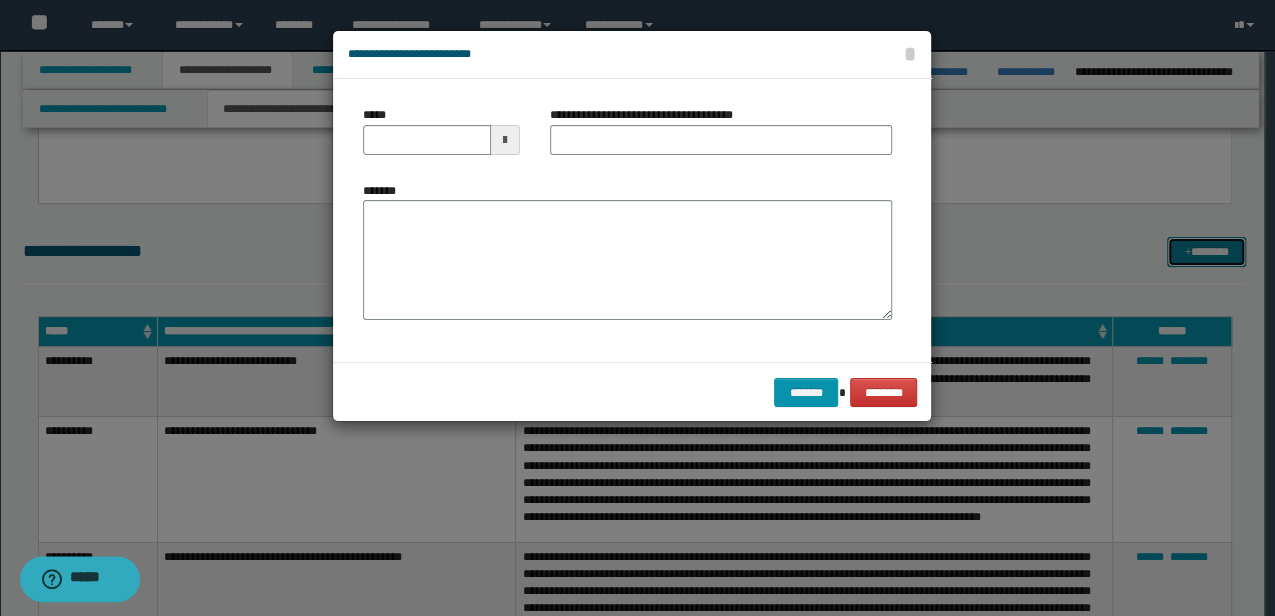 scroll, scrollTop: 0, scrollLeft: 0, axis: both 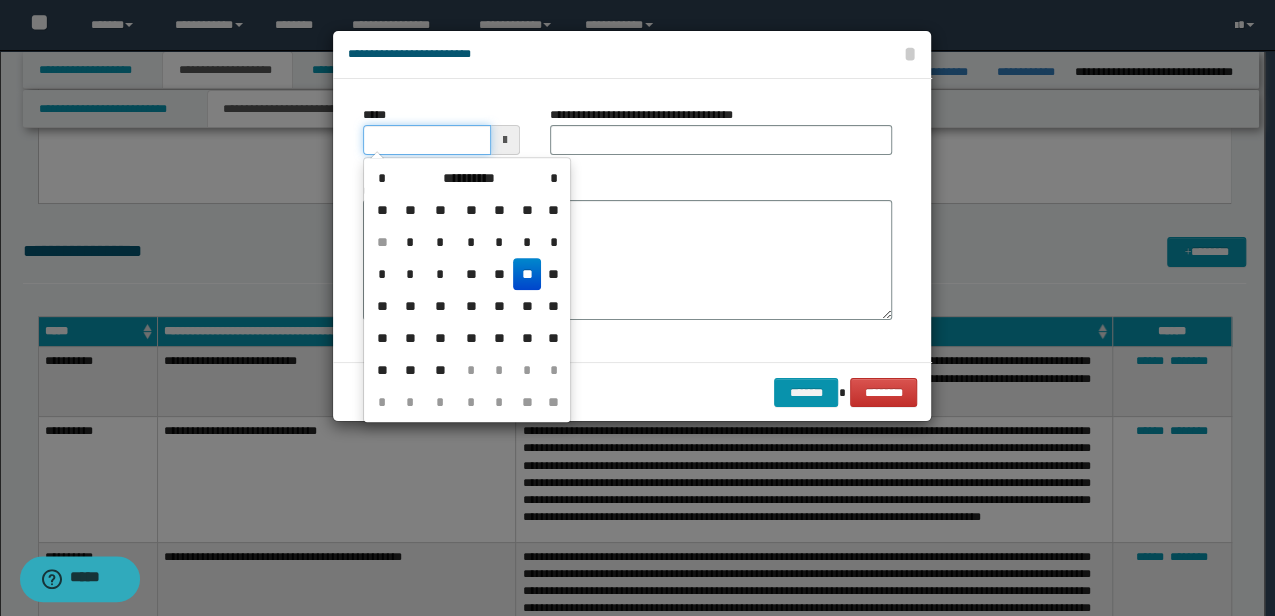drag, startPoint x: 448, startPoint y: 138, endPoint x: 25, endPoint y: 126, distance: 423.17017 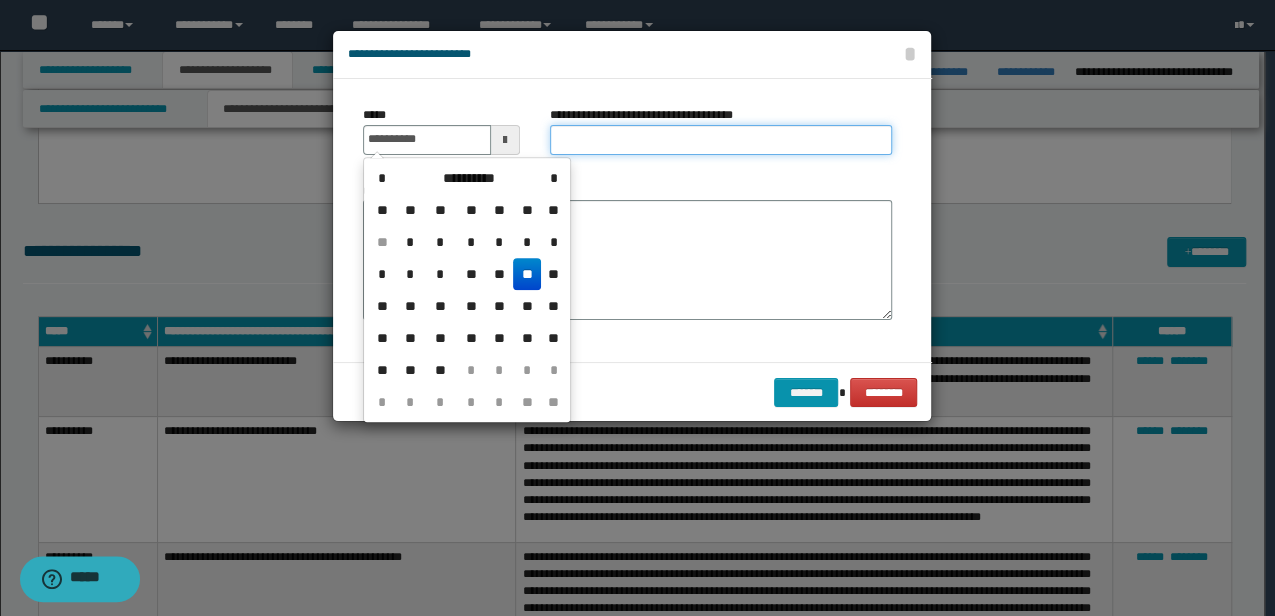 type on "**********" 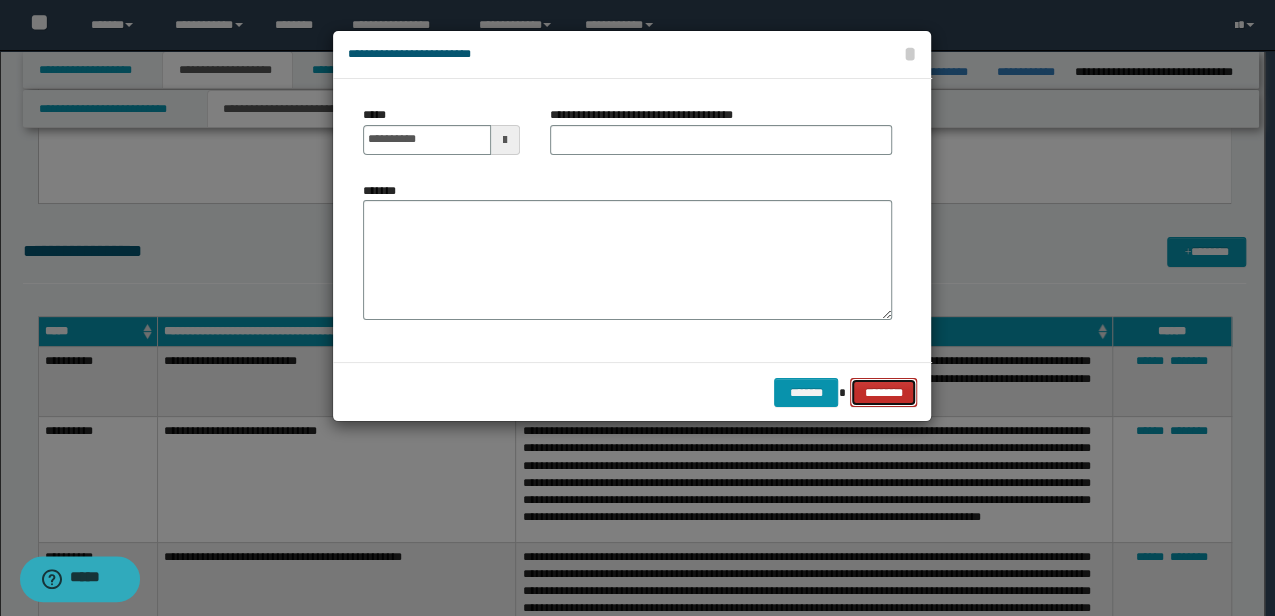 click on "********" at bounding box center (883, 392) 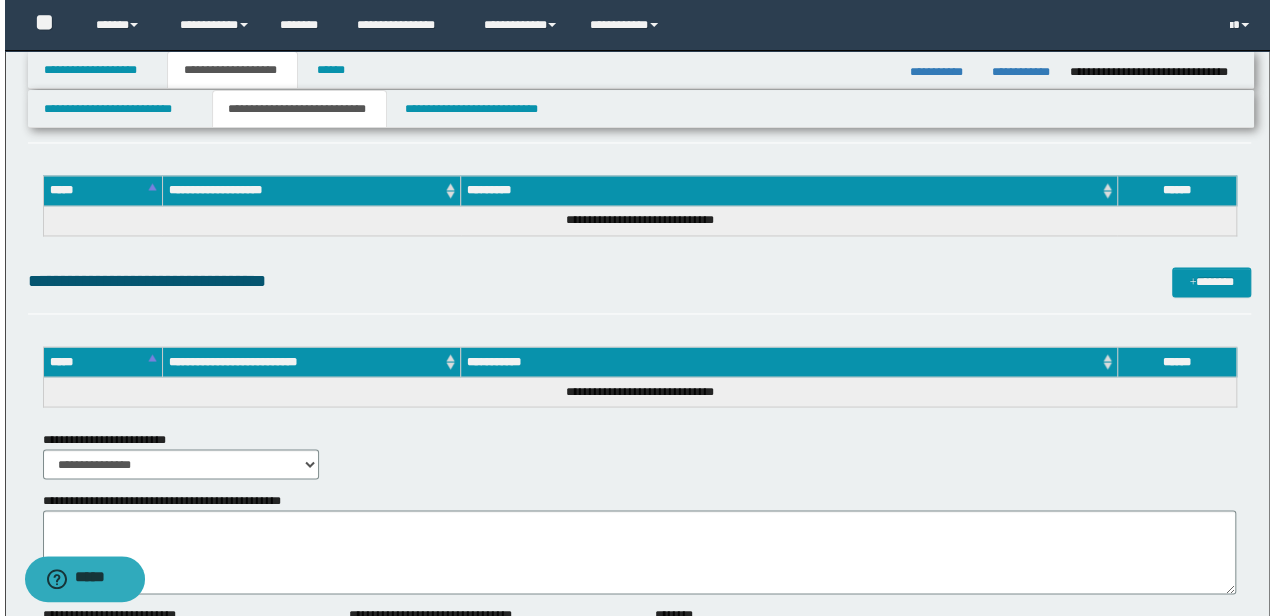 scroll, scrollTop: 1600, scrollLeft: 0, axis: vertical 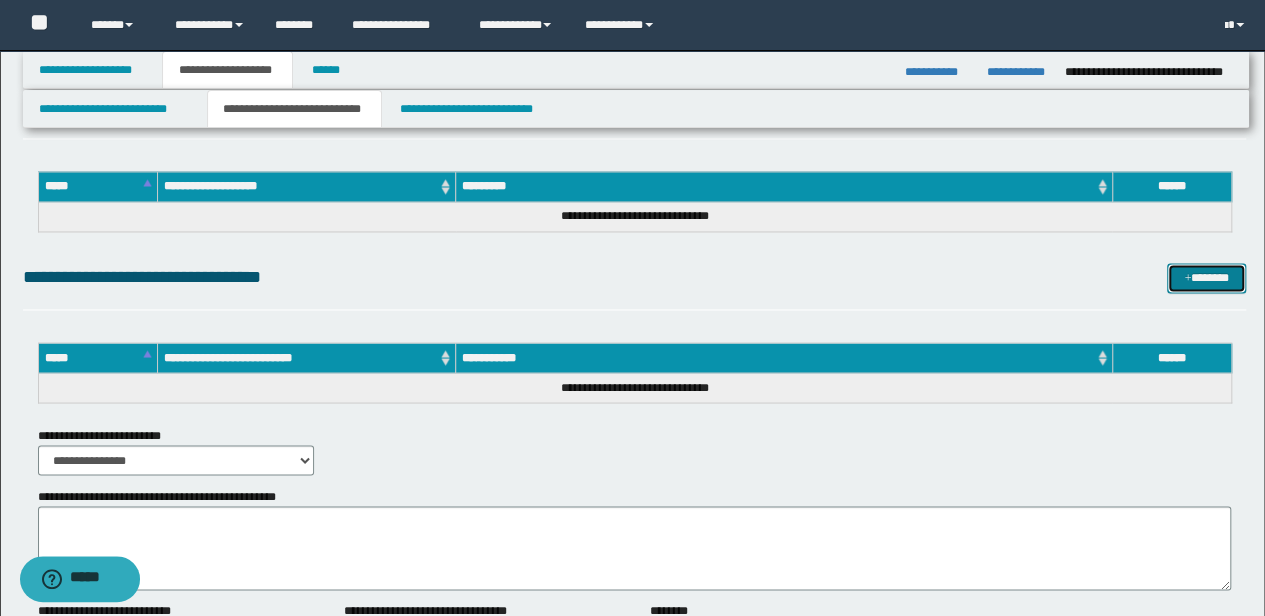 click at bounding box center (1187, 279) 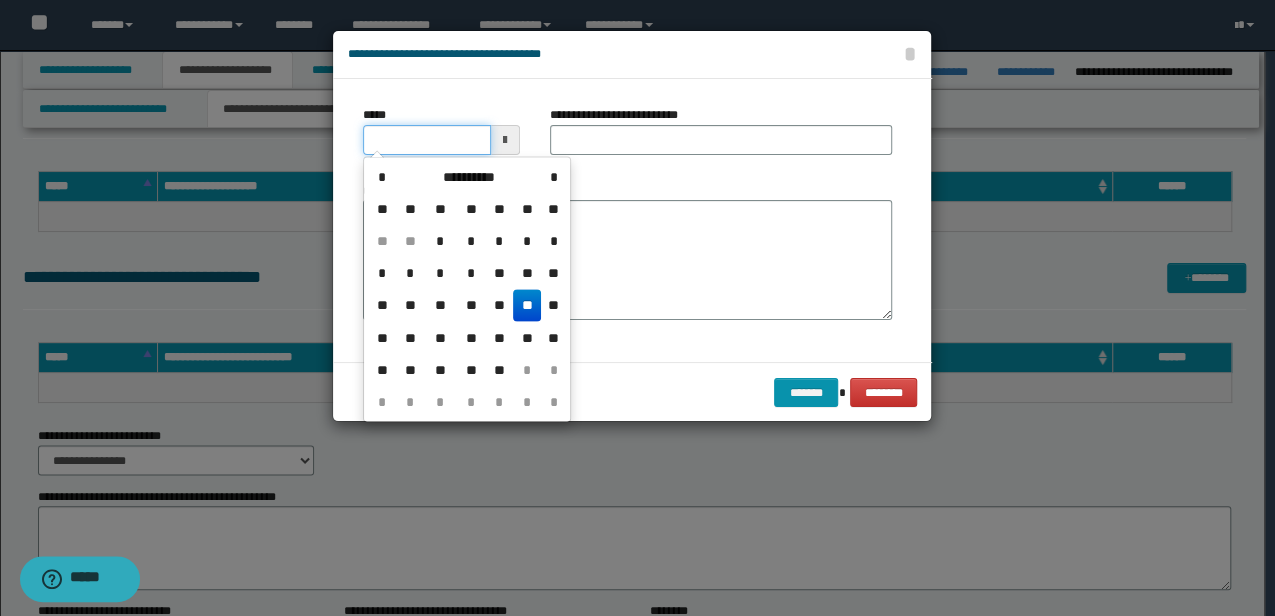 drag, startPoint x: 453, startPoint y: 148, endPoint x: 130, endPoint y: 128, distance: 323.6186 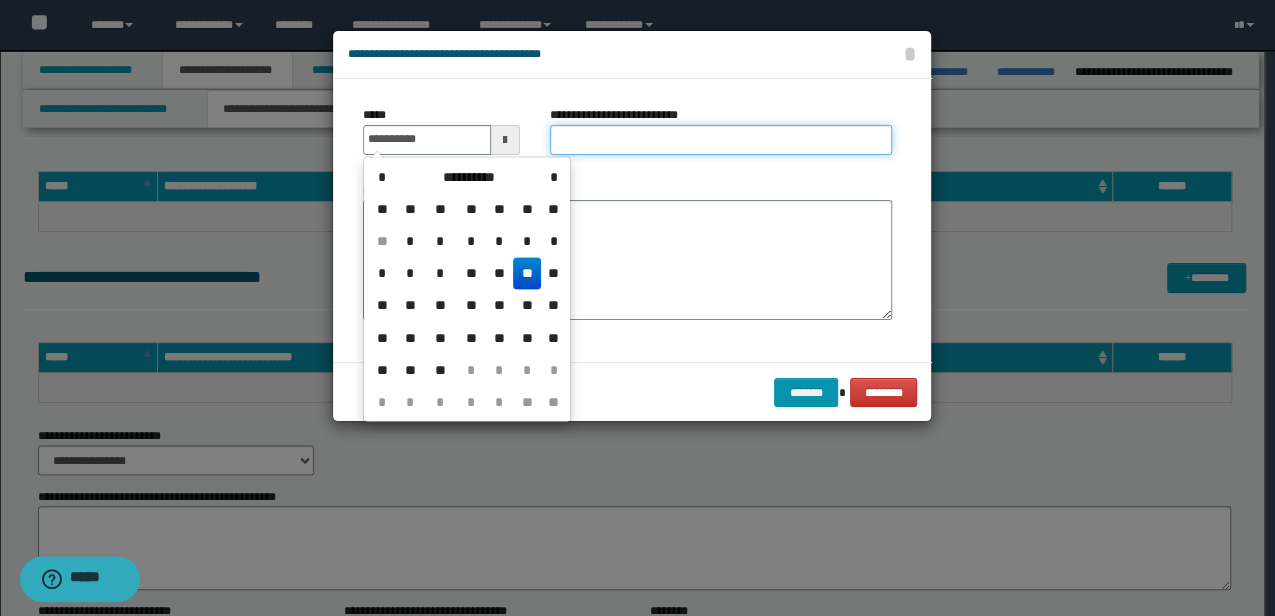 type on "**********" 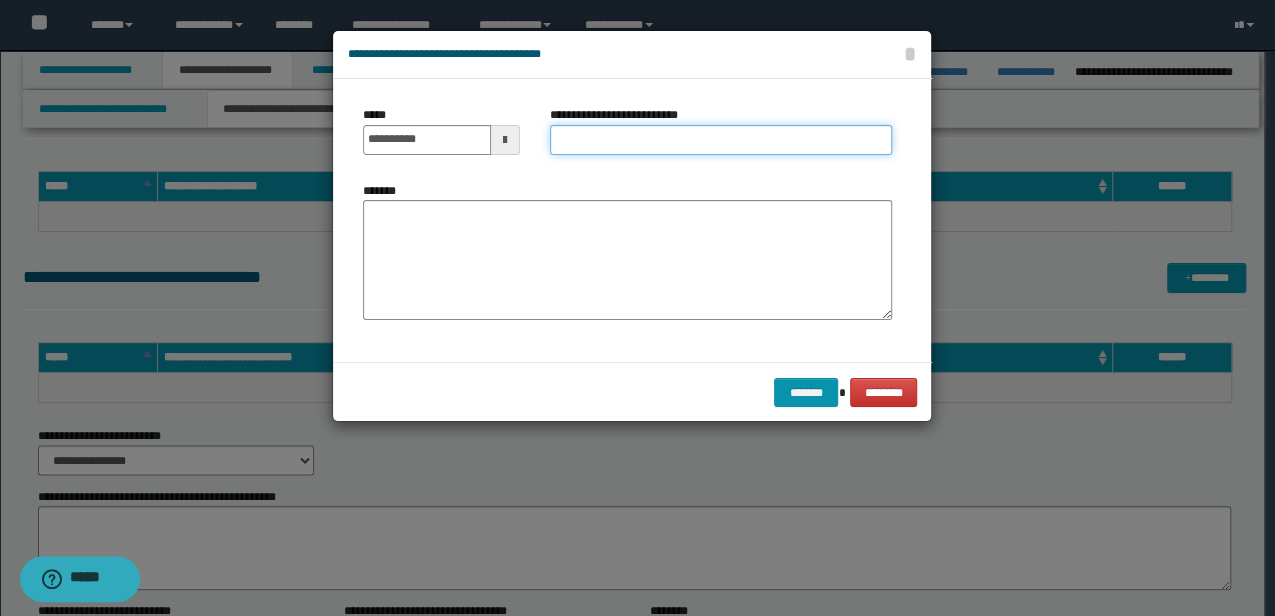 click on "**********" at bounding box center [721, 140] 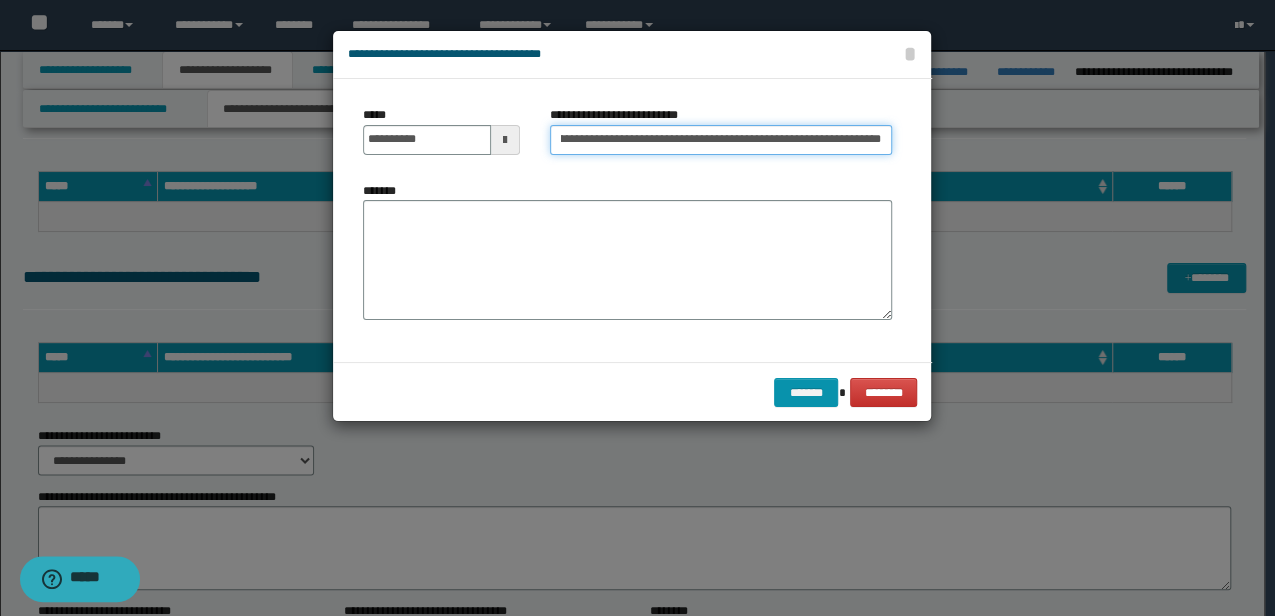 scroll, scrollTop: 0, scrollLeft: 82, axis: horizontal 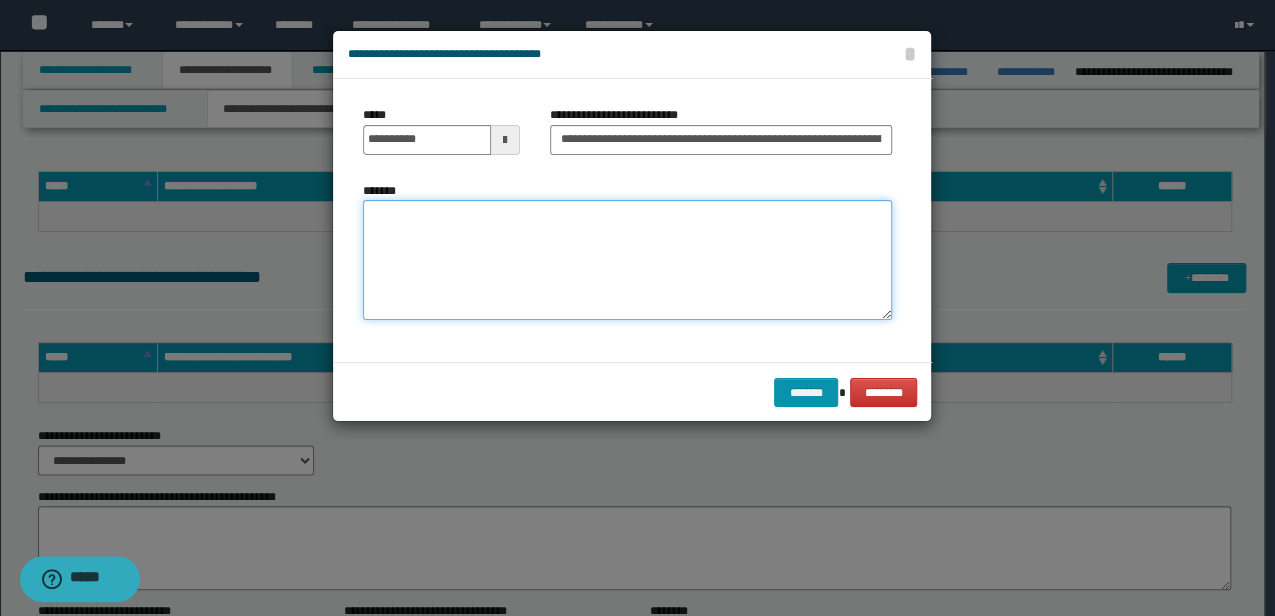click on "*******" at bounding box center [627, 260] 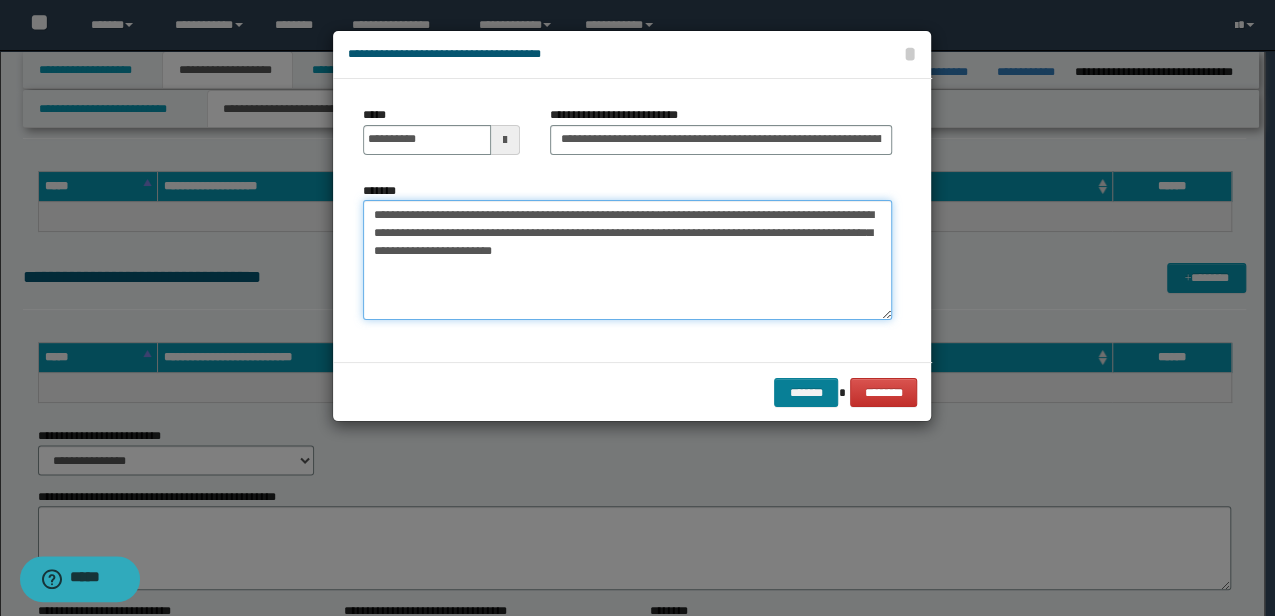 type on "**********" 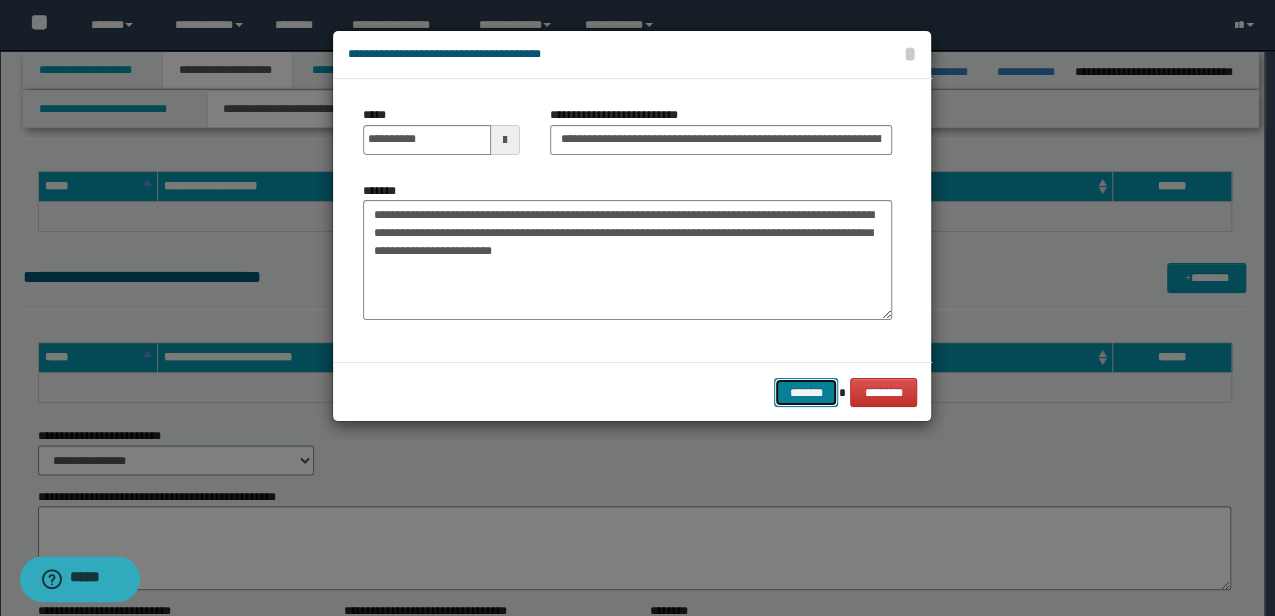 click on "*******" at bounding box center [806, 392] 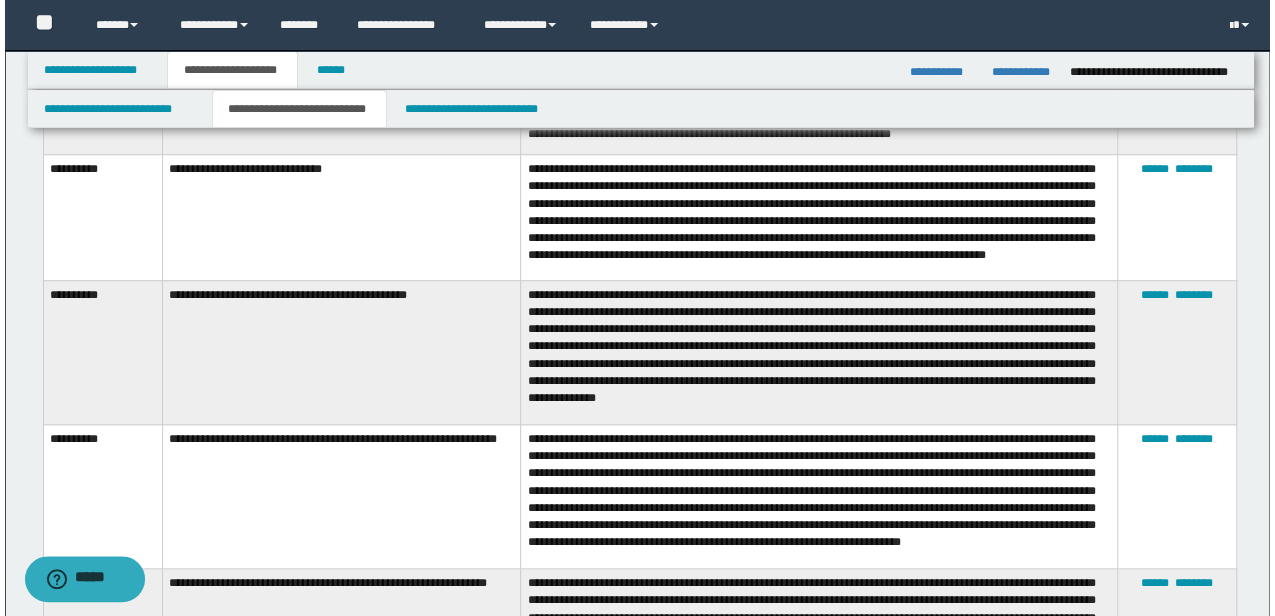 scroll, scrollTop: 466, scrollLeft: 0, axis: vertical 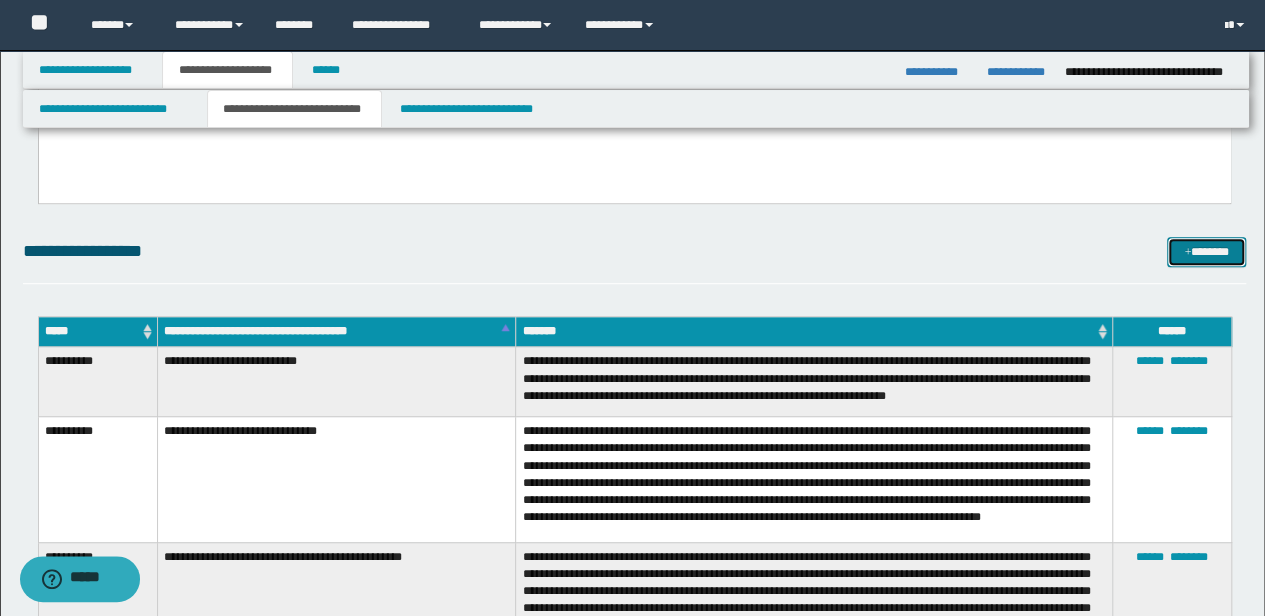 click on "*******" at bounding box center (1206, 251) 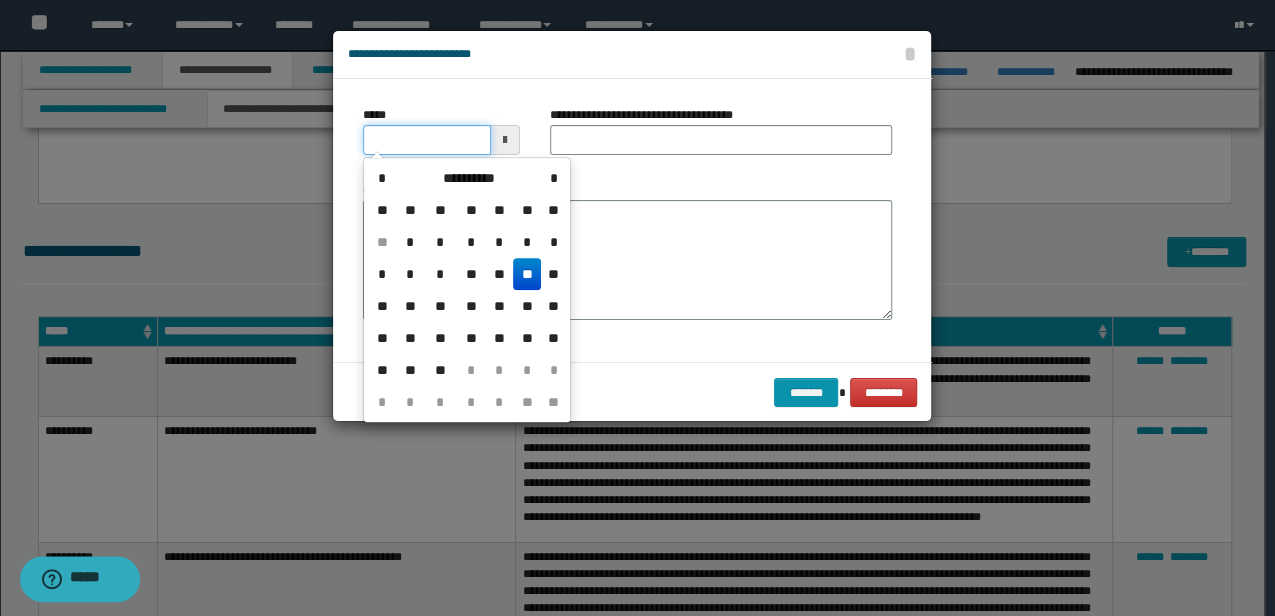 drag, startPoint x: 459, startPoint y: 139, endPoint x: 37, endPoint y: 84, distance: 425.56903 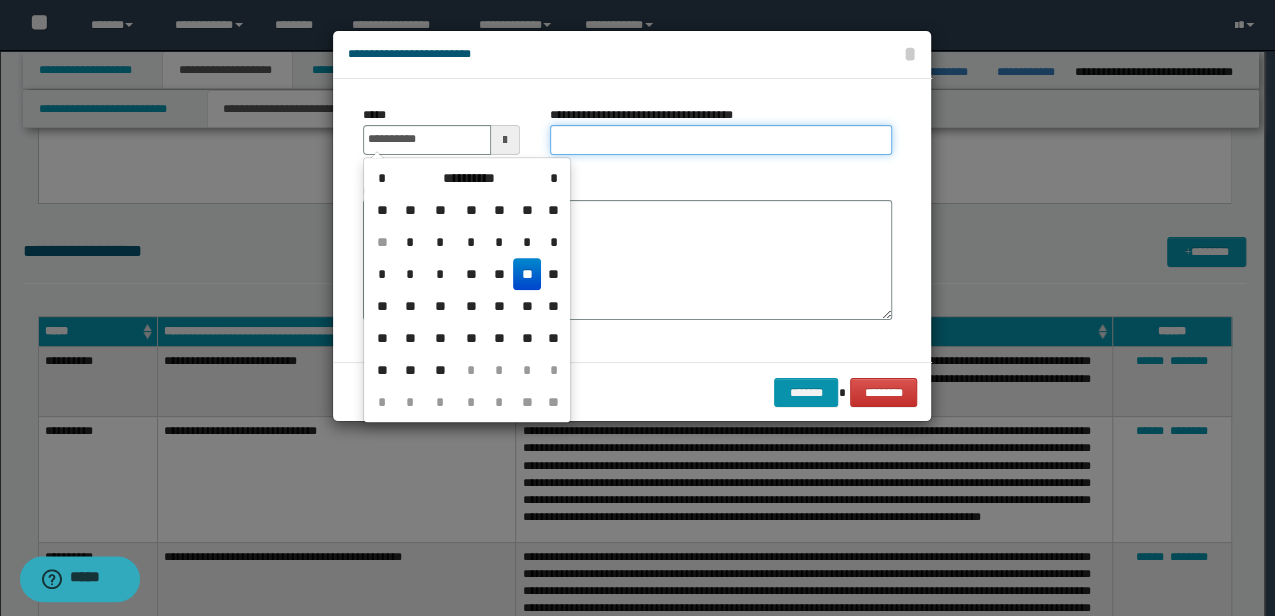 type on "**********" 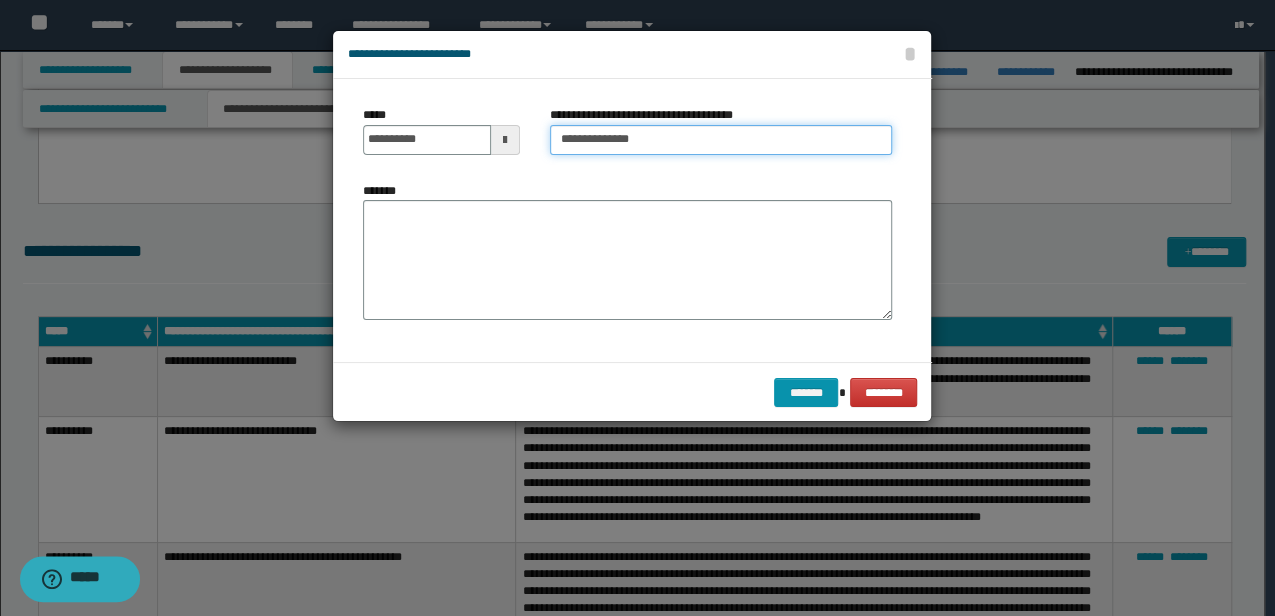 type on "**********" 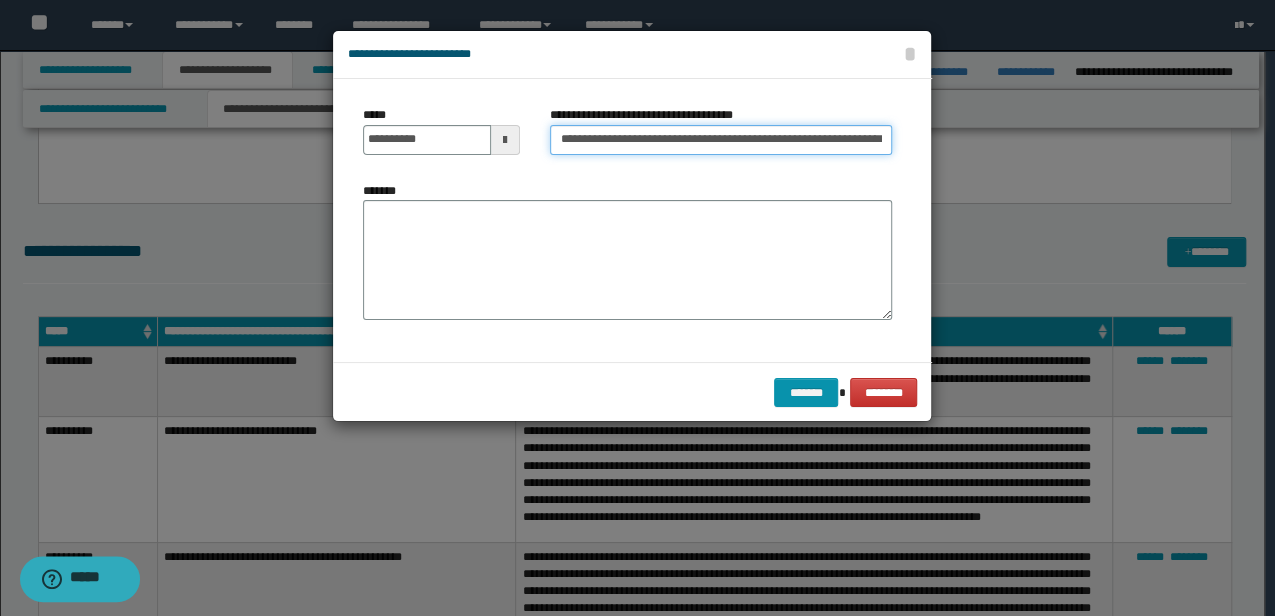 drag, startPoint x: 910, startPoint y: 185, endPoint x: 850, endPoint y: 128, distance: 82.75868 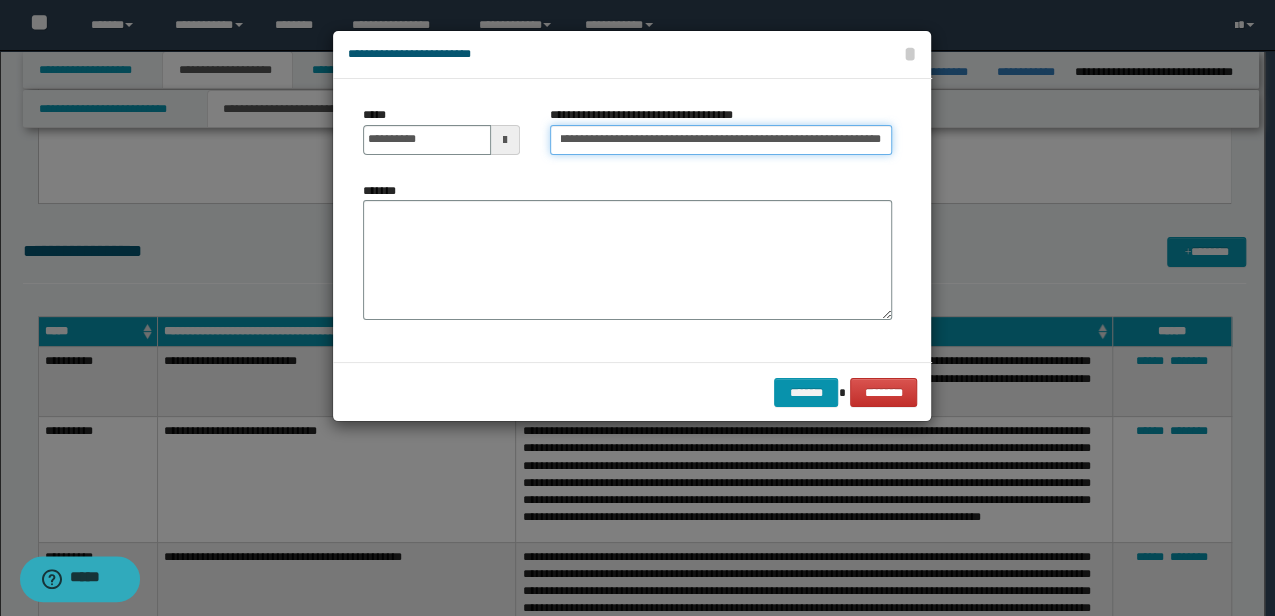 drag, startPoint x: 874, startPoint y: 136, endPoint x: 943, endPoint y: 134, distance: 69.02898 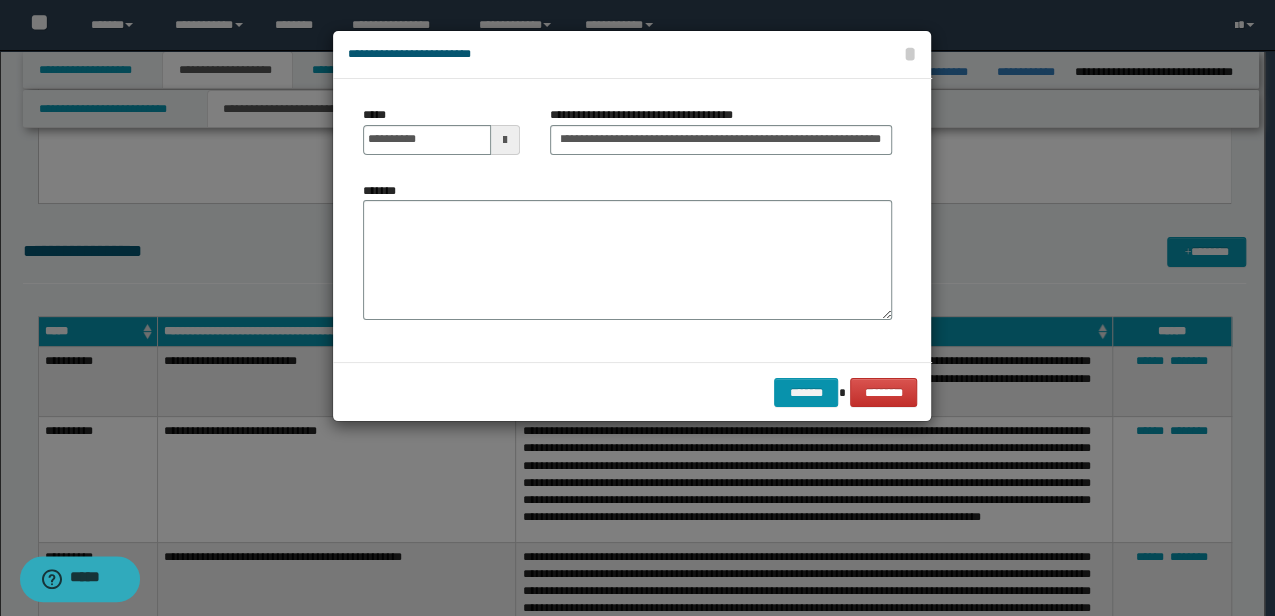 scroll, scrollTop: 0, scrollLeft: 0, axis: both 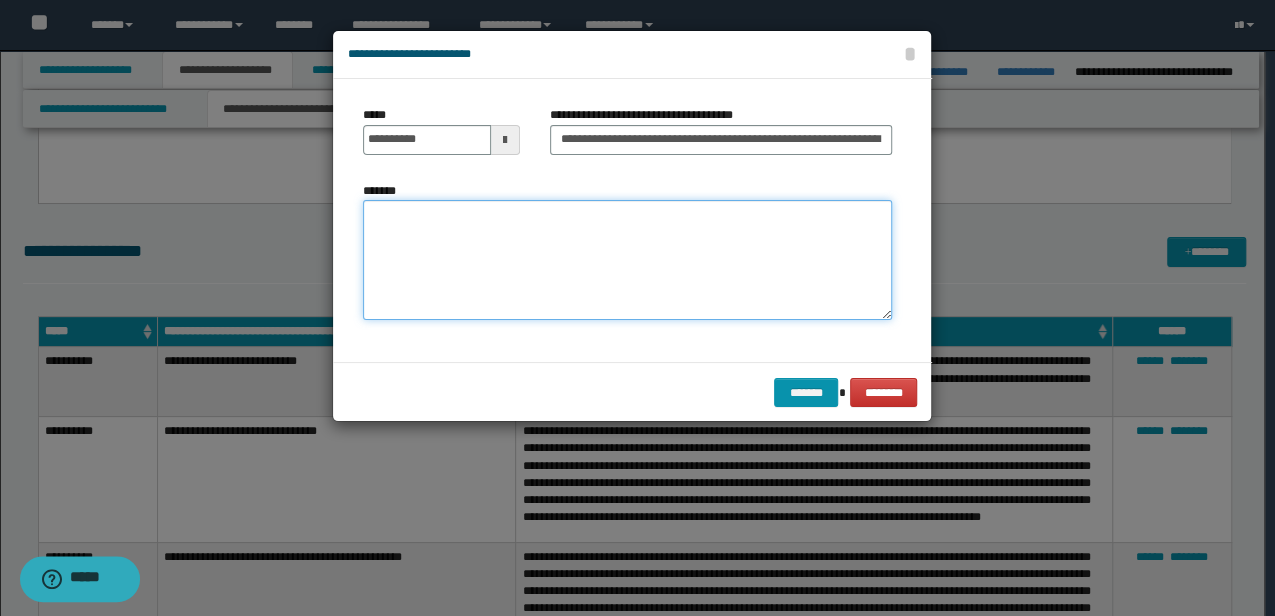 click on "*******" at bounding box center [627, 259] 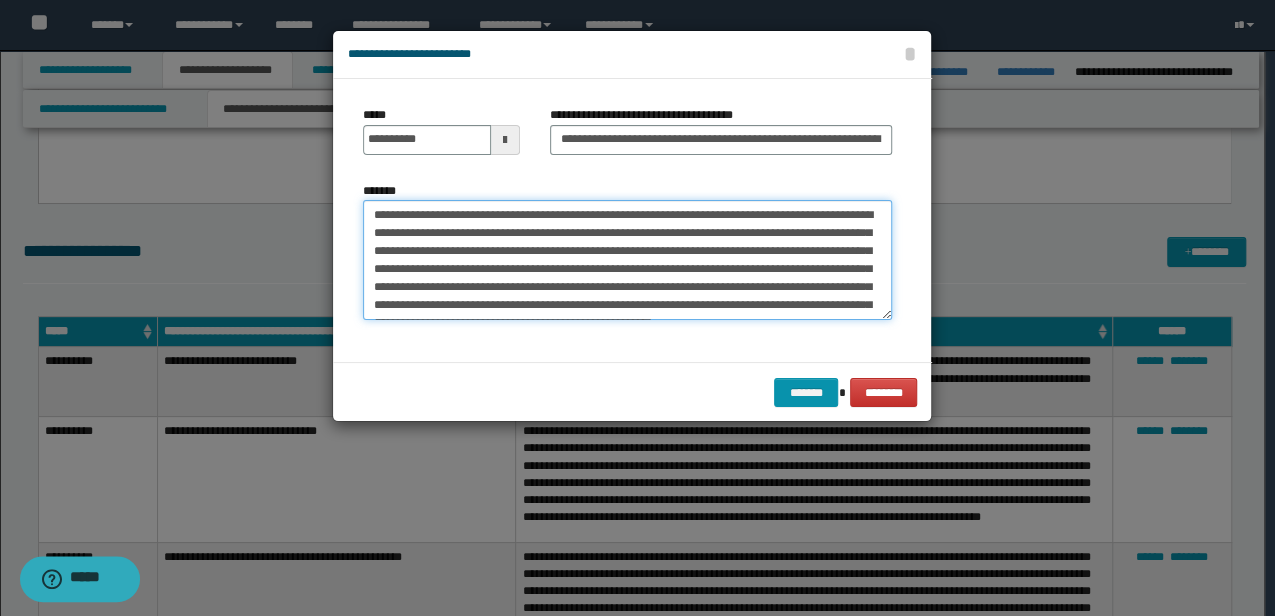 scroll, scrollTop: 30, scrollLeft: 0, axis: vertical 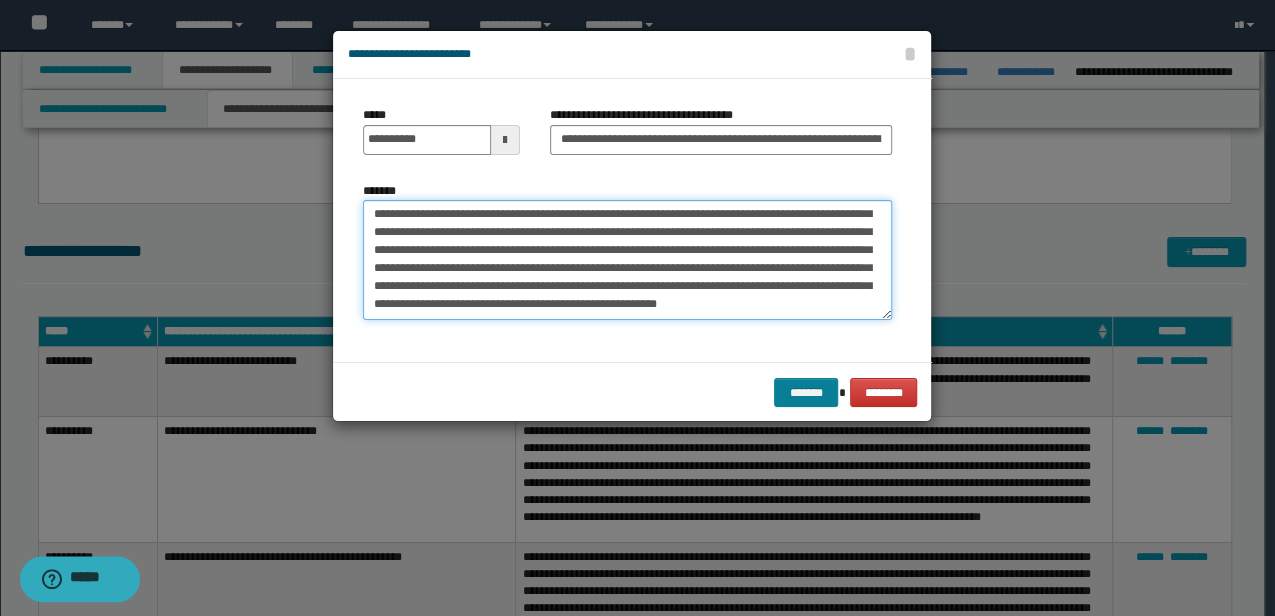 type on "**********" 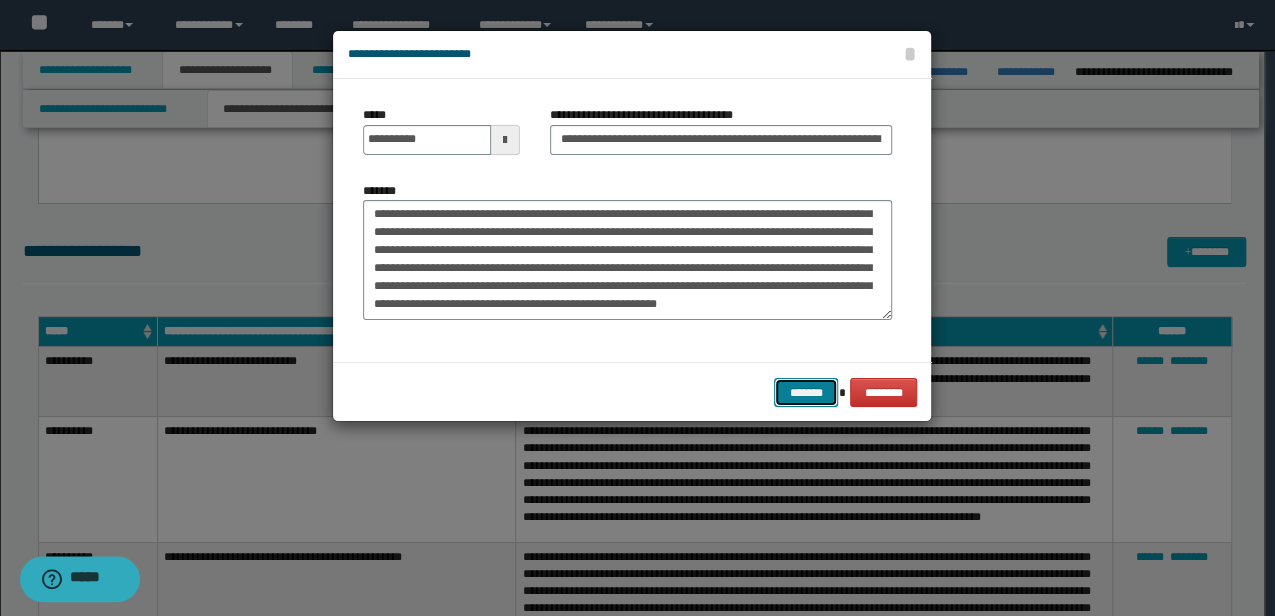 click on "*******" at bounding box center (806, 392) 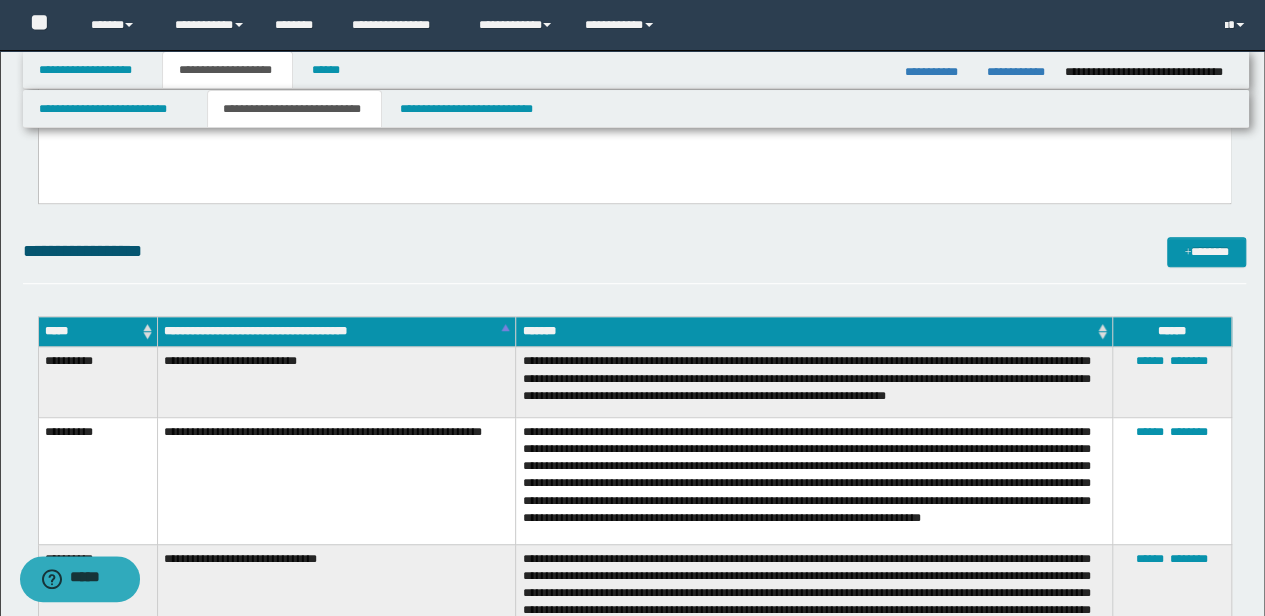 drag, startPoint x: 836, startPoint y: 520, endPoint x: 834, endPoint y: 530, distance: 10.198039 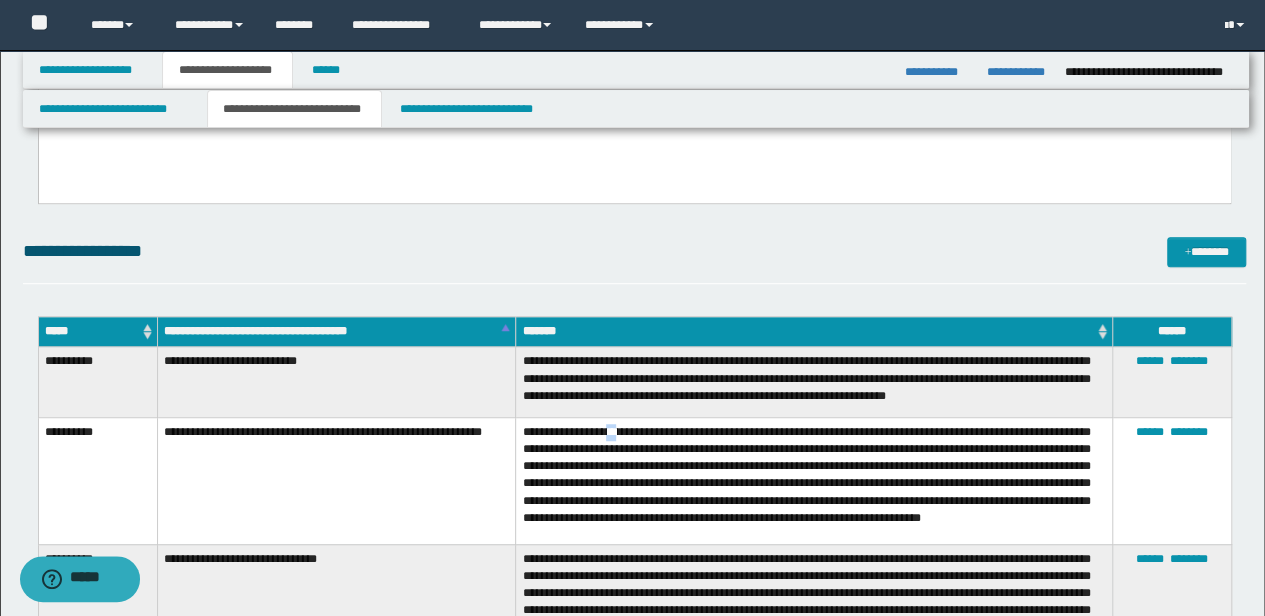 click on "**********" at bounding box center (814, 480) 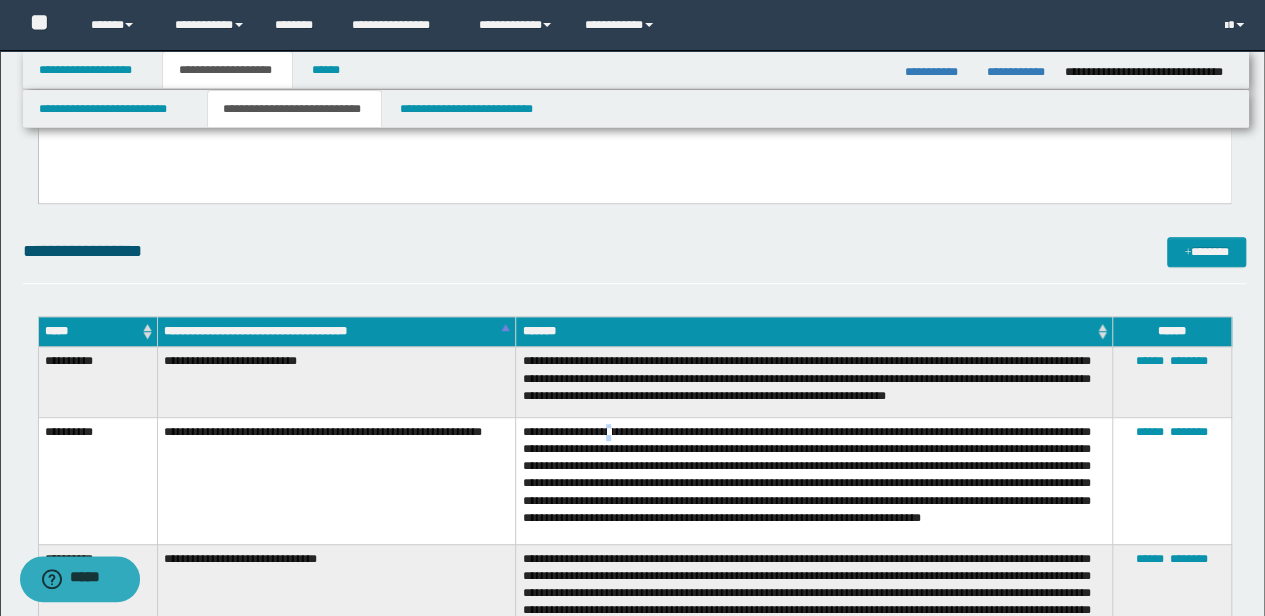click on "**********" at bounding box center (814, 480) 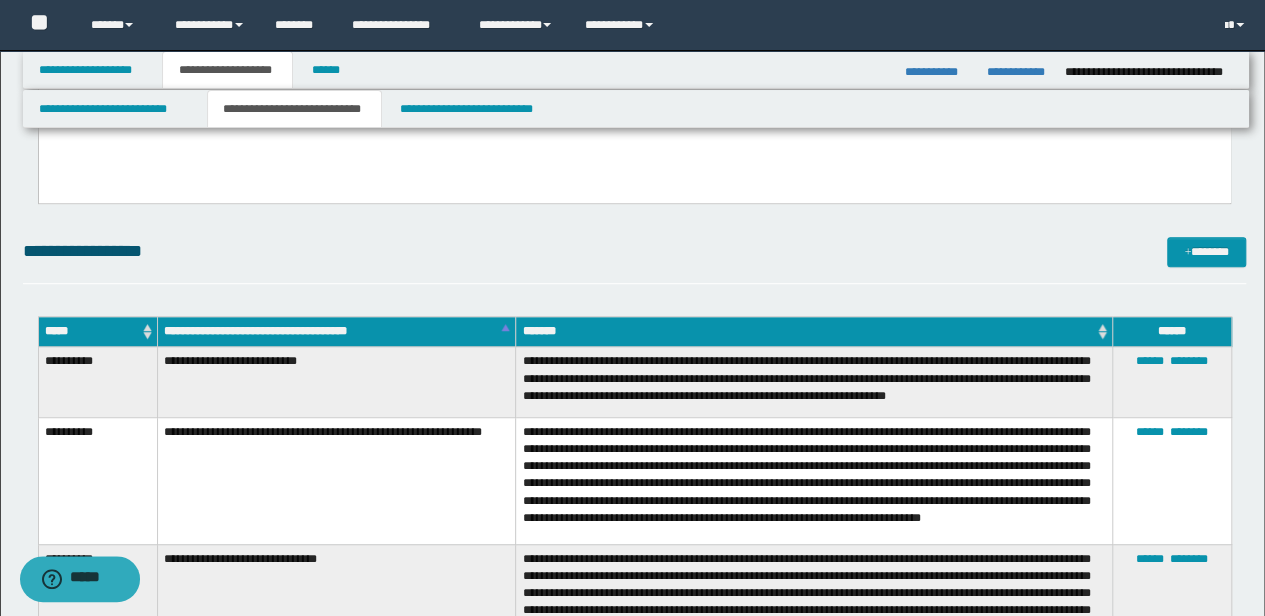 click on "**********" at bounding box center [814, 480] 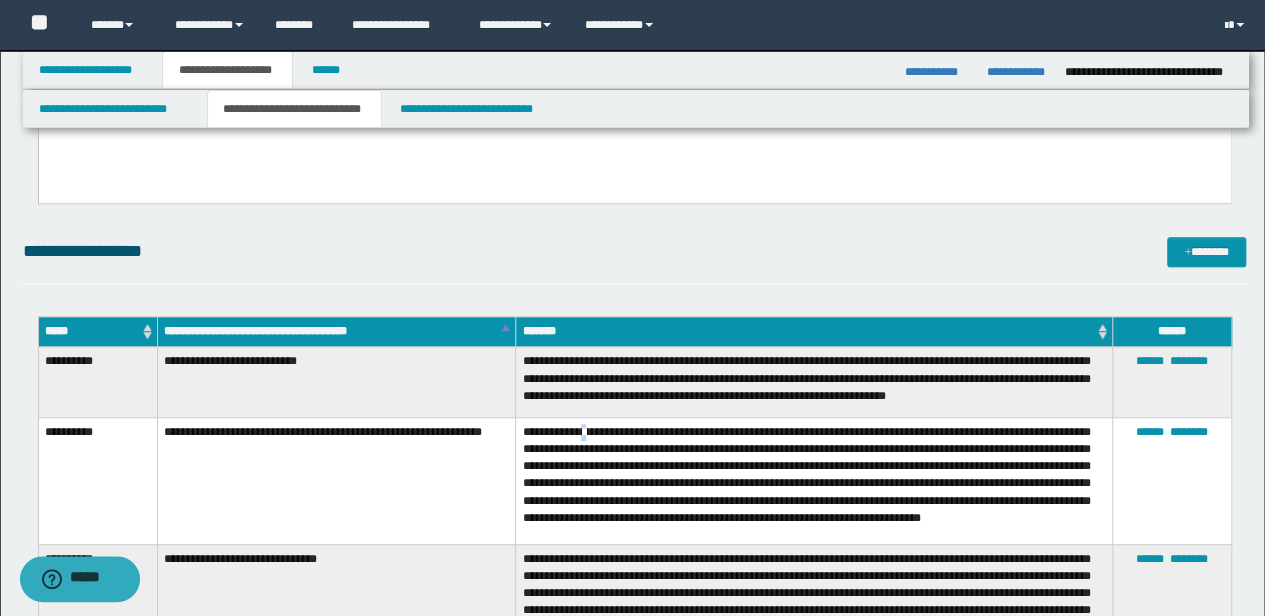 click on "**********" at bounding box center (814, 480) 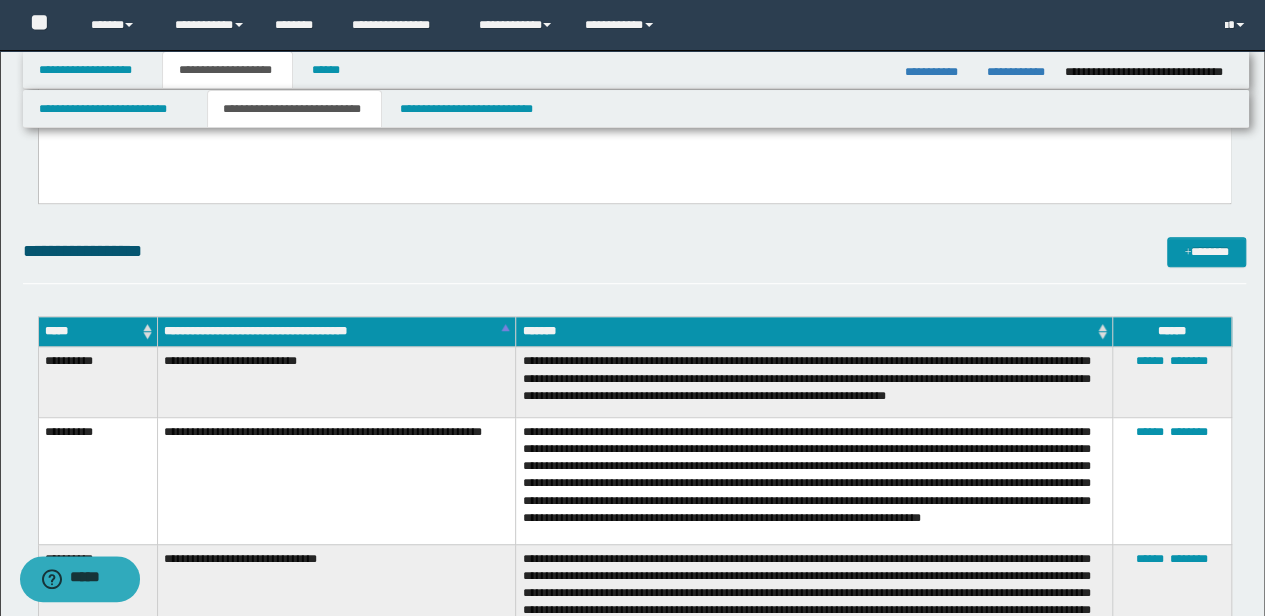 click on "**********" at bounding box center (814, 480) 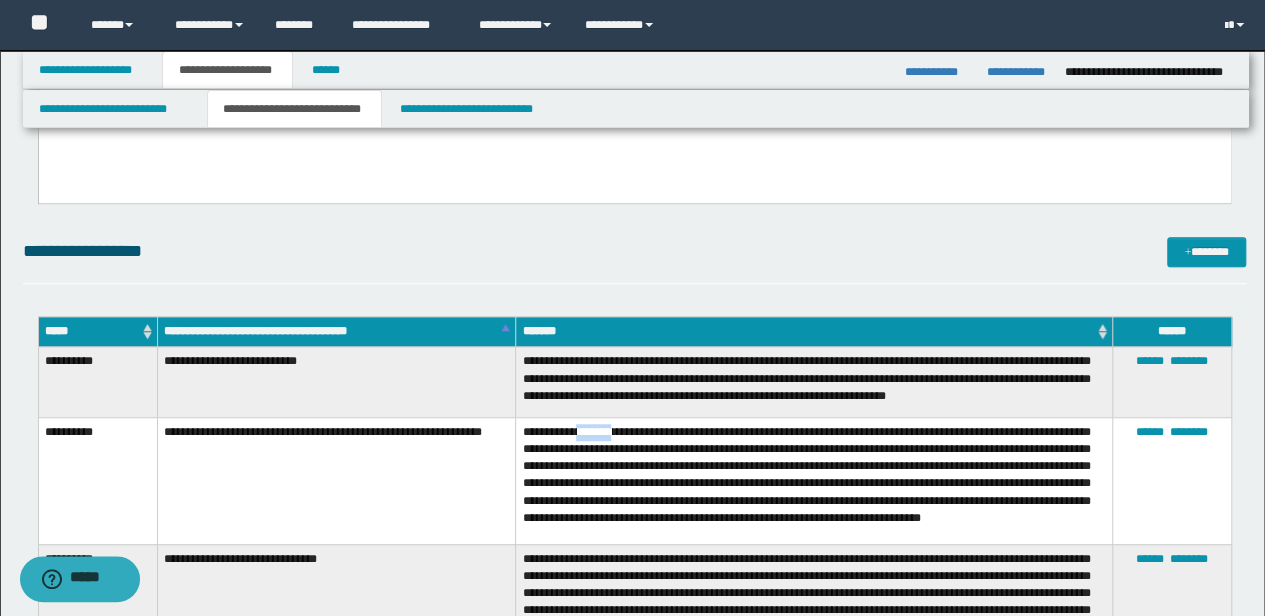 click on "**********" at bounding box center [814, 480] 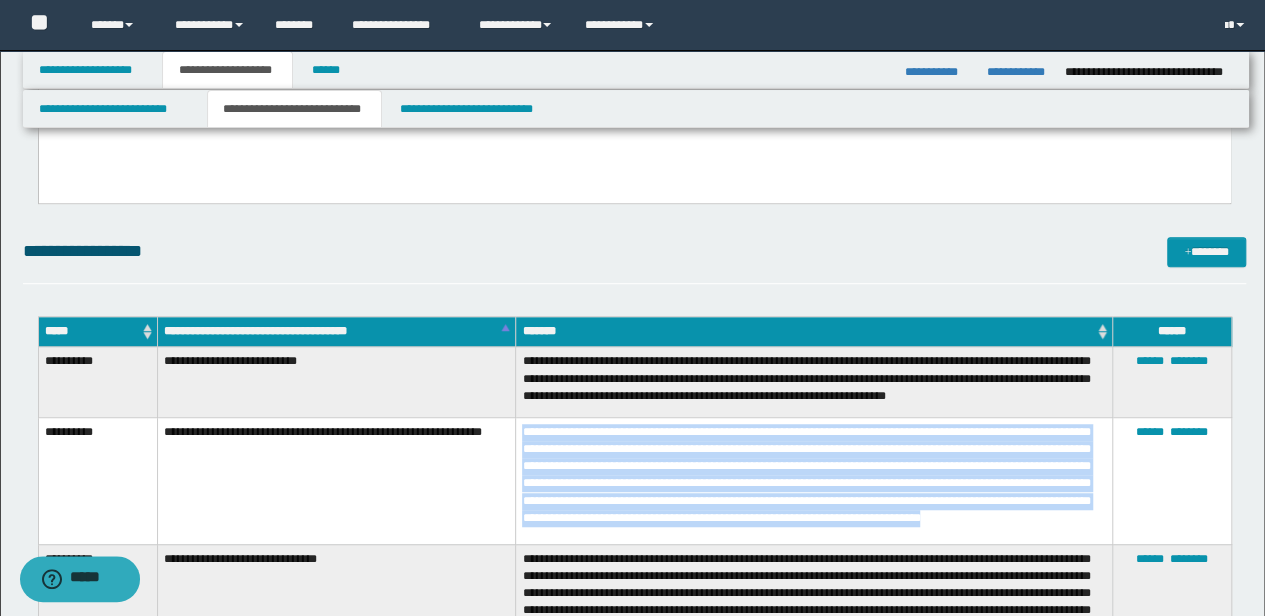 click on "**********" at bounding box center (814, 480) 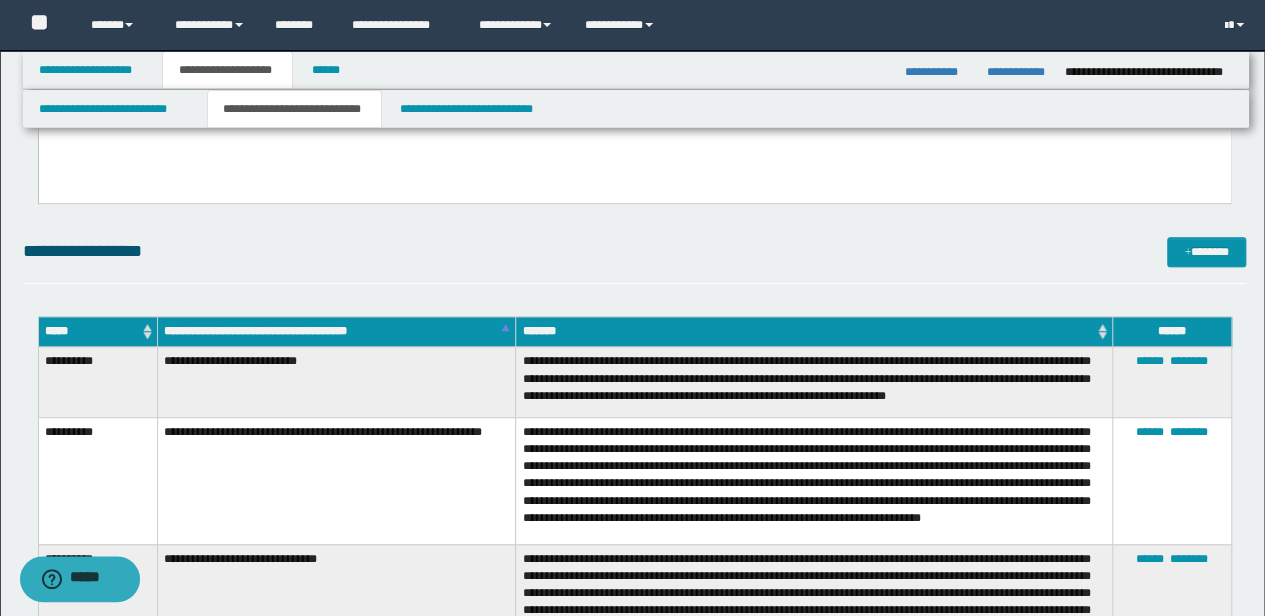 click on "**********" at bounding box center [336, 480] 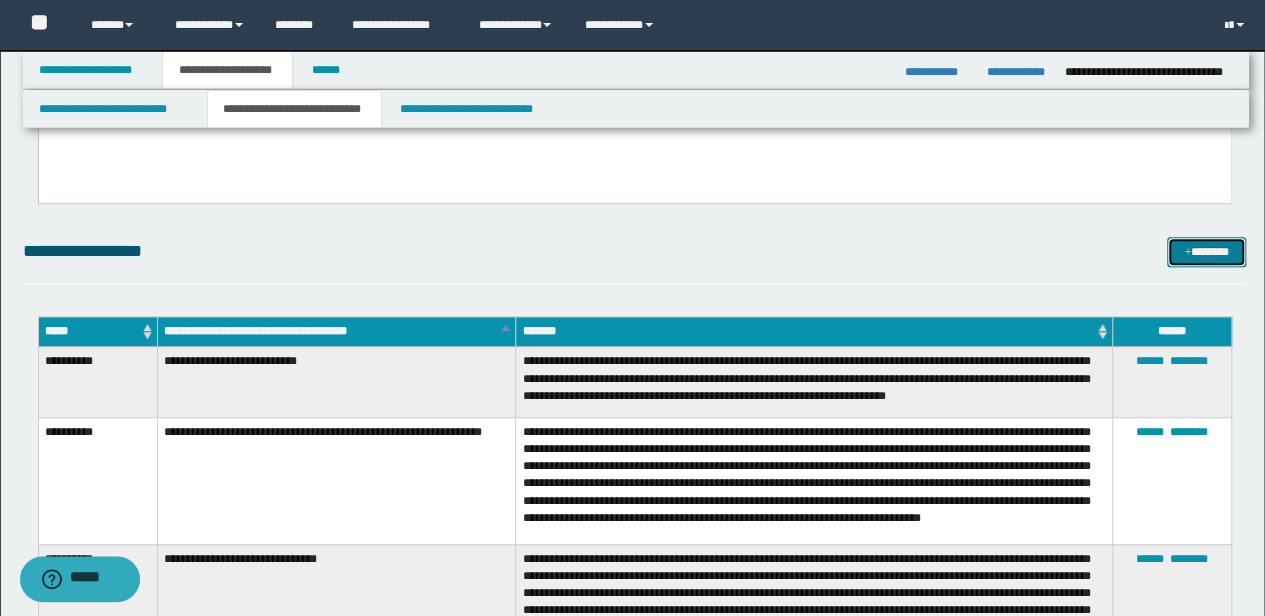 click at bounding box center [1187, 253] 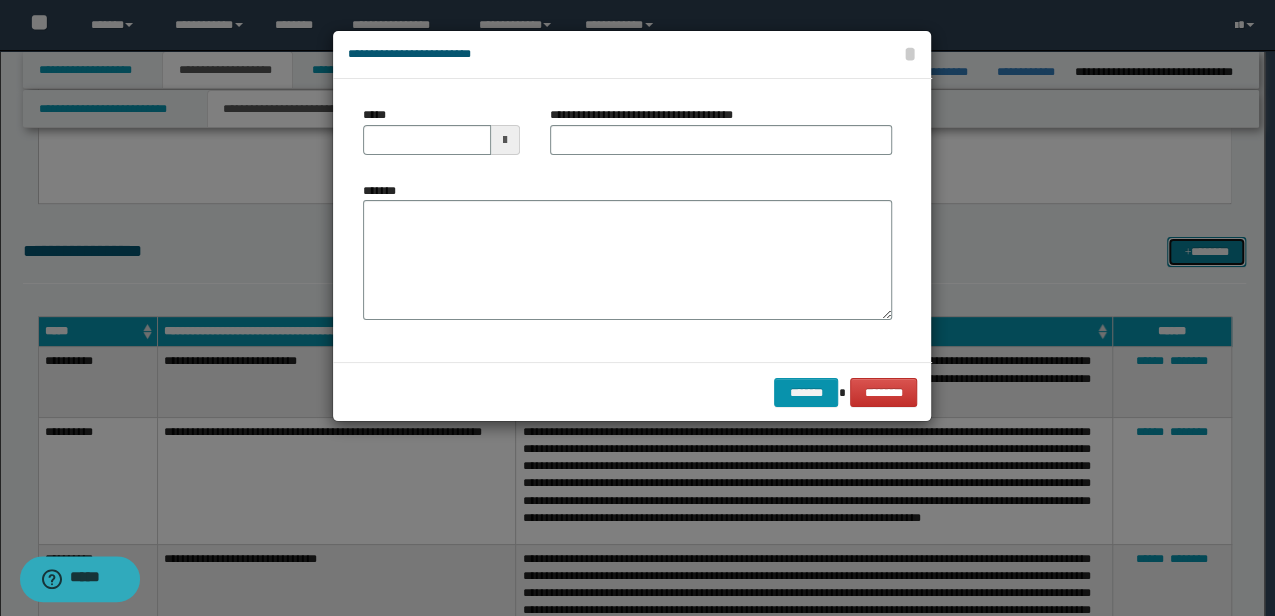scroll, scrollTop: 0, scrollLeft: 0, axis: both 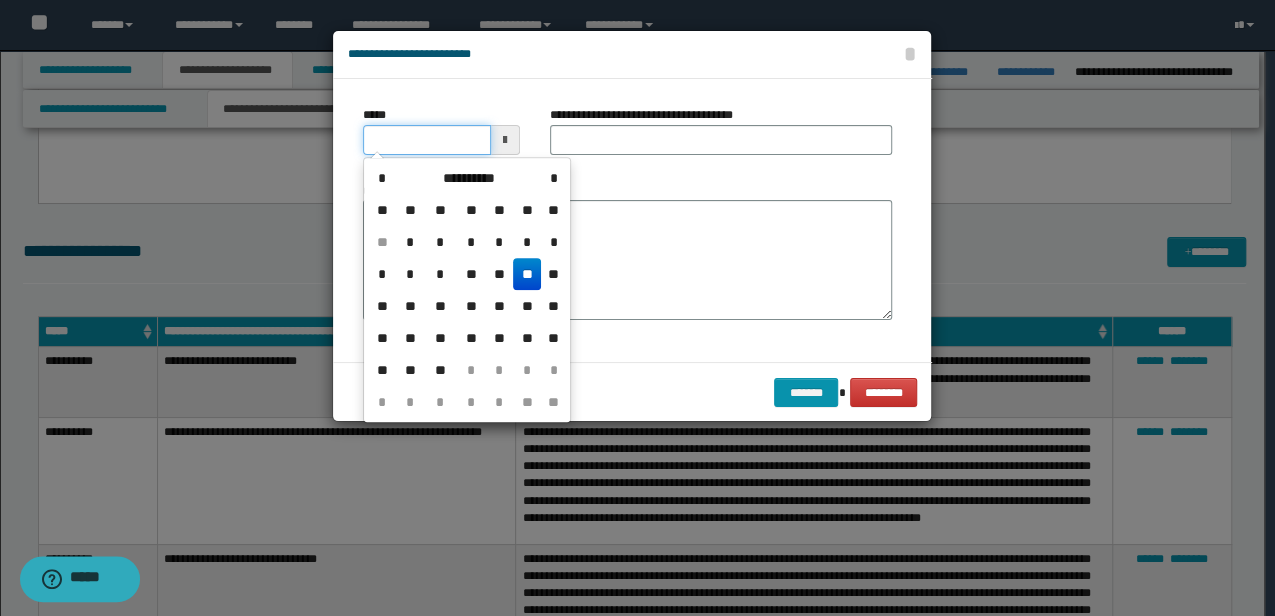 drag, startPoint x: 439, startPoint y: 132, endPoint x: 386, endPoint y: 140, distance: 53.600372 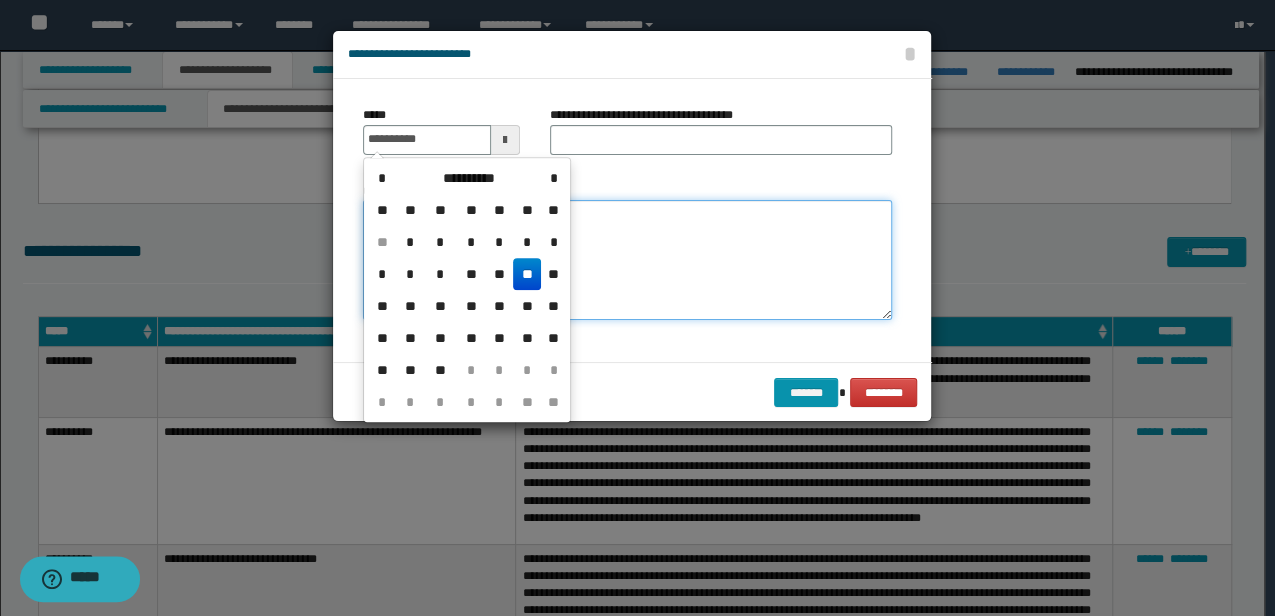 type on "**********" 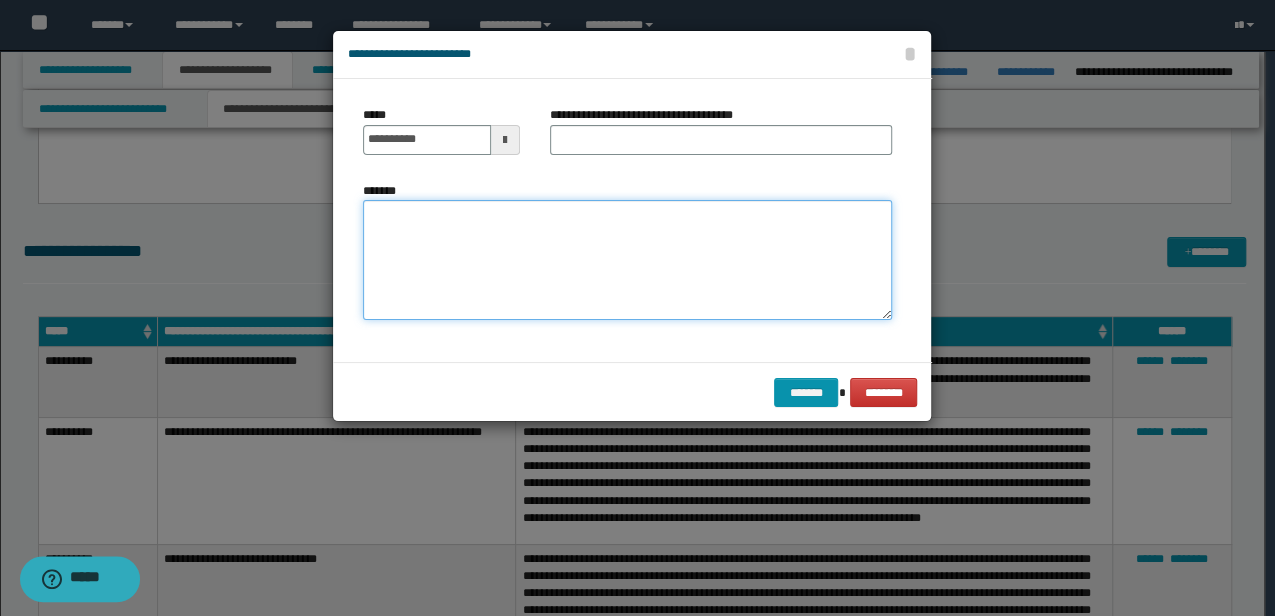 drag, startPoint x: 778, startPoint y: 264, endPoint x: 632, endPoint y: 116, distance: 207.89421 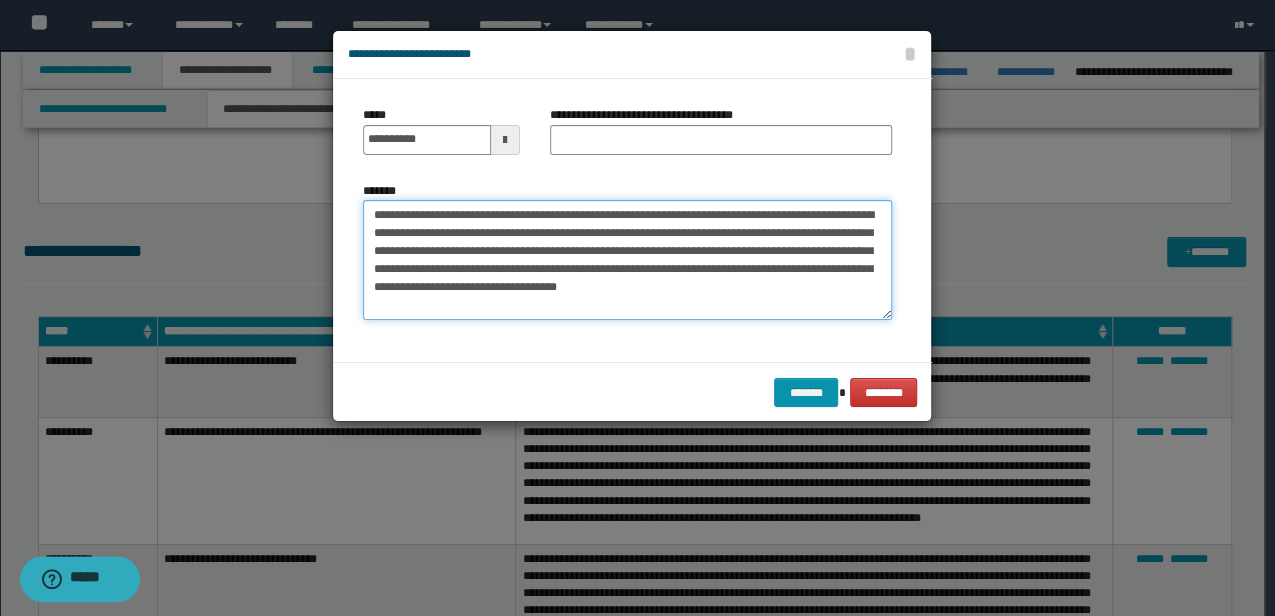 type on "**********" 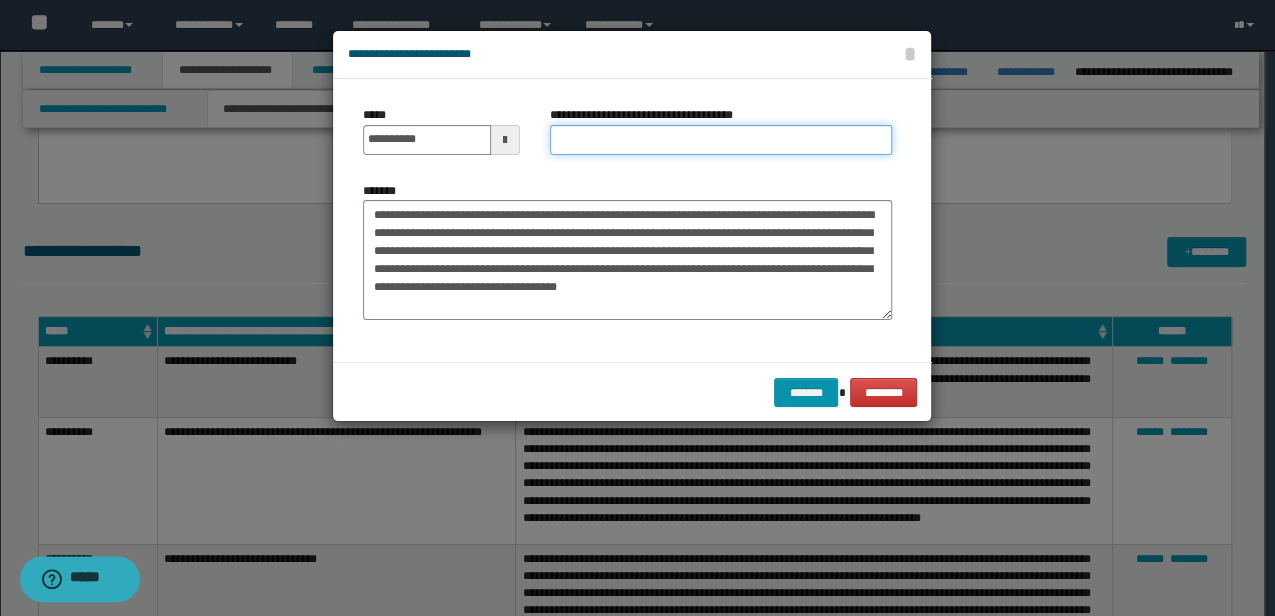 click on "**********" at bounding box center (721, 140) 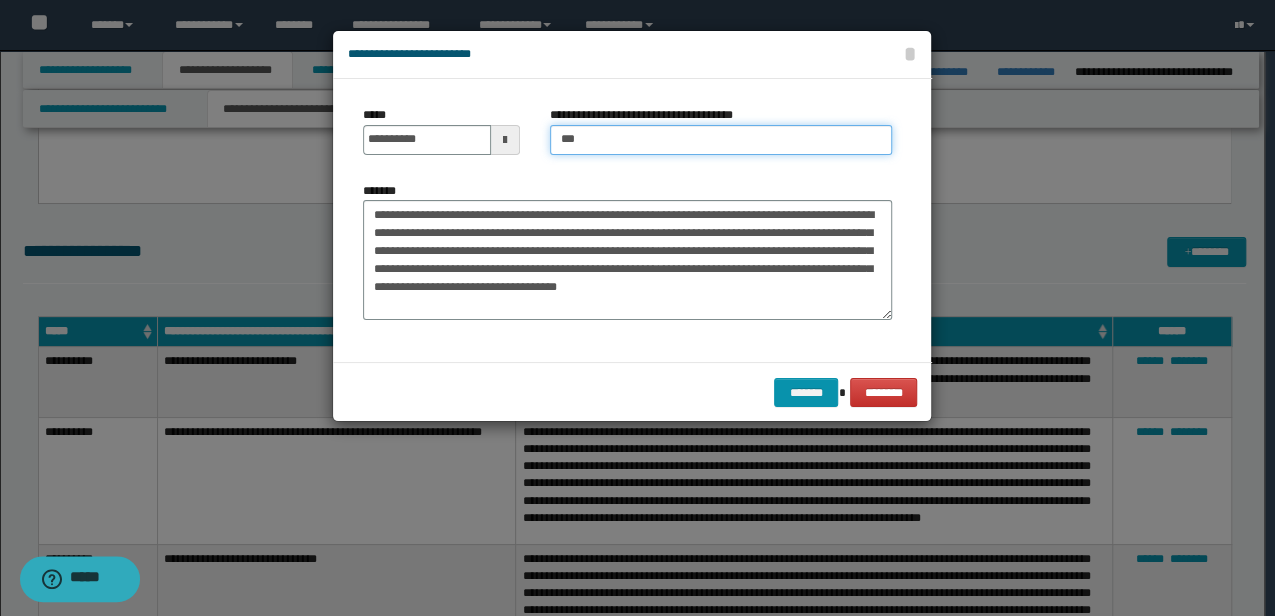 type on "**********" 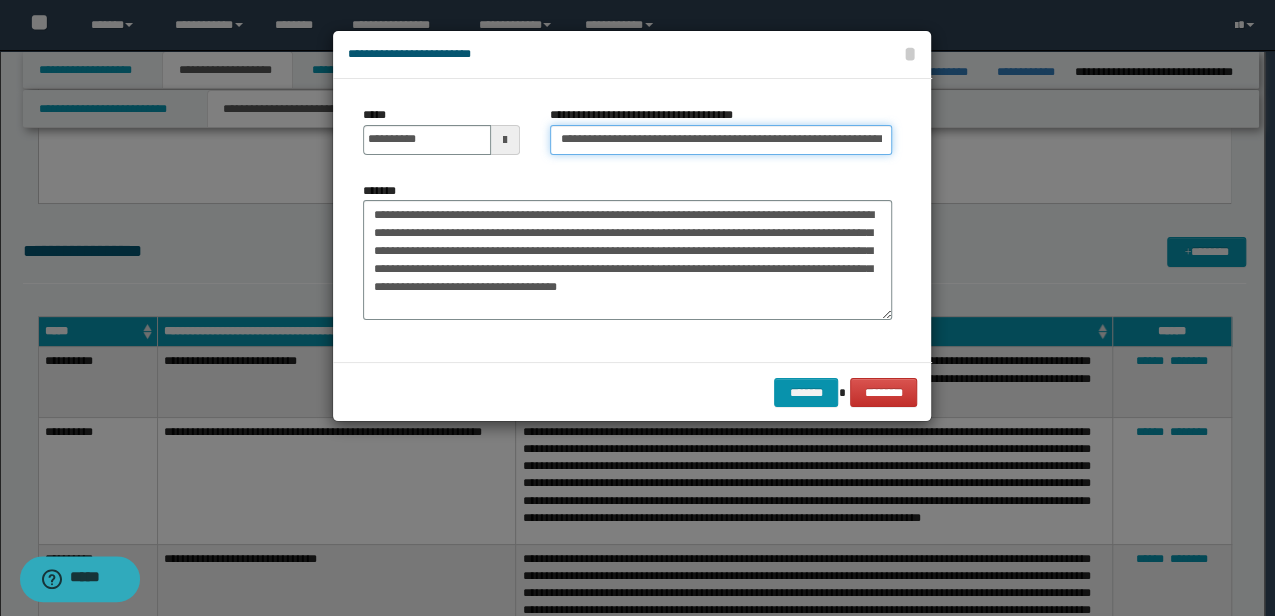 drag, startPoint x: 629, startPoint y: 139, endPoint x: 864, endPoint y: 162, distance: 236.12285 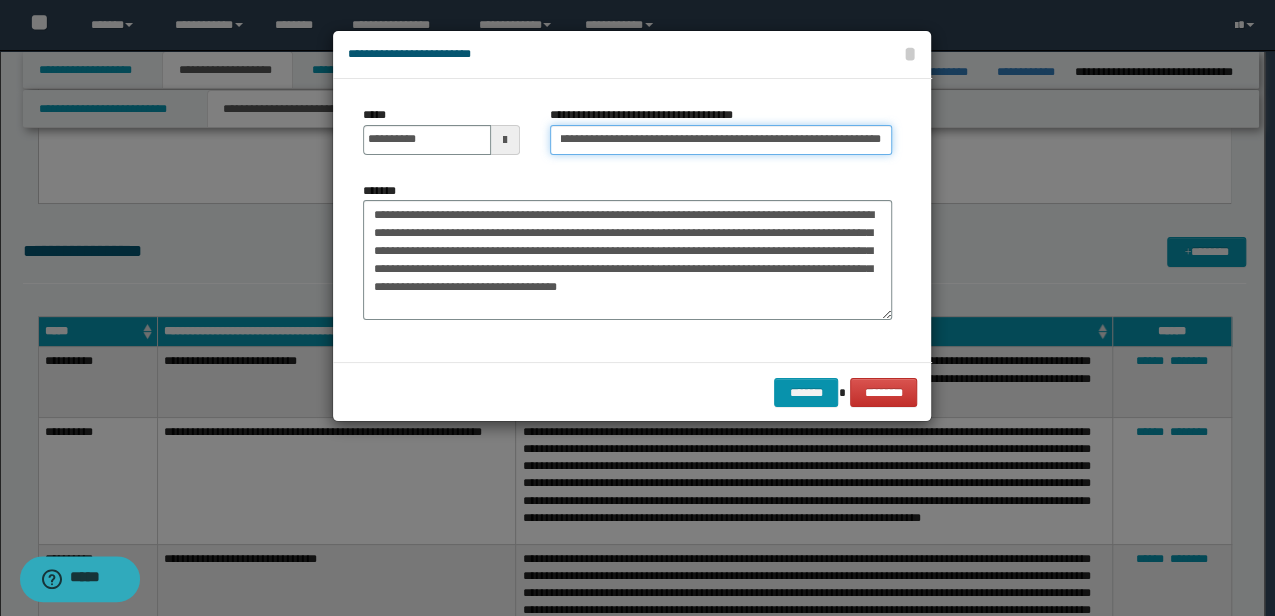 drag, startPoint x: 851, startPoint y: 142, endPoint x: 920, endPoint y: 145, distance: 69.065186 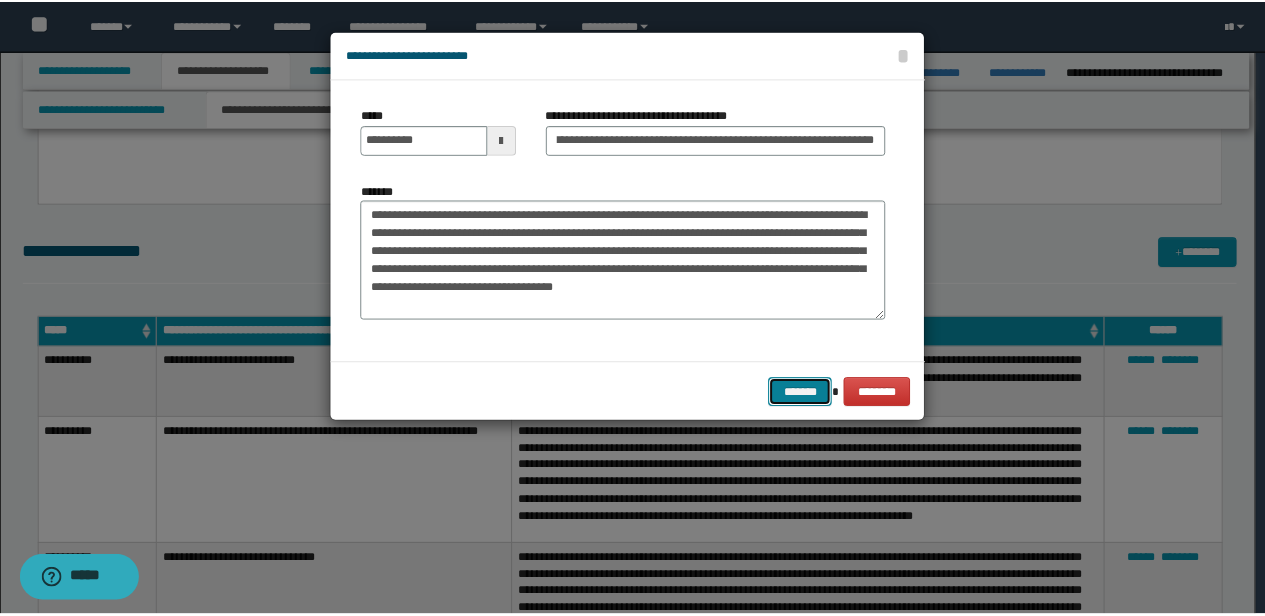 scroll, scrollTop: 0, scrollLeft: 0, axis: both 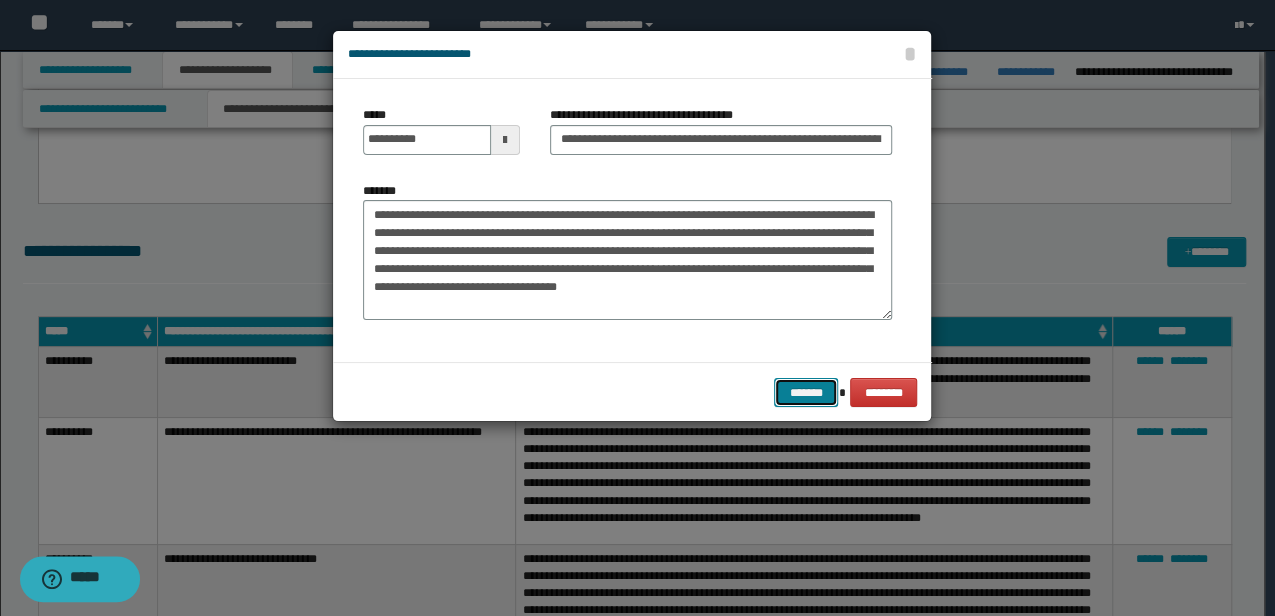 click on "*******" at bounding box center (806, 392) 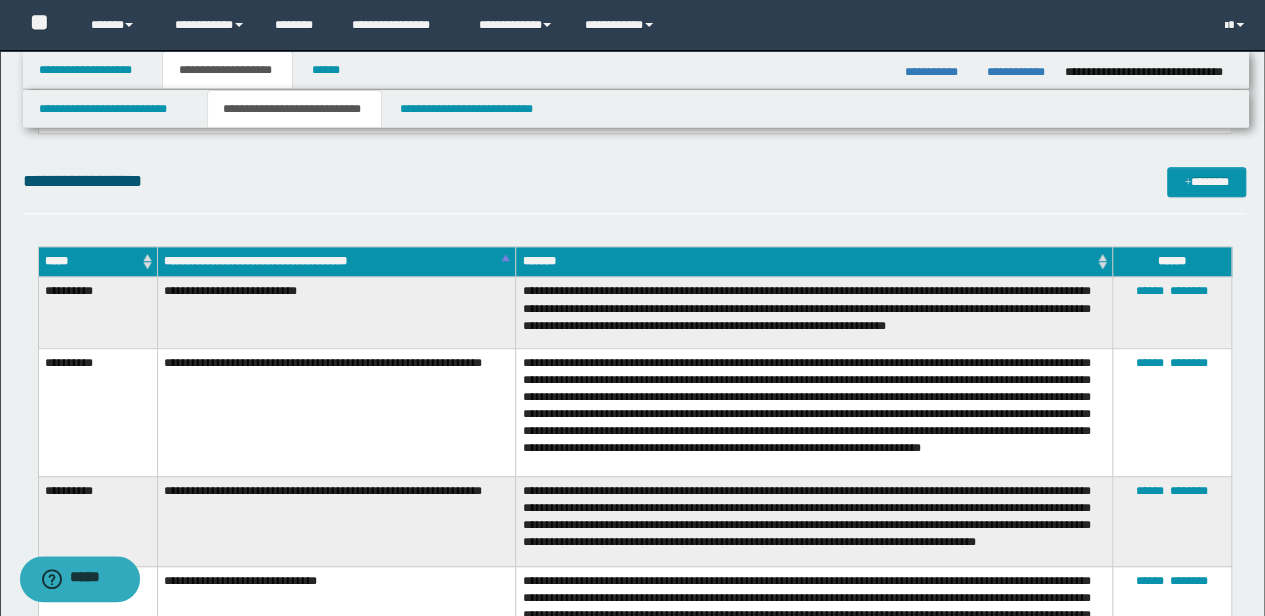 scroll, scrollTop: 333, scrollLeft: 0, axis: vertical 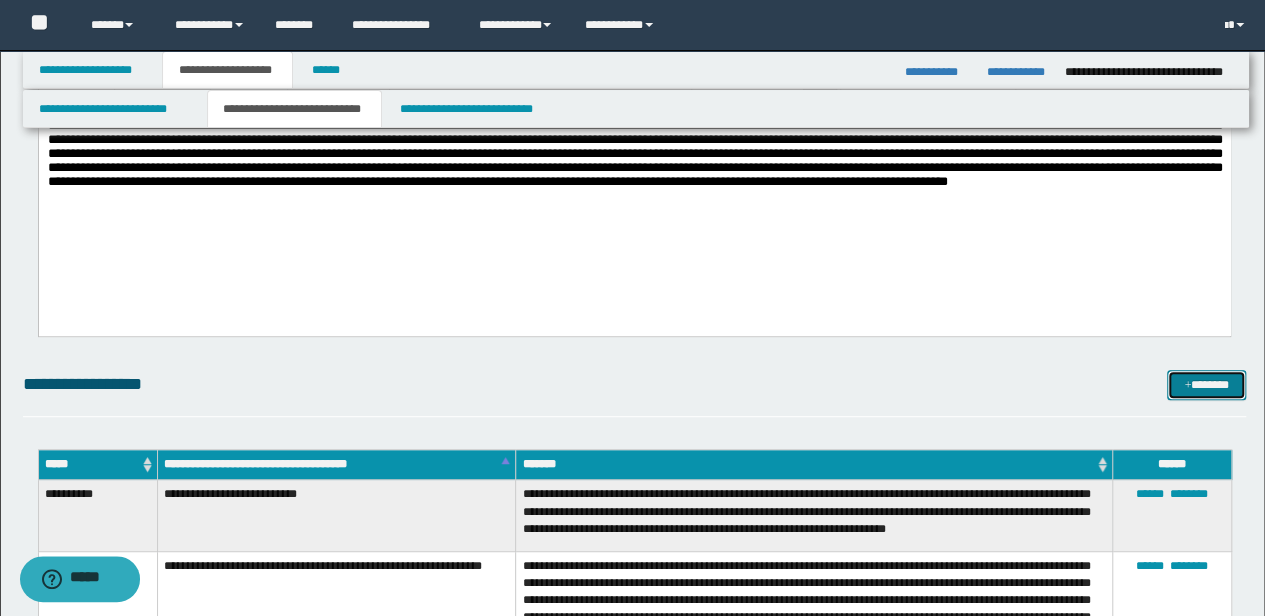 click on "*******" at bounding box center (1206, 384) 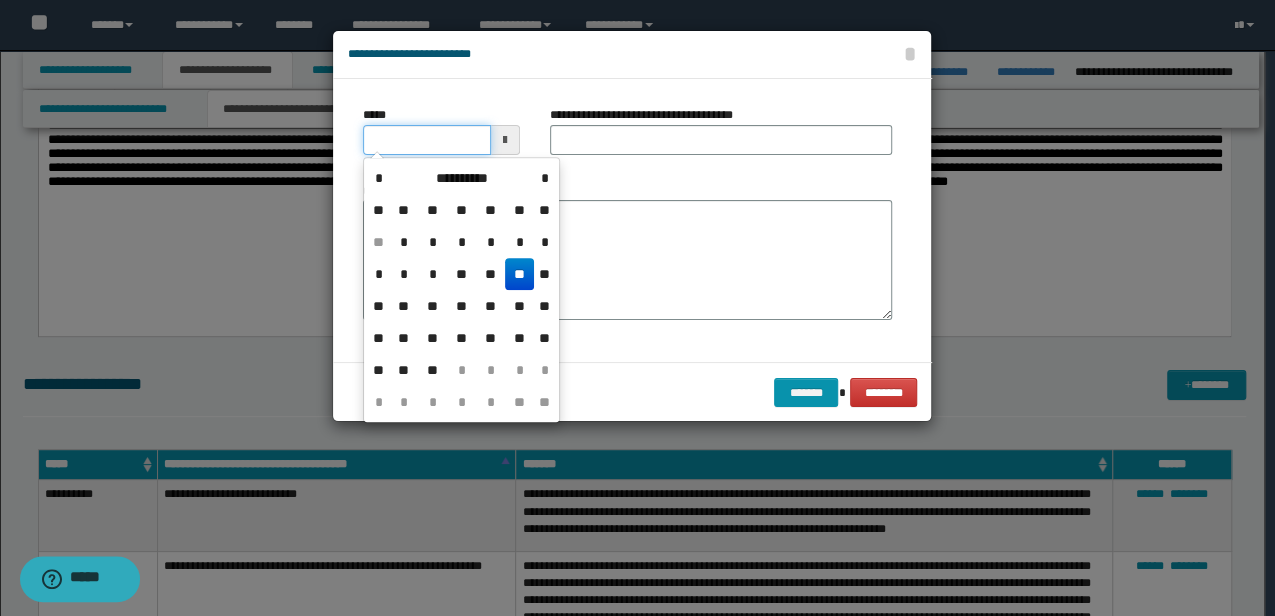 drag, startPoint x: 470, startPoint y: 144, endPoint x: 11, endPoint y: 142, distance: 459.00436 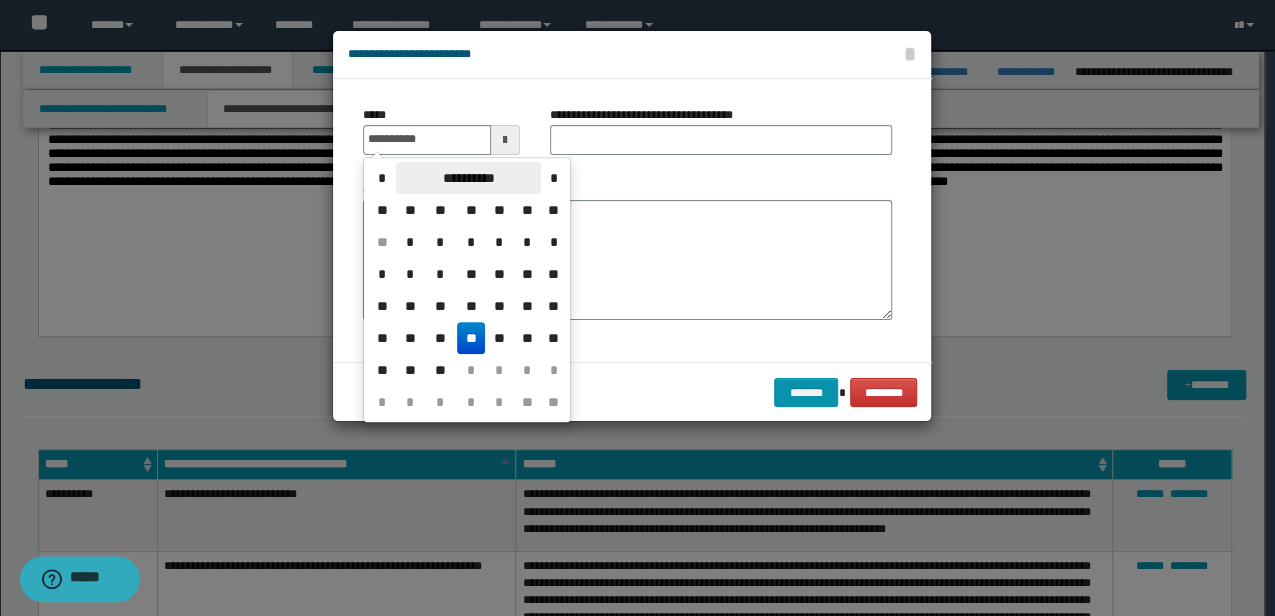 click on "**********" at bounding box center (468, 178) 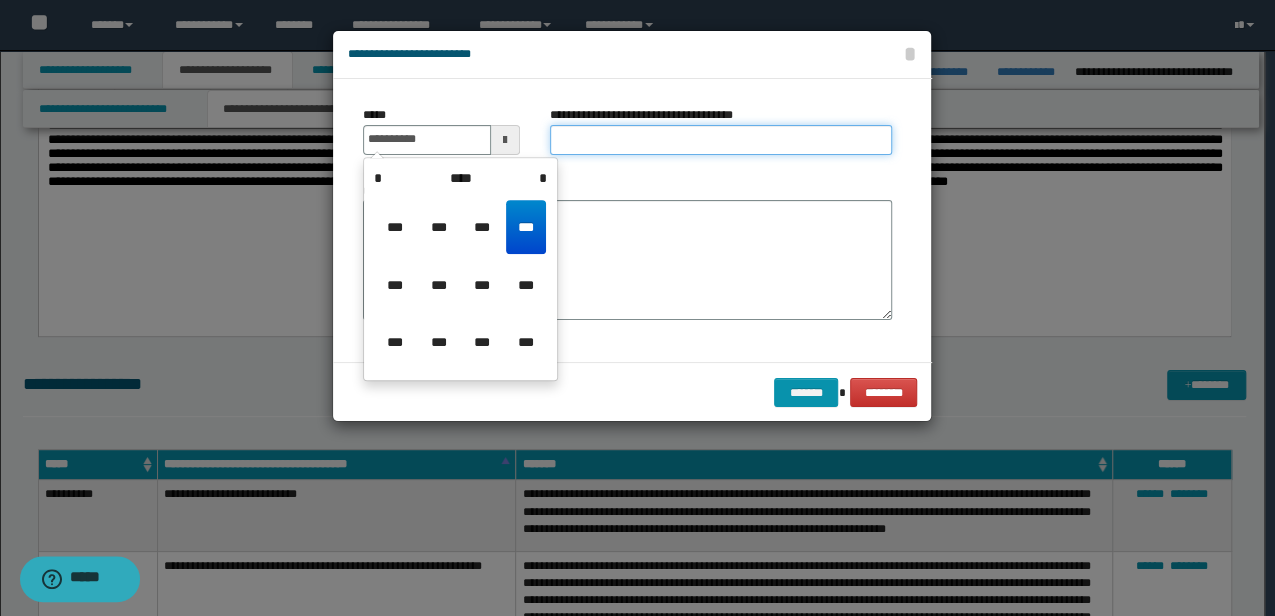 type on "**********" 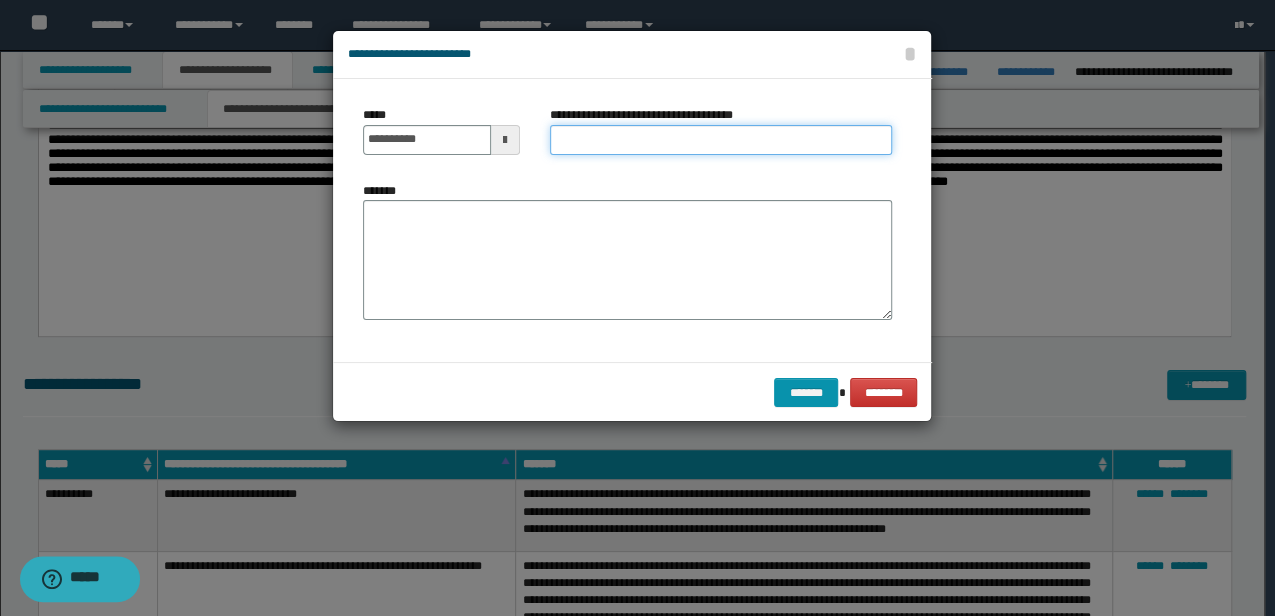 click on "**********" at bounding box center (721, 140) 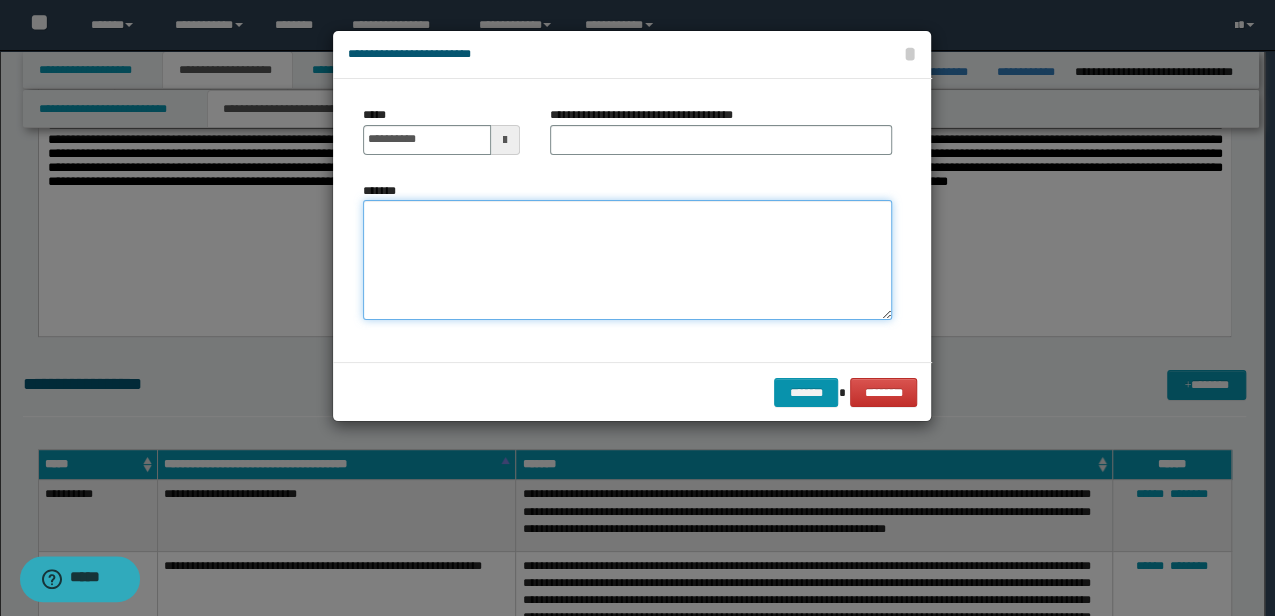 click on "*******" at bounding box center [627, 259] 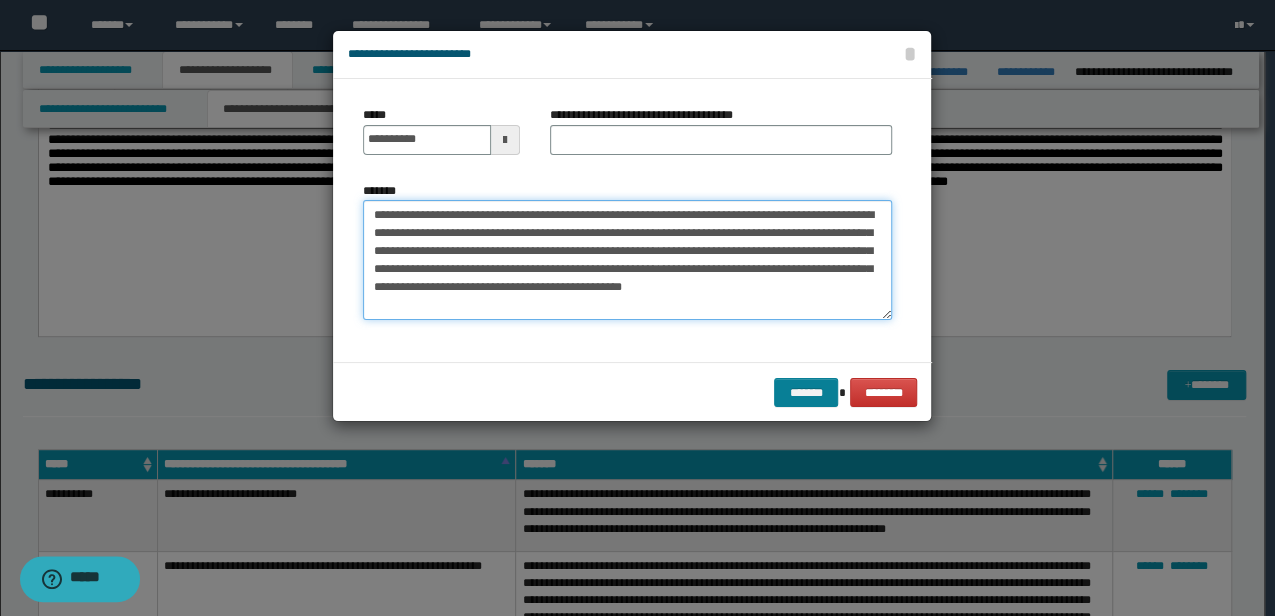type on "**********" 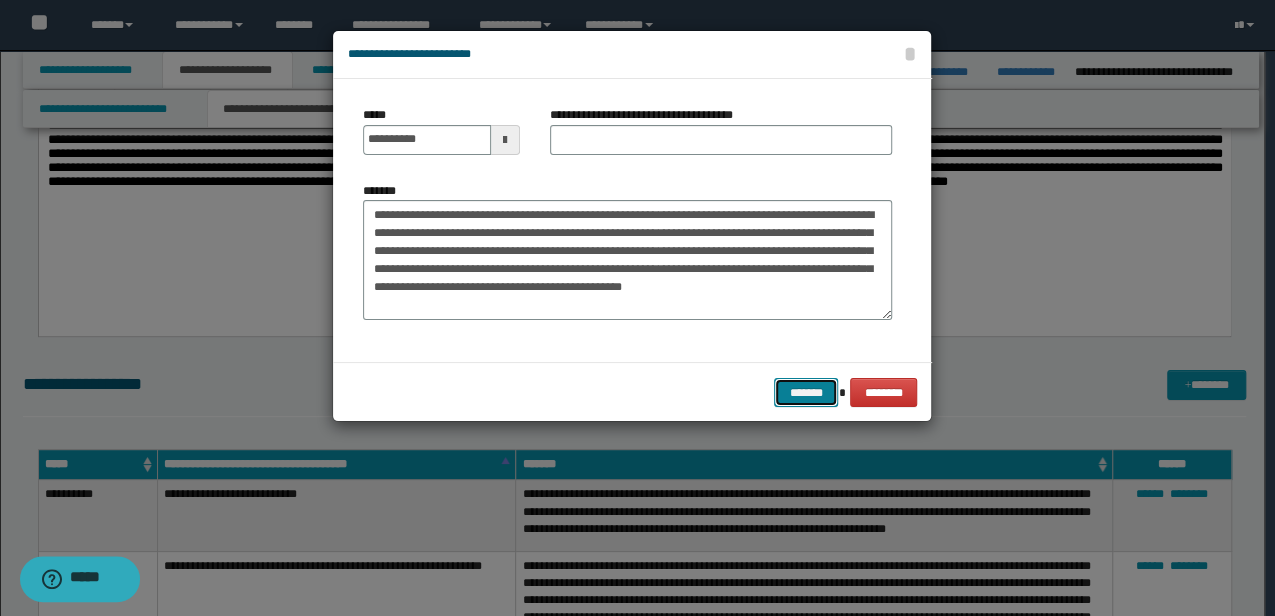 click on "*******" at bounding box center [806, 392] 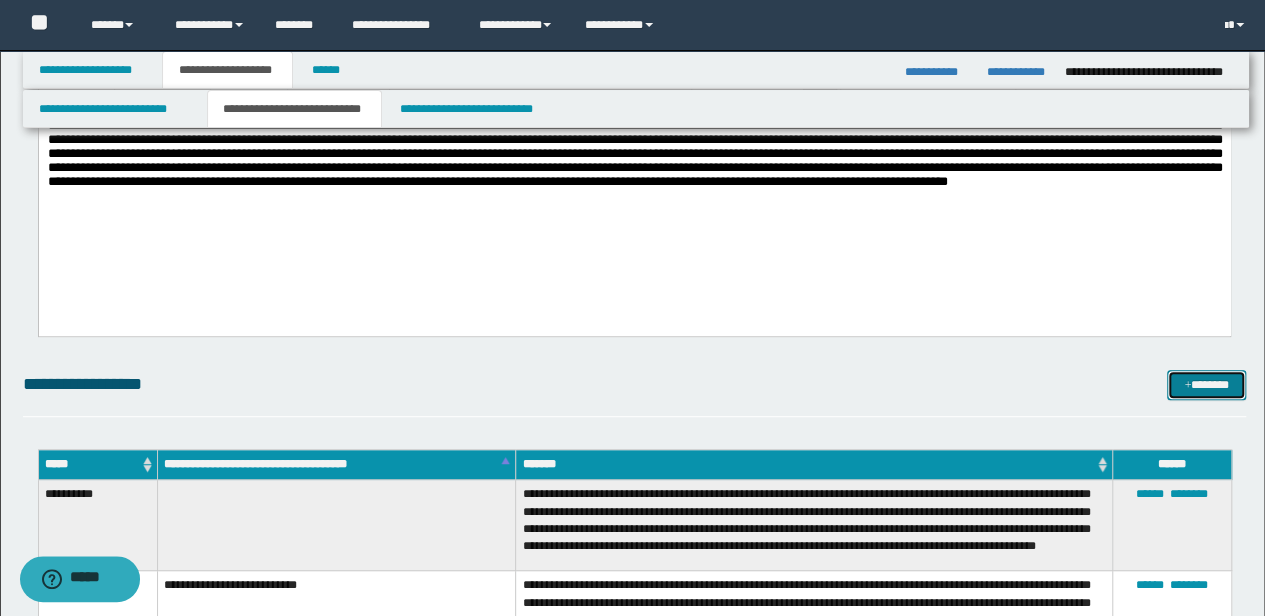scroll, scrollTop: 266, scrollLeft: 0, axis: vertical 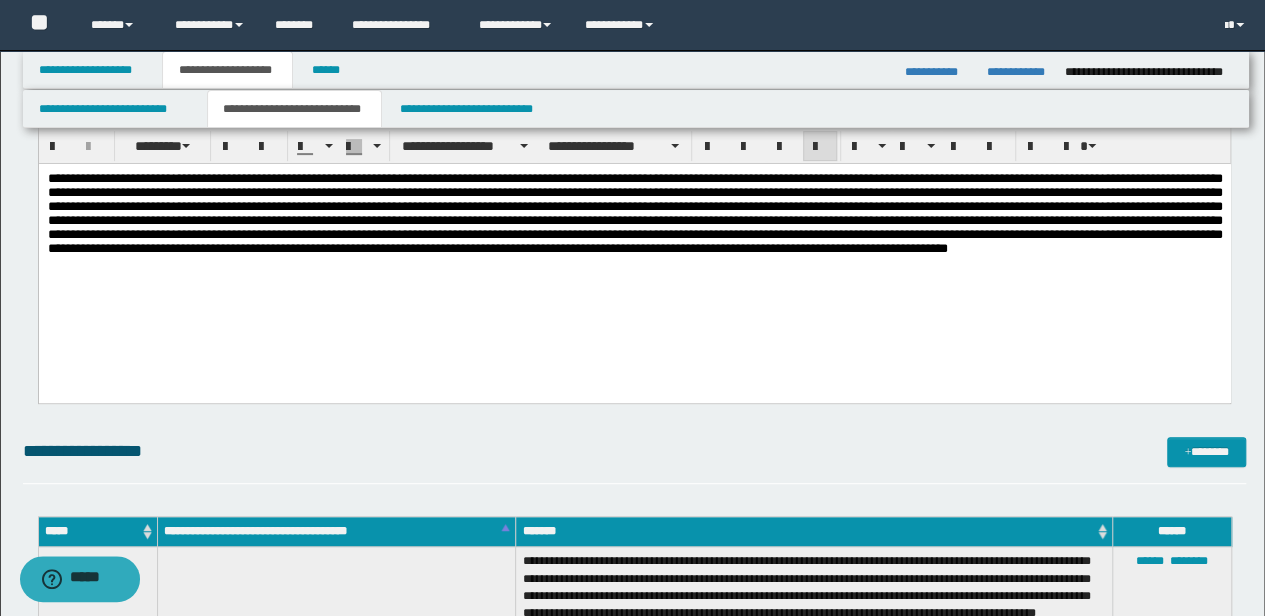 click on "**********" at bounding box center [635, 460] 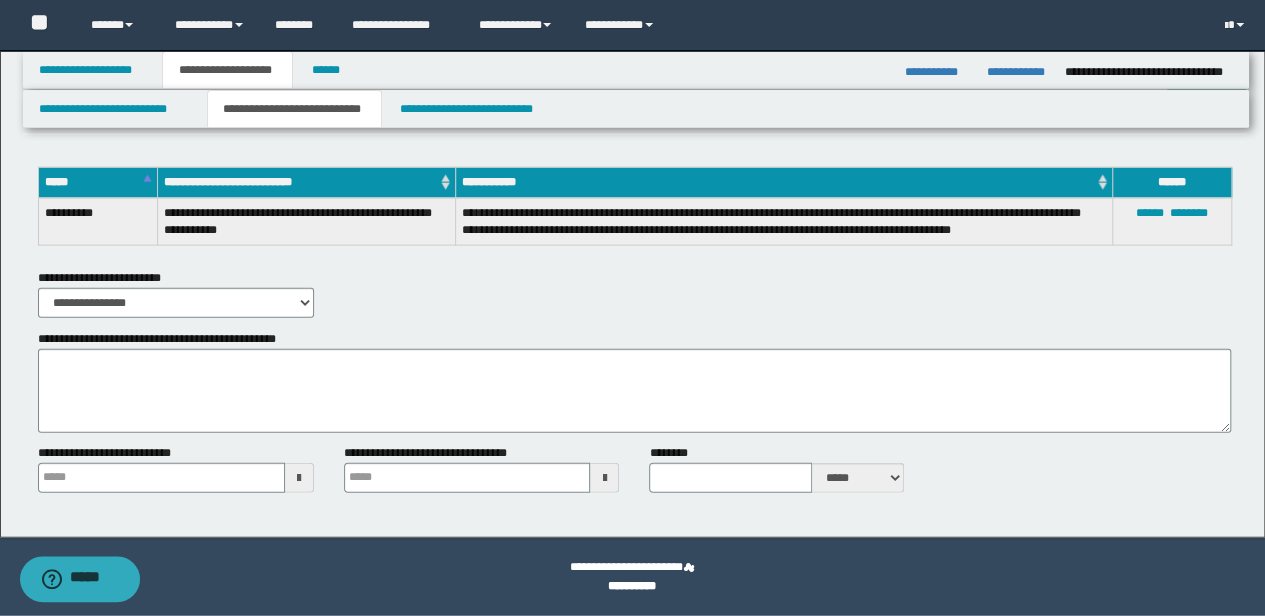 scroll, scrollTop: 1770, scrollLeft: 0, axis: vertical 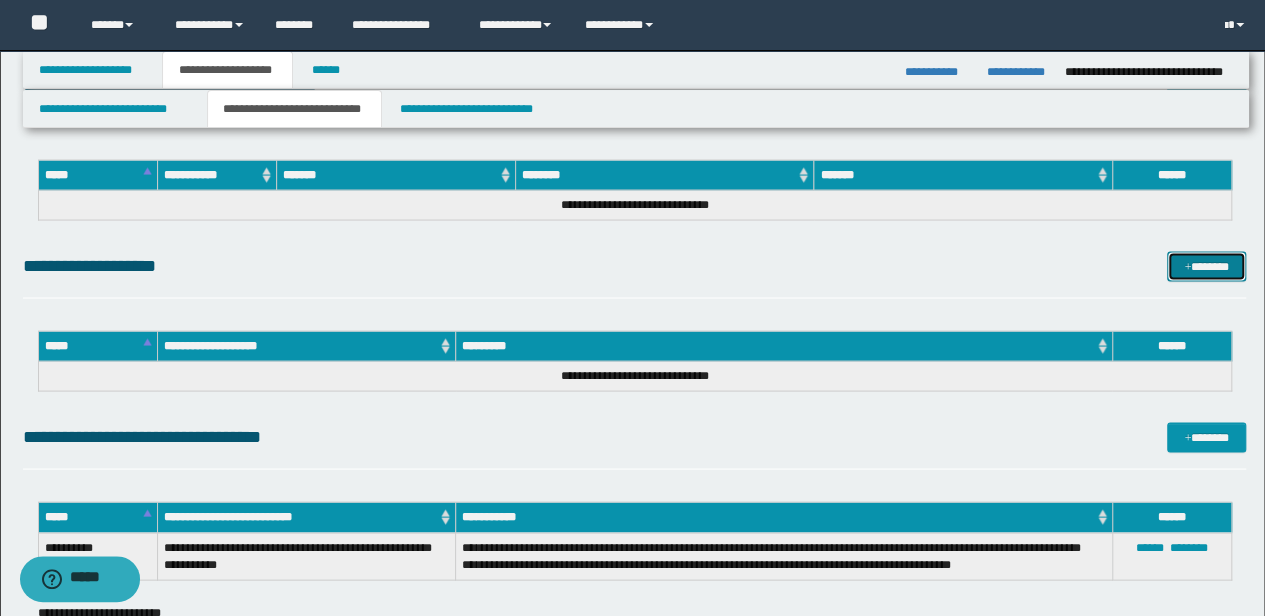 click on "*******" at bounding box center [1206, 265] 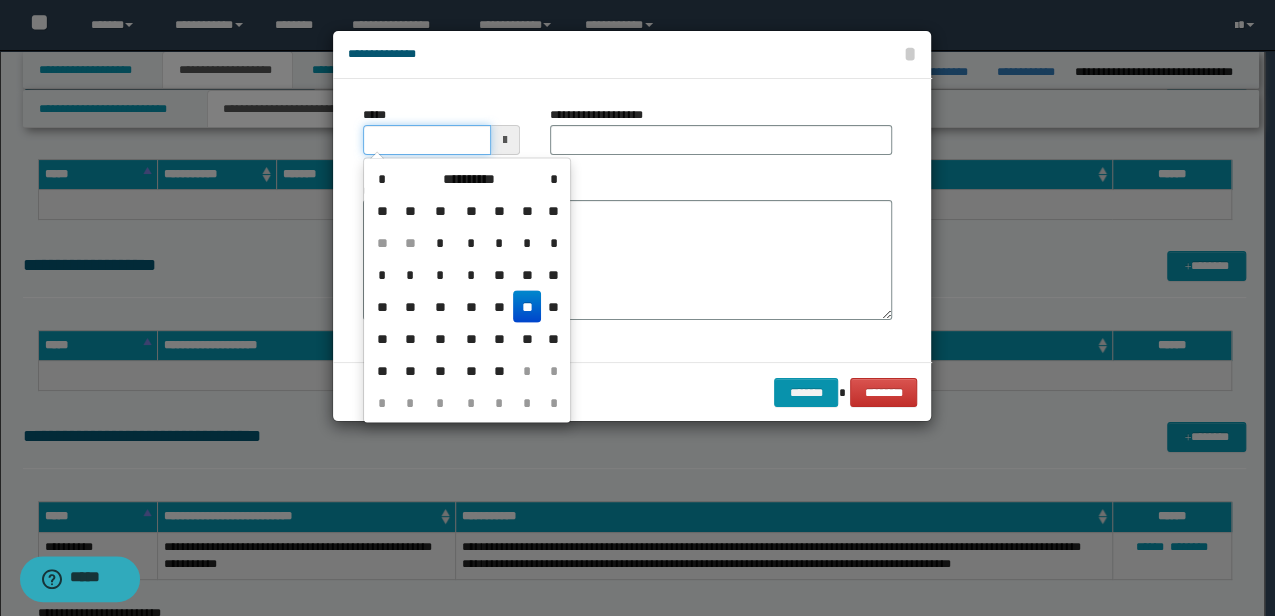 drag, startPoint x: 447, startPoint y: 144, endPoint x: 48, endPoint y: 143, distance: 399.00125 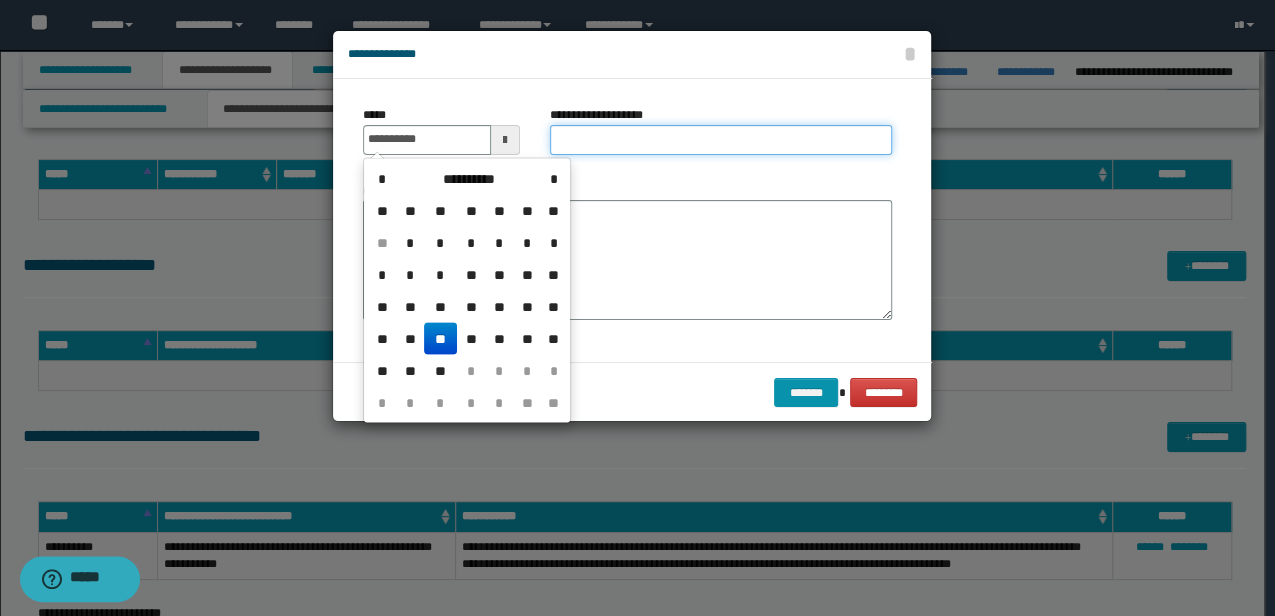 type on "**********" 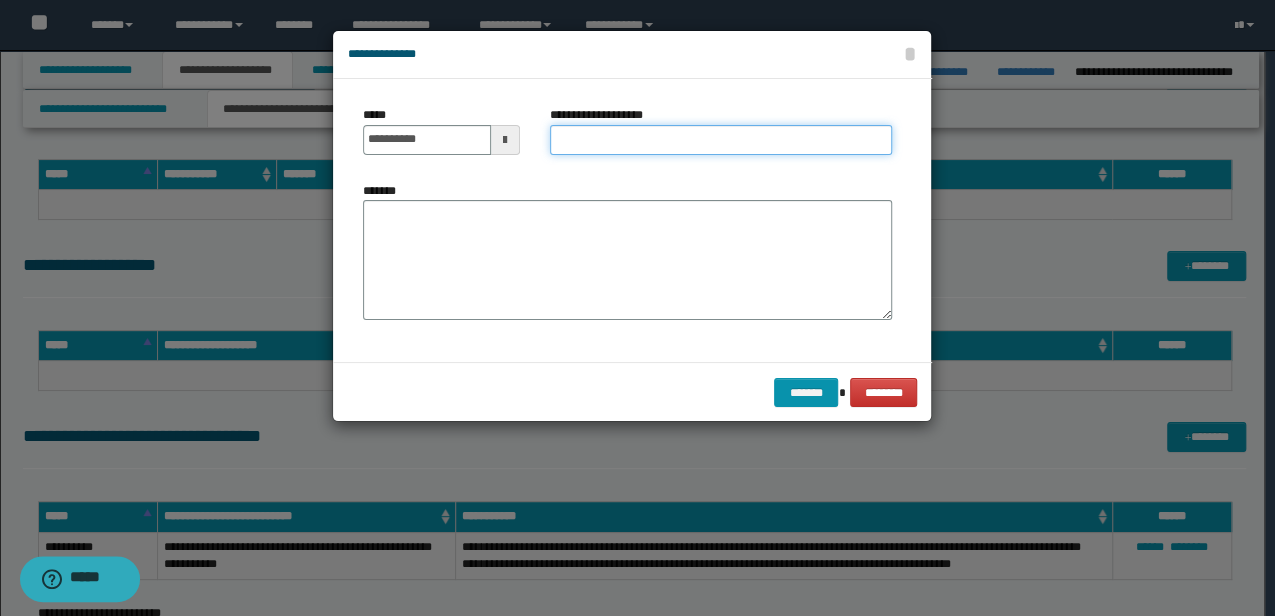 drag, startPoint x: 874, startPoint y: 135, endPoint x: 848, endPoint y: 112, distance: 34.713108 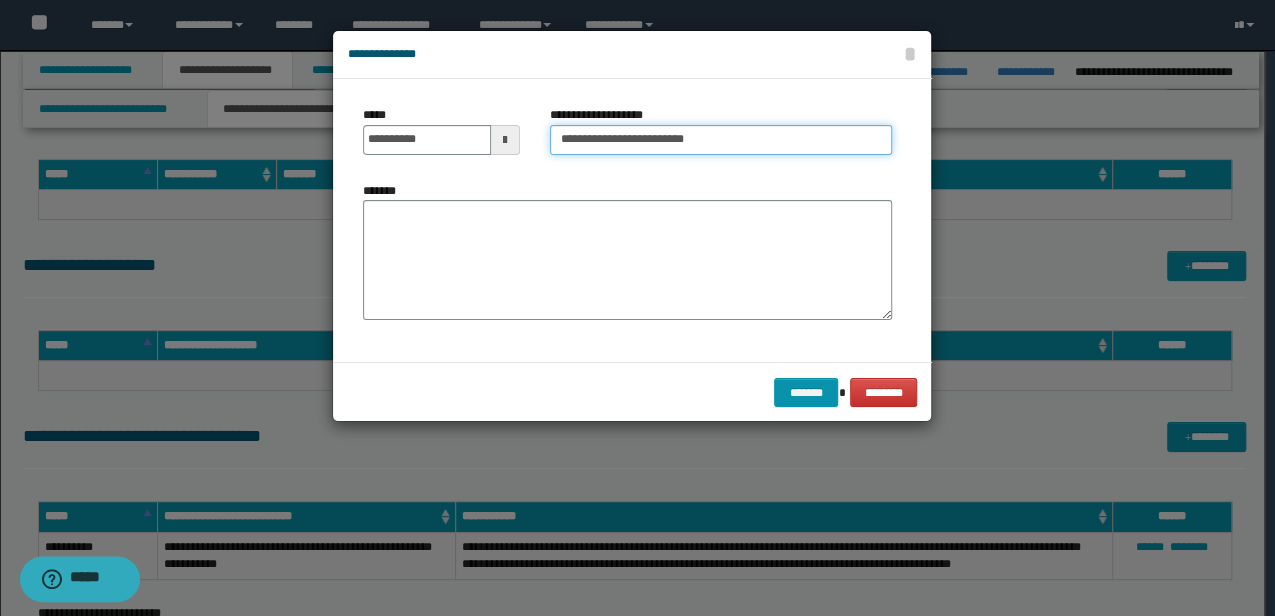type on "**********" 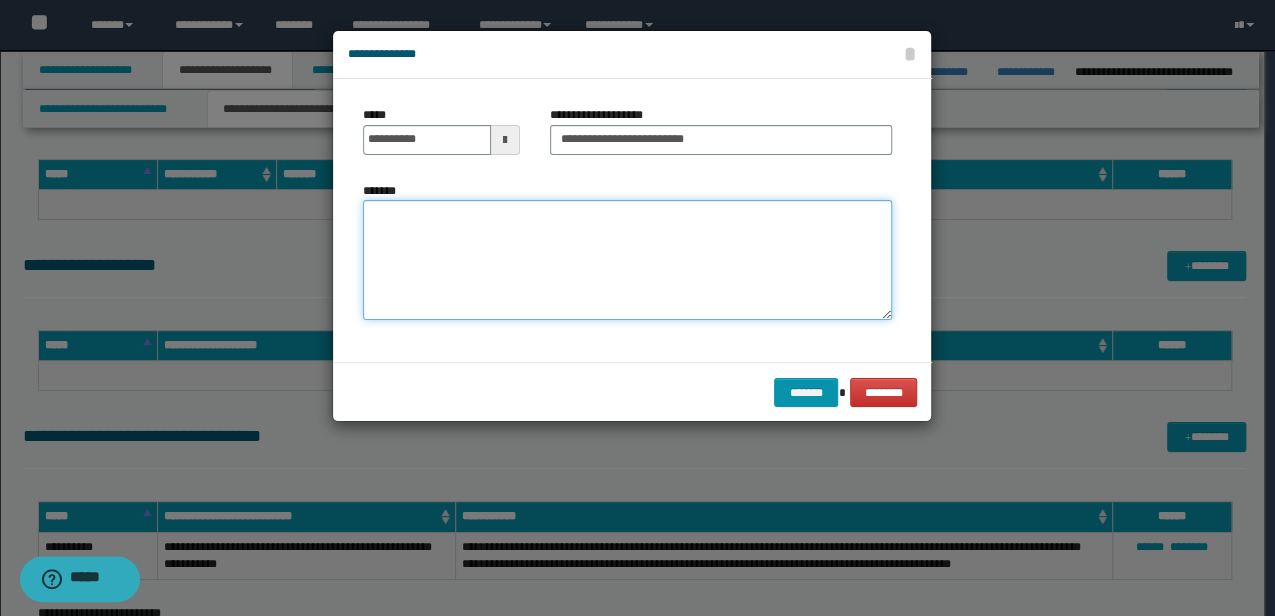 click on "*******" at bounding box center (627, 260) 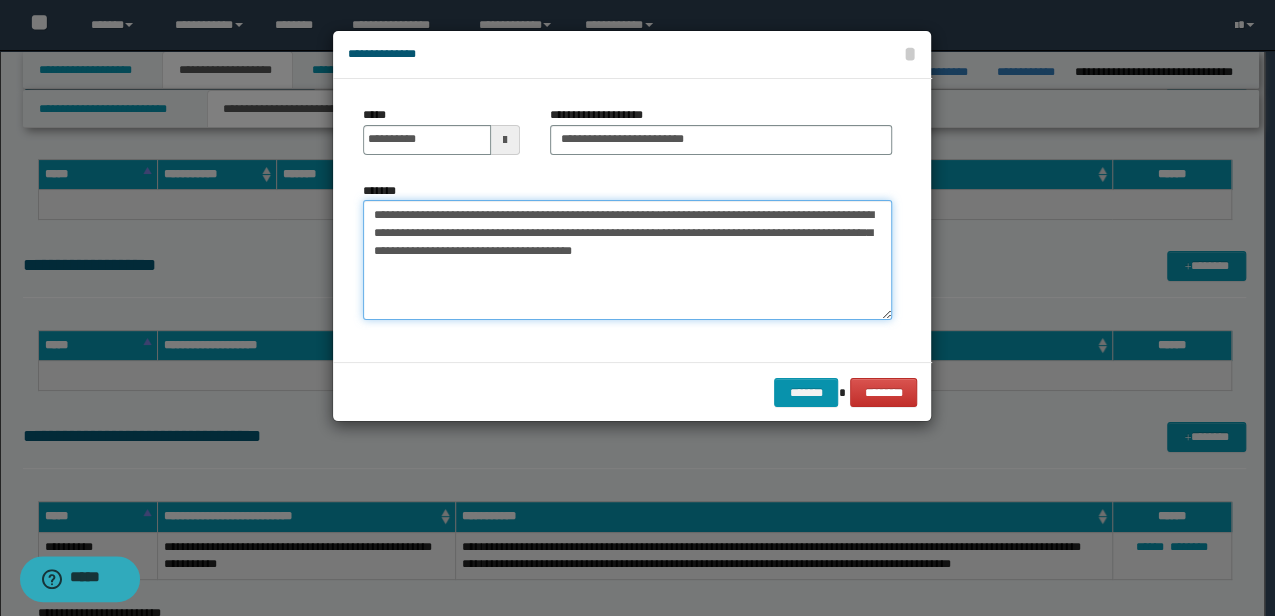 type on "**********" 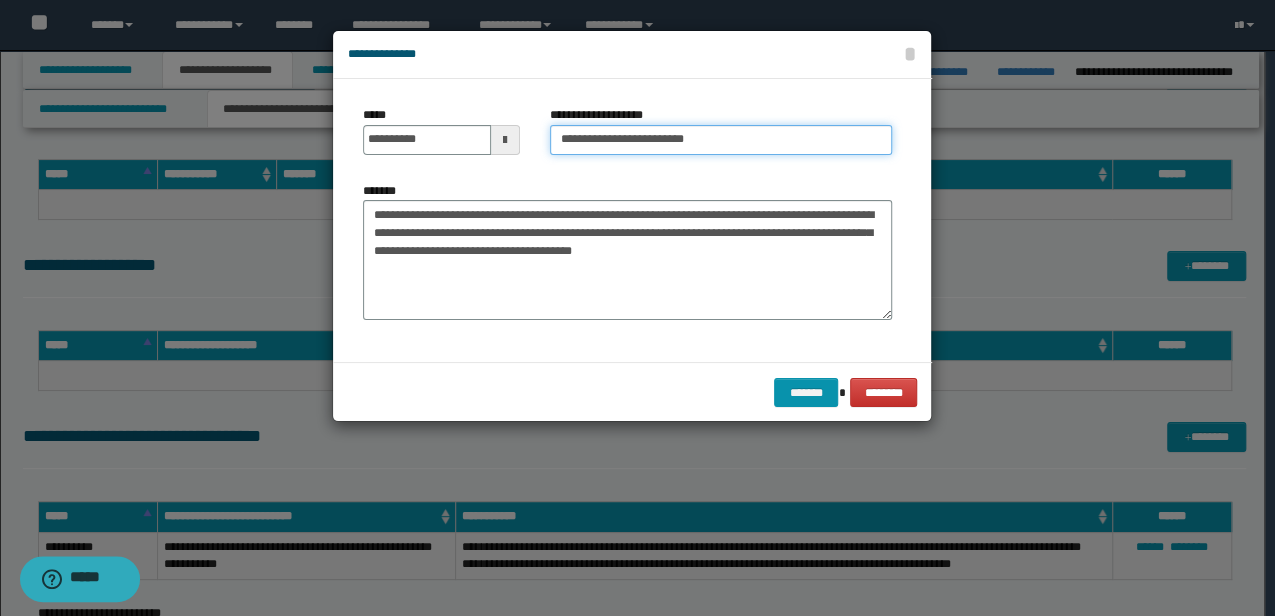 click on "**********" at bounding box center (721, 140) 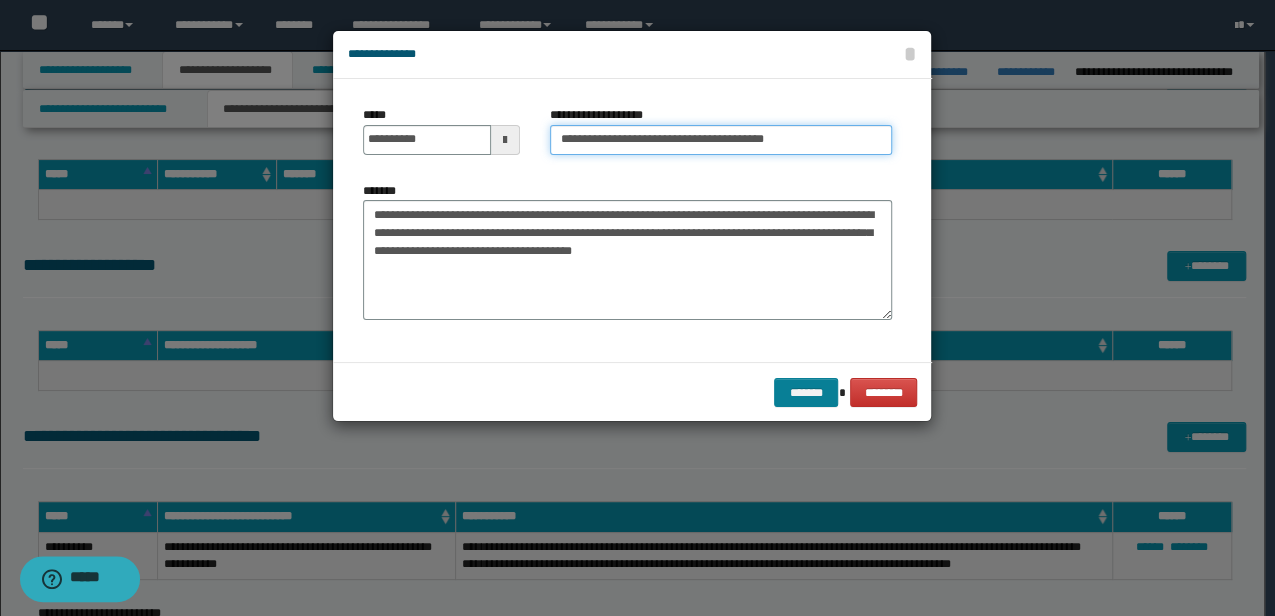 type on "**********" 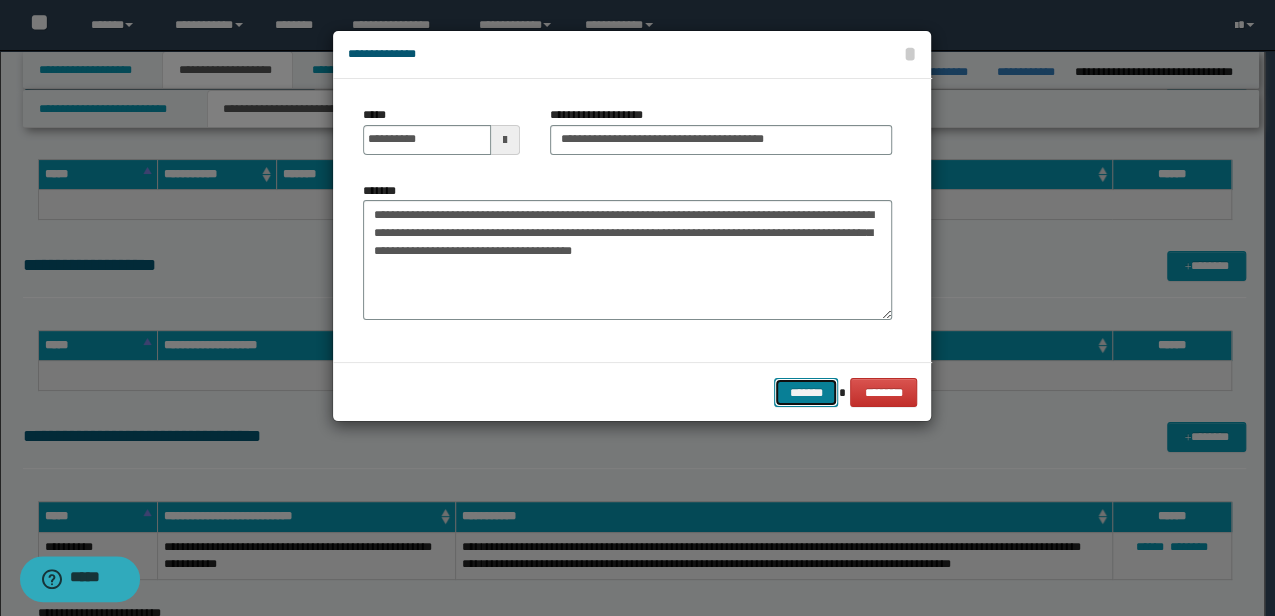 click on "*******" at bounding box center [806, 392] 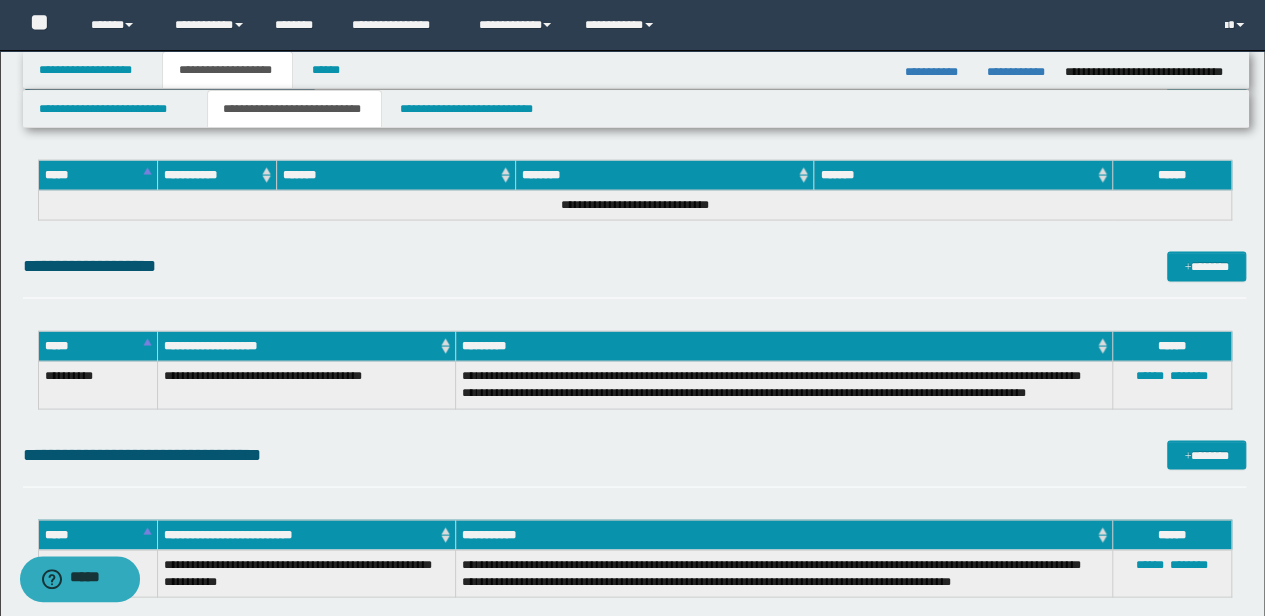 click on "**********" at bounding box center [635, 463] 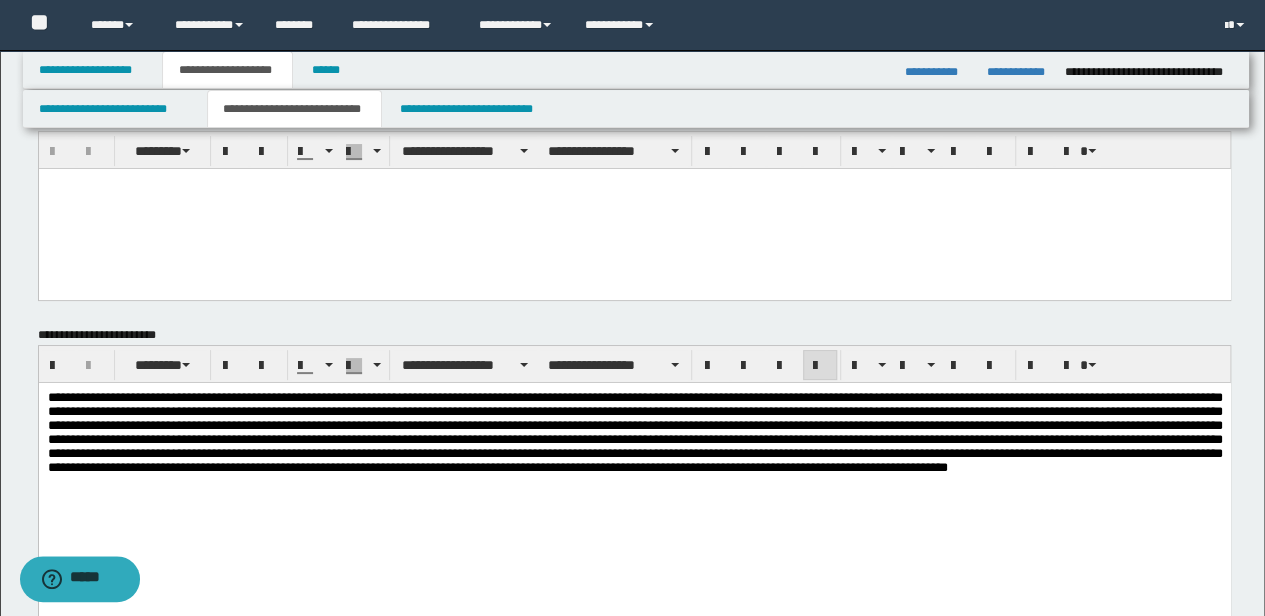 scroll, scrollTop: 0, scrollLeft: 0, axis: both 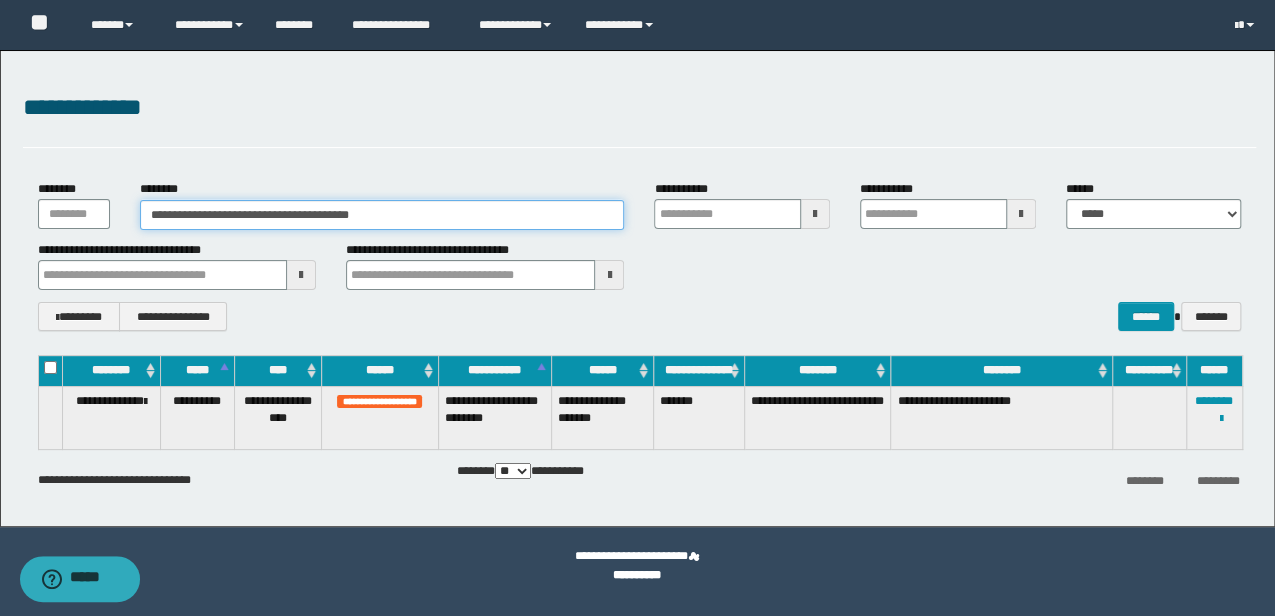 drag, startPoint x: 431, startPoint y: 204, endPoint x: -3, endPoint y: 262, distance: 437.85843 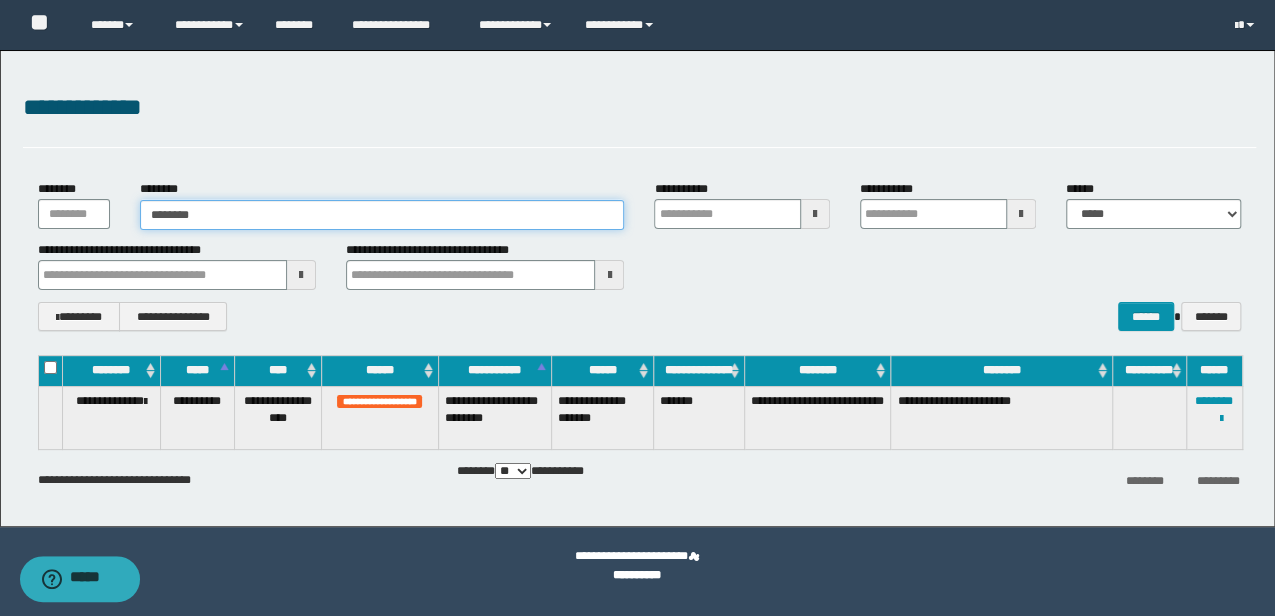 type on "********" 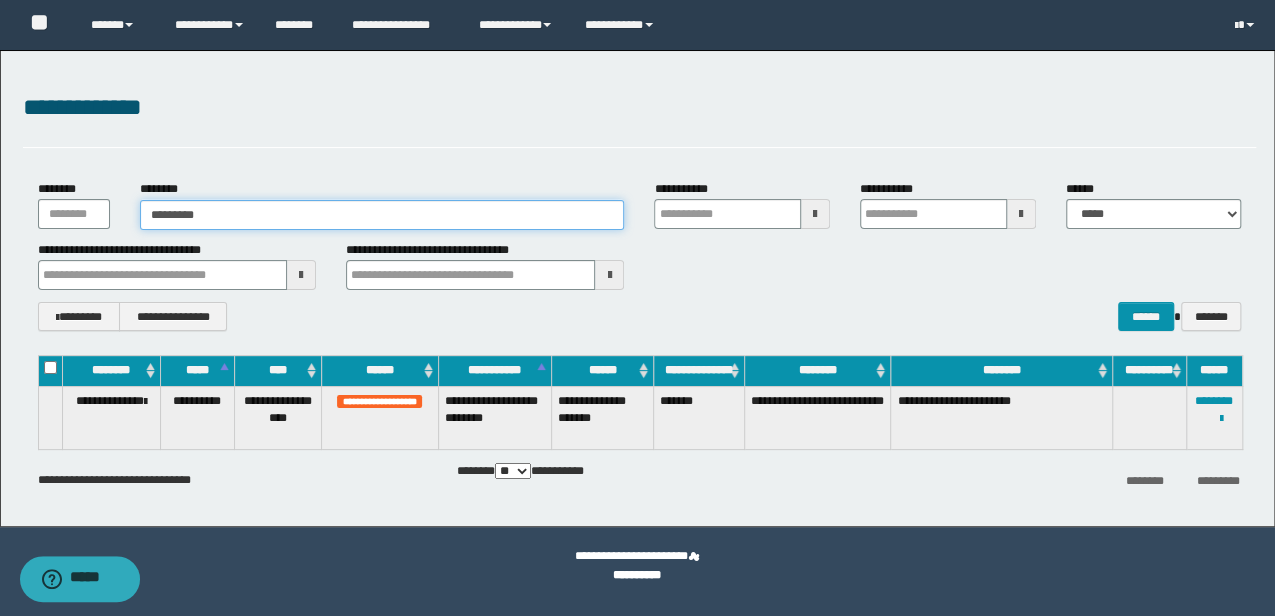type on "********" 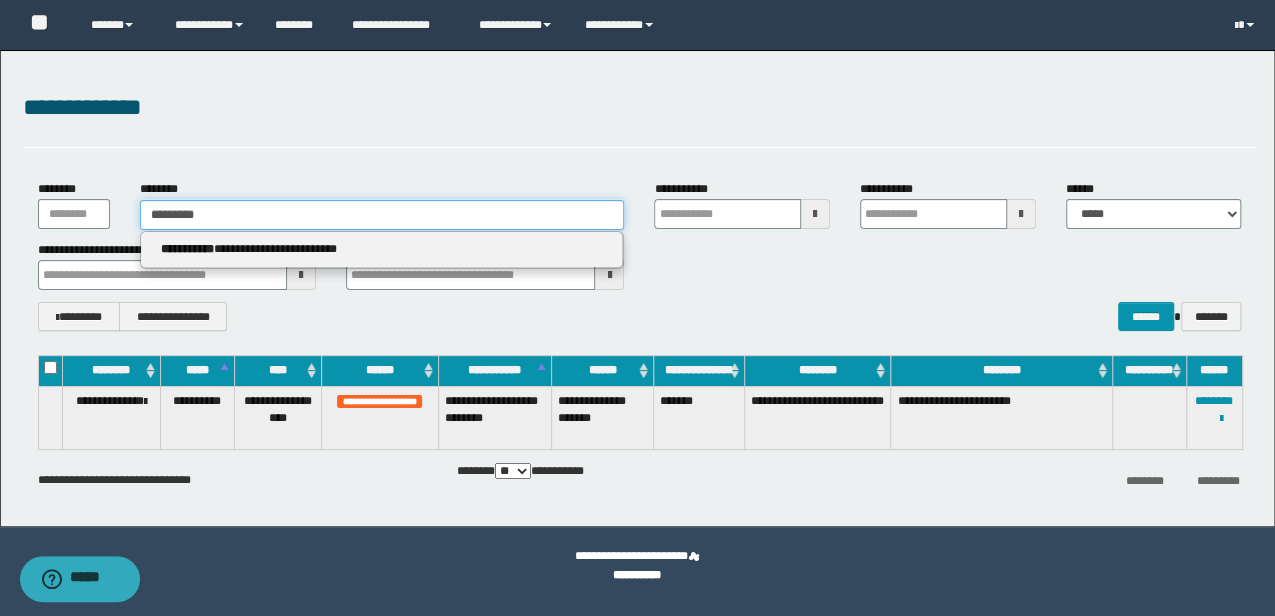 type 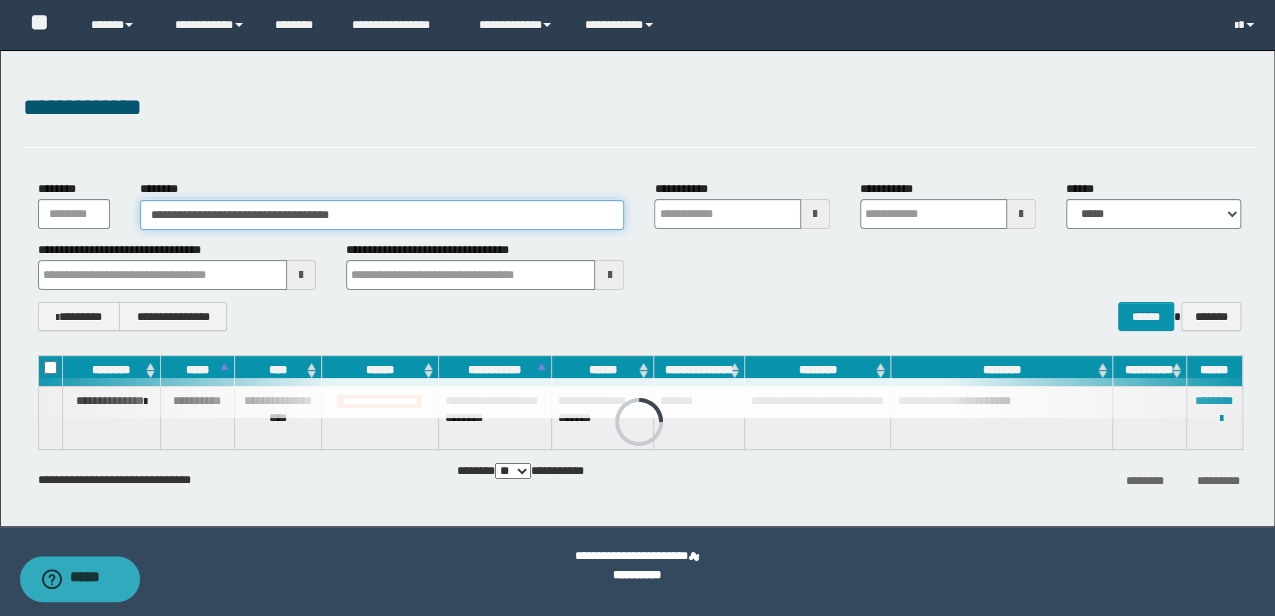 type on "**********" 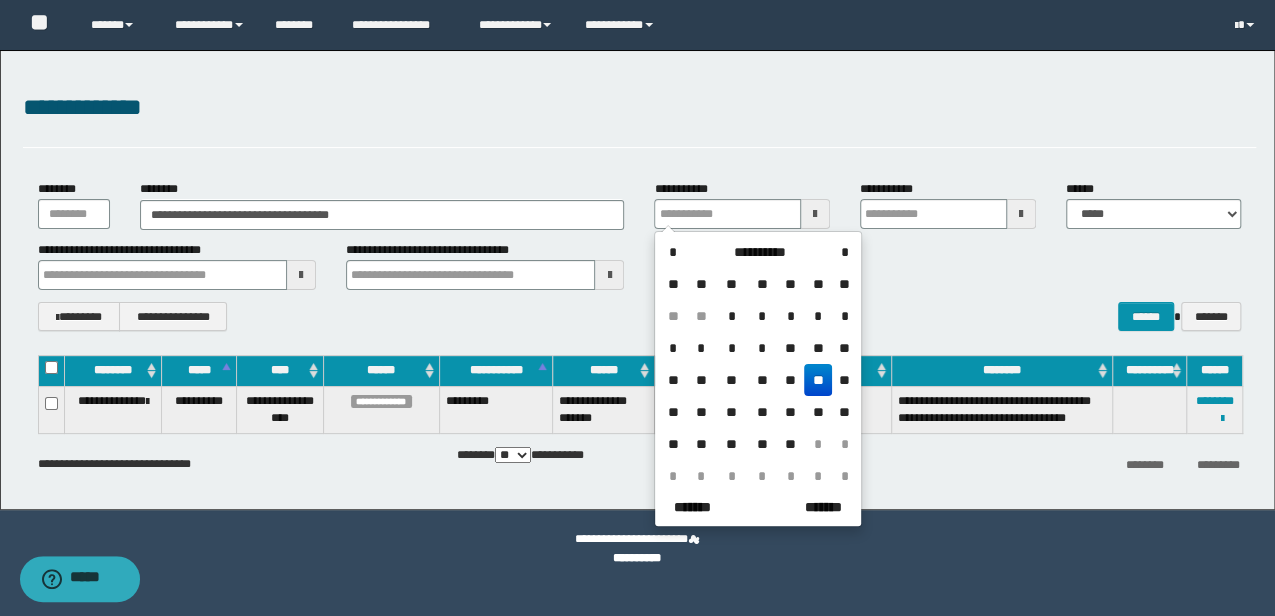 click on "**********" at bounding box center [637, 549] 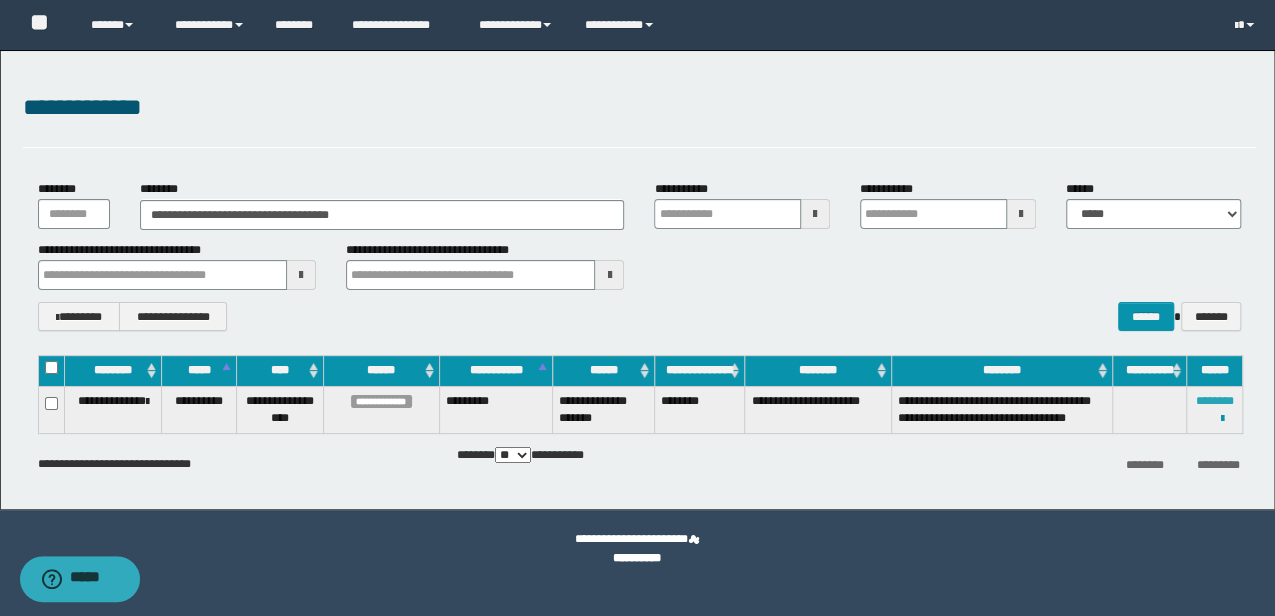click on "********" at bounding box center [1214, 401] 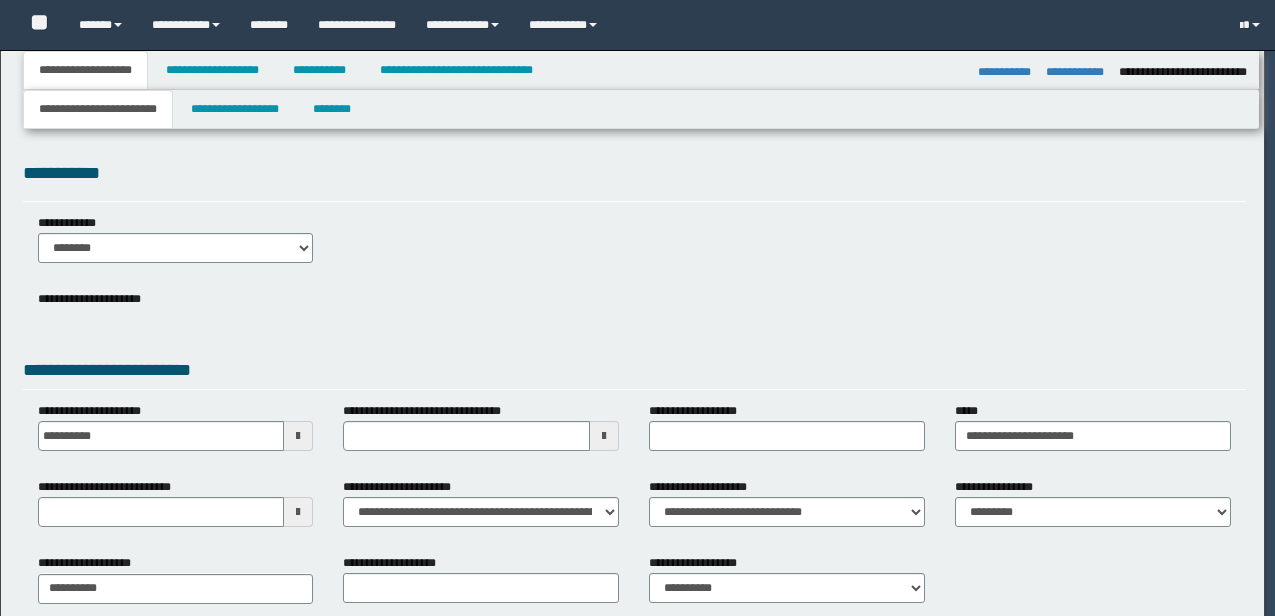 select on "**" 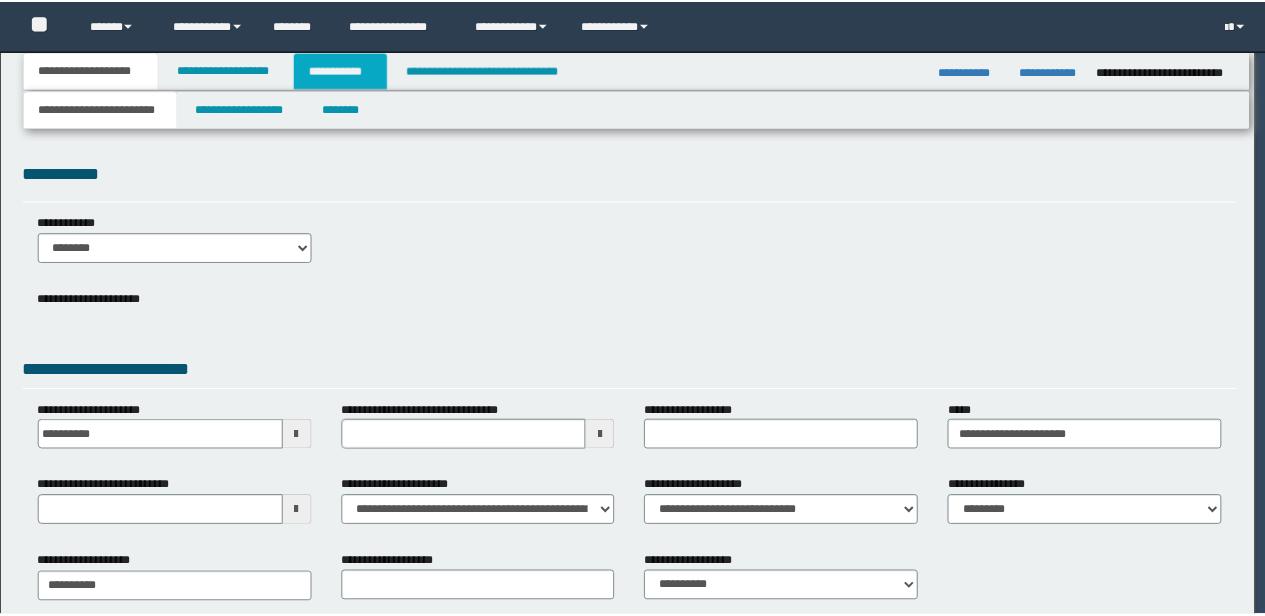 scroll, scrollTop: 0, scrollLeft: 0, axis: both 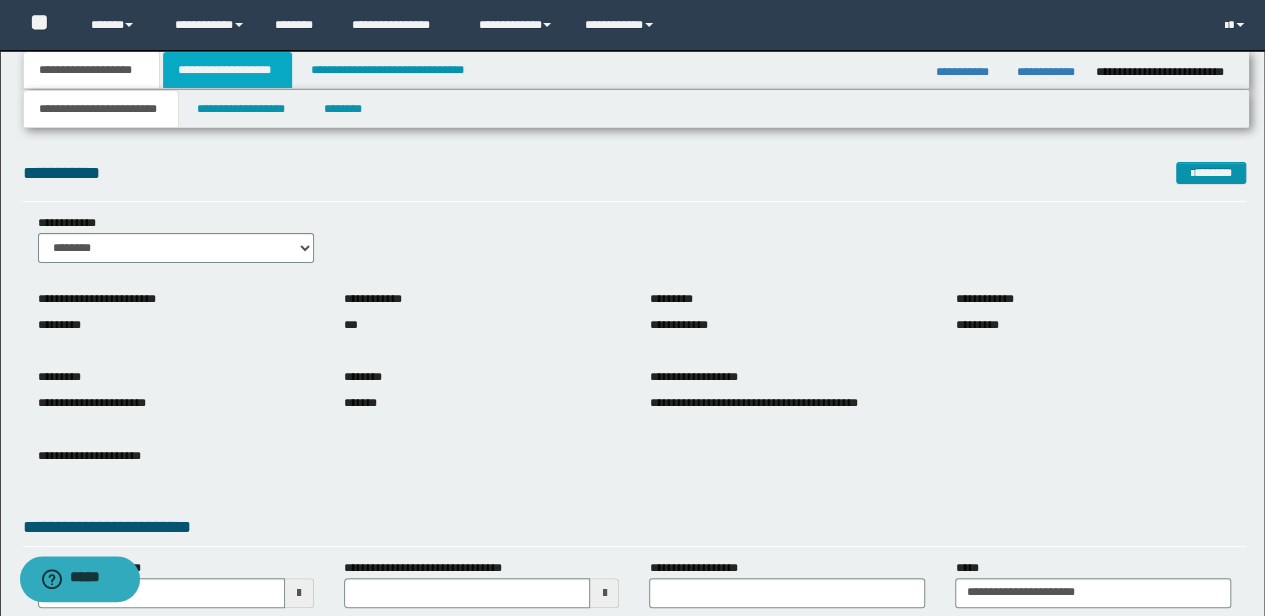 click on "**********" at bounding box center [227, 70] 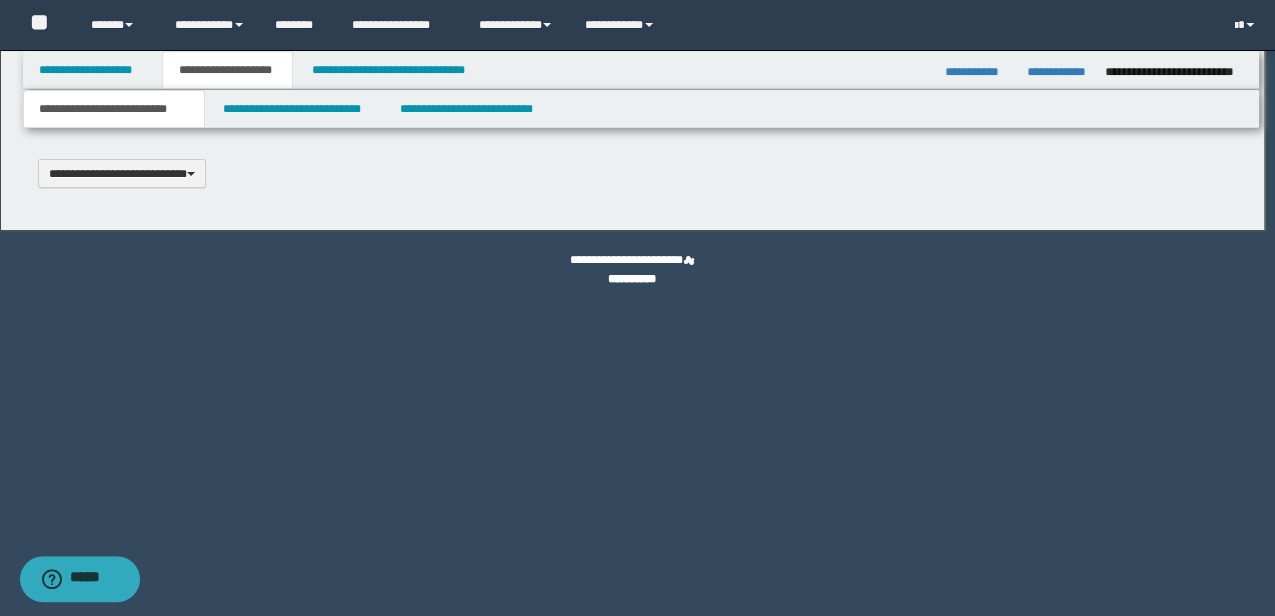 type 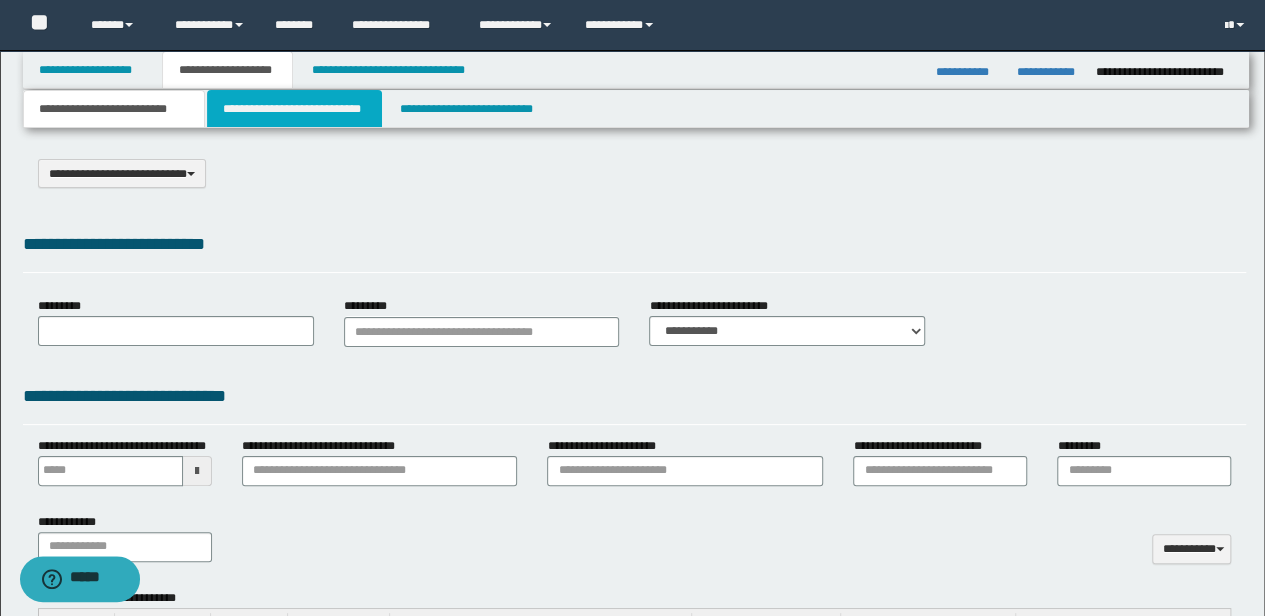 scroll, scrollTop: 0, scrollLeft: 0, axis: both 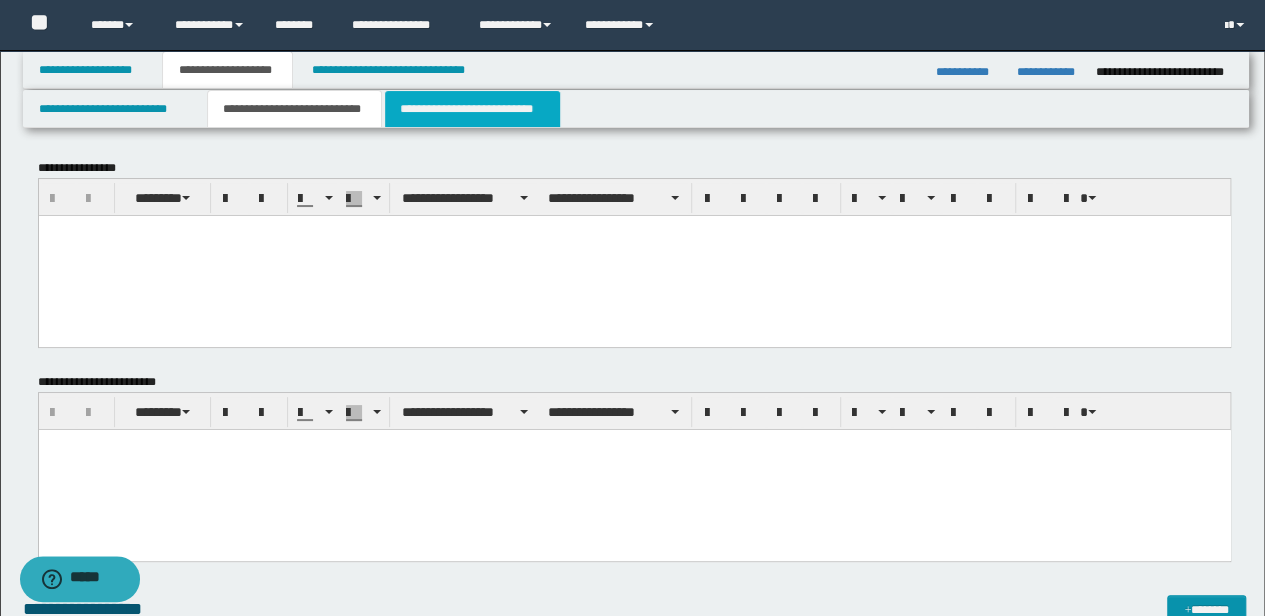 click on "**********" at bounding box center [472, 109] 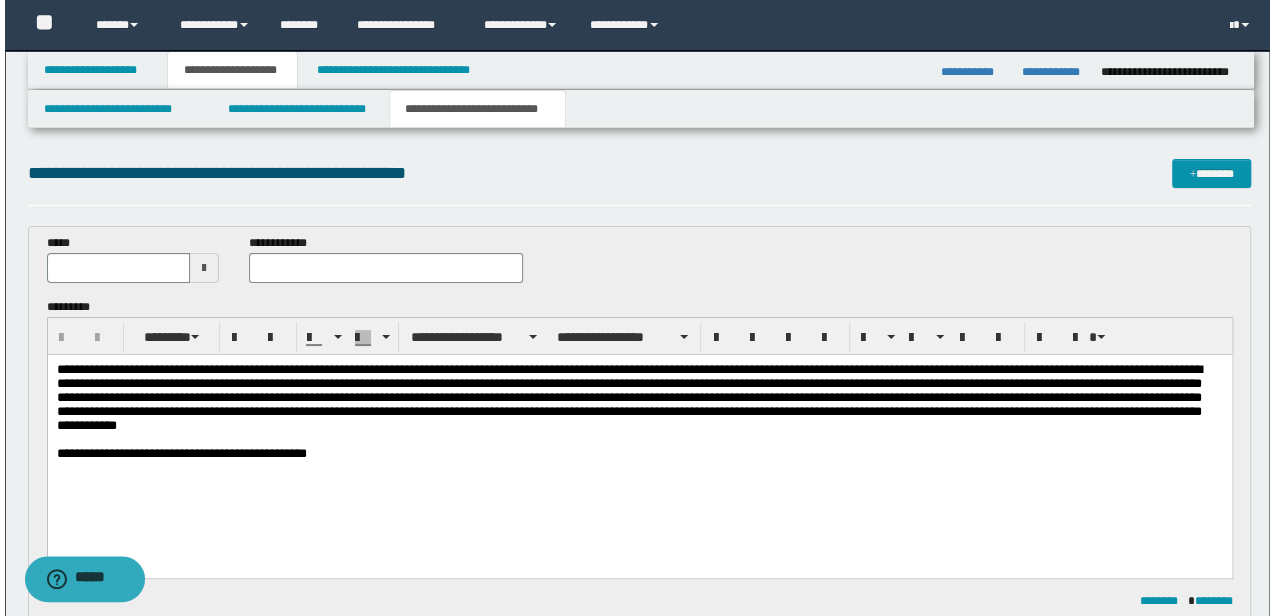scroll, scrollTop: 0, scrollLeft: 0, axis: both 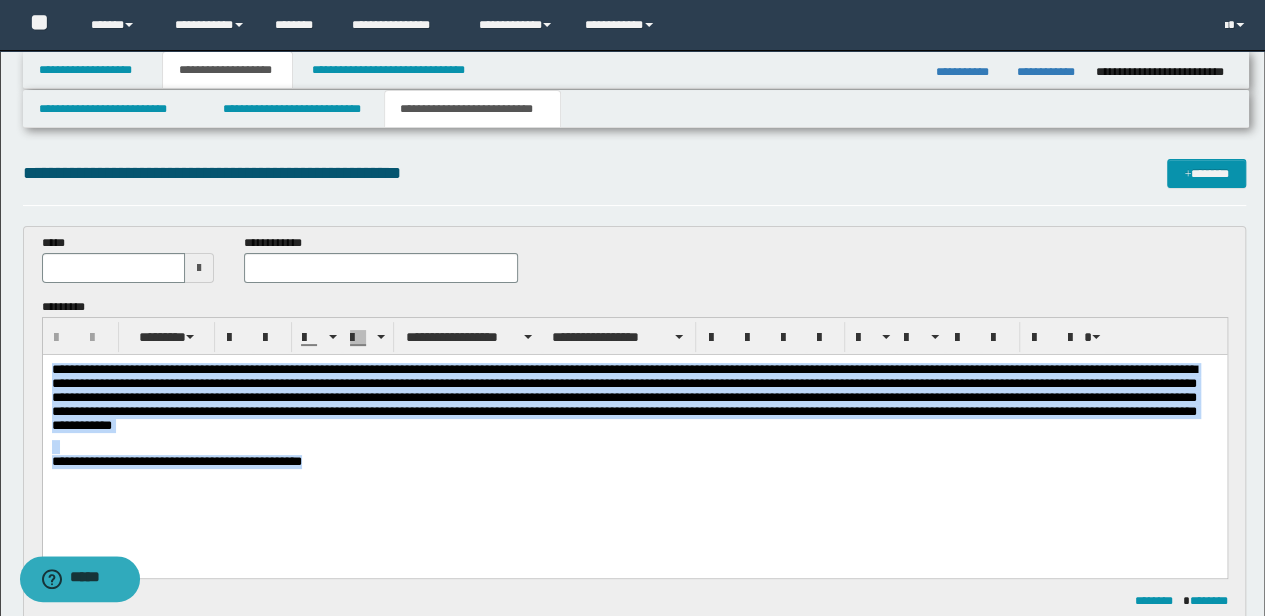 drag, startPoint x: 441, startPoint y: 485, endPoint x: 42, endPoint y: 693, distance: 449.96112 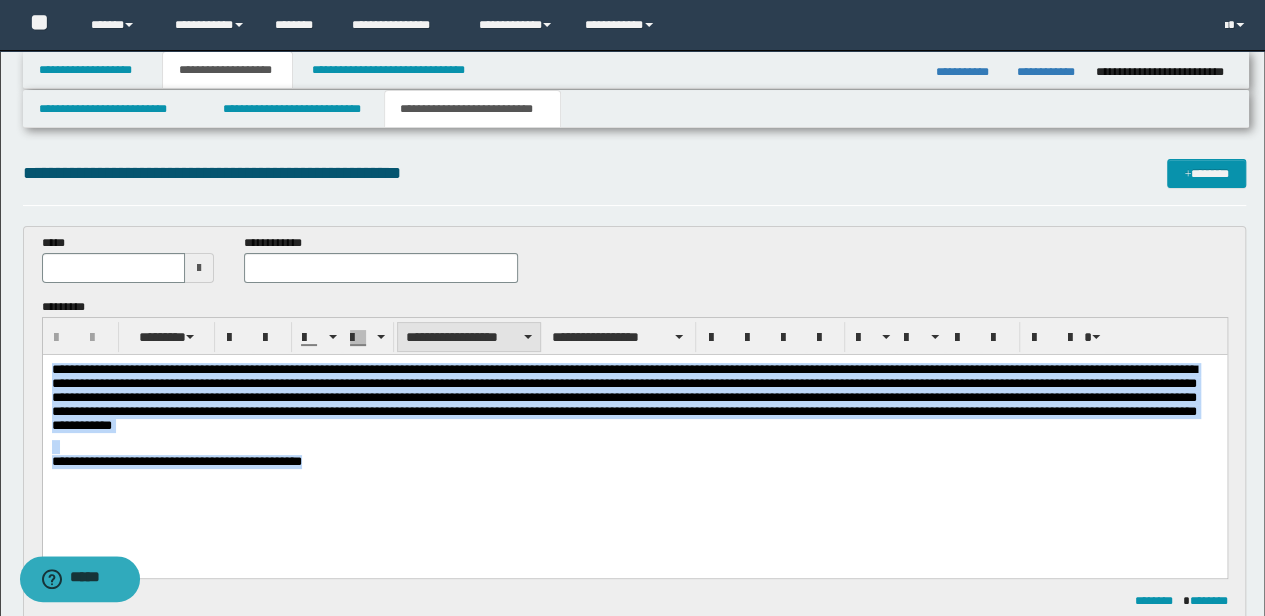 click on "**********" at bounding box center [469, 337] 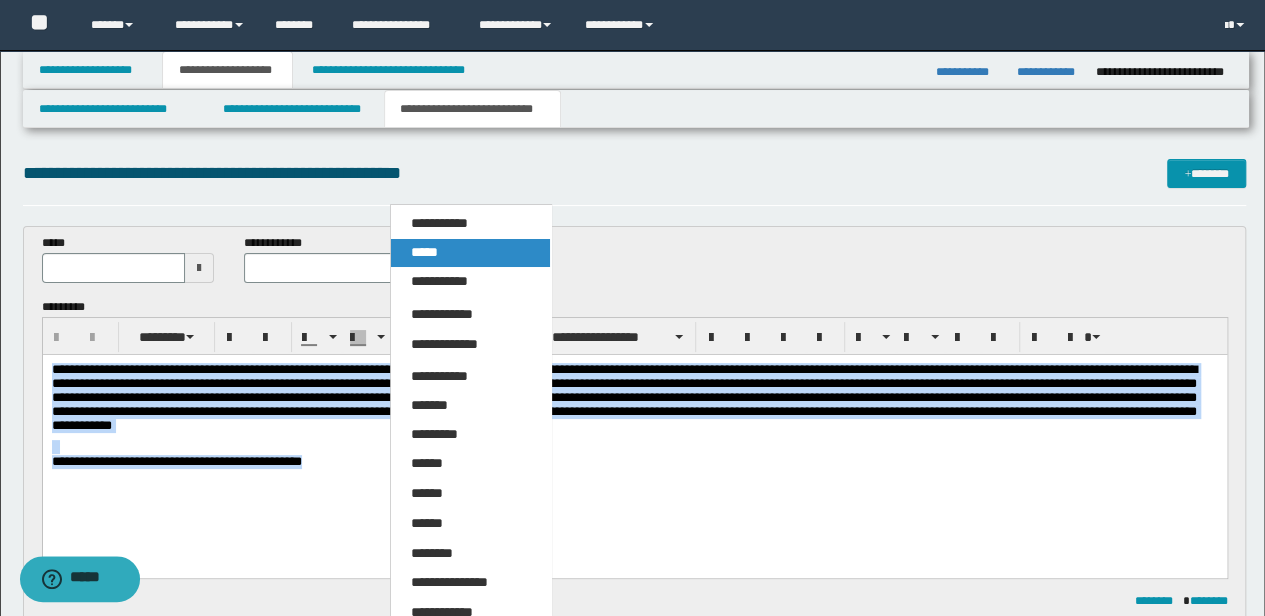 click on "*****" at bounding box center [470, 253] 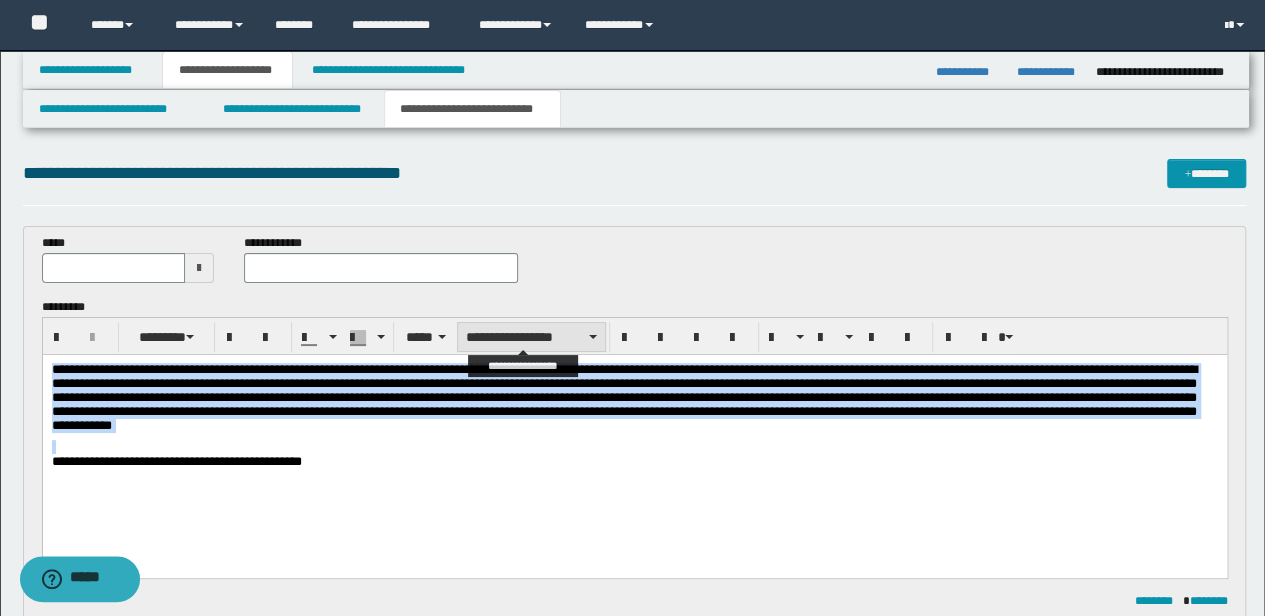click on "**********" at bounding box center (531, 337) 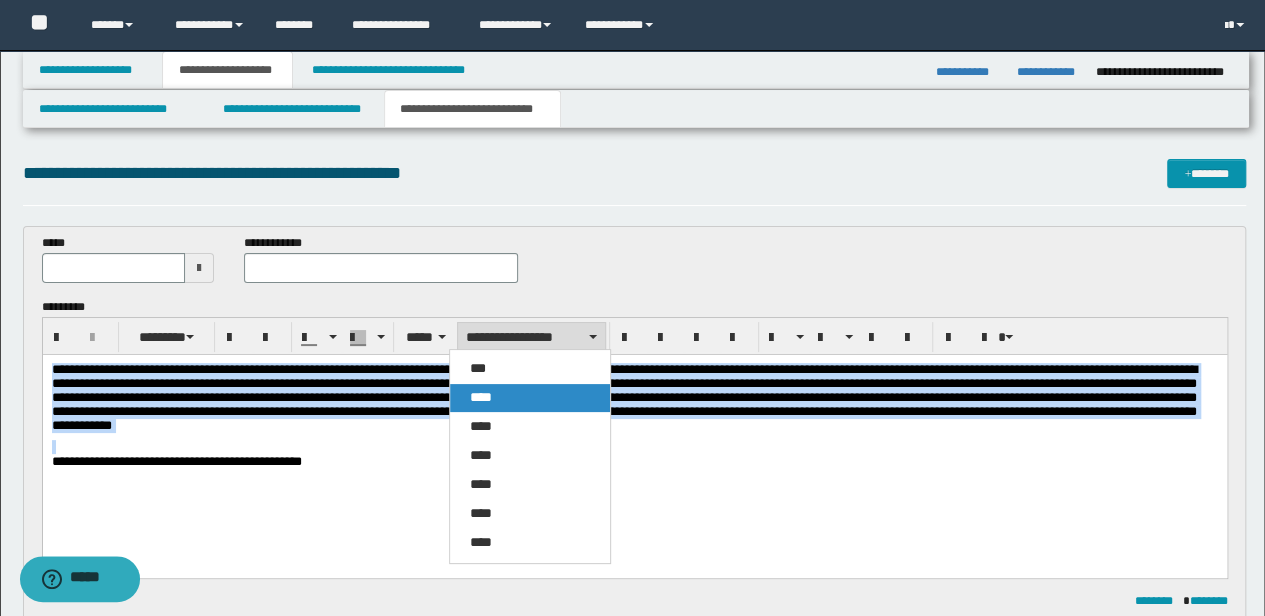 click on "****" at bounding box center (481, 397) 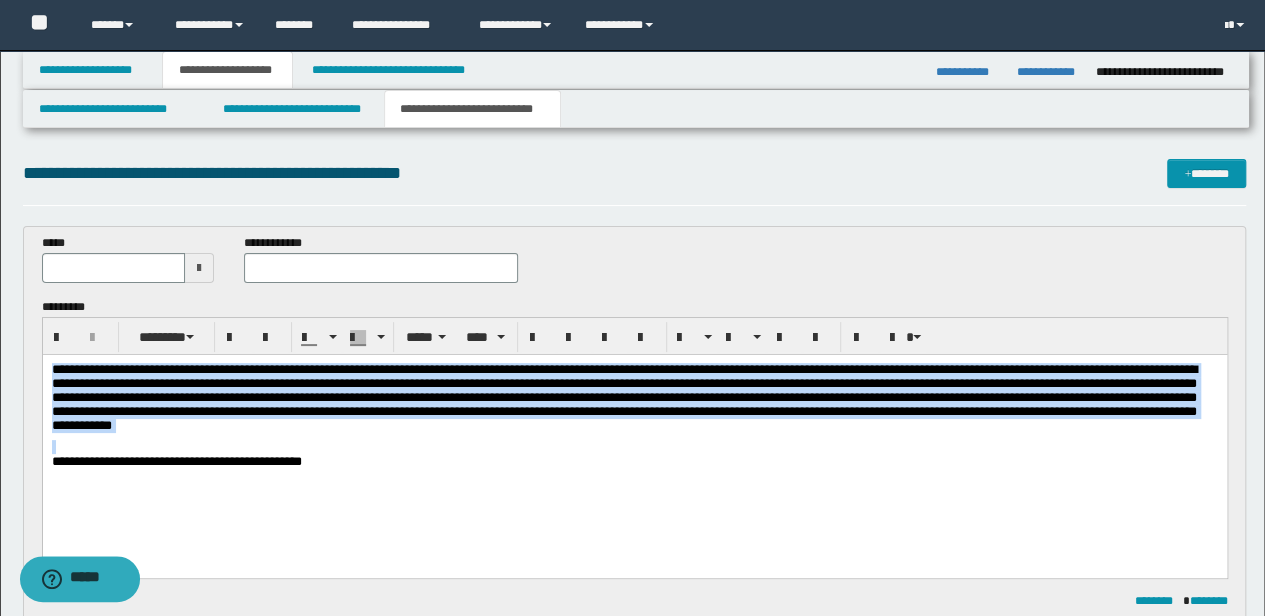 click on "**********" at bounding box center (634, 440) 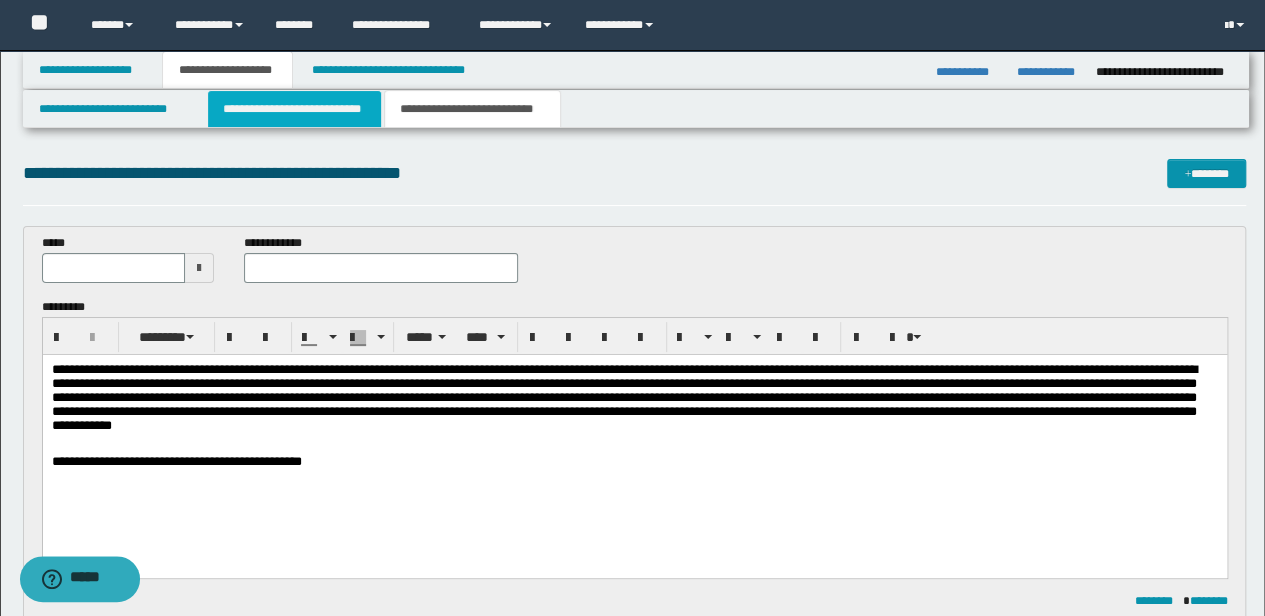 click on "**********" at bounding box center (294, 109) 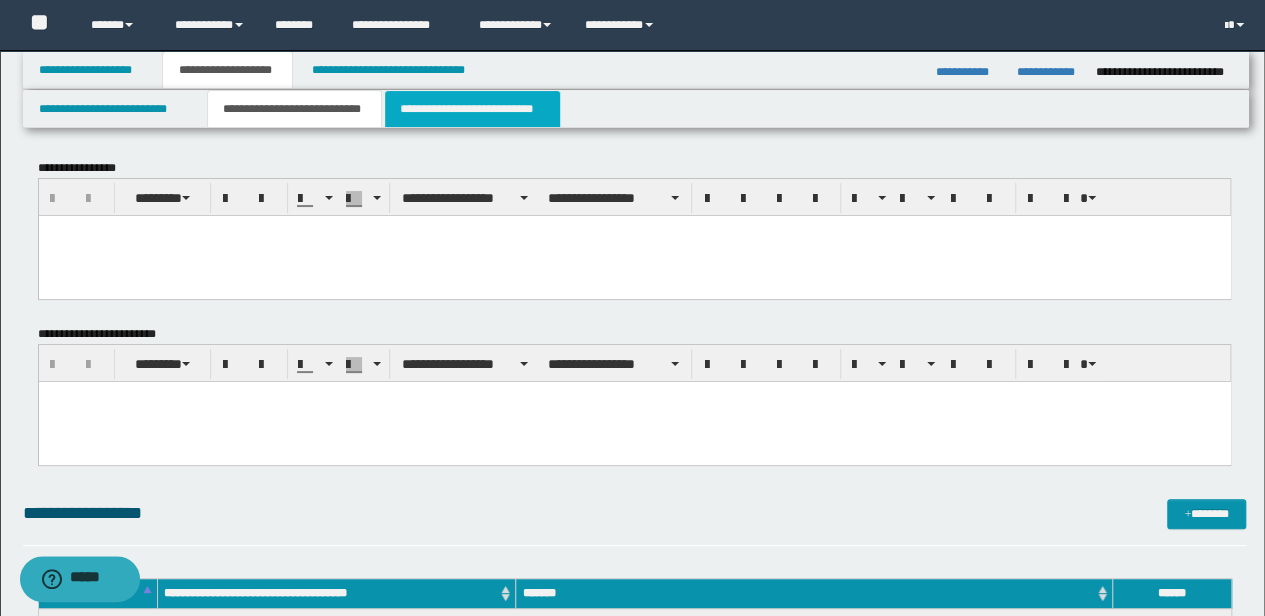 click on "**********" at bounding box center (472, 109) 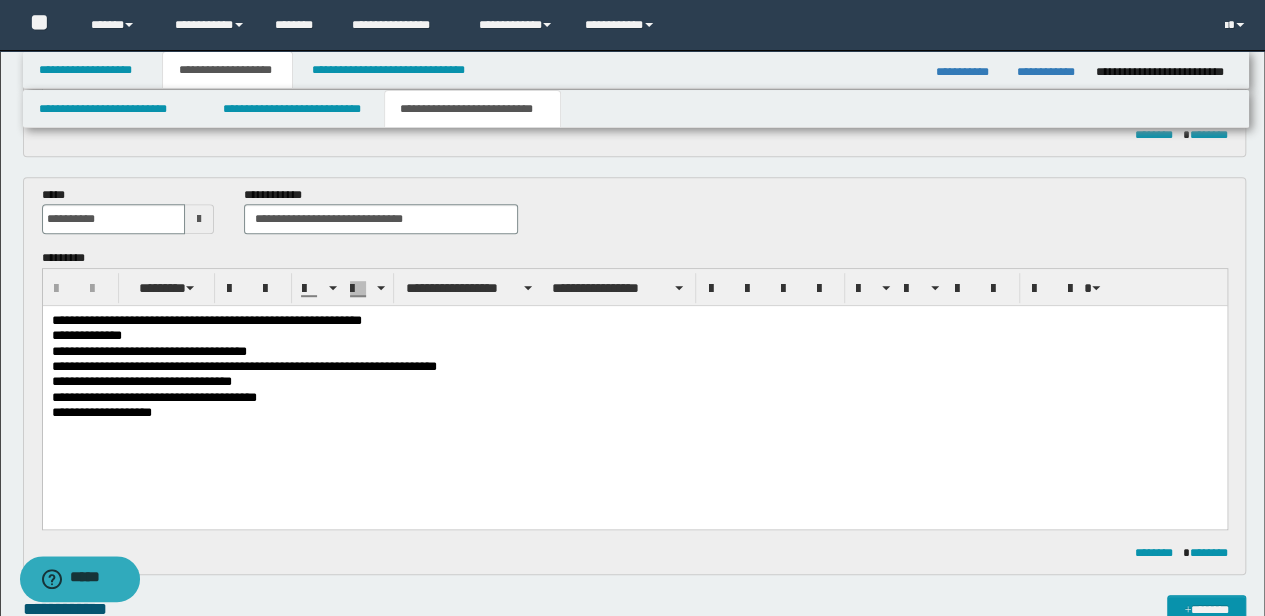scroll, scrollTop: 800, scrollLeft: 0, axis: vertical 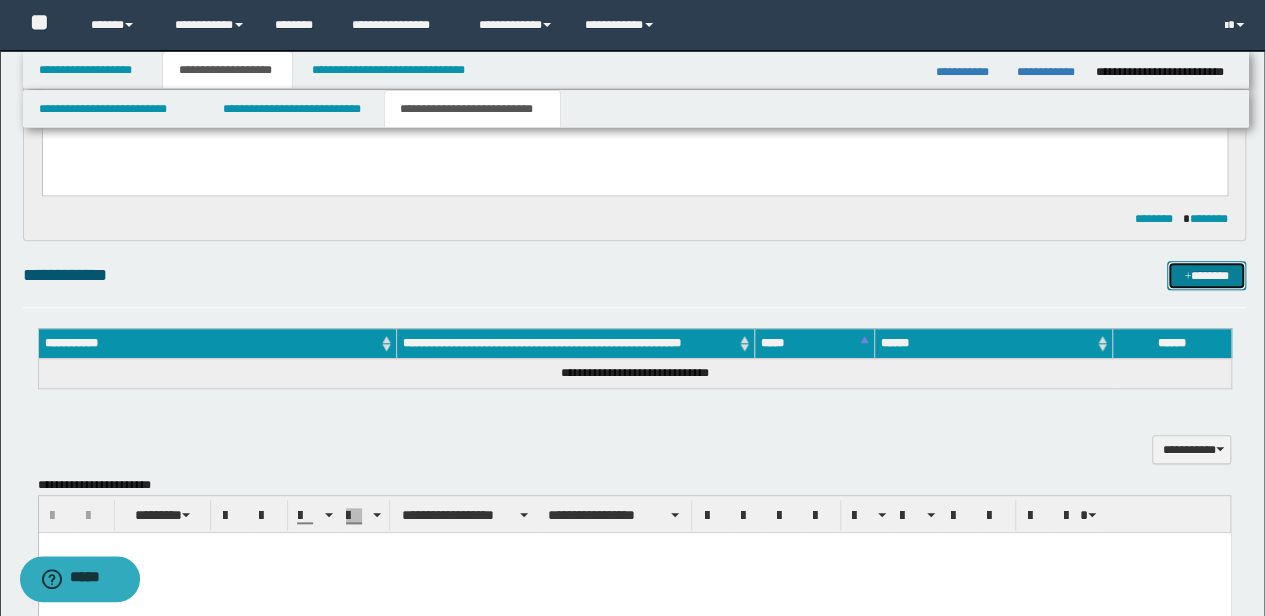 click on "*******" at bounding box center [1206, 275] 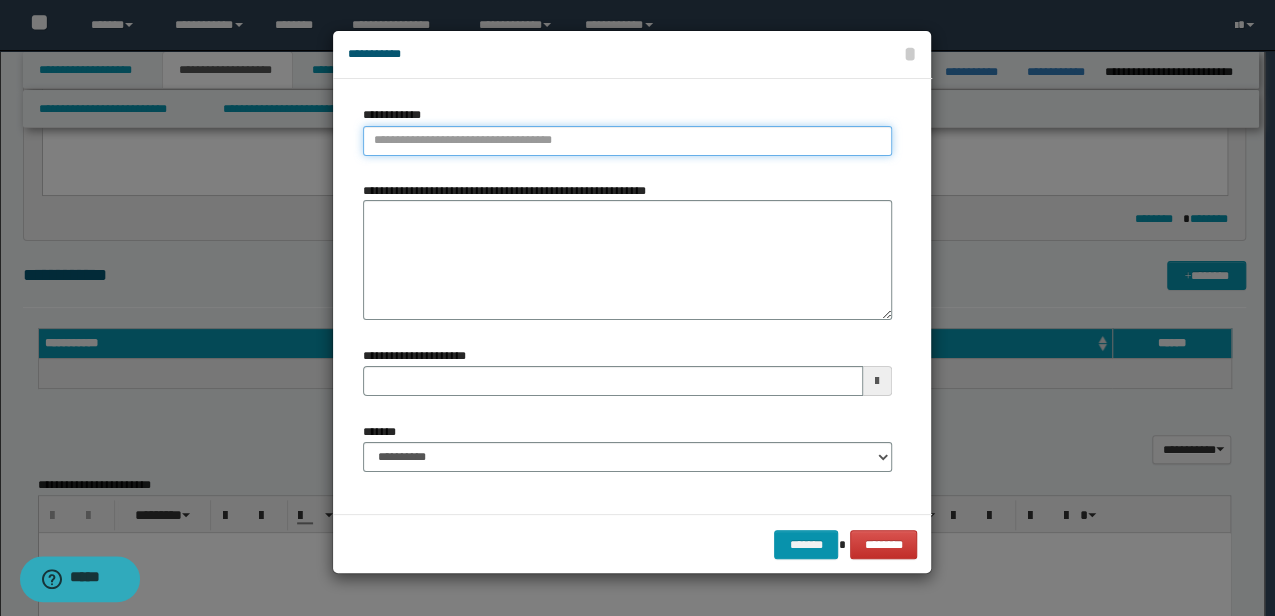 click on "**********" at bounding box center (627, 141) 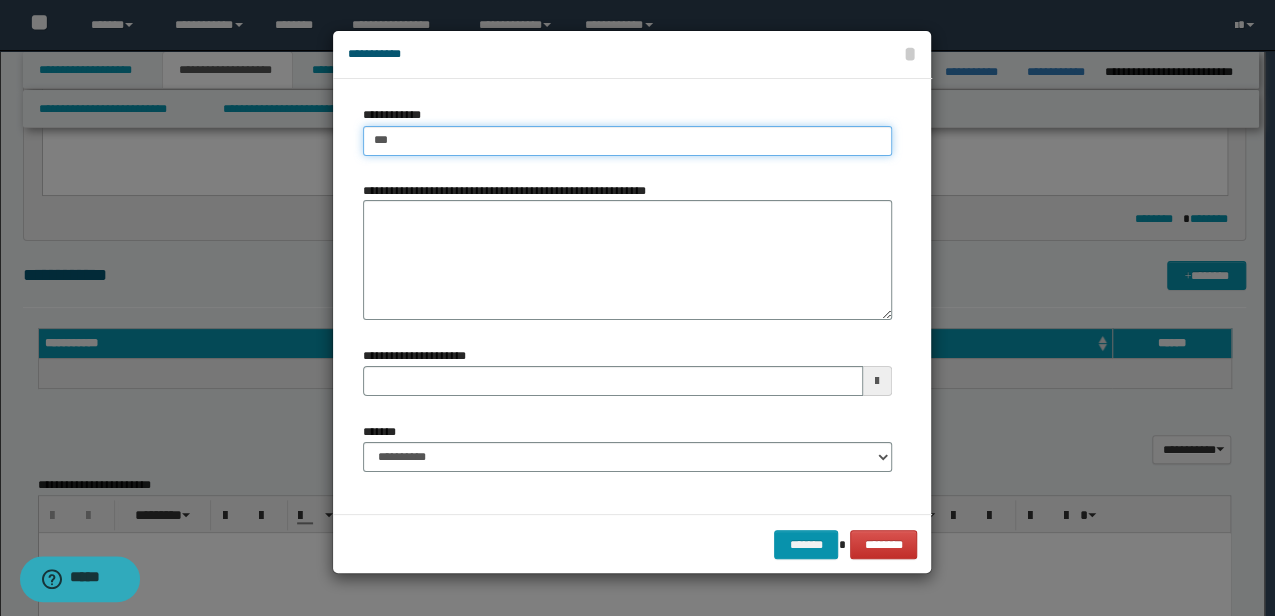 type on "****" 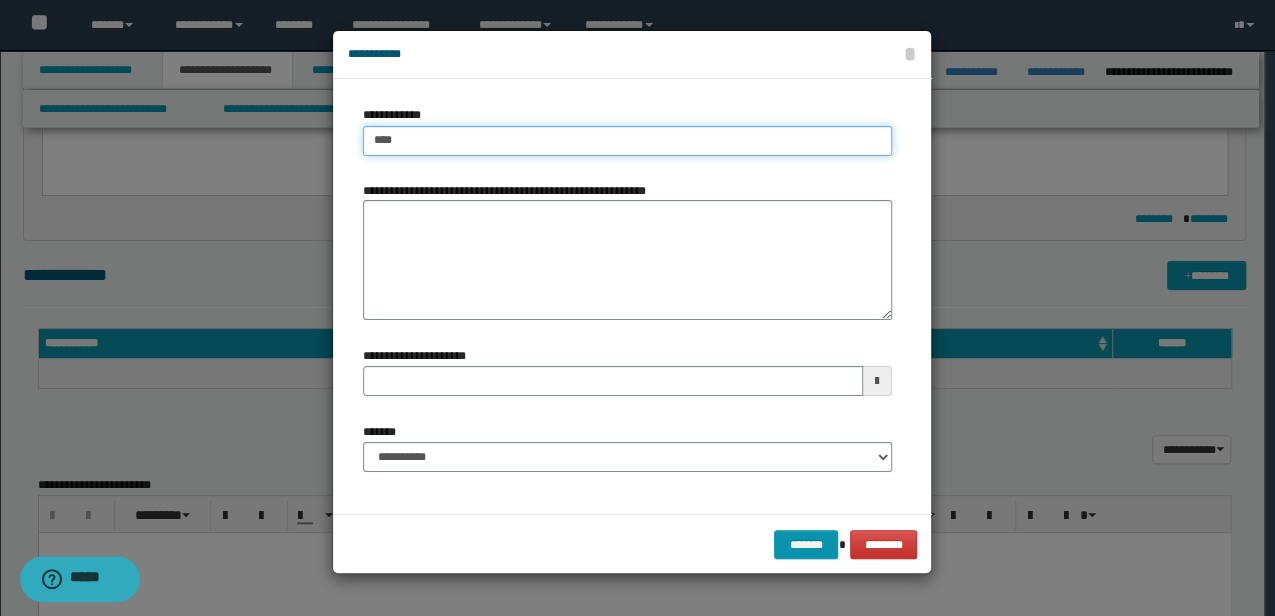 type on "****" 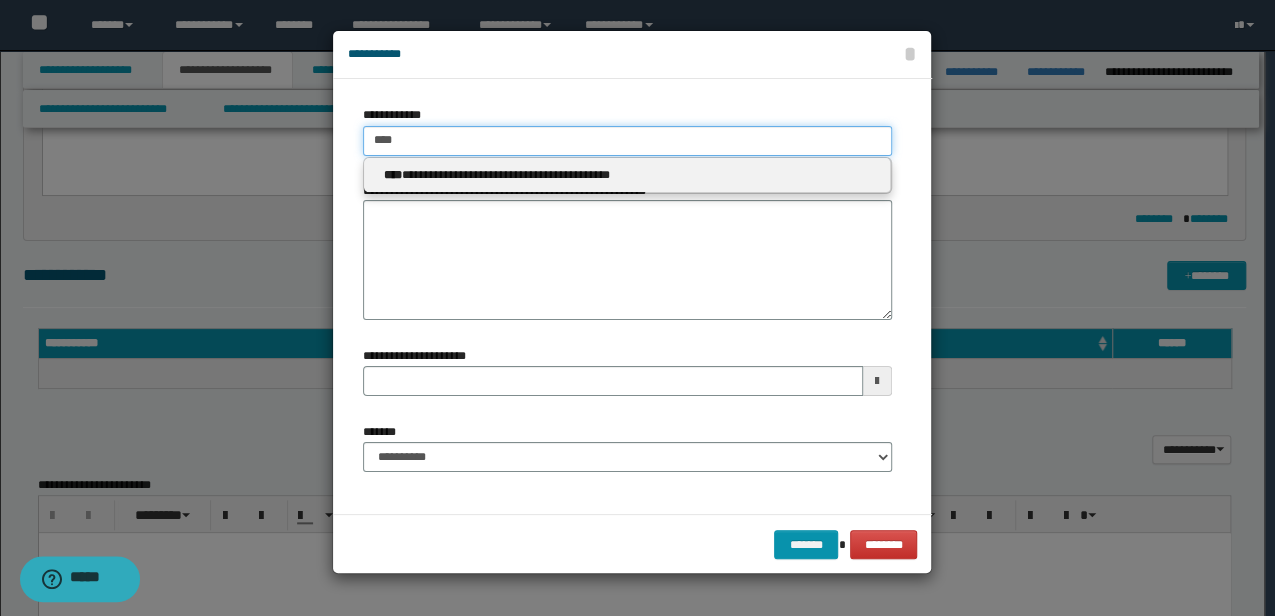 type 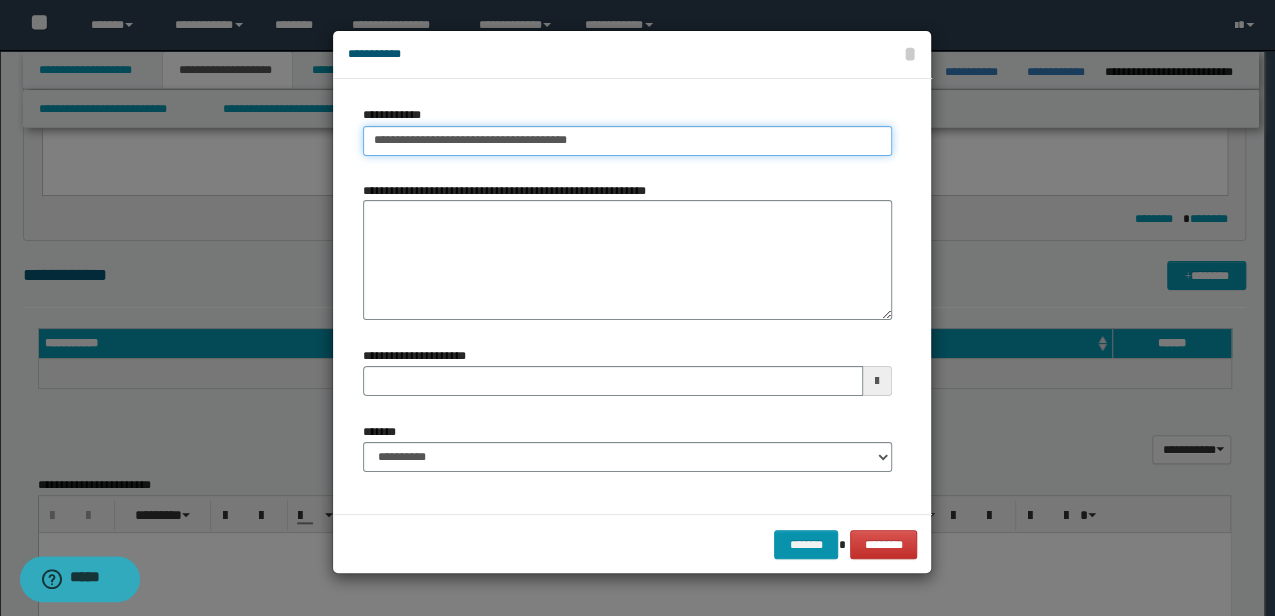 type on "**********" 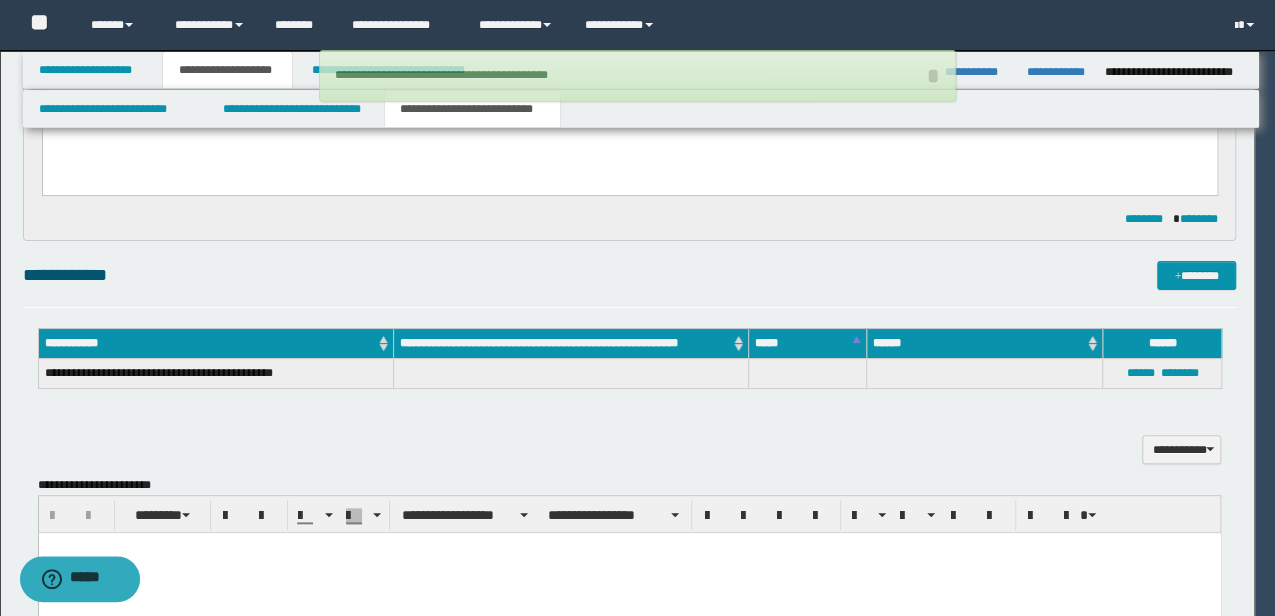 type 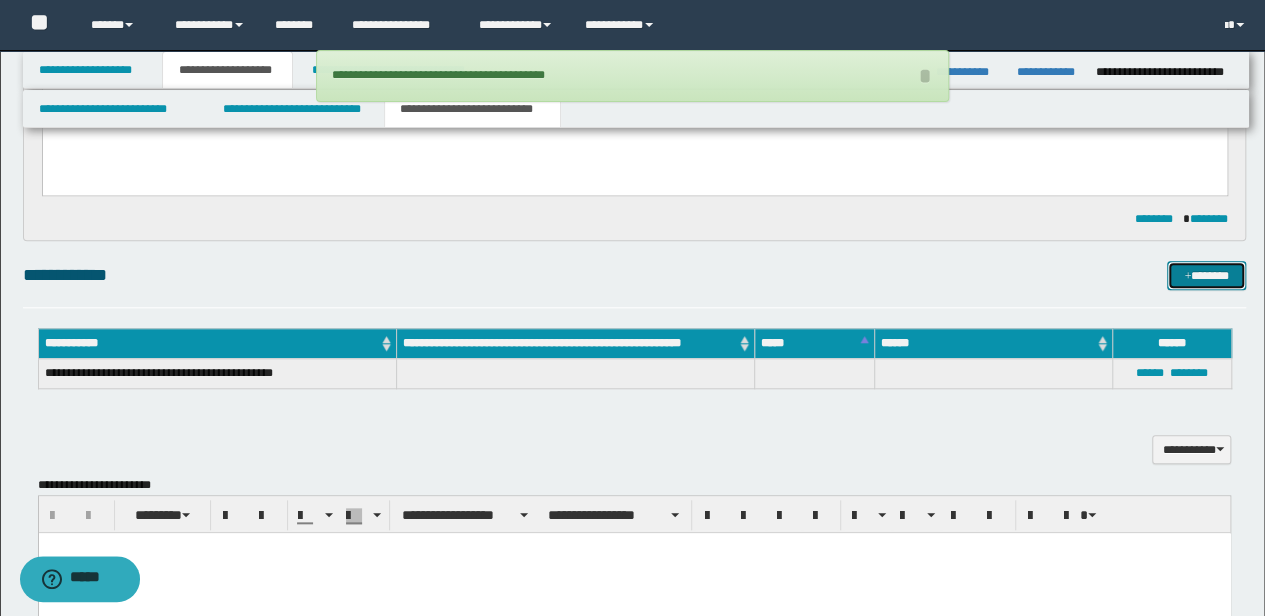click on "*******" at bounding box center [1206, 275] 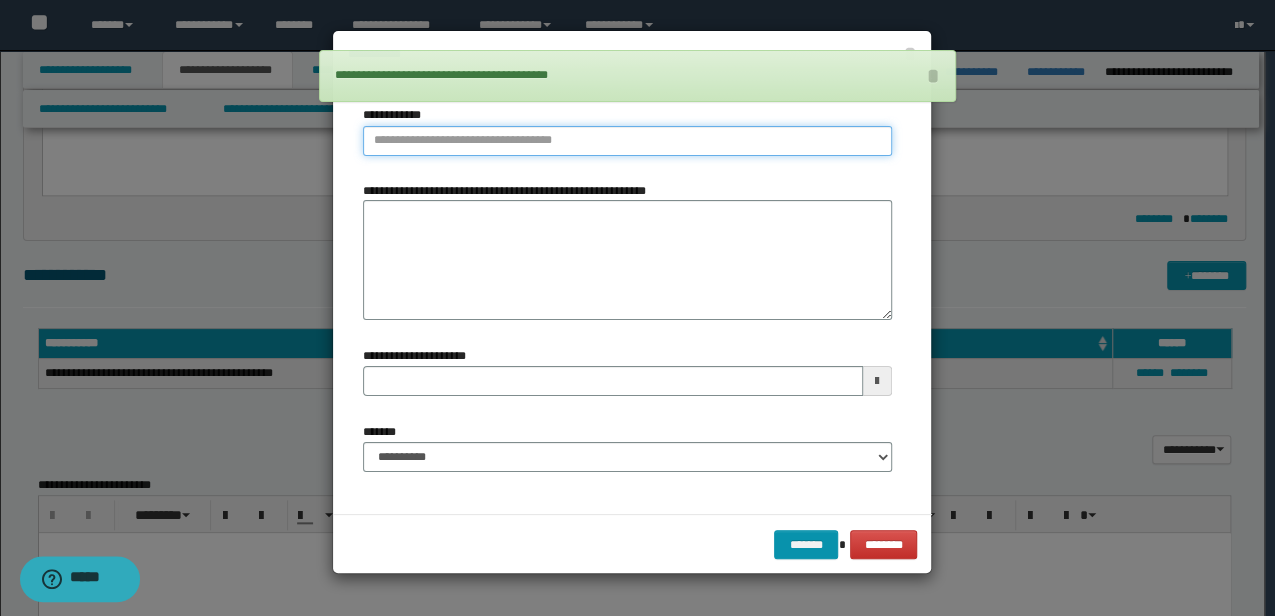 type on "**********" 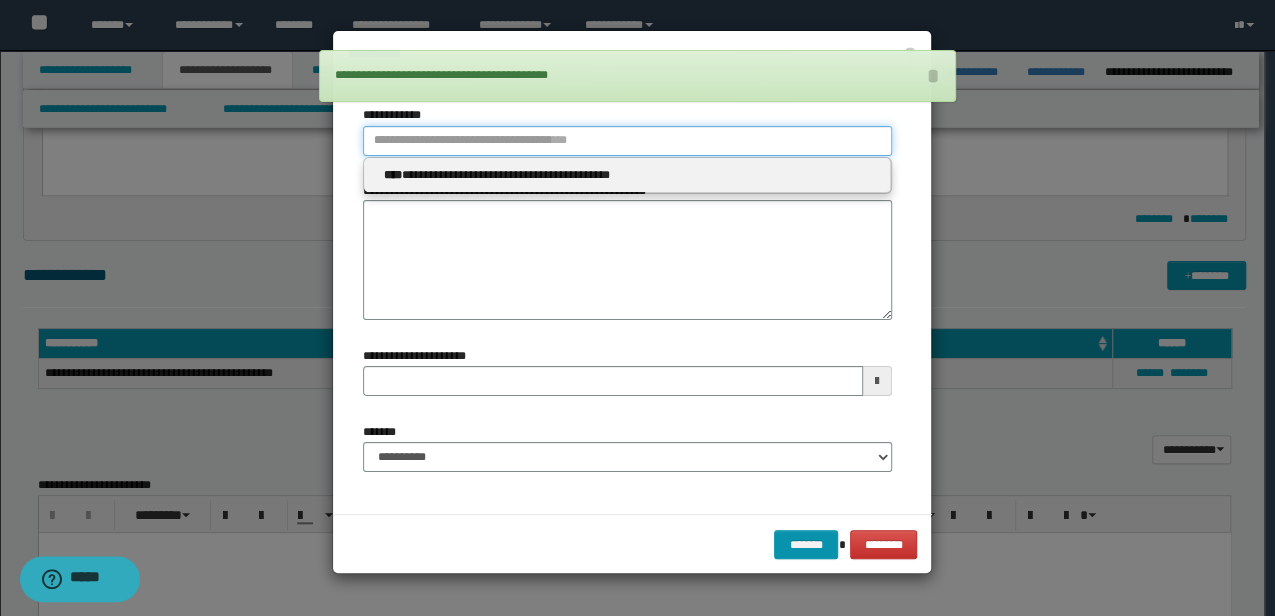 click on "**********" at bounding box center [627, 141] 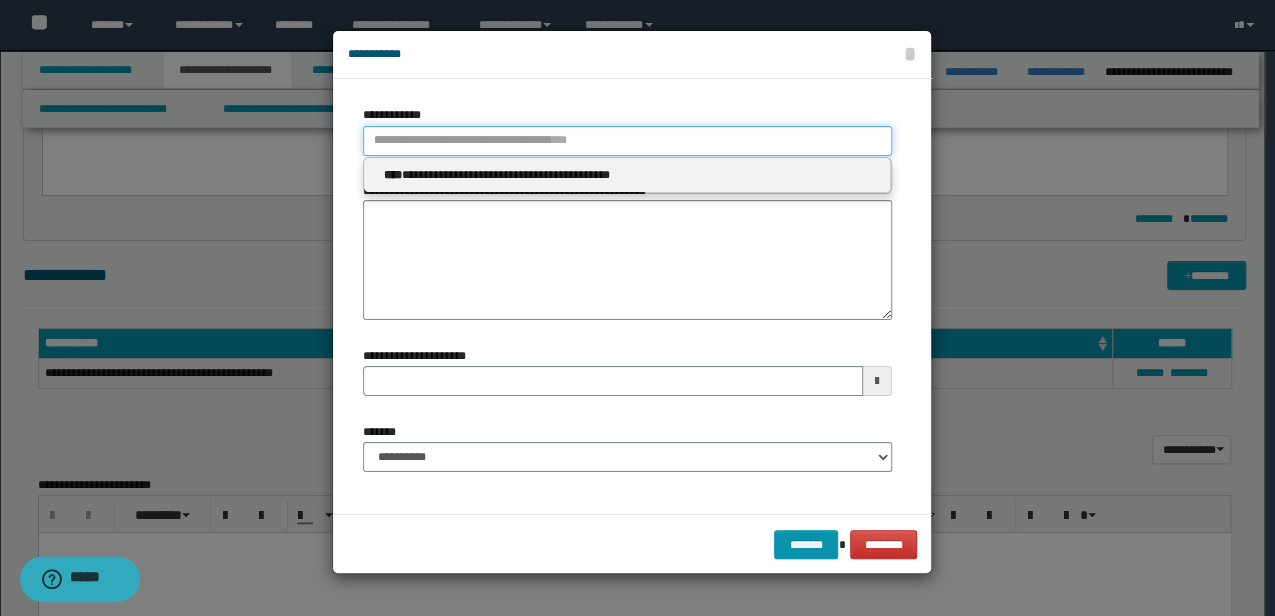 type 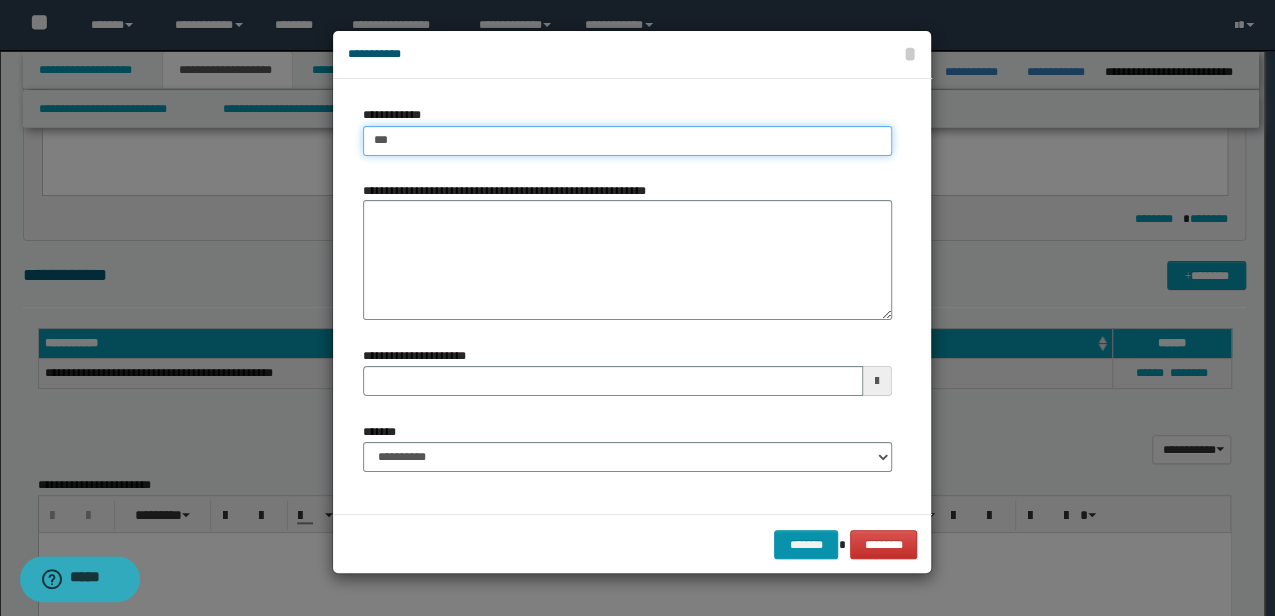 type on "****" 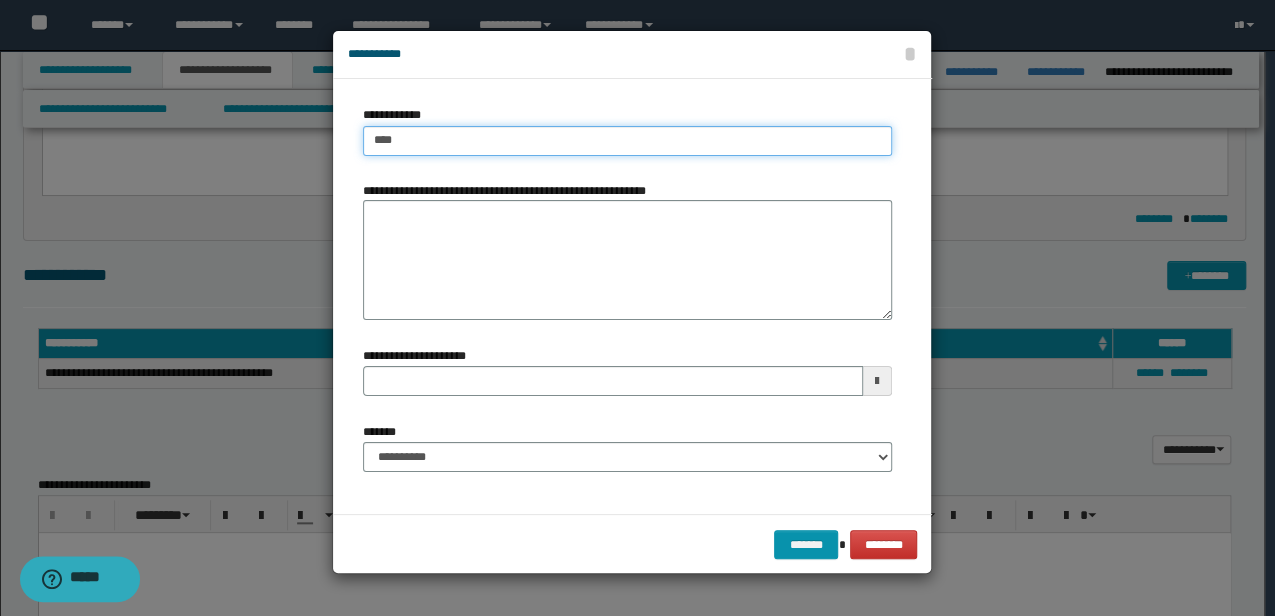 type on "****" 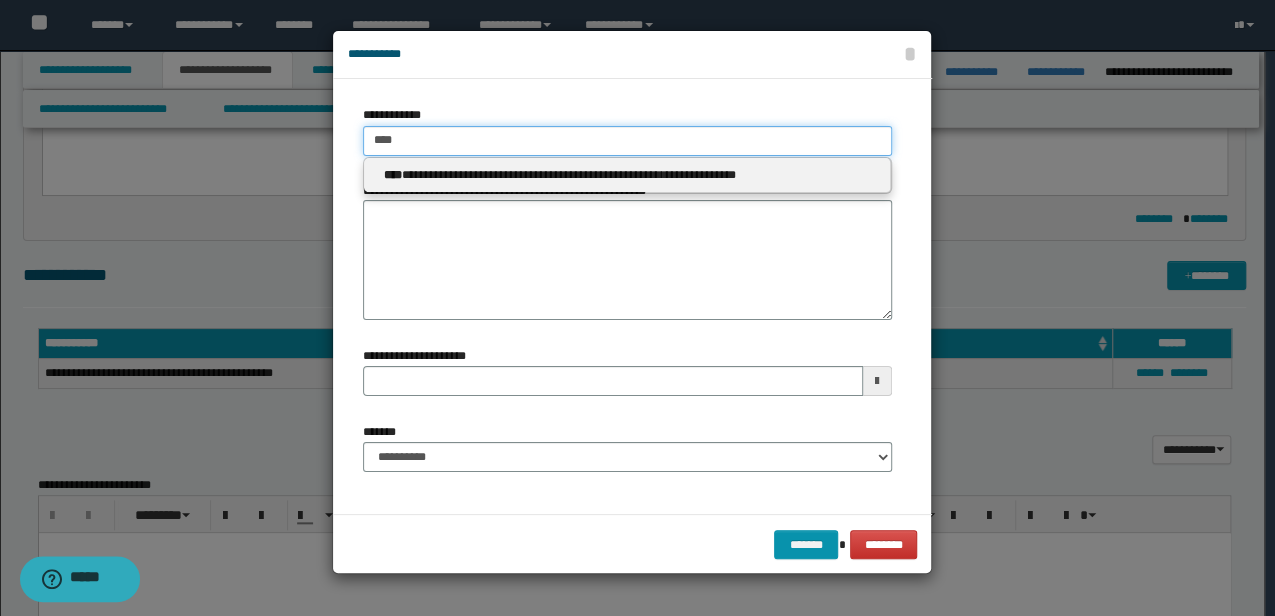 type 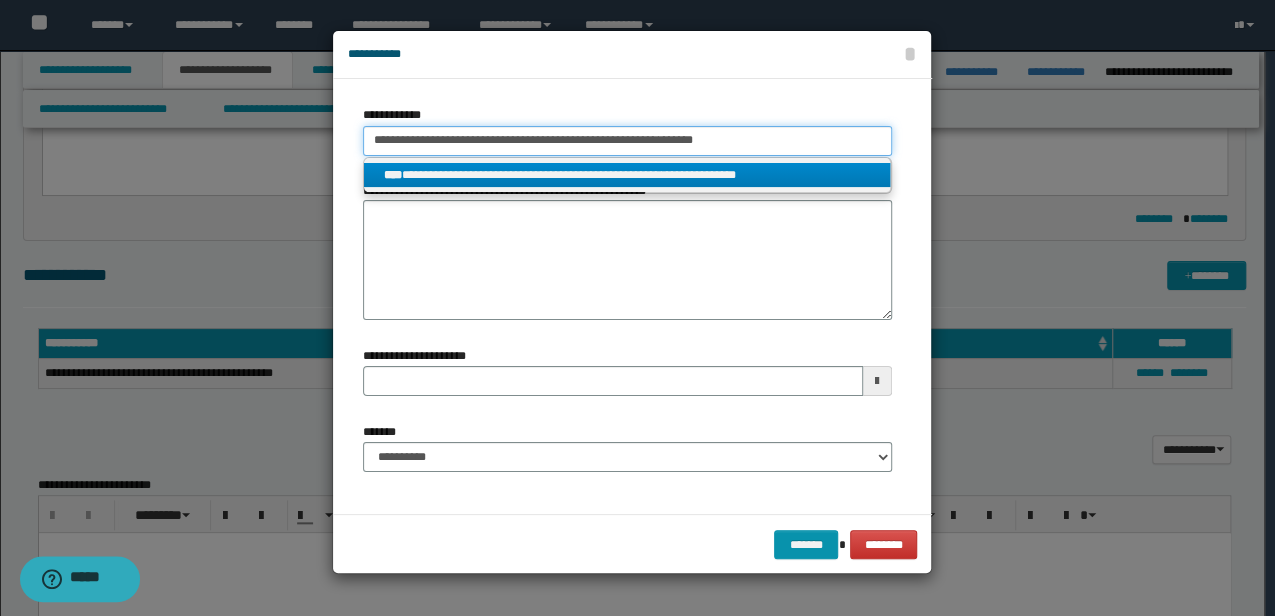type on "**********" 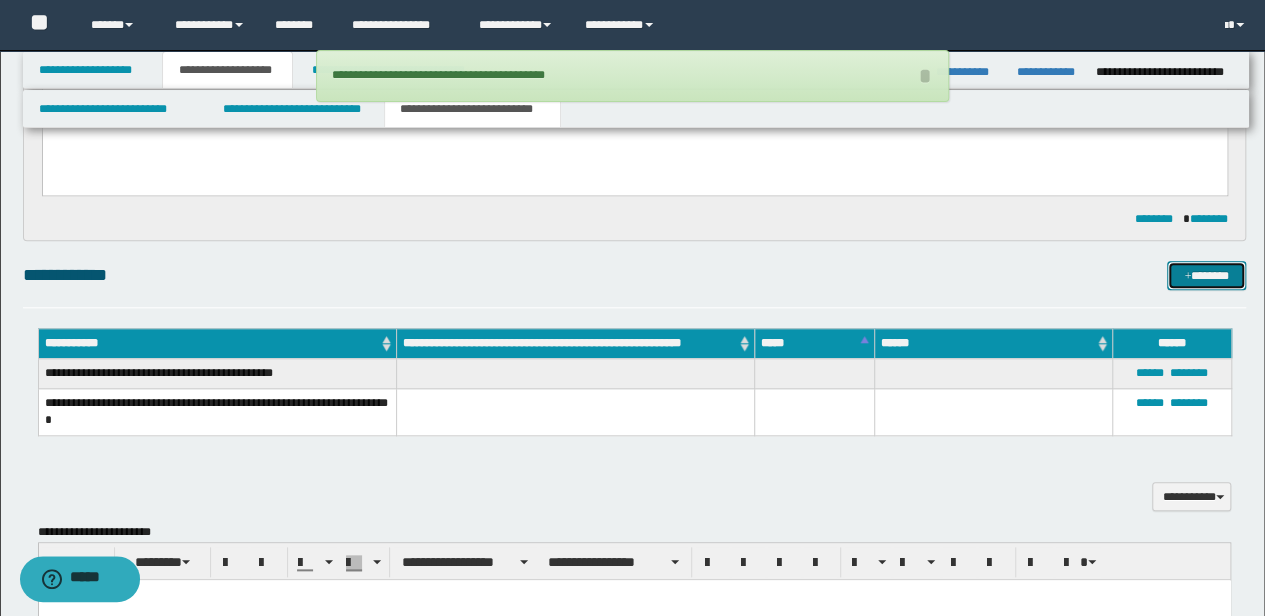 click on "*******" at bounding box center [1206, 275] 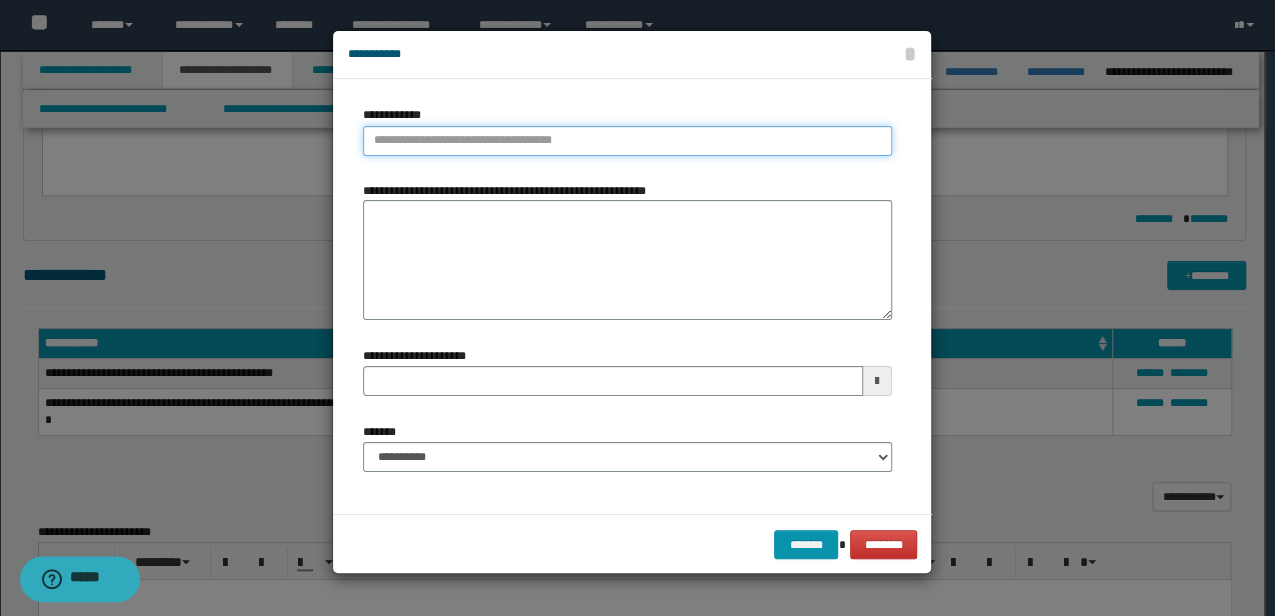 type on "**********" 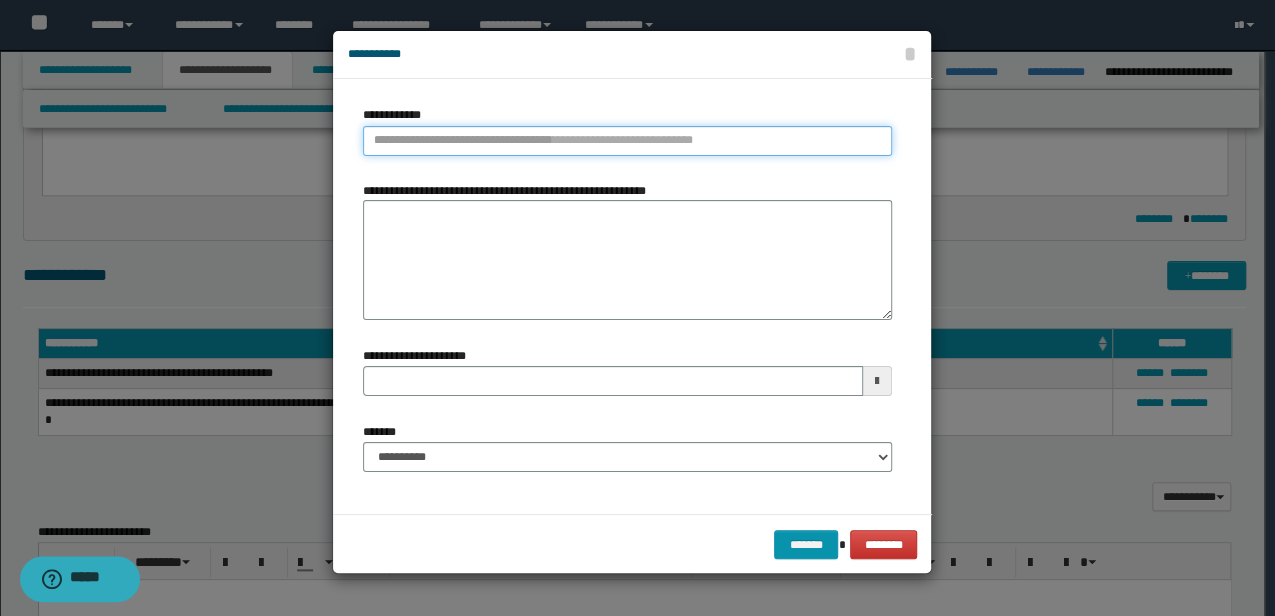 click on "**********" at bounding box center (627, 141) 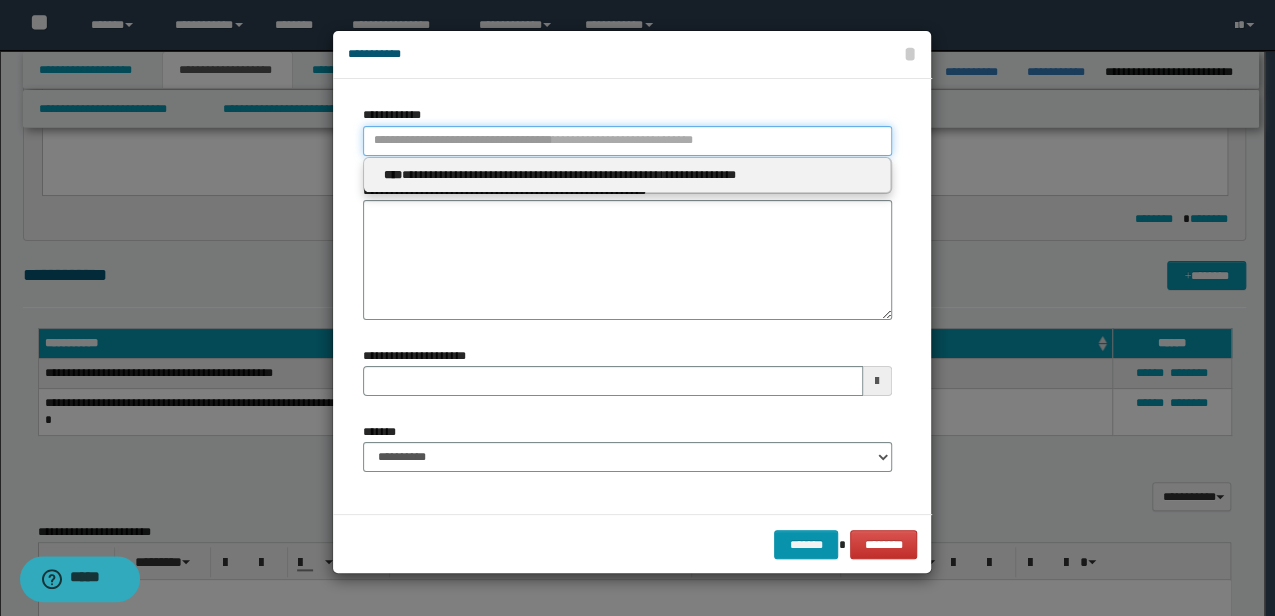 click on "**********" at bounding box center (627, 141) 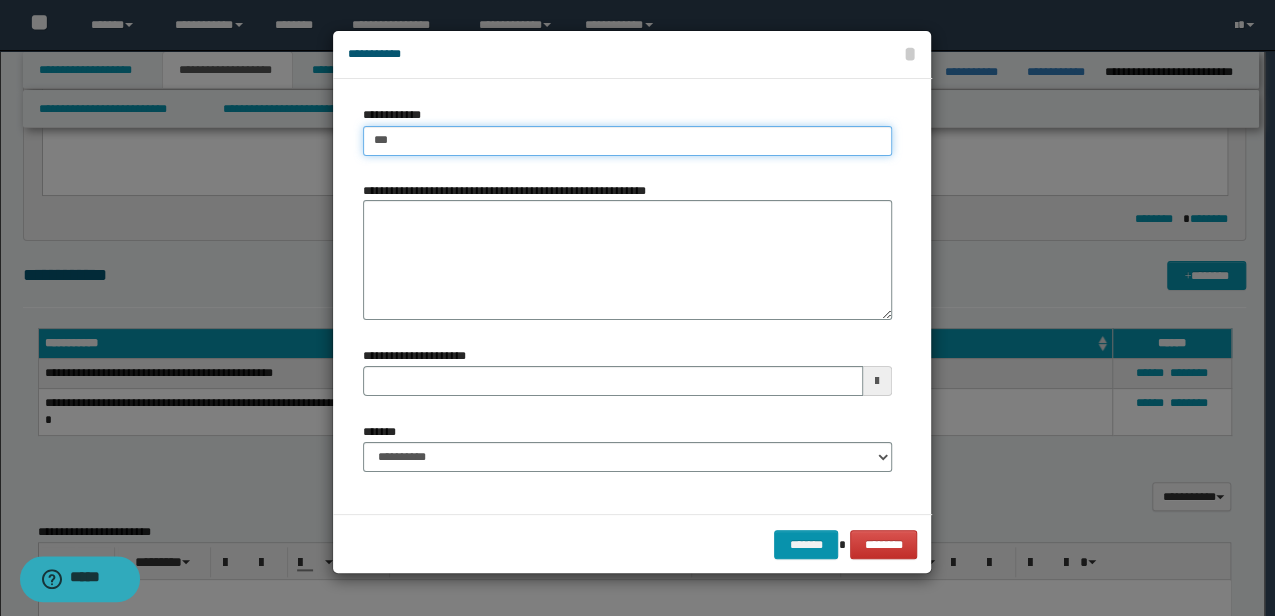 type on "****" 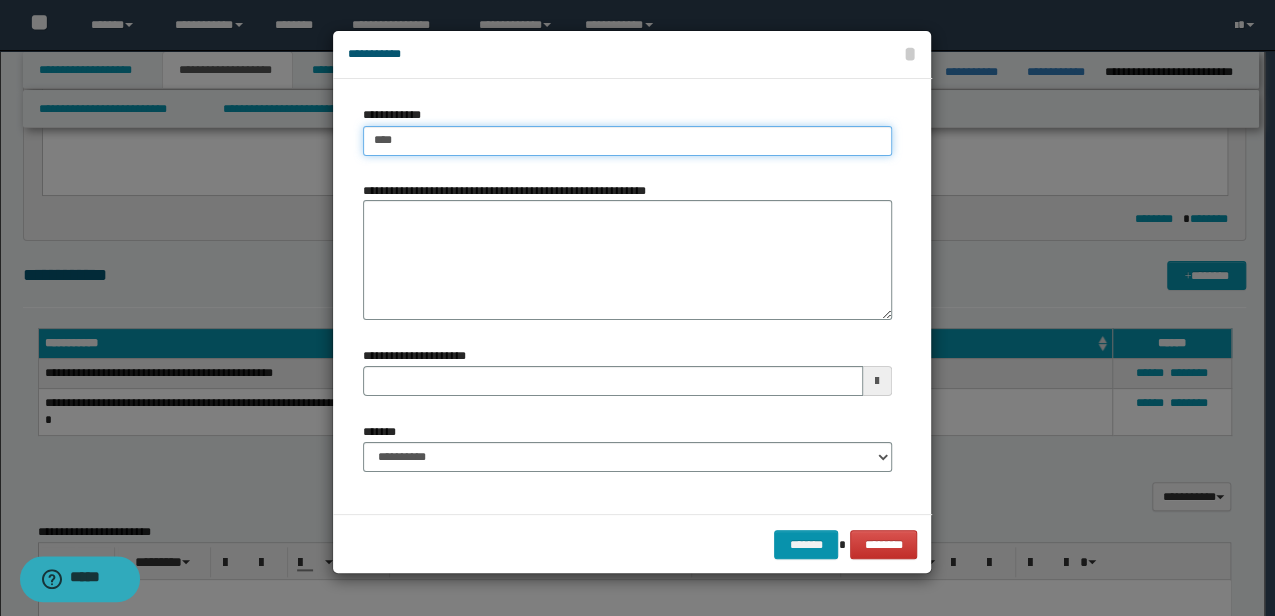type on "****" 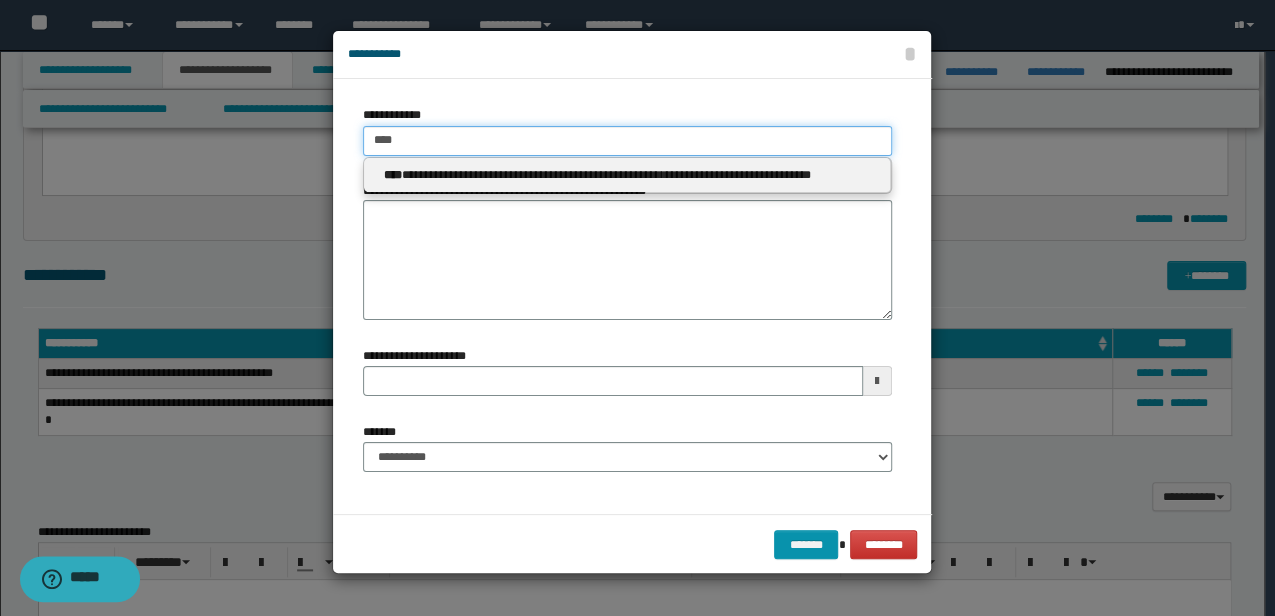 type 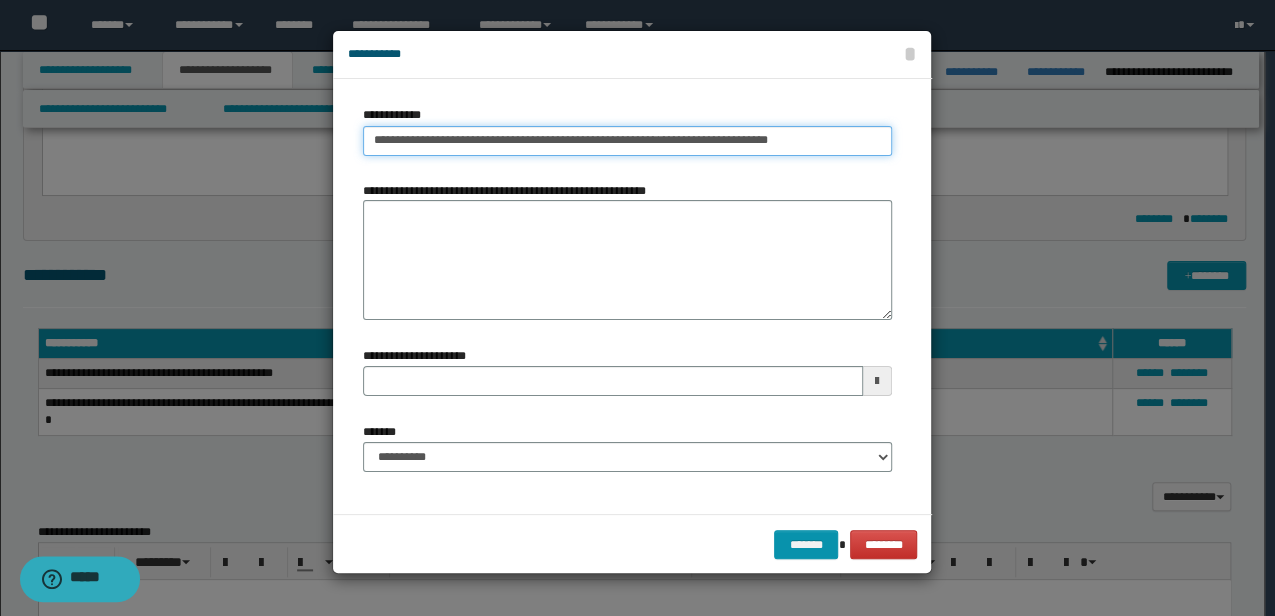 type on "**********" 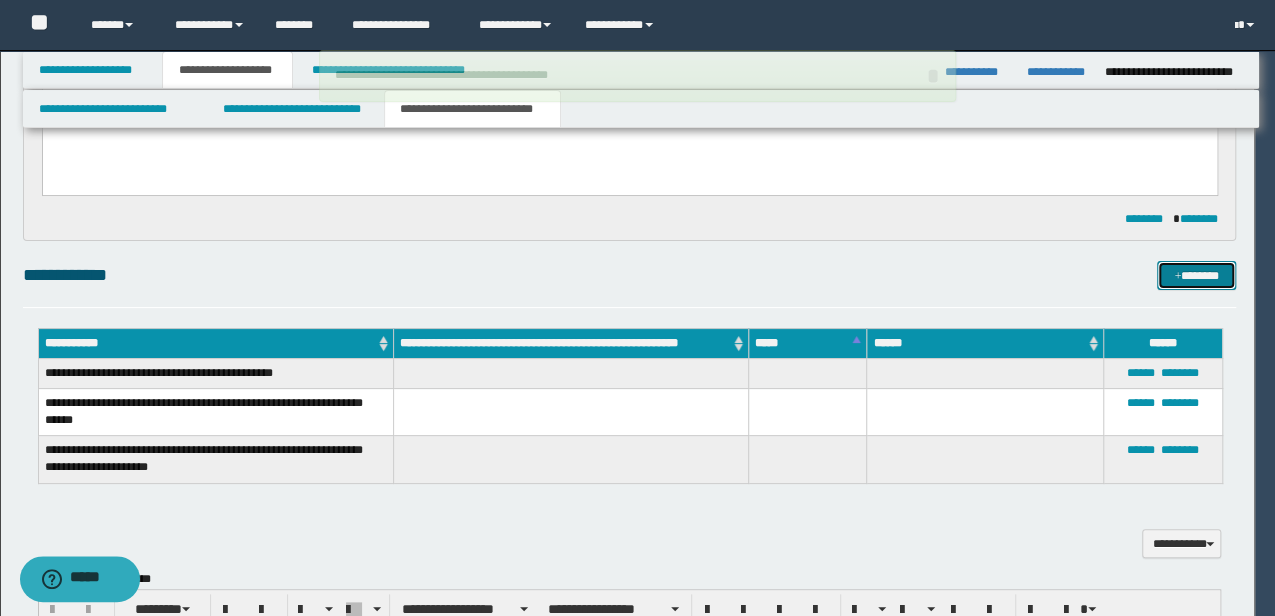 type 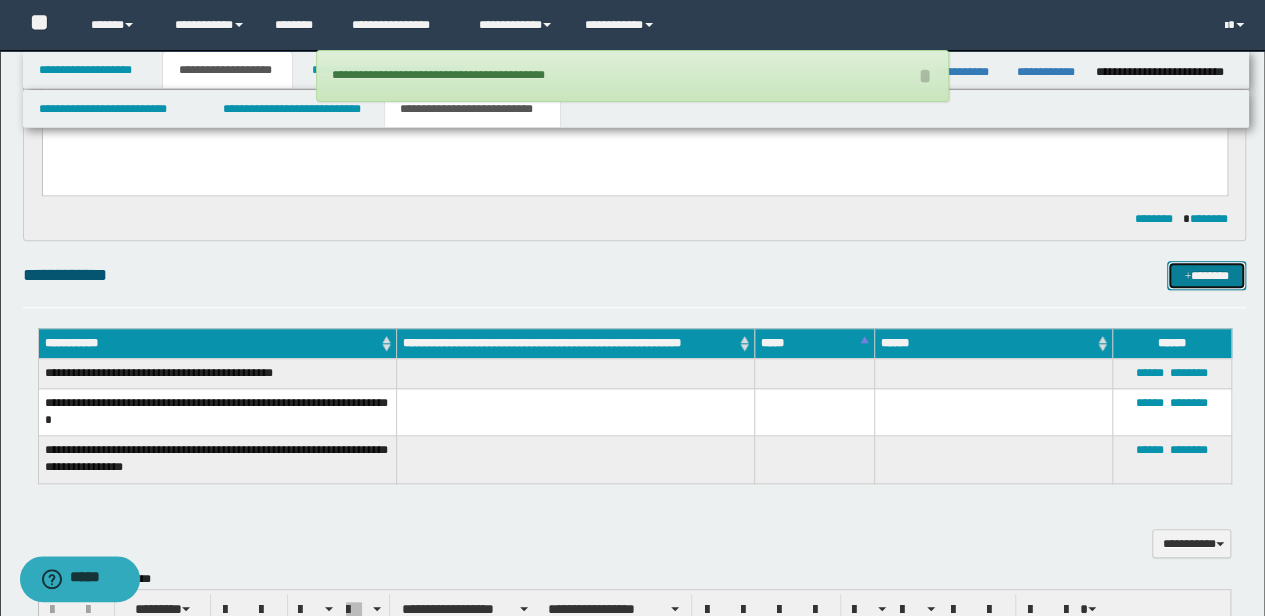 click on "*******" at bounding box center [1206, 275] 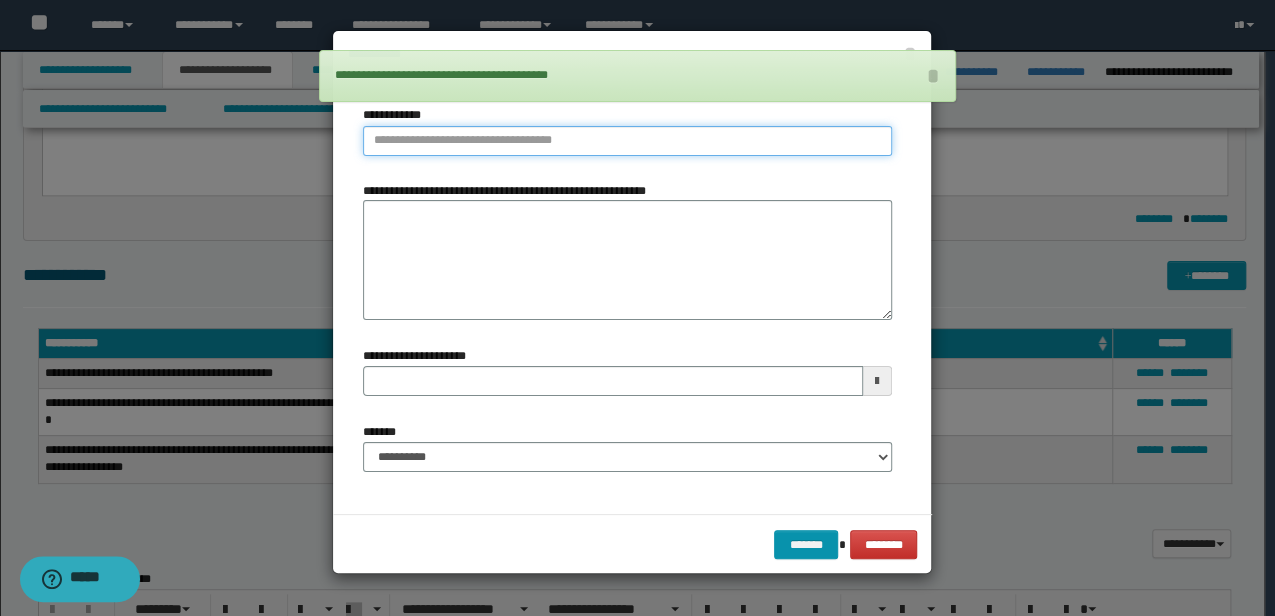 type on "**********" 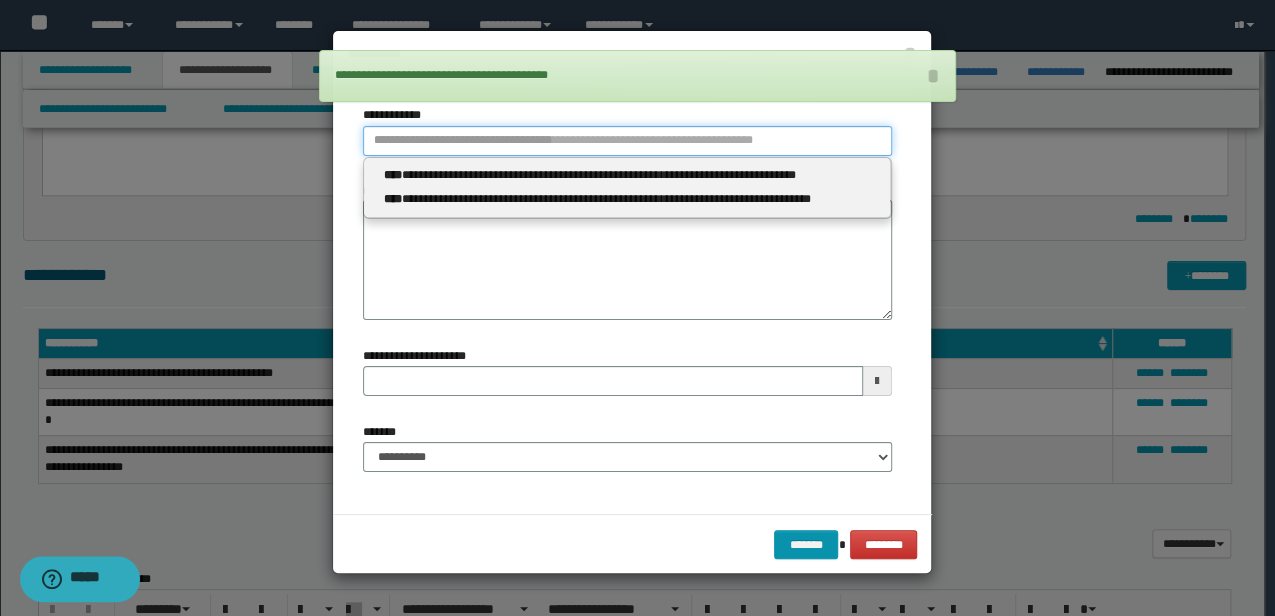 click on "**********" at bounding box center (627, 141) 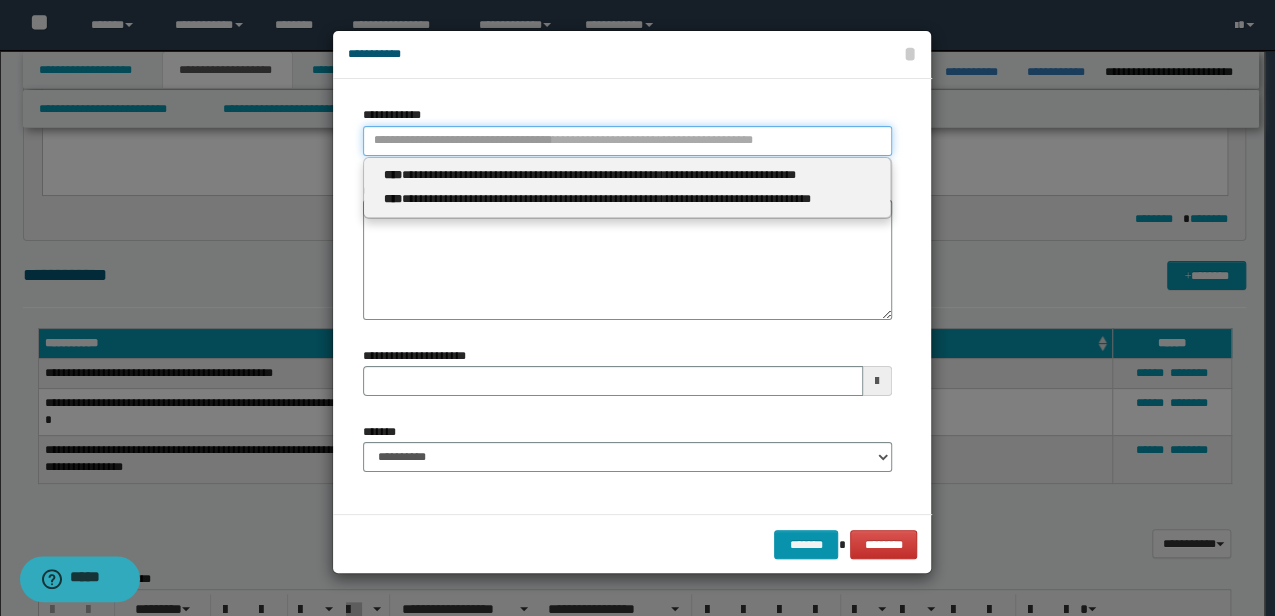 type 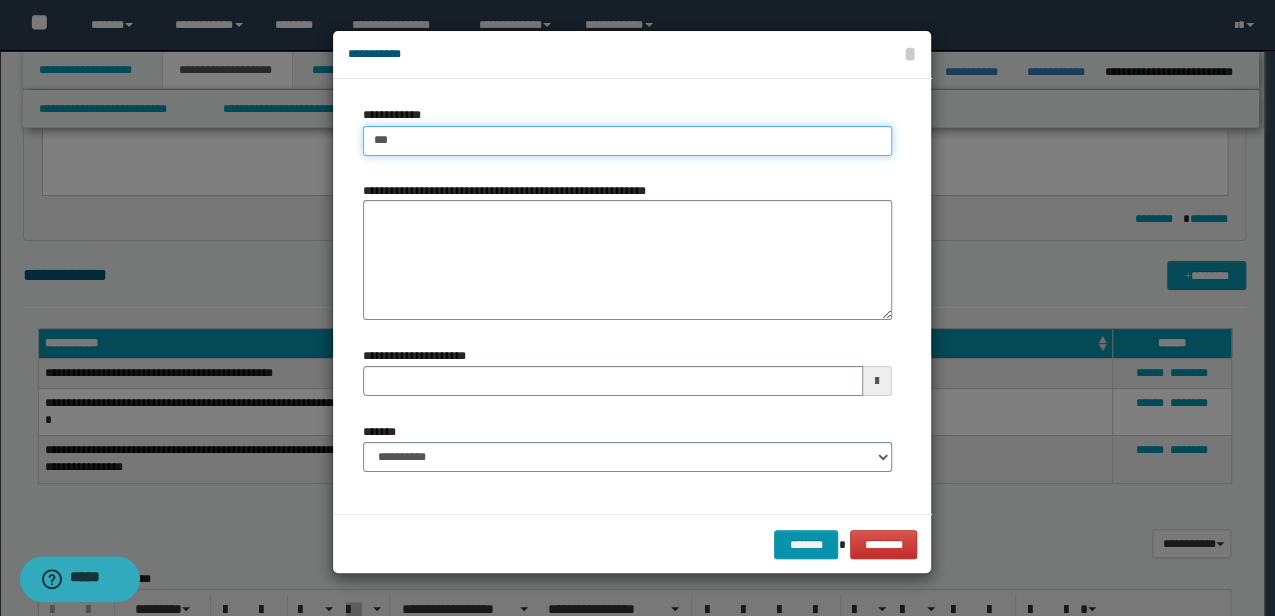 type on "****" 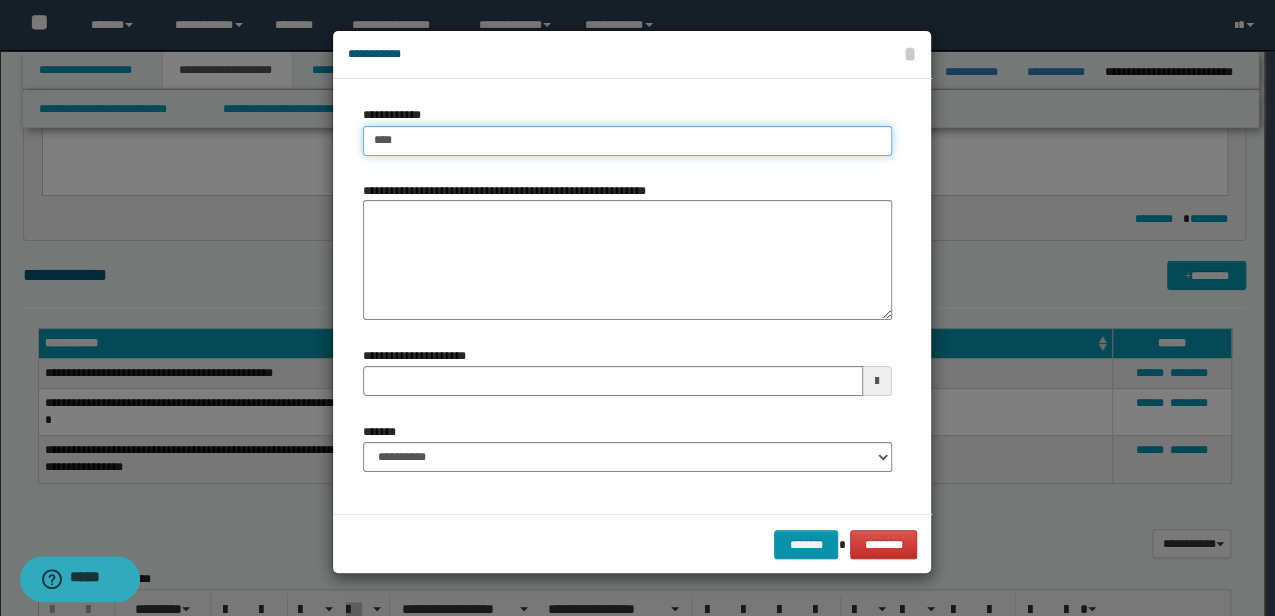 type on "****" 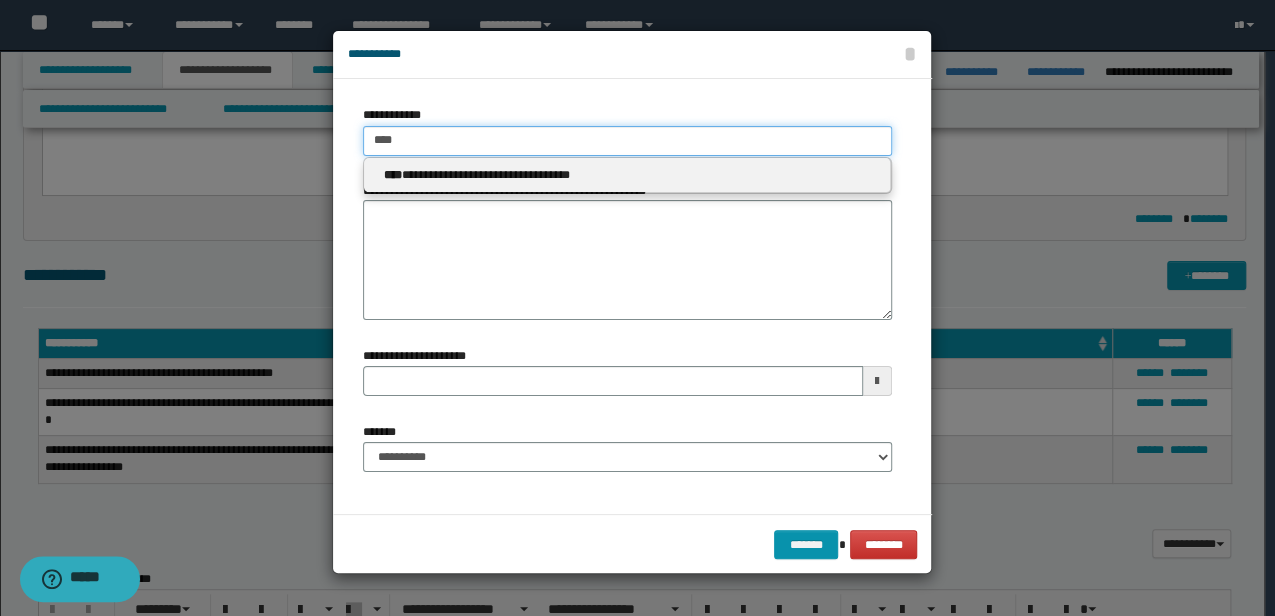 type 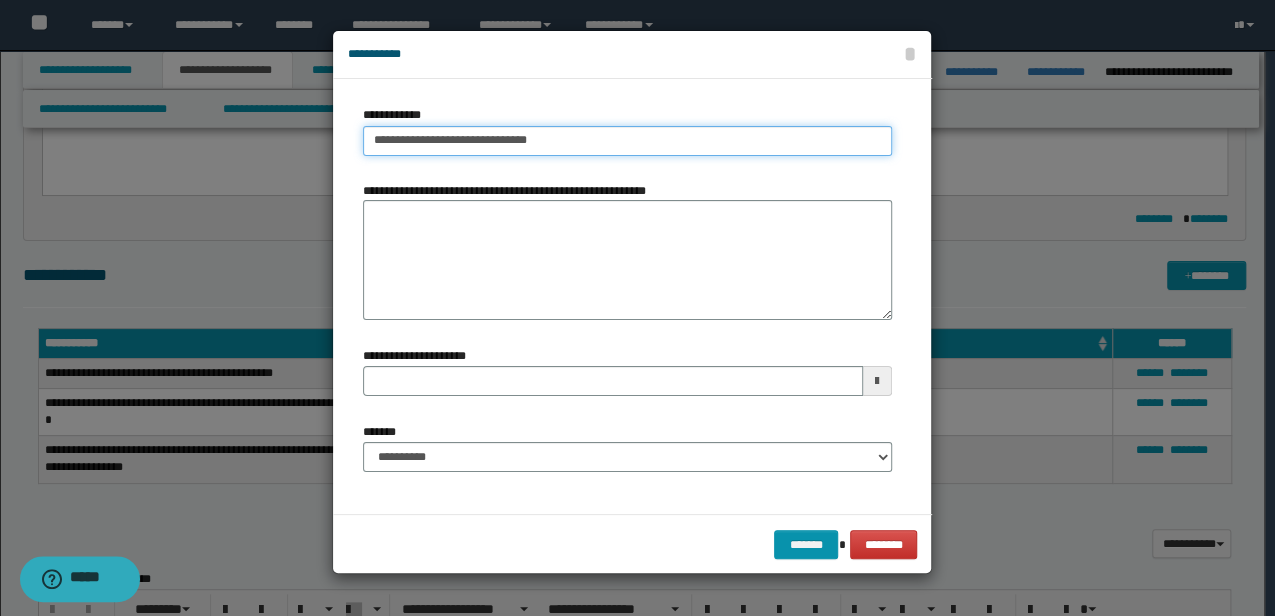 type on "**********" 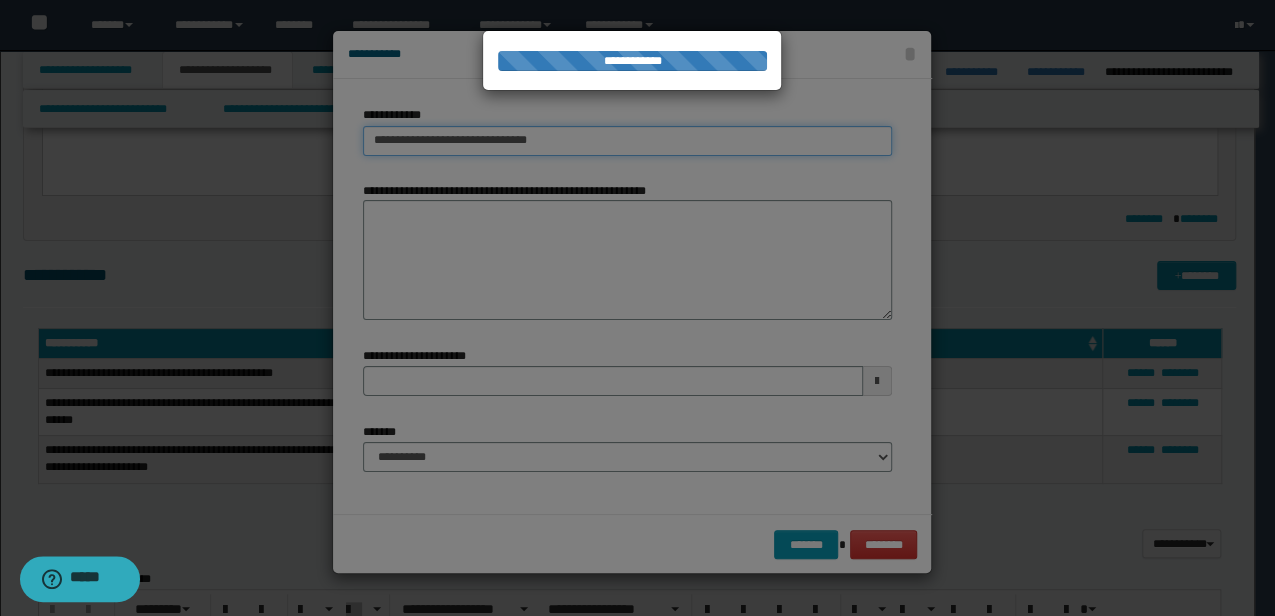 type on "**********" 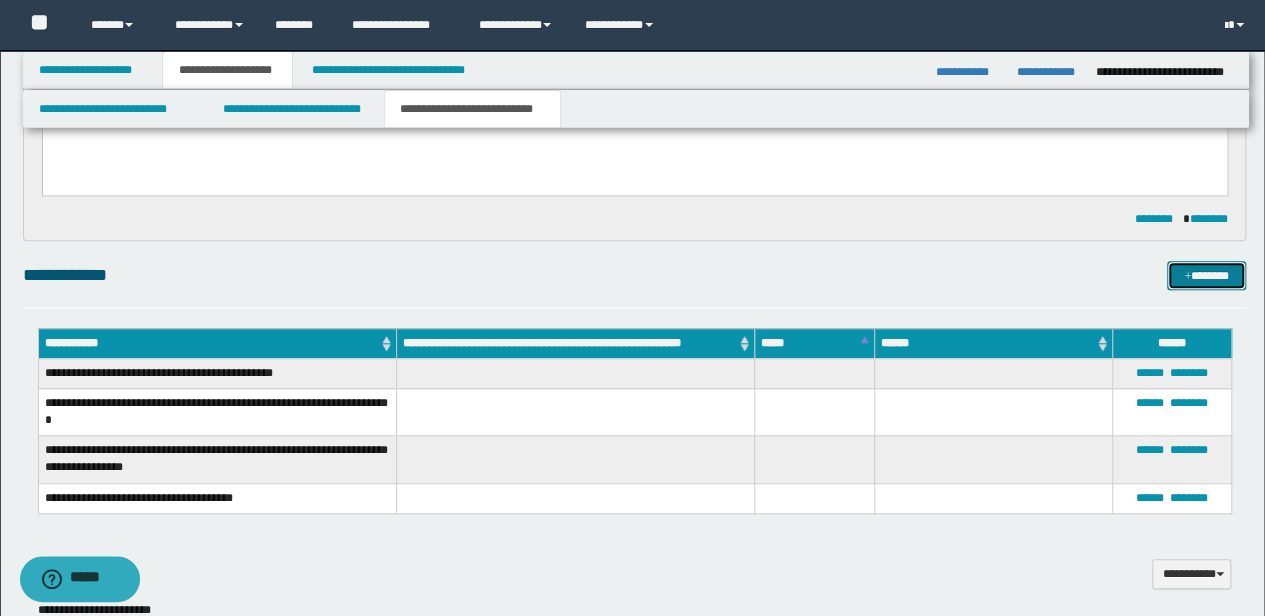 click on "*******" at bounding box center [1206, 275] 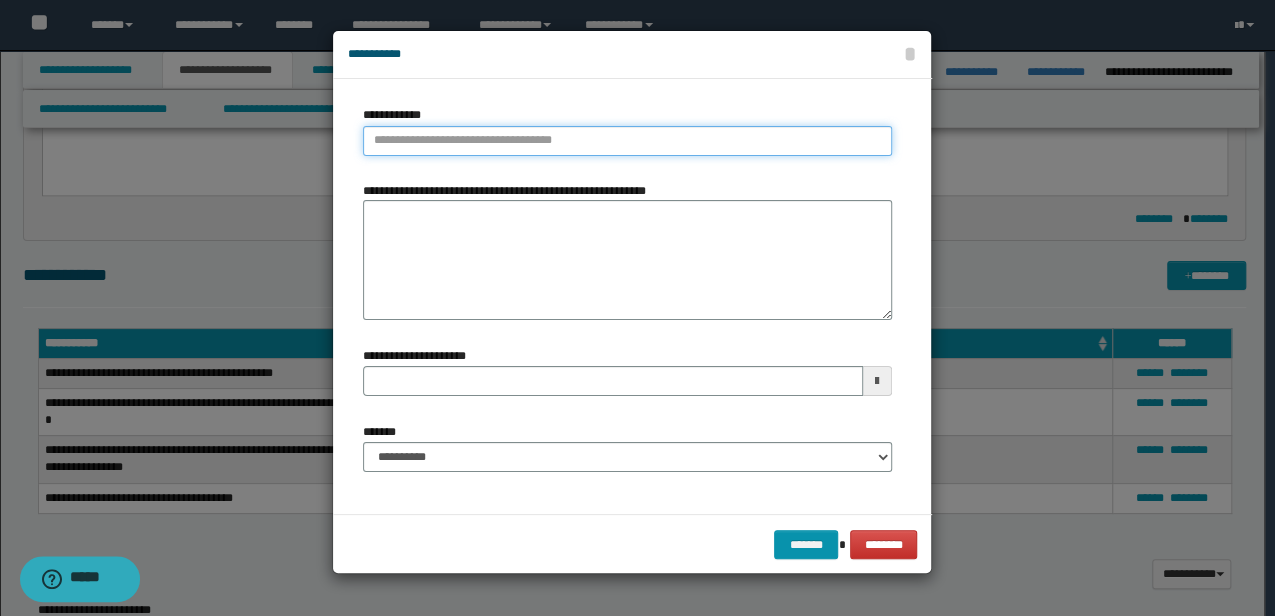 type on "**********" 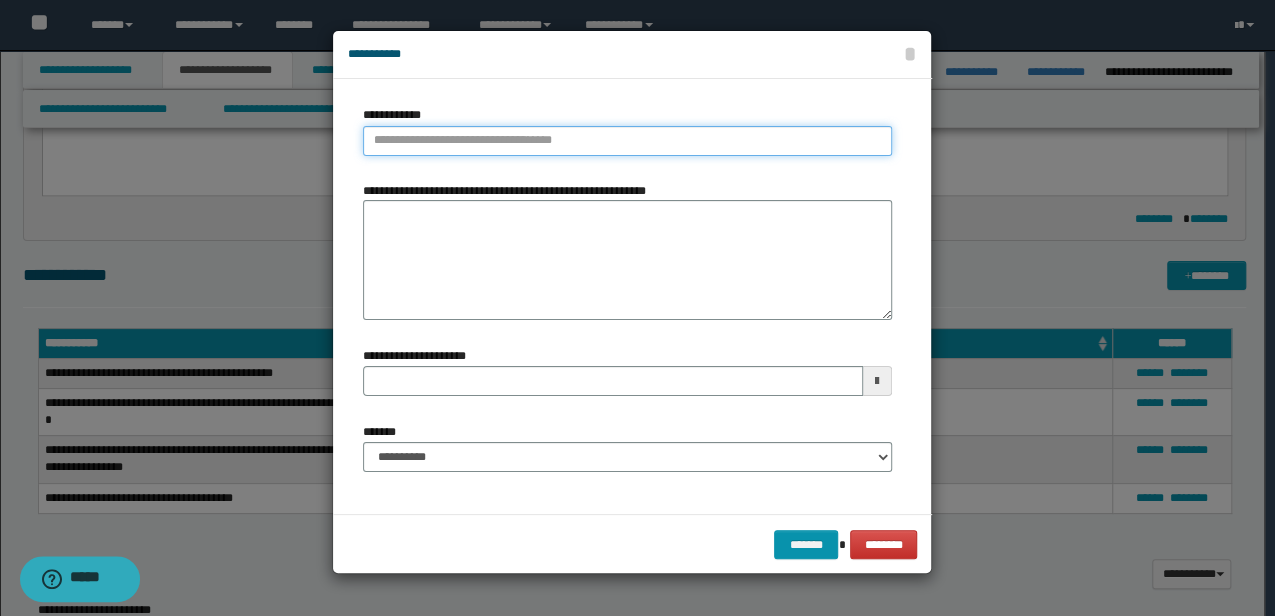 click on "**********" at bounding box center (627, 141) 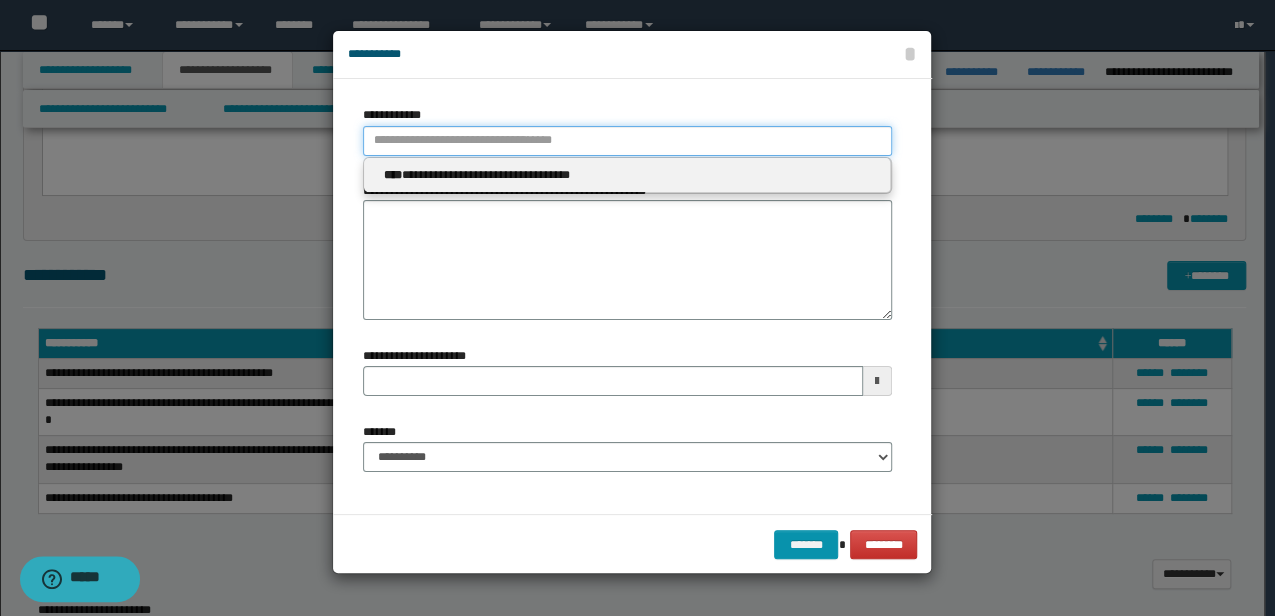 type 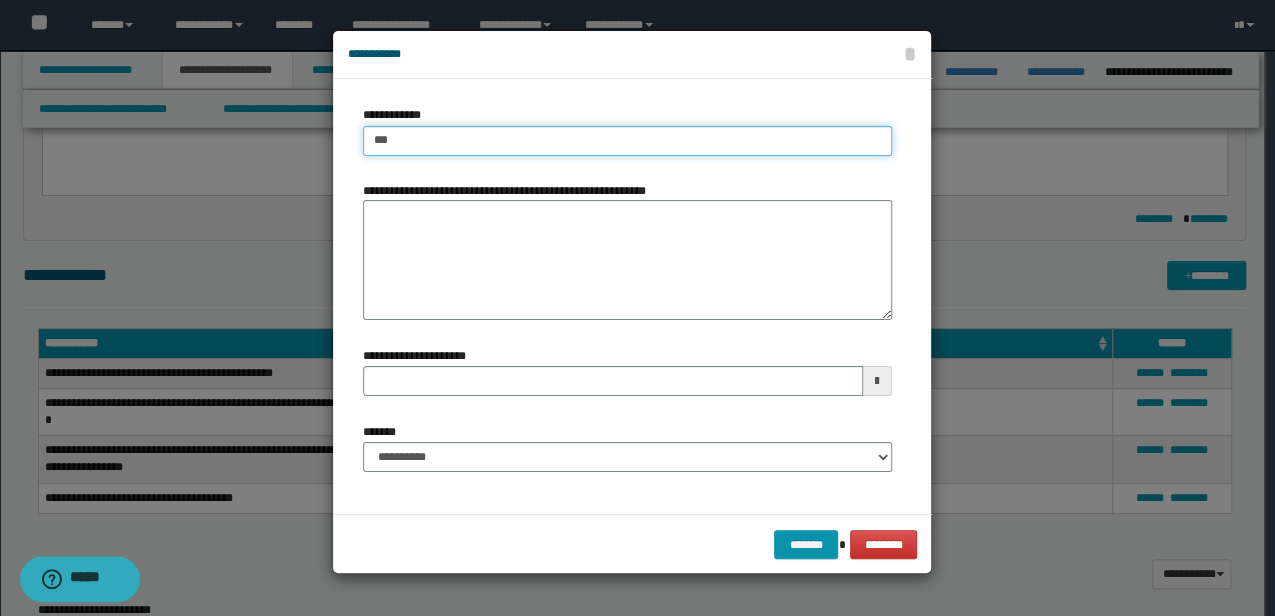 type on "****" 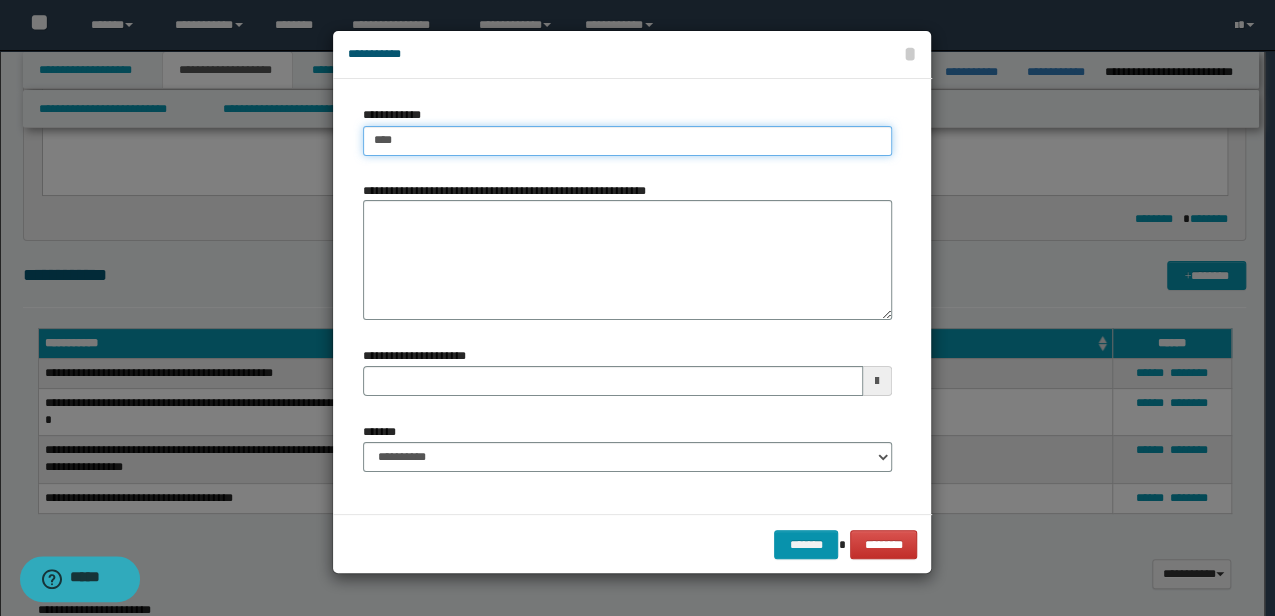type on "****" 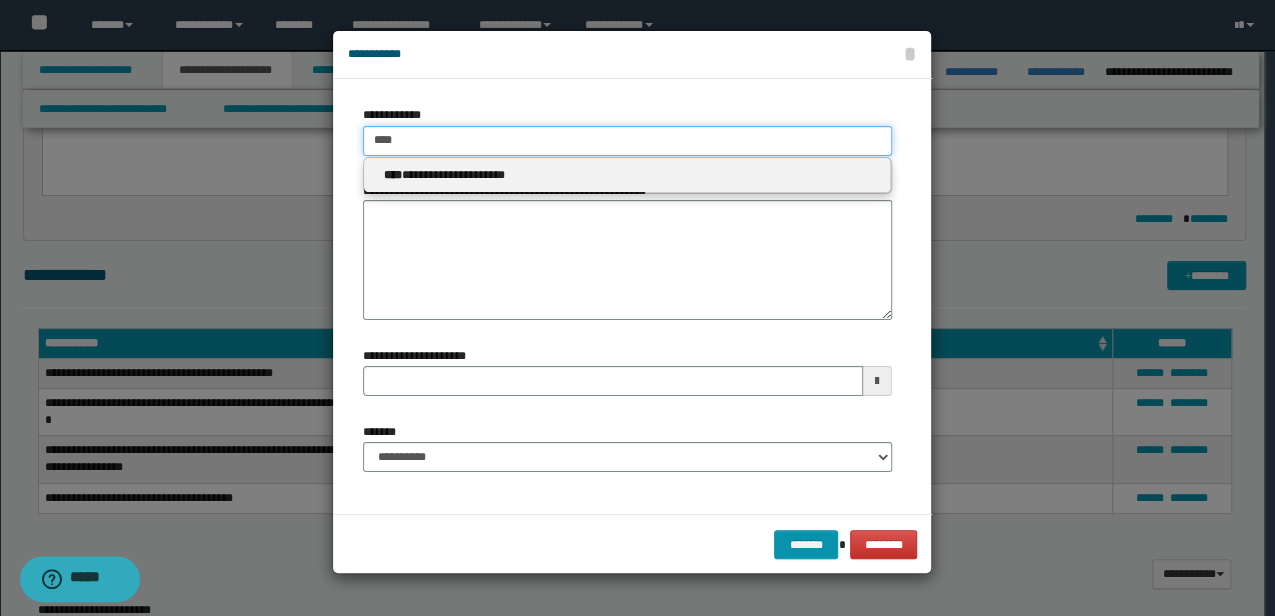 type 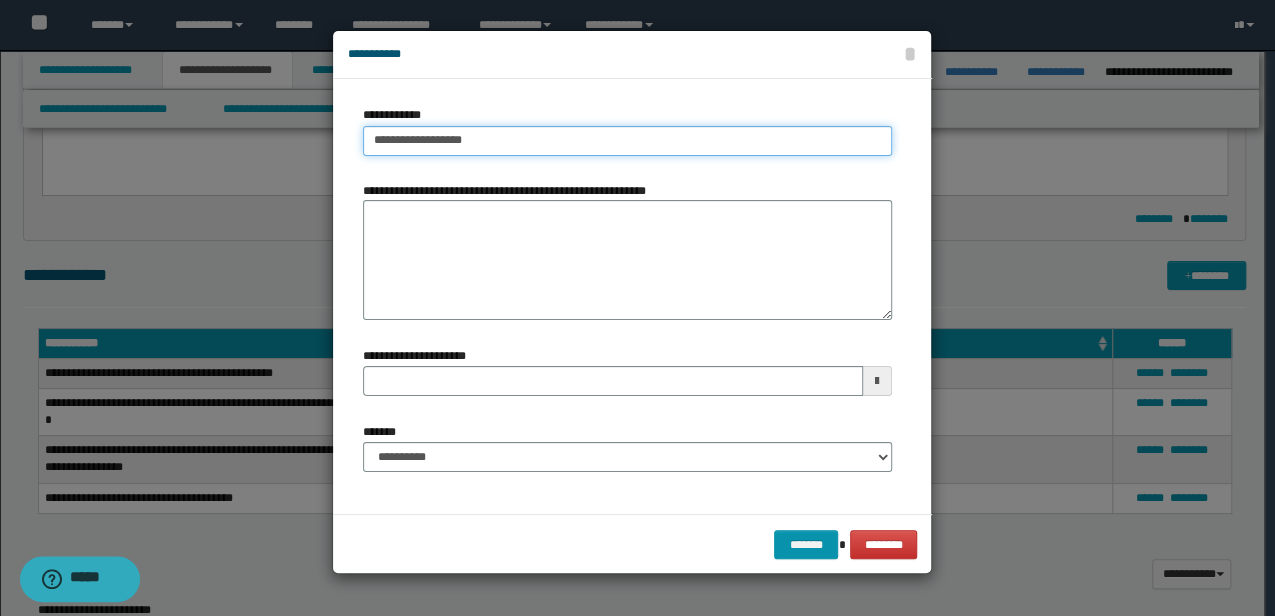 type on "**********" 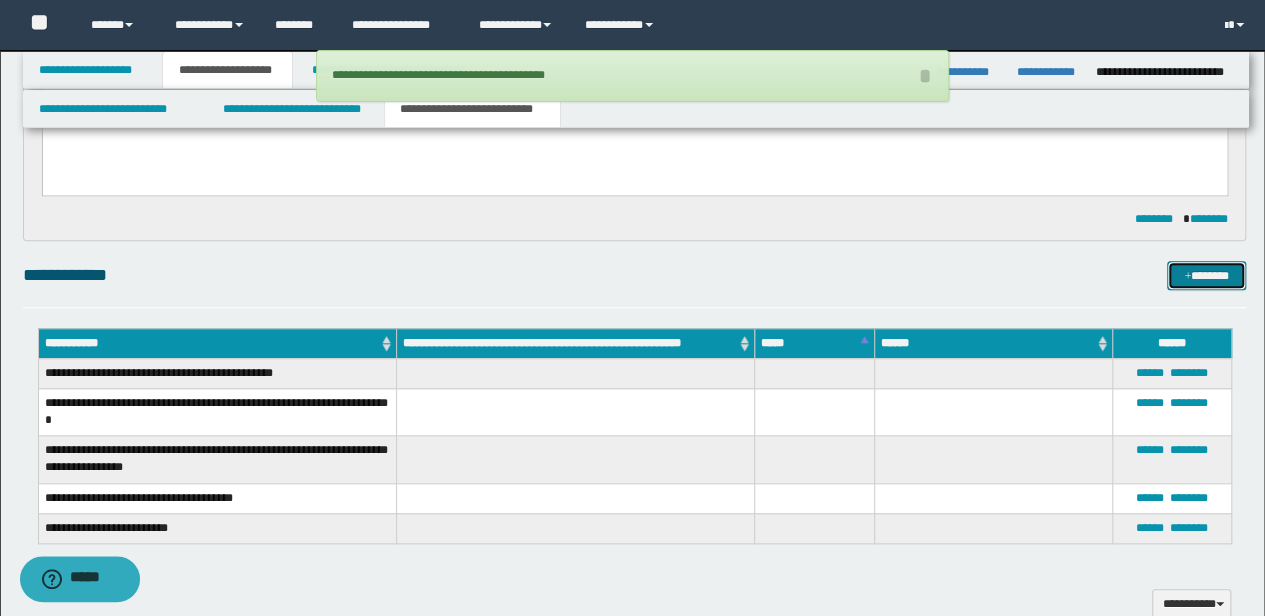 click on "*******" at bounding box center (1206, 275) 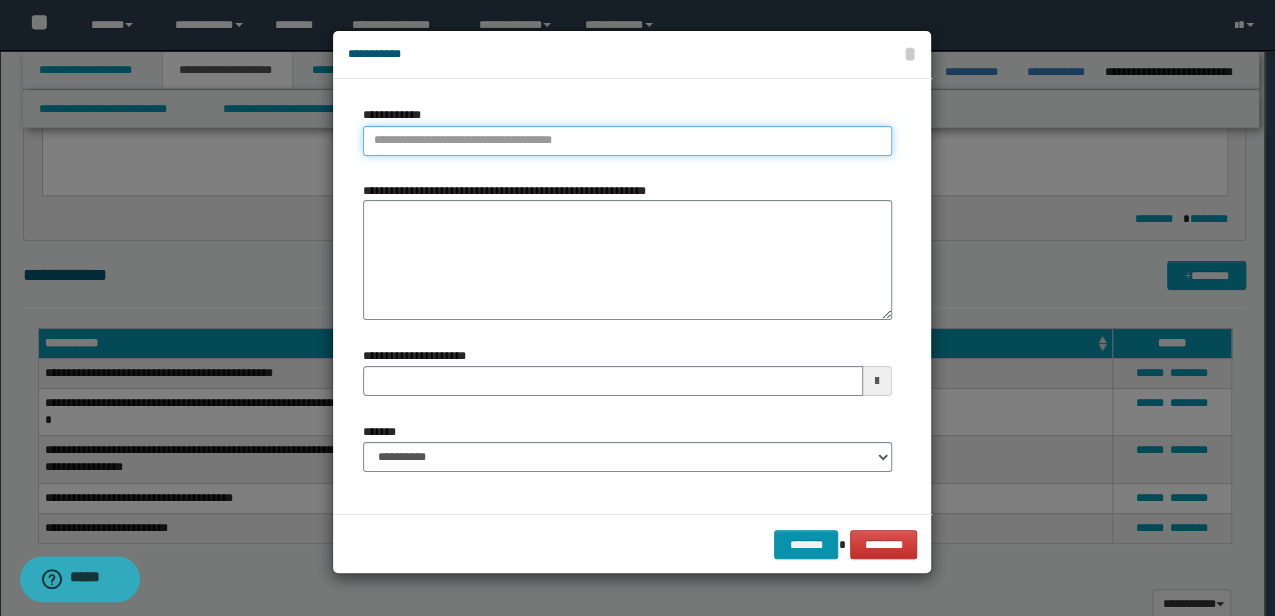 type on "**********" 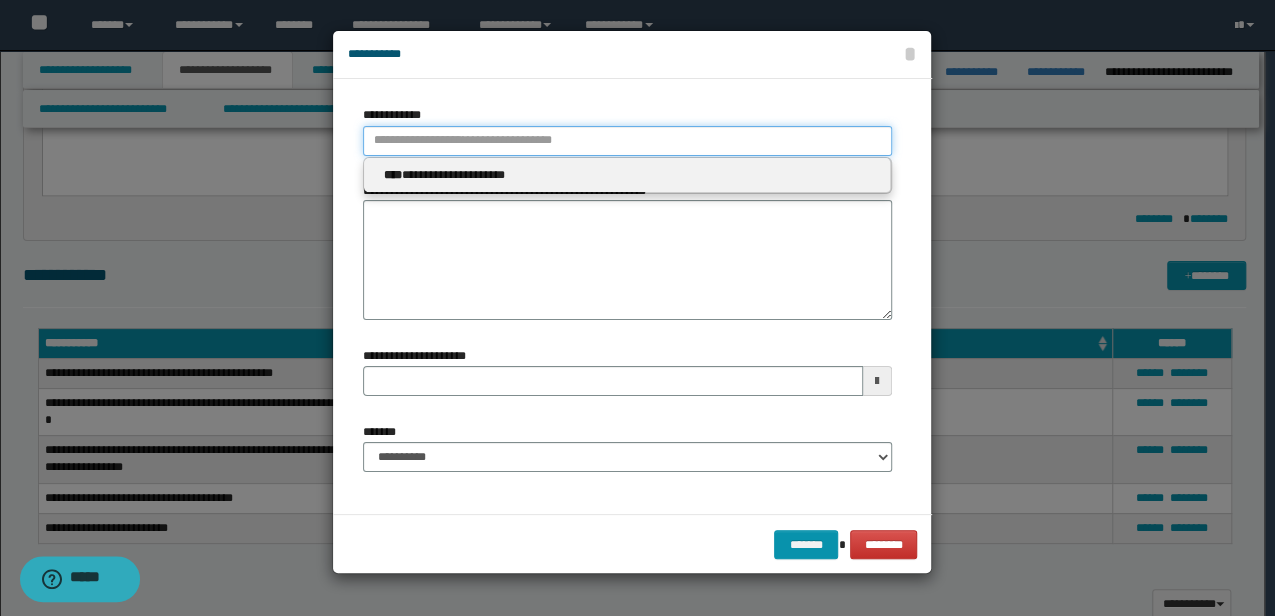 click on "**********" at bounding box center (627, 141) 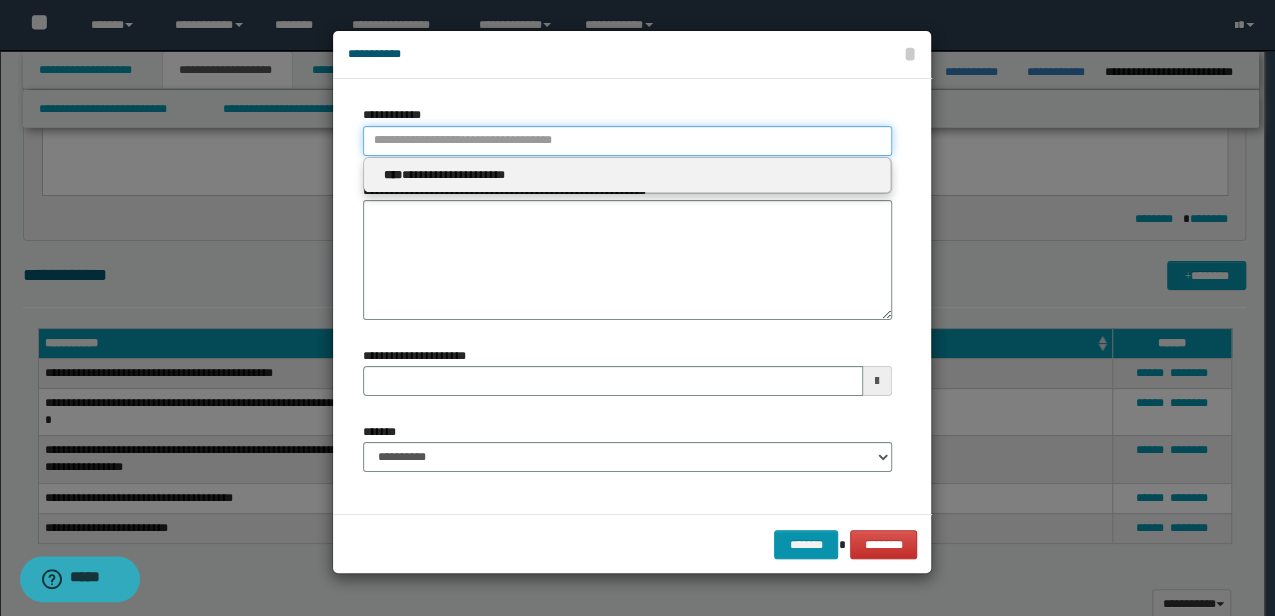 type 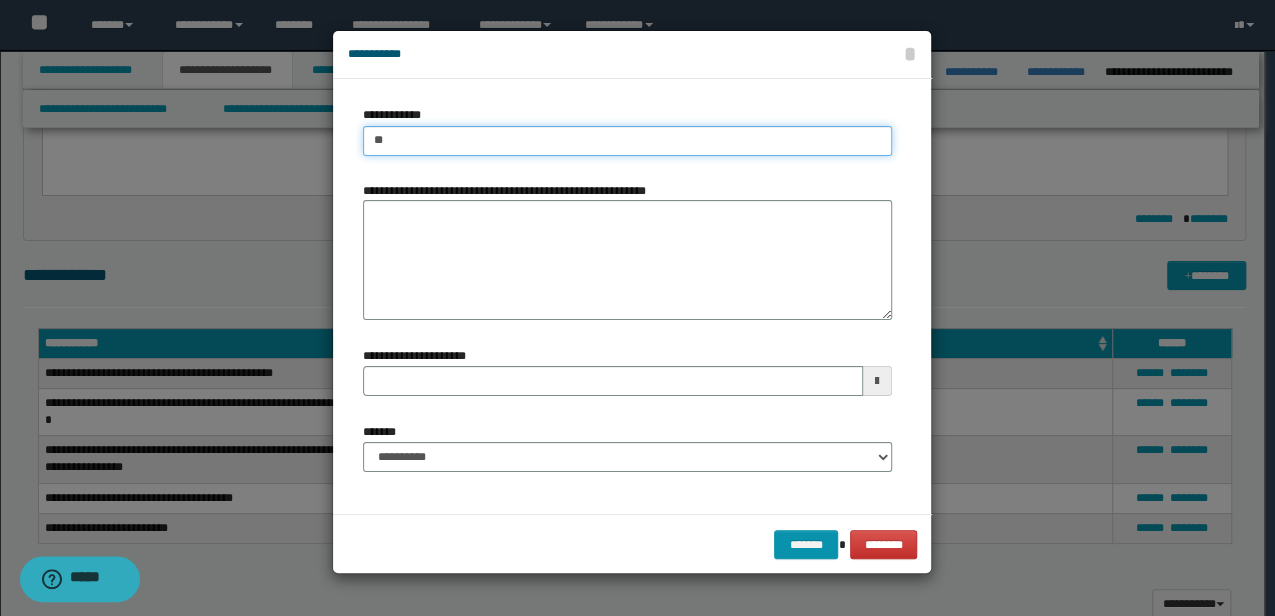 type on "***" 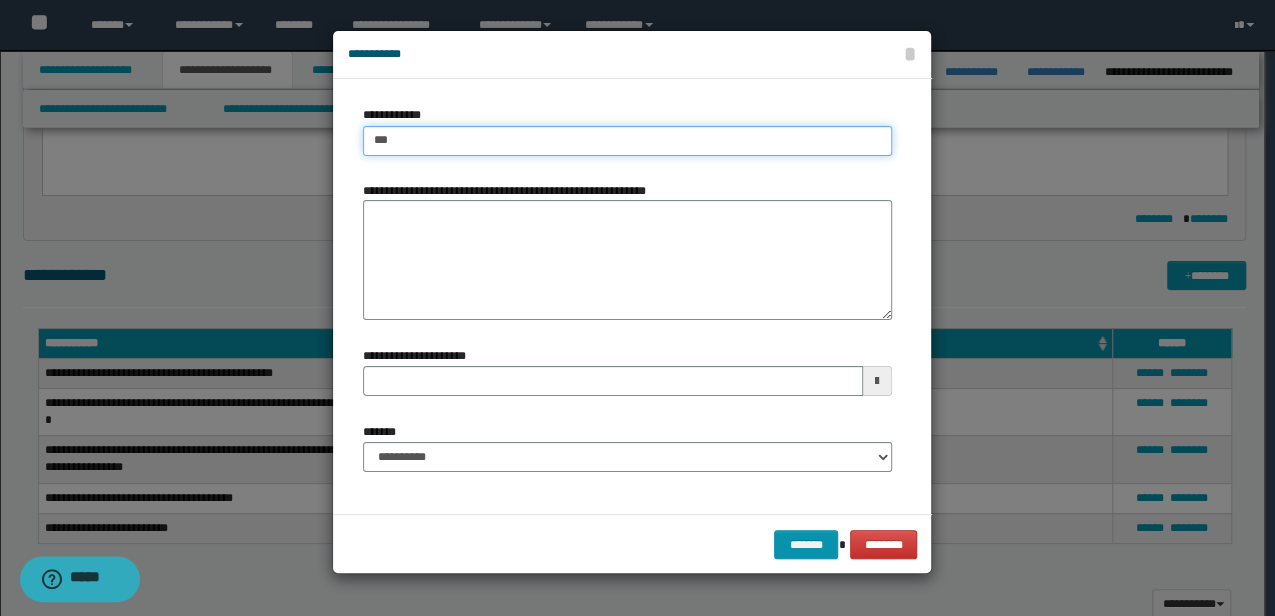 type on "***" 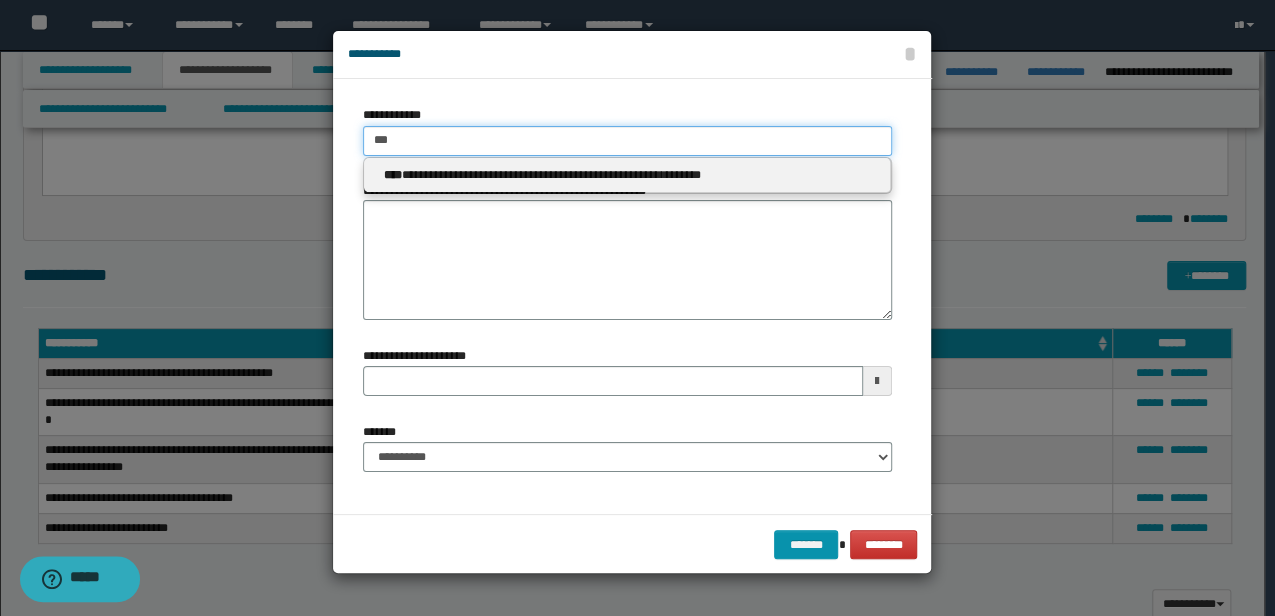 type 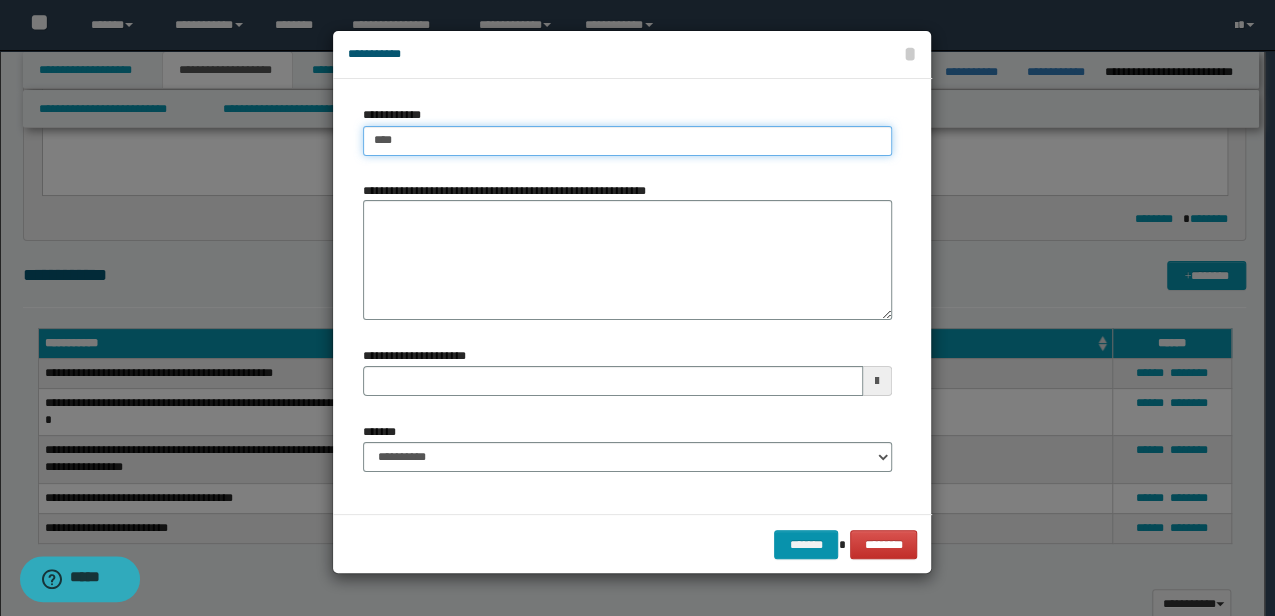 type on "****" 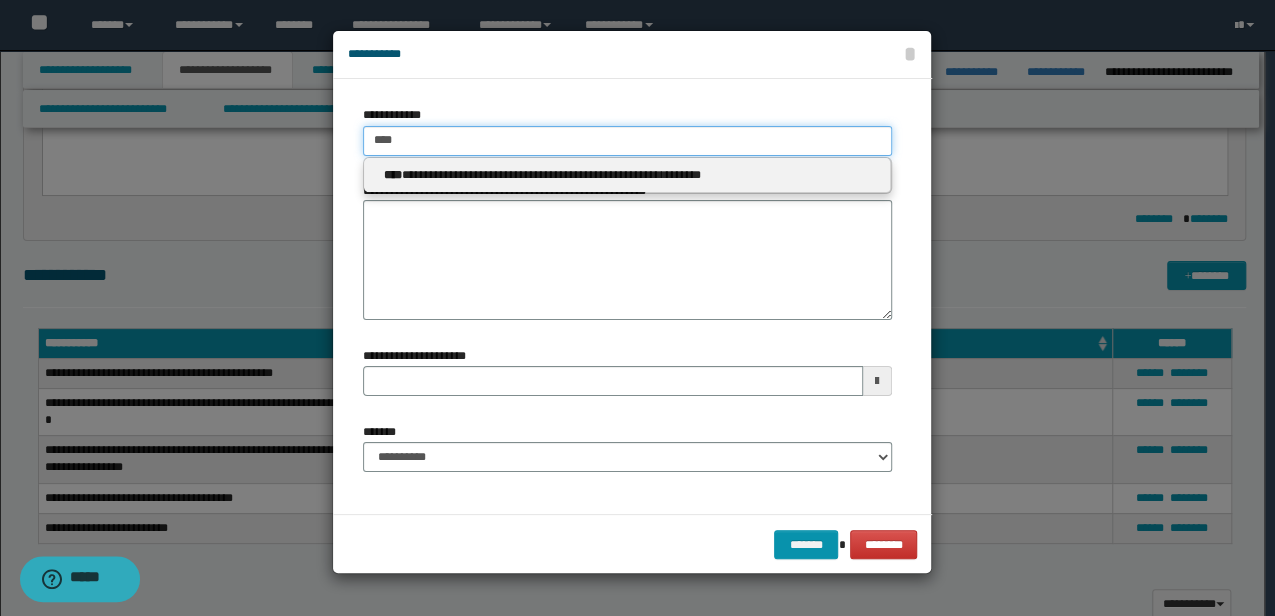 type 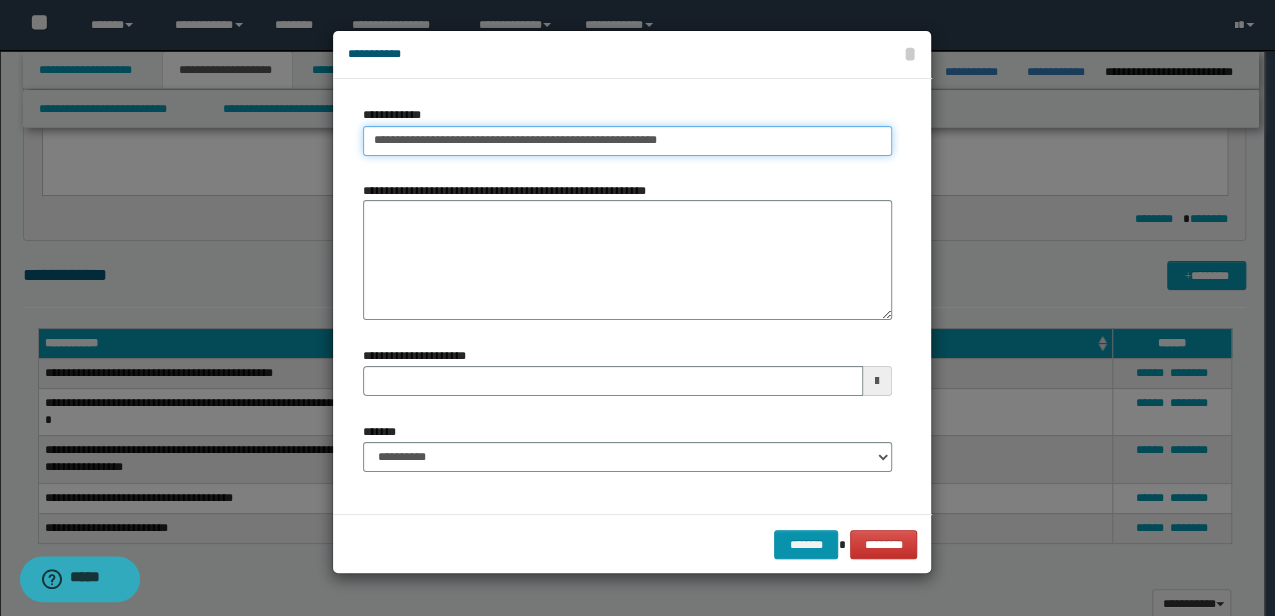 type on "**********" 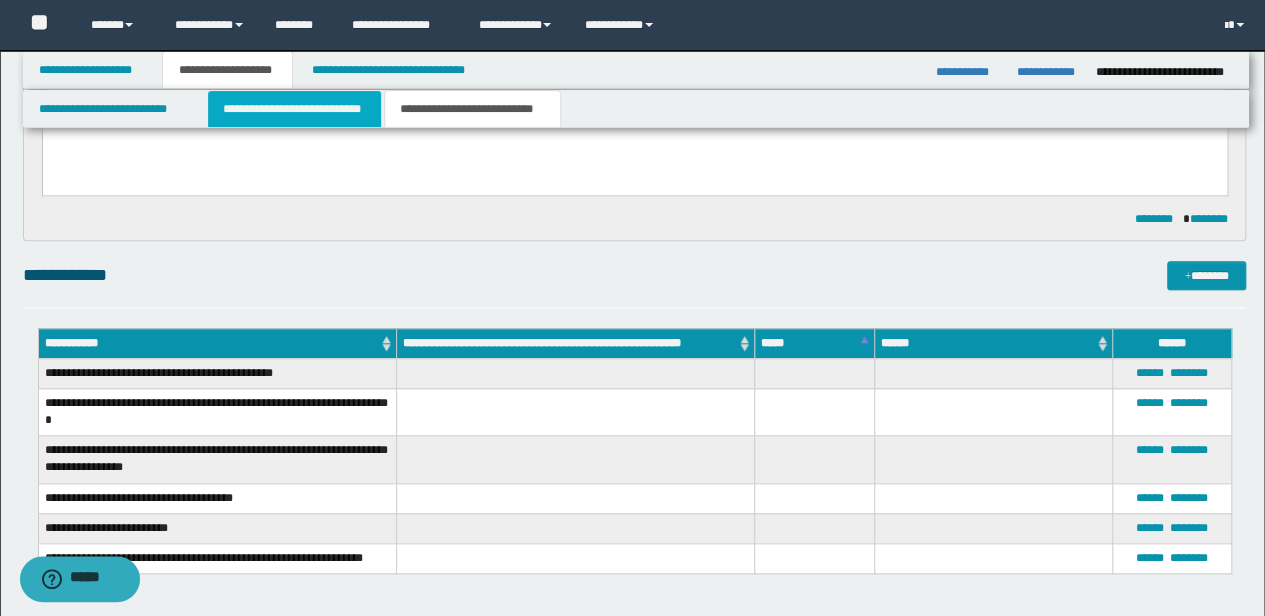 click on "**********" at bounding box center [294, 109] 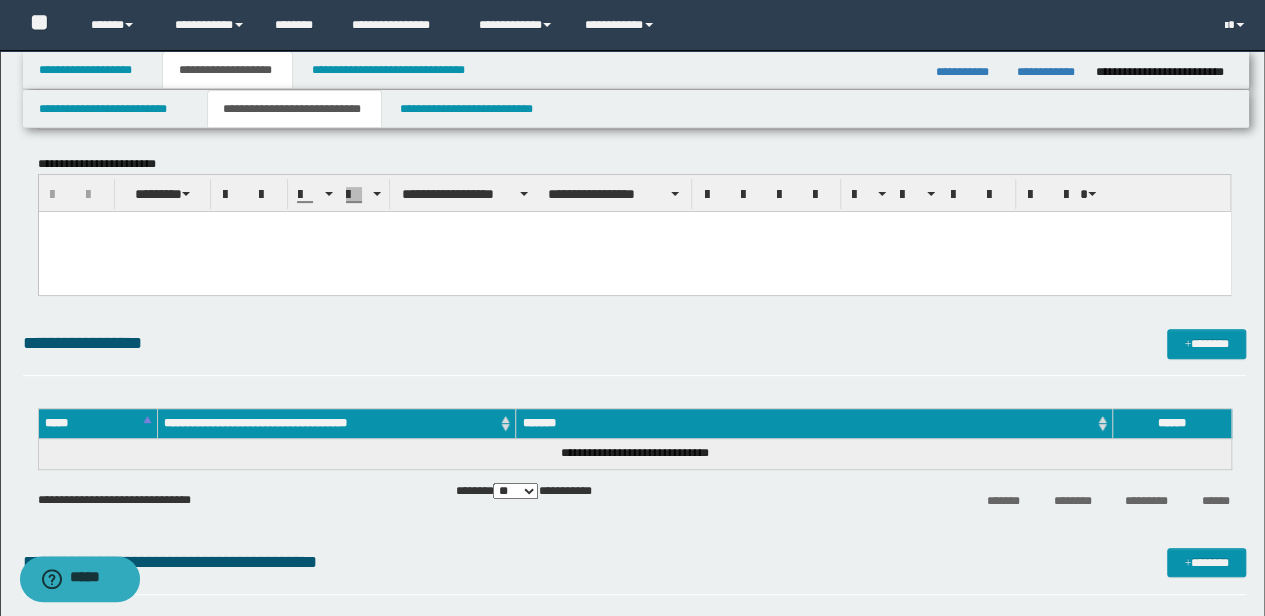 scroll, scrollTop: 0, scrollLeft: 0, axis: both 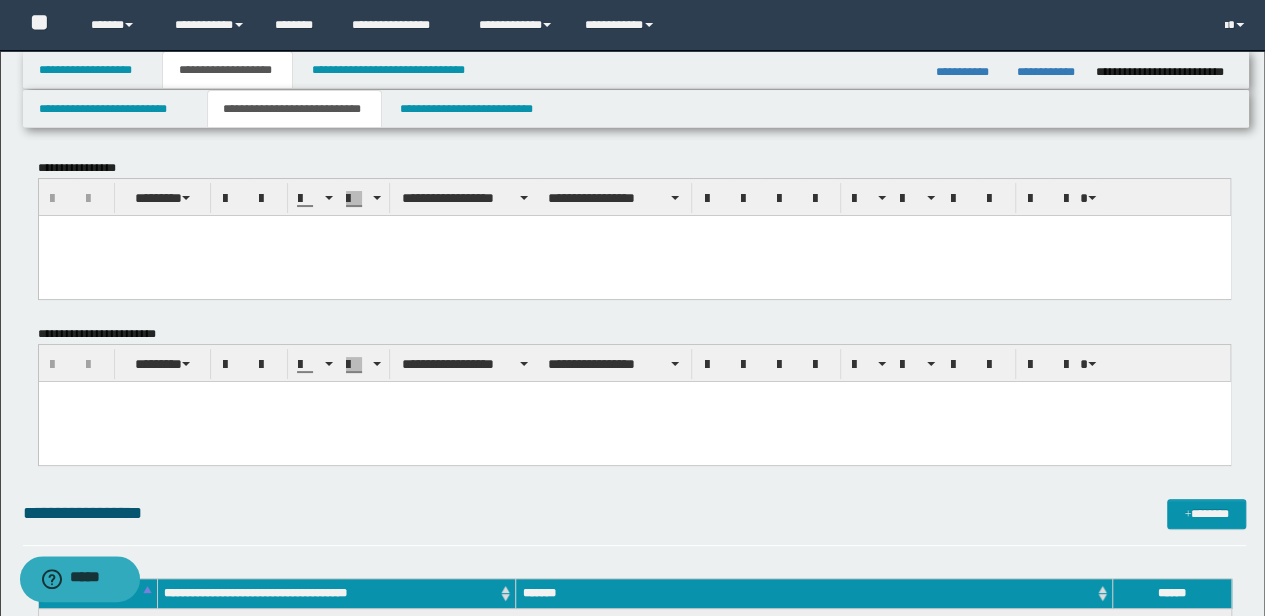 click at bounding box center (634, 422) 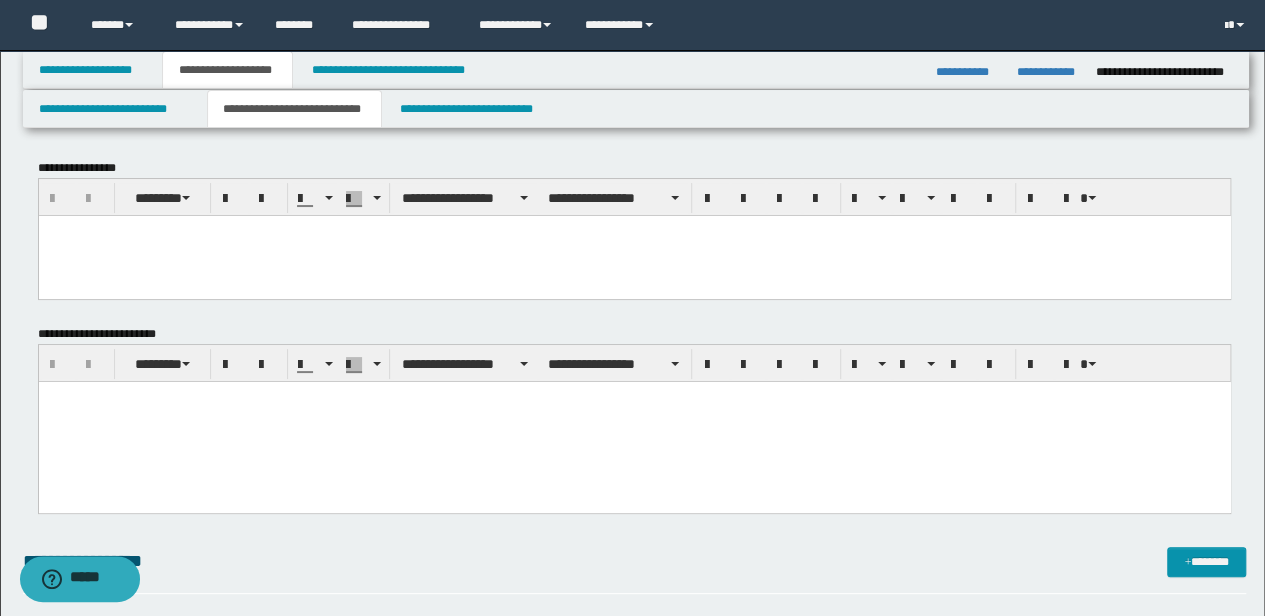 type 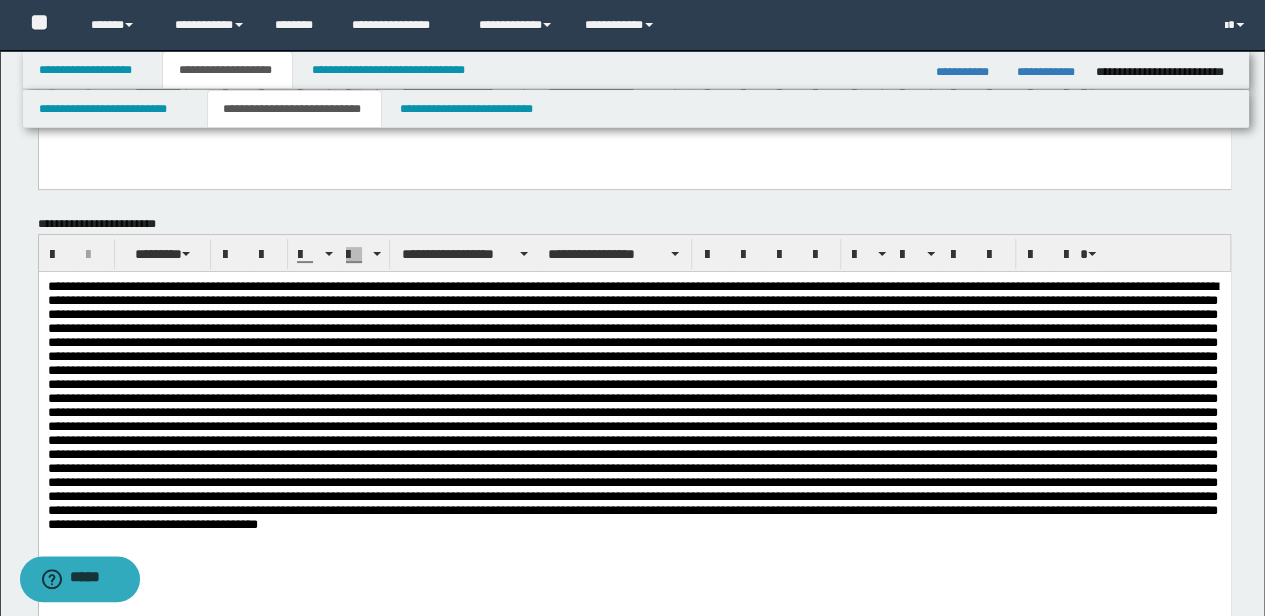 scroll, scrollTop: 200, scrollLeft: 0, axis: vertical 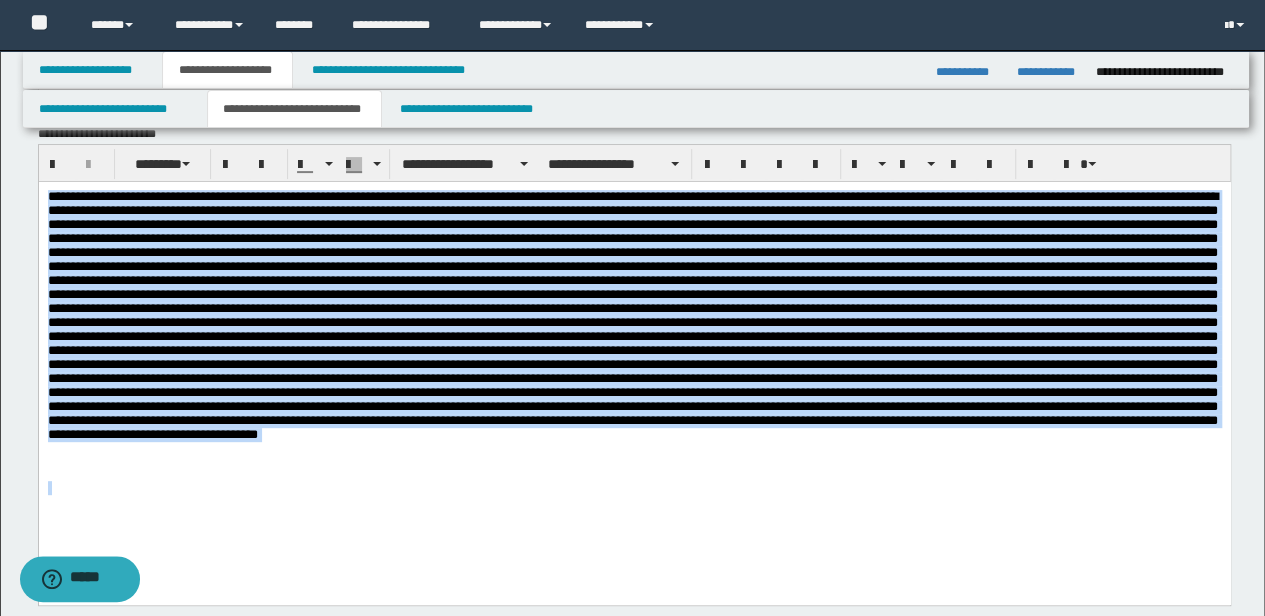 drag, startPoint x: 767, startPoint y: 518, endPoint x: -3, endPoint y: 63, distance: 894.38525 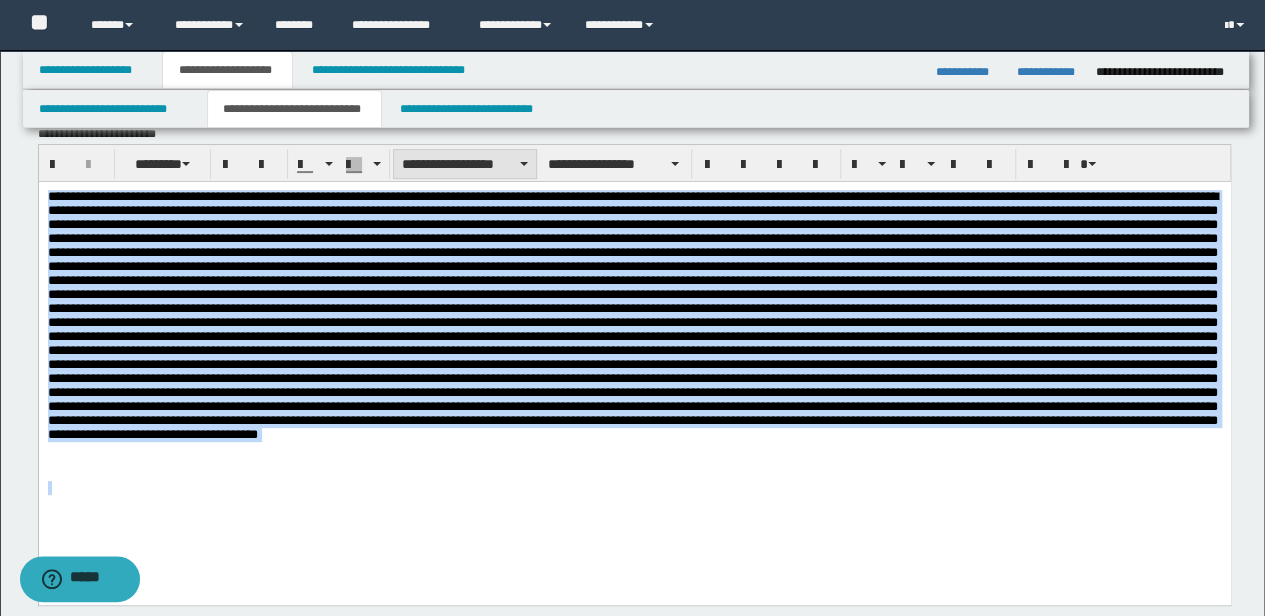click on "**********" at bounding box center (465, 164) 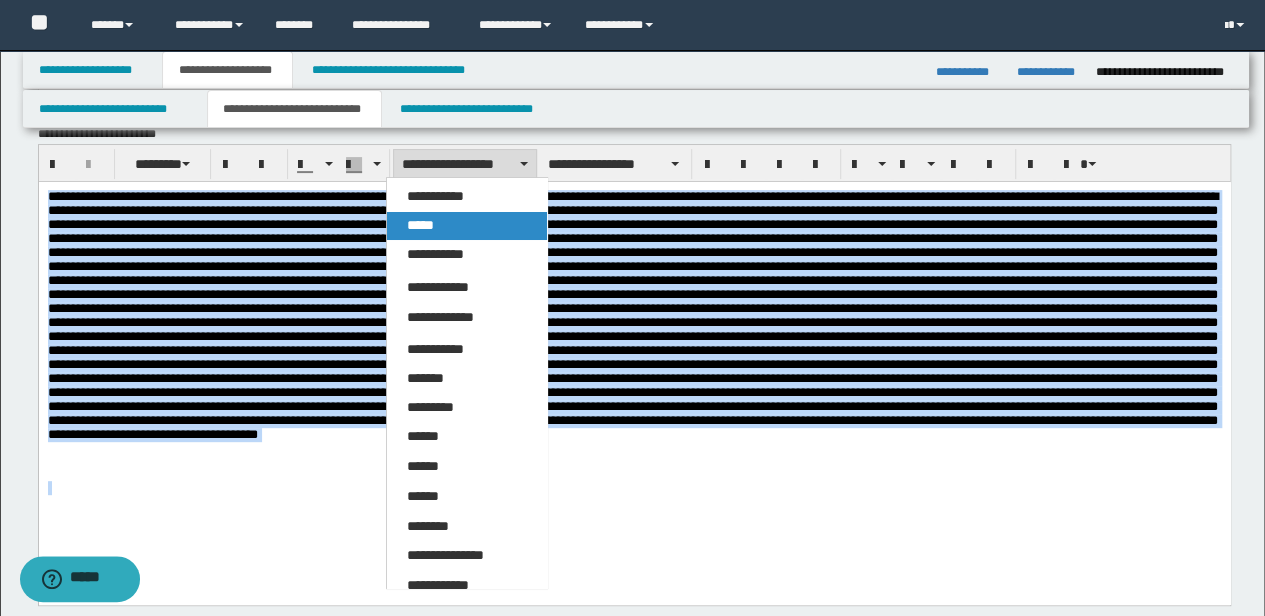 click on "*****" at bounding box center [466, 226] 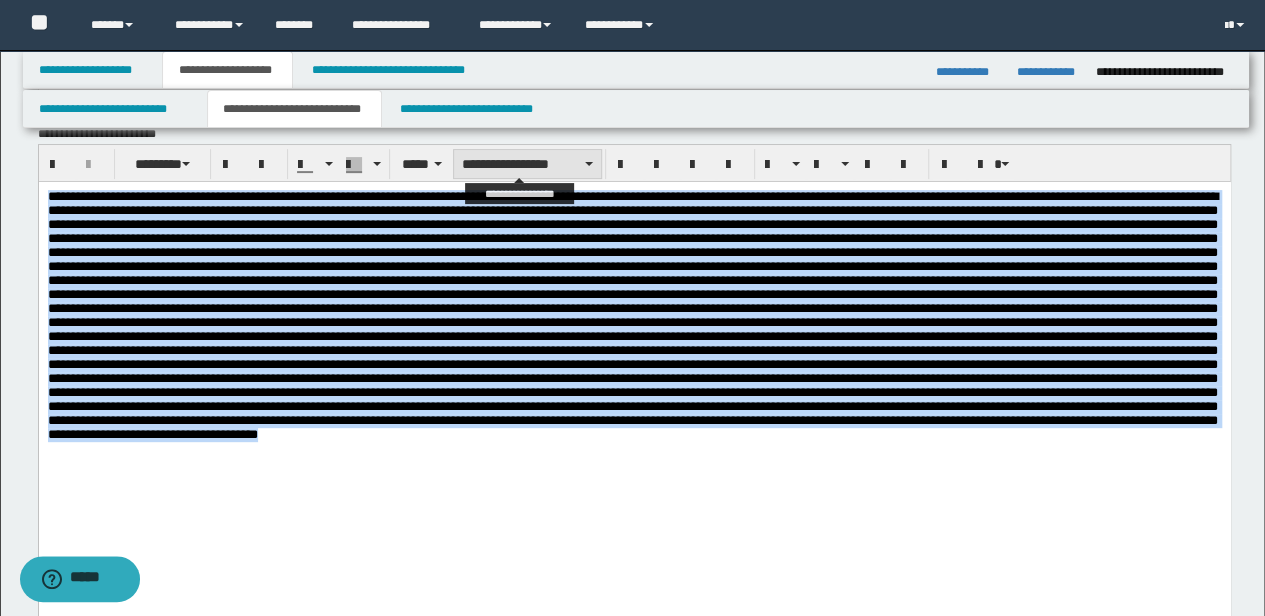 click on "**********" at bounding box center [527, 164] 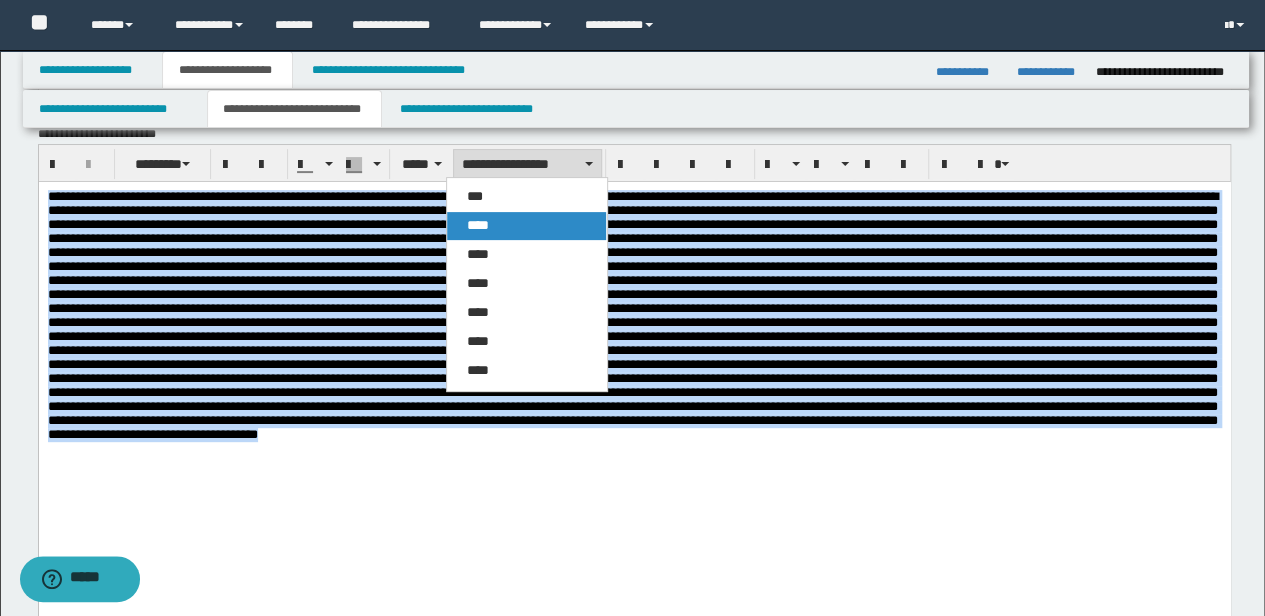 click on "****" at bounding box center (526, 226) 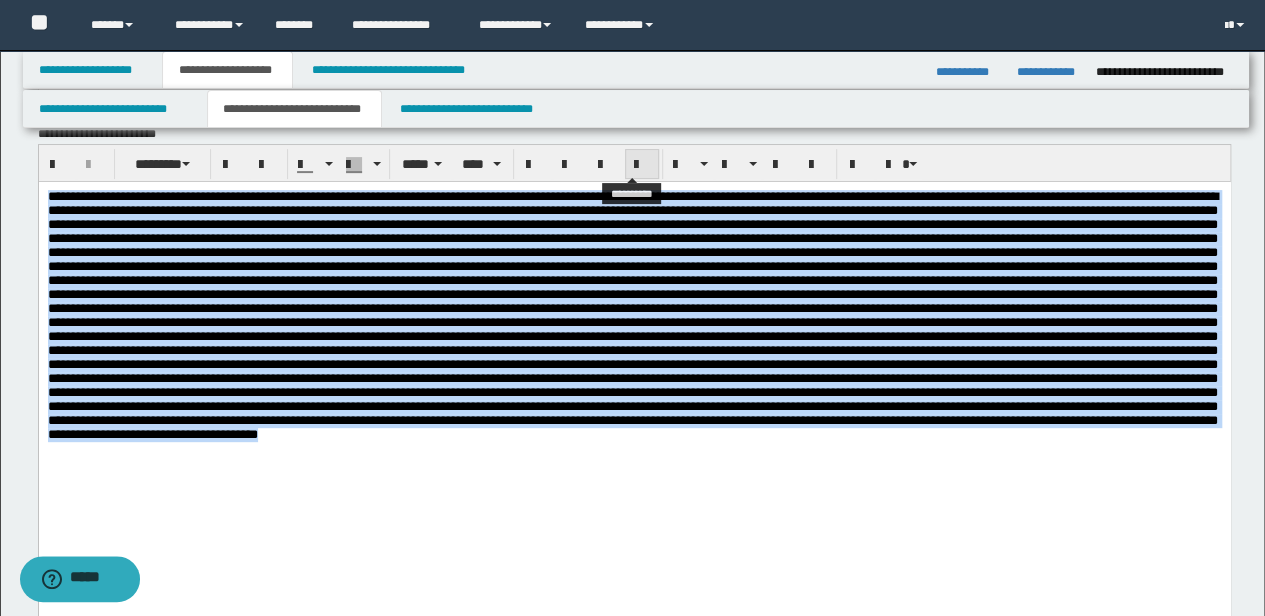 click at bounding box center (642, 165) 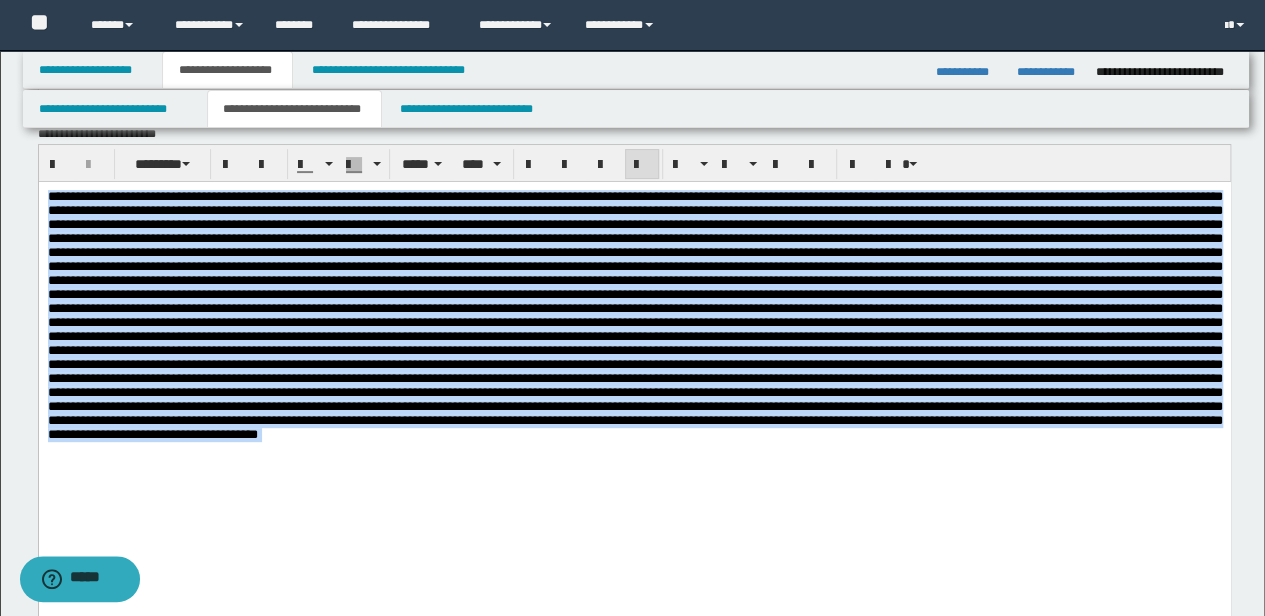click at bounding box center (634, 315) 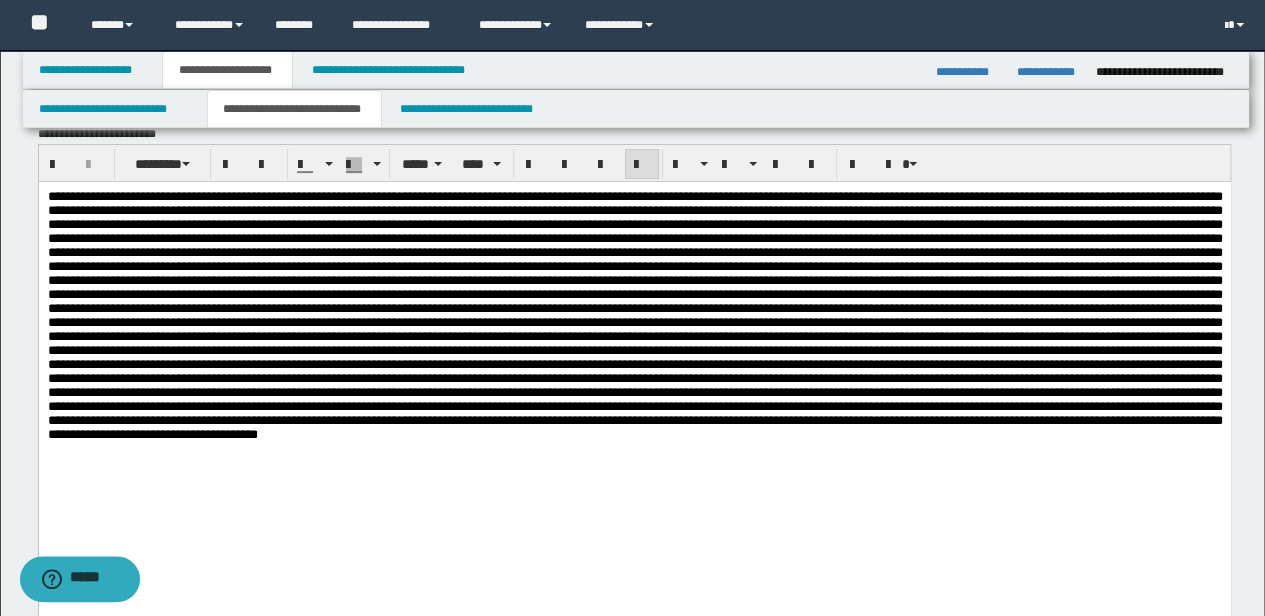 click at bounding box center (634, 351) 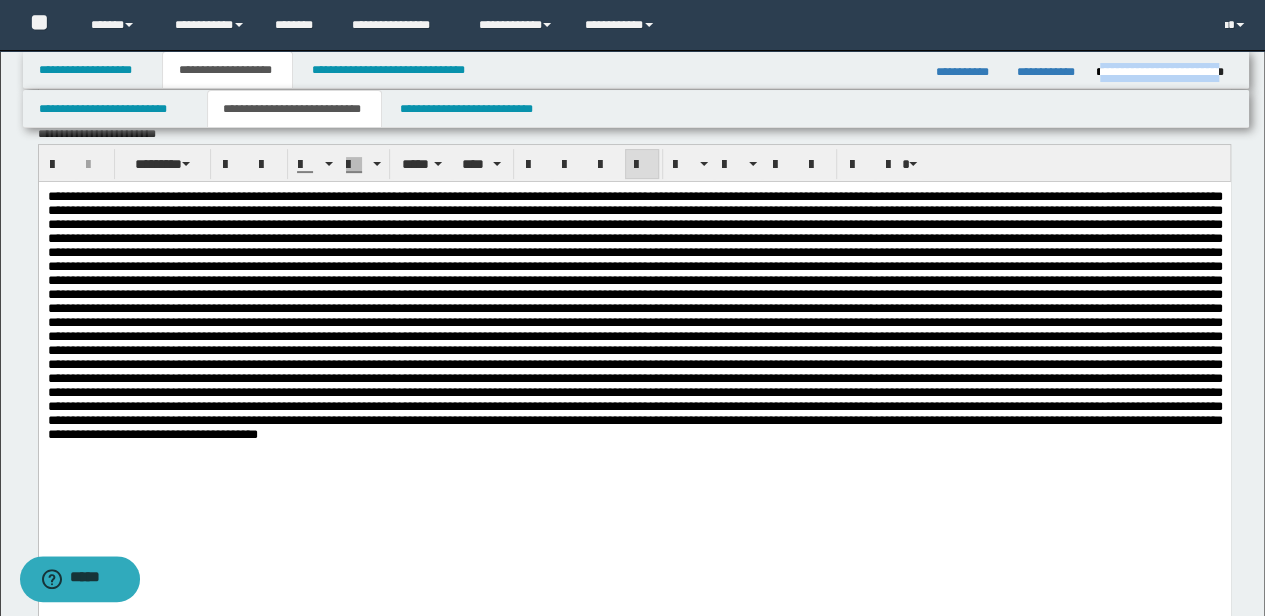 drag, startPoint x: 1099, startPoint y: 68, endPoint x: 1234, endPoint y: 68, distance: 135 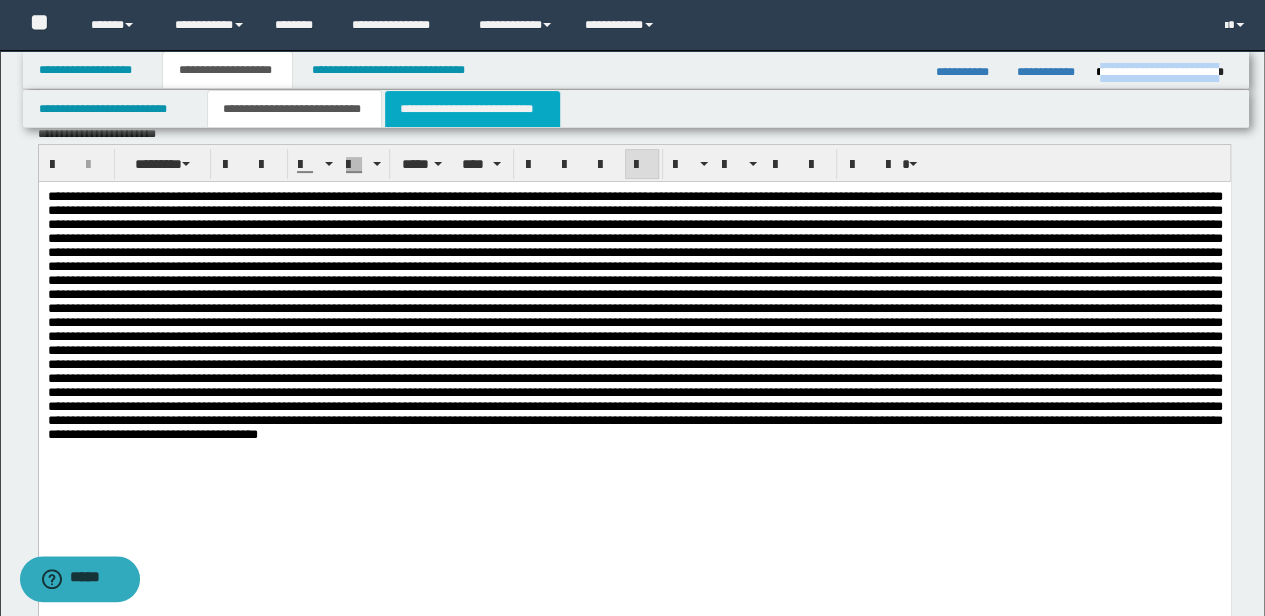 click on "**********" at bounding box center (472, 109) 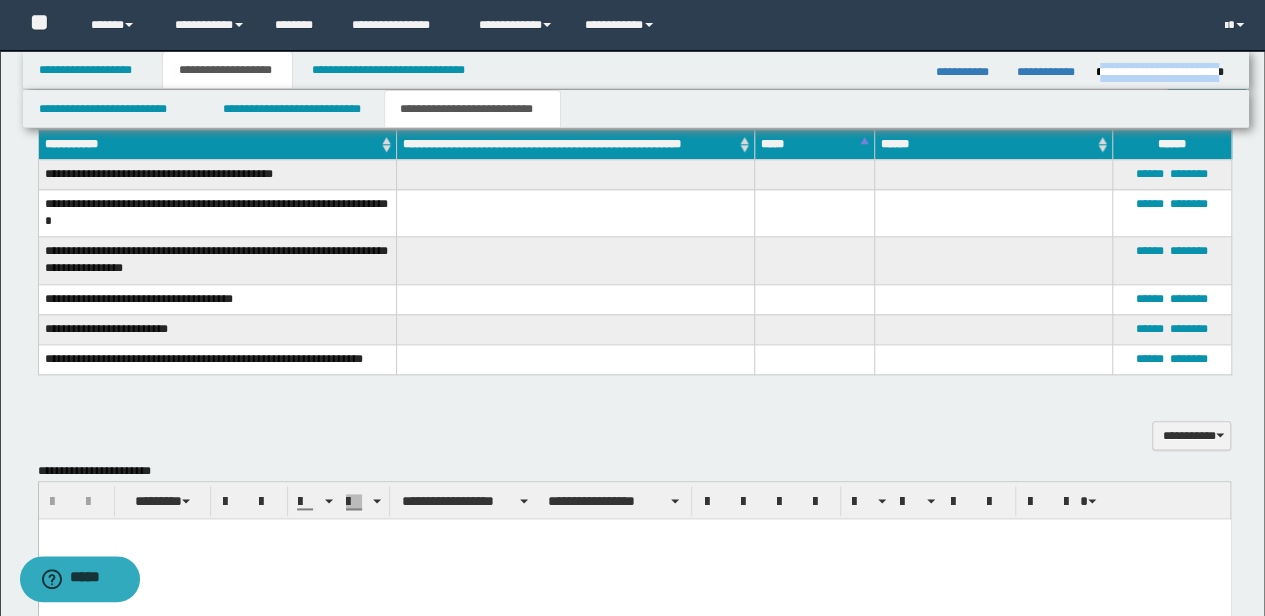 scroll, scrollTop: 1000, scrollLeft: 0, axis: vertical 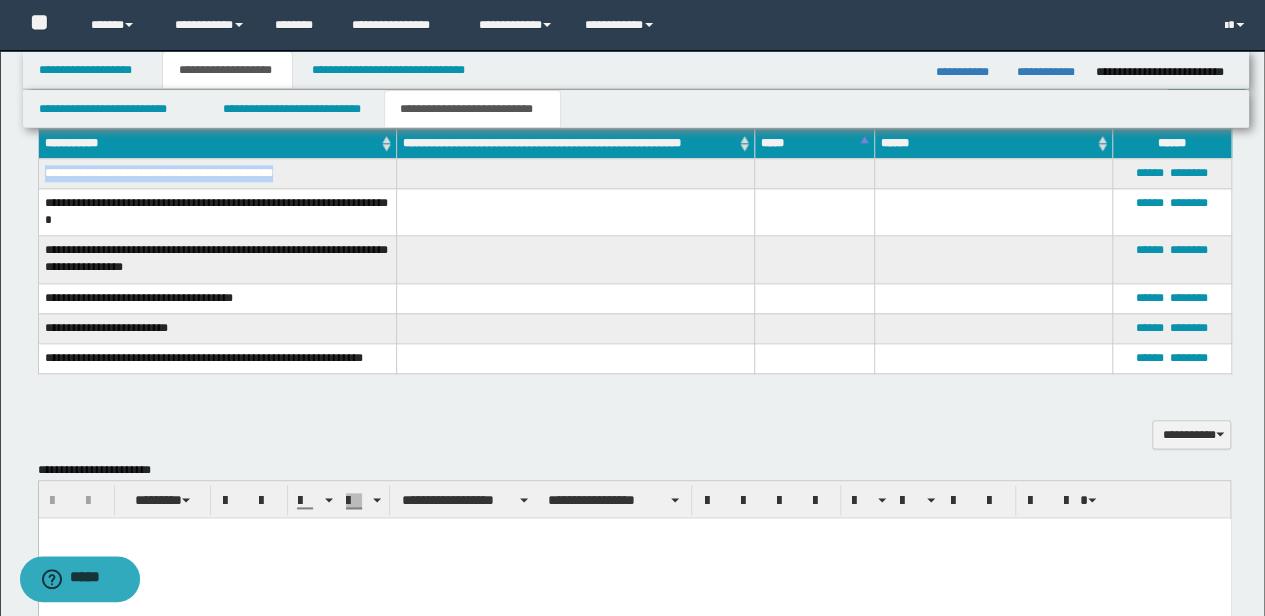 drag, startPoint x: 331, startPoint y: 173, endPoint x: 46, endPoint y: 180, distance: 285.08594 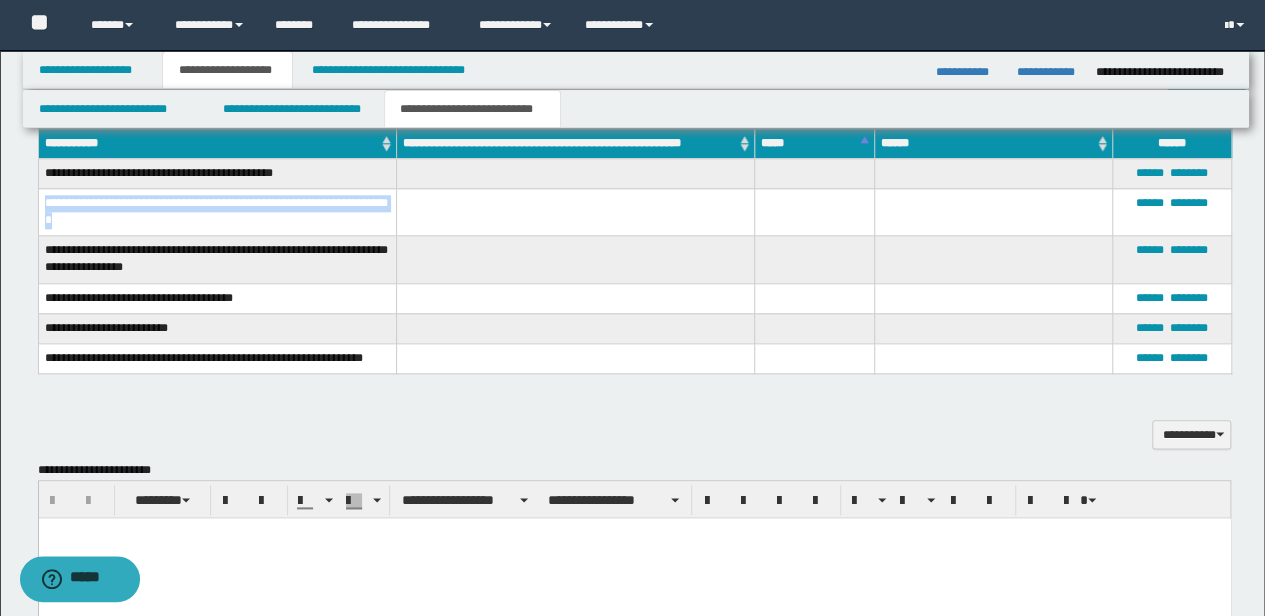 drag, startPoint x: 72, startPoint y: 209, endPoint x: 40, endPoint y: 204, distance: 32.38827 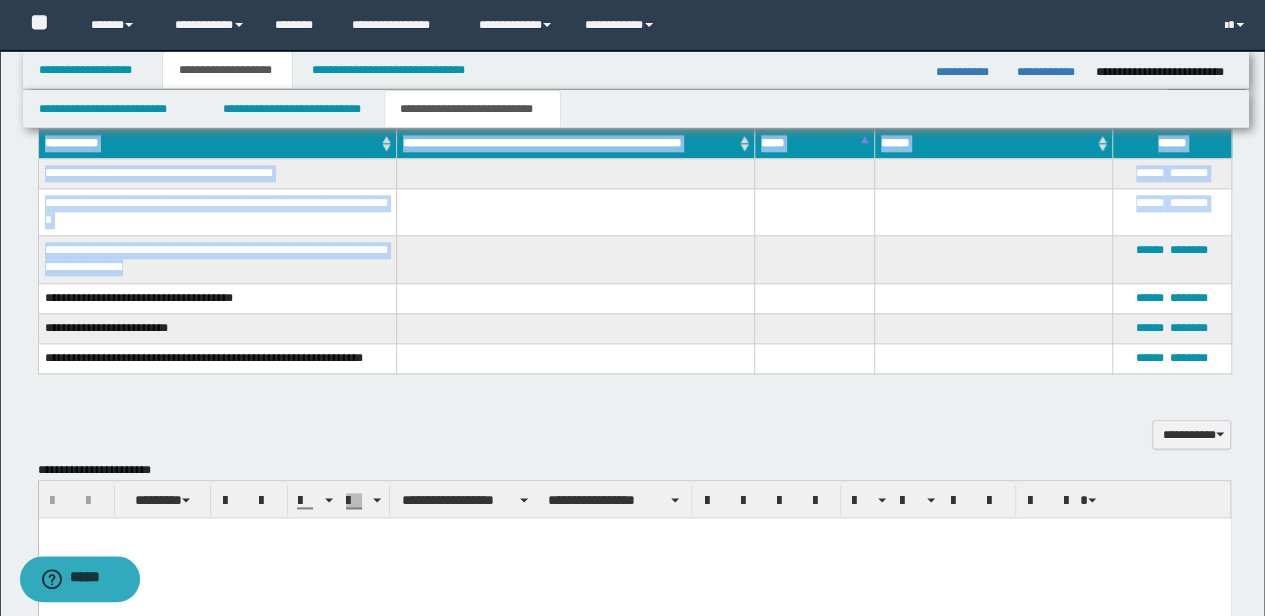drag, startPoint x: 205, startPoint y: 270, endPoint x: 35, endPoint y: 249, distance: 171.29214 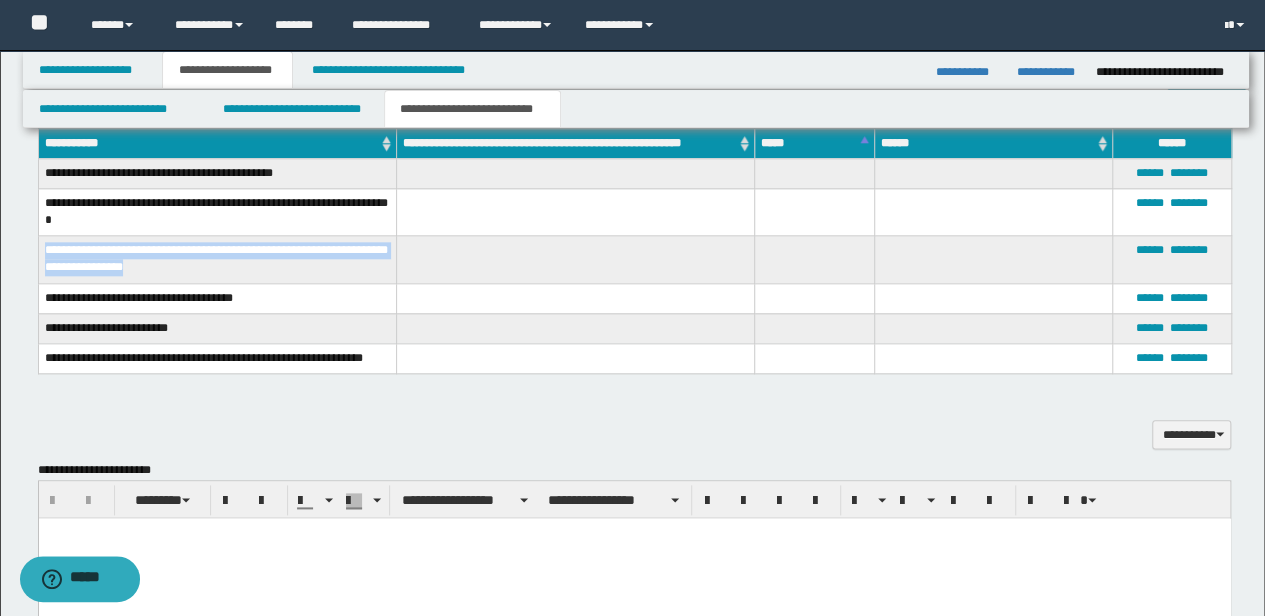 drag, startPoint x: 206, startPoint y: 266, endPoint x: 46, endPoint y: 238, distance: 162.43152 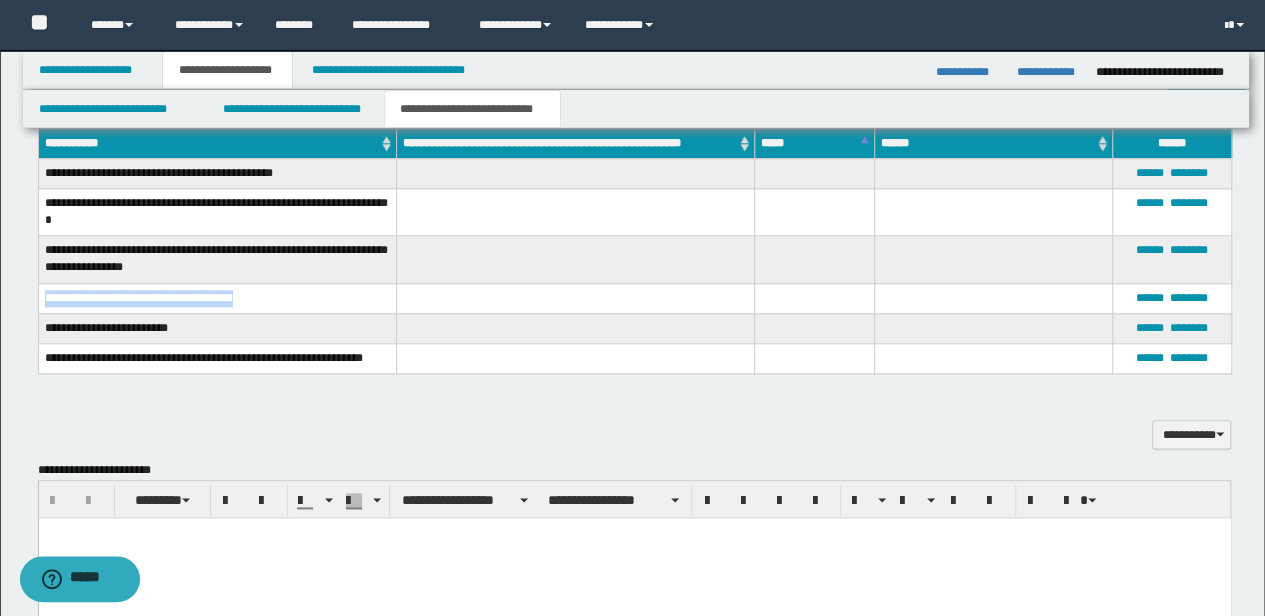 drag, startPoint x: 248, startPoint y: 294, endPoint x: 46, endPoint y: 292, distance: 202.0099 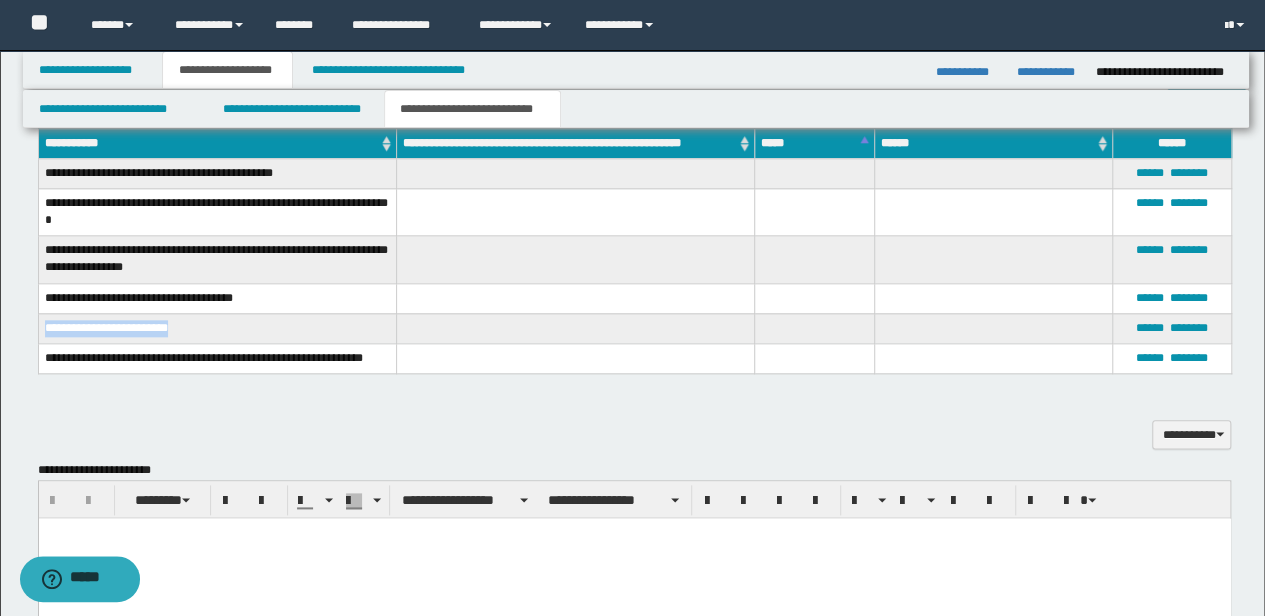 drag, startPoint x: 206, startPoint y: 335, endPoint x: 46, endPoint y: 330, distance: 160.07811 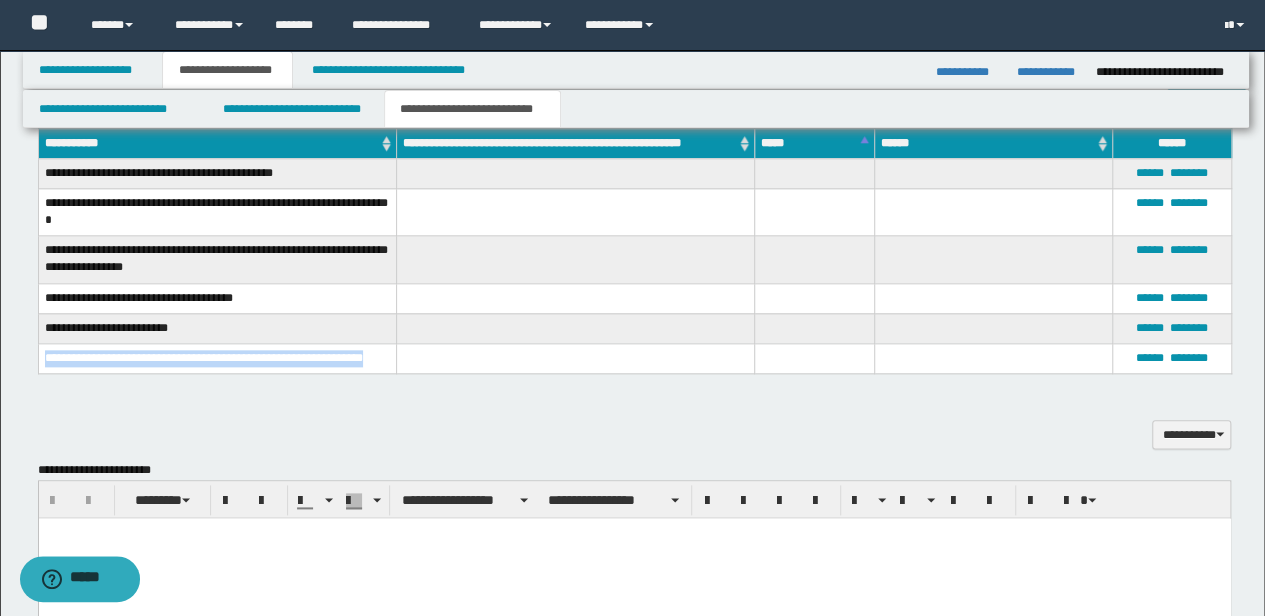 drag, startPoint x: 383, startPoint y: 358, endPoint x: 44, endPoint y: 358, distance: 339 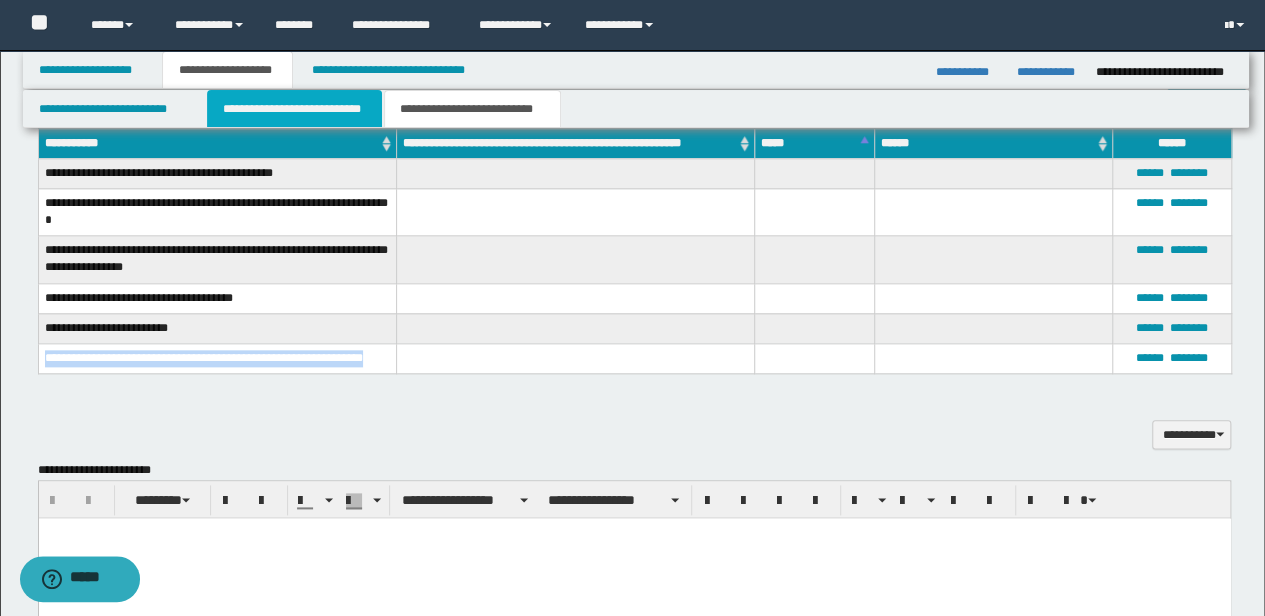 drag, startPoint x: 340, startPoint y: 120, endPoint x: 332, endPoint y: 131, distance: 13.601471 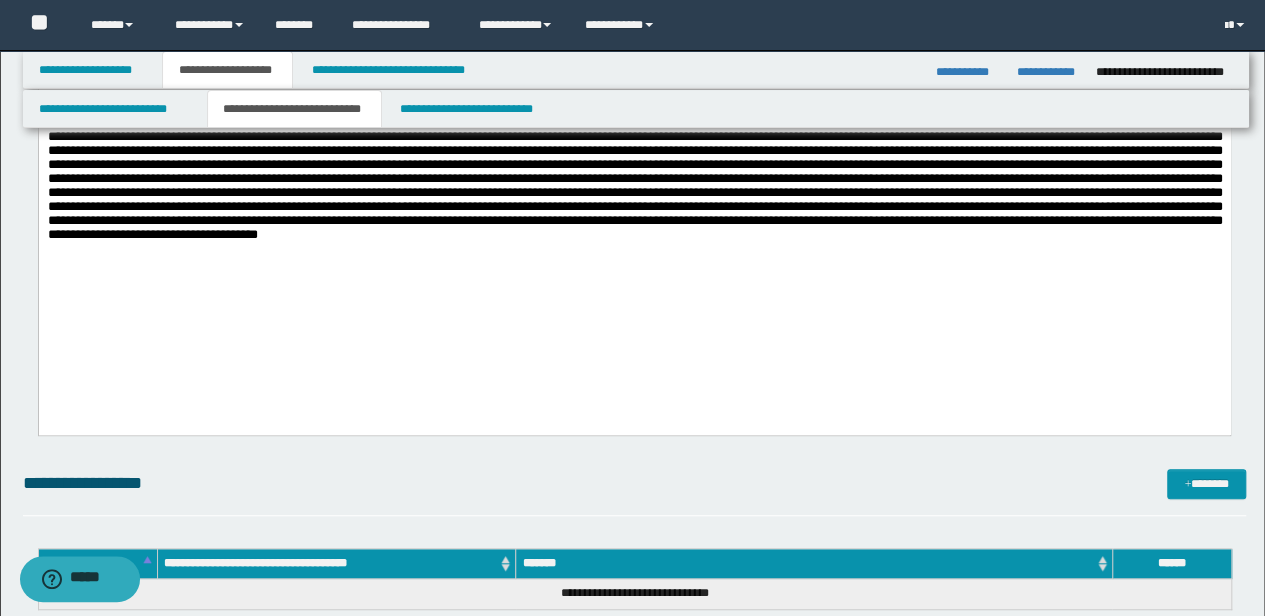 scroll, scrollTop: 0, scrollLeft: 0, axis: both 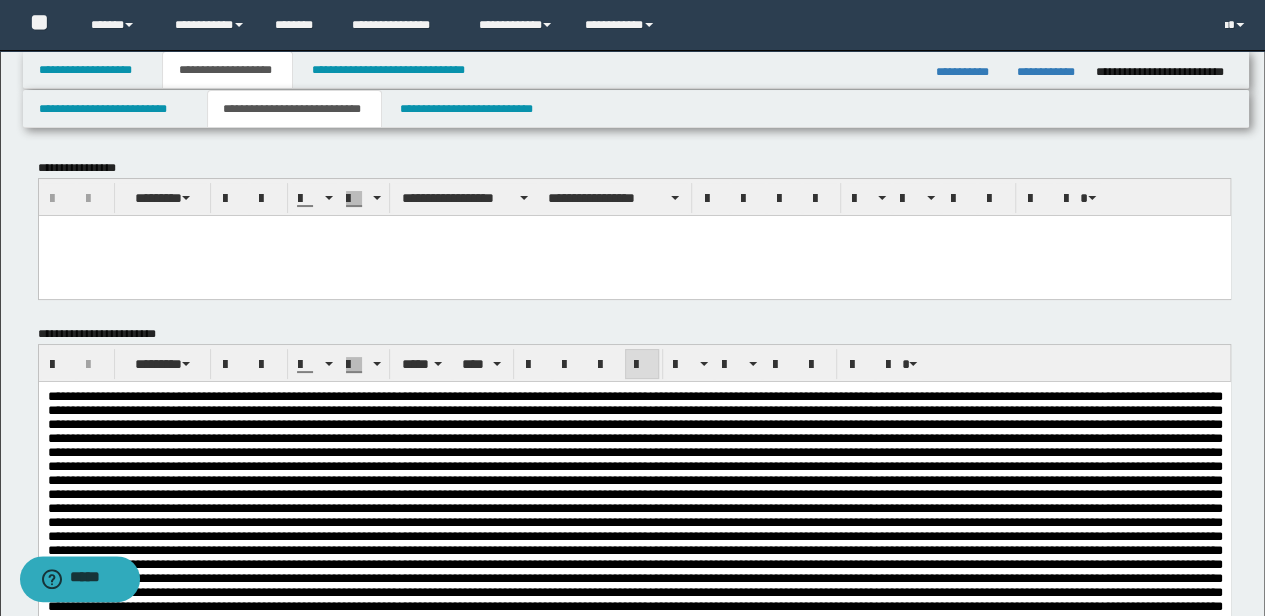 click at bounding box center (634, 255) 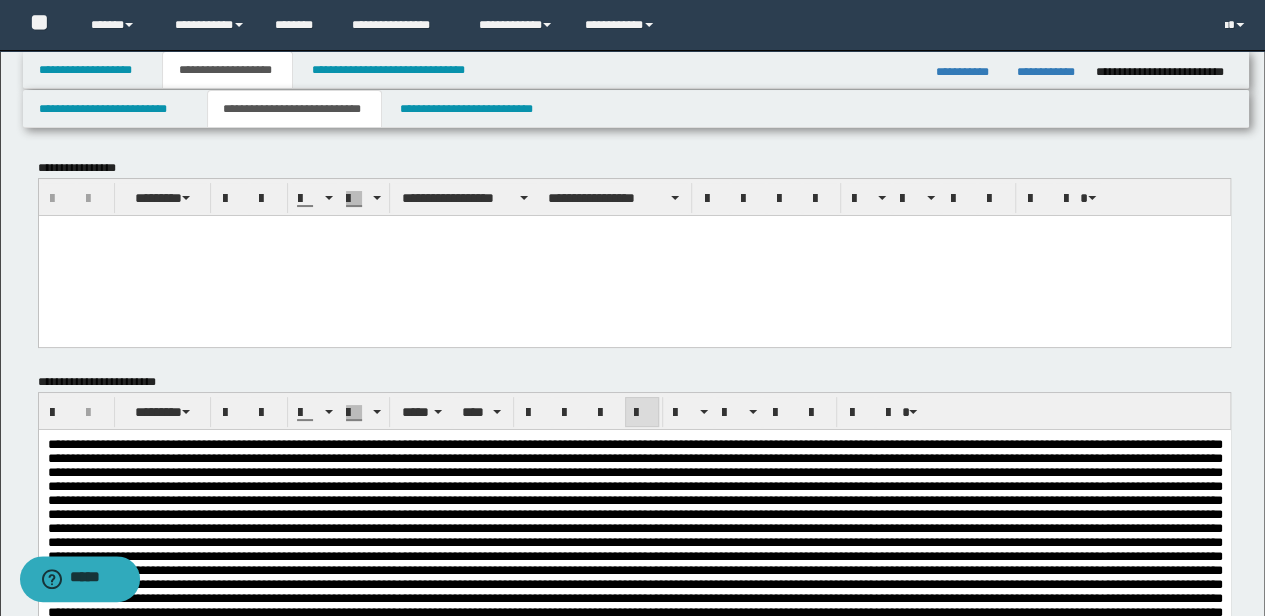 type 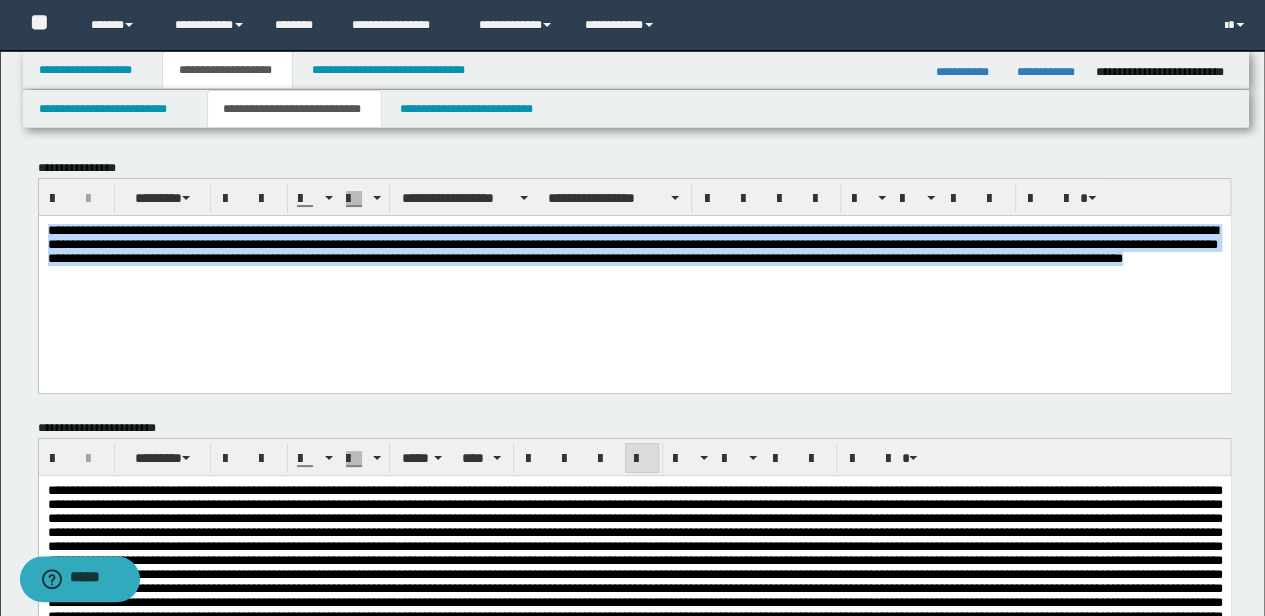 drag, startPoint x: 653, startPoint y: 294, endPoint x: -3, endPoint y: 111, distance: 681.047 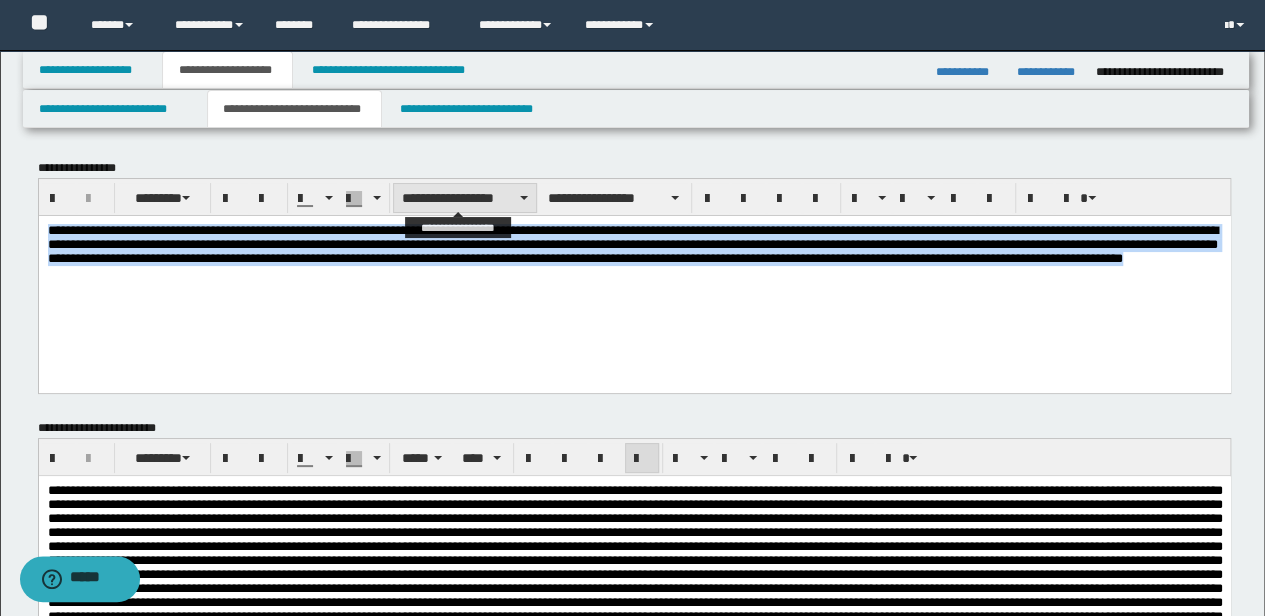 click on "**********" at bounding box center (465, 198) 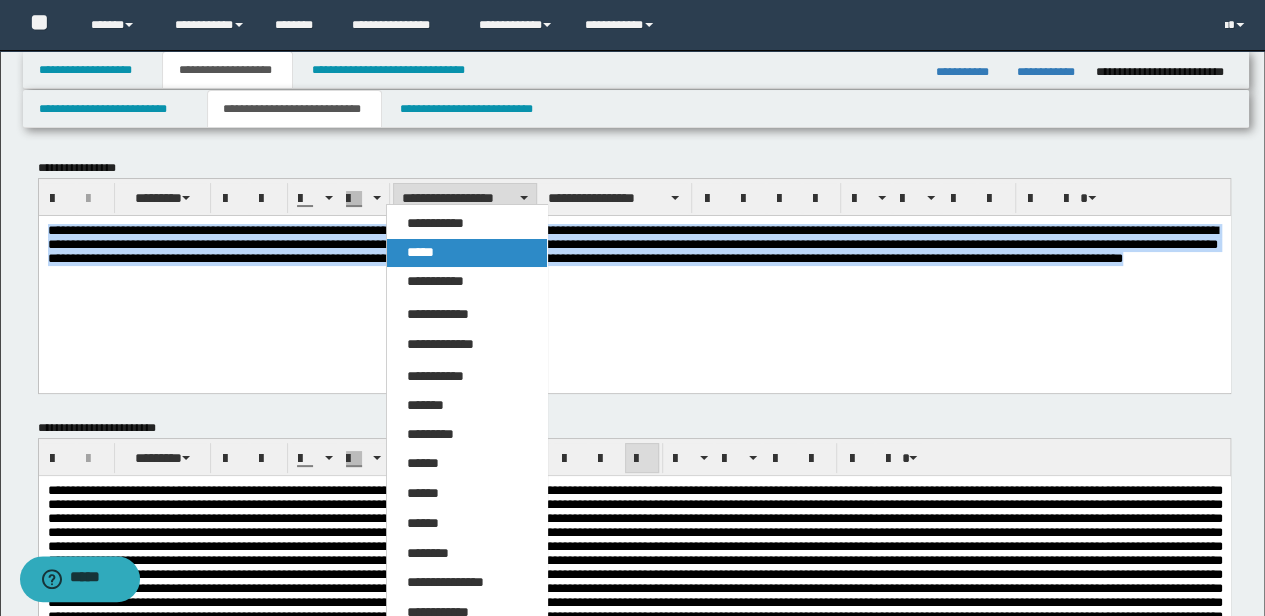 click on "*****" at bounding box center [466, 253] 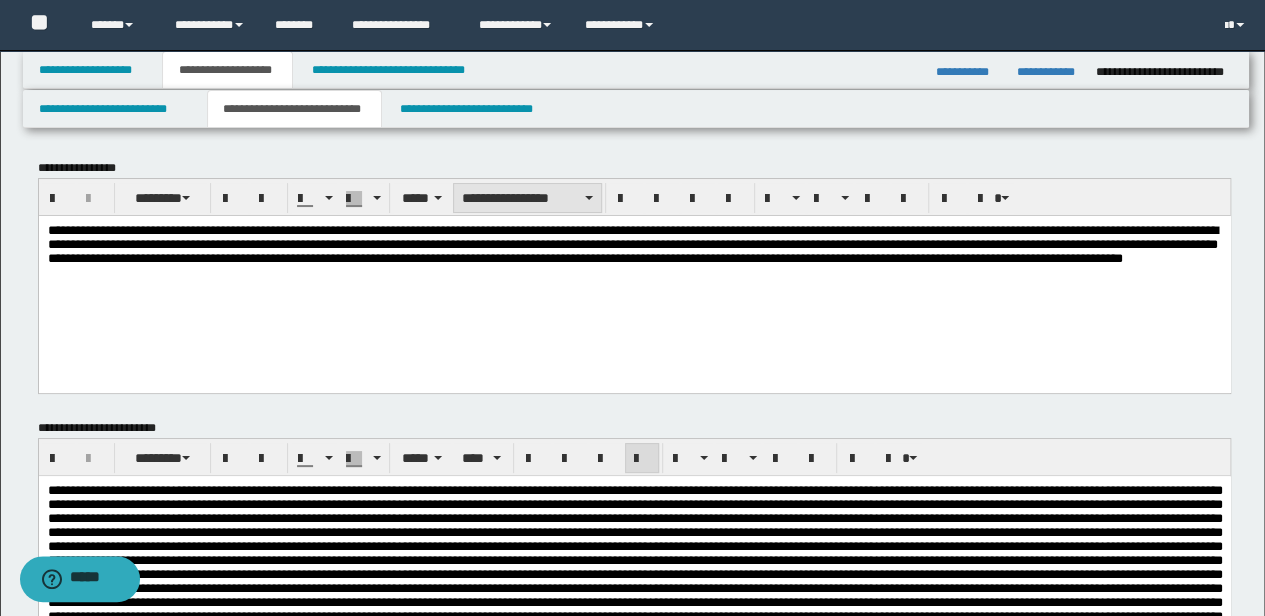 click on "**********" at bounding box center (527, 198) 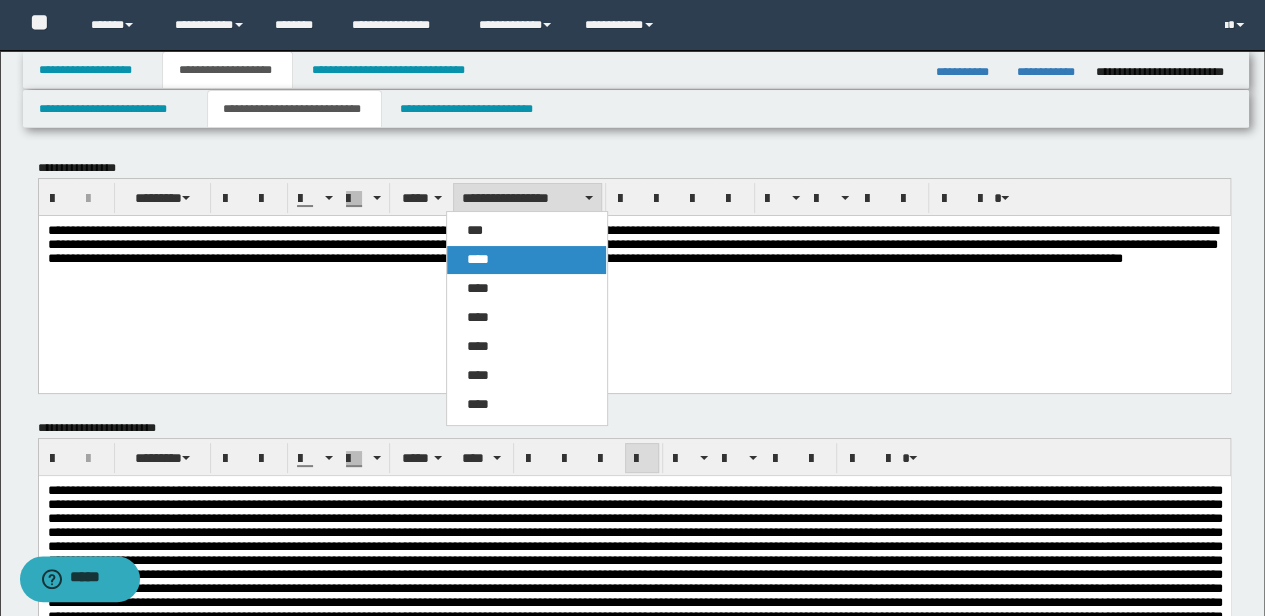 click on "****" at bounding box center [526, 260] 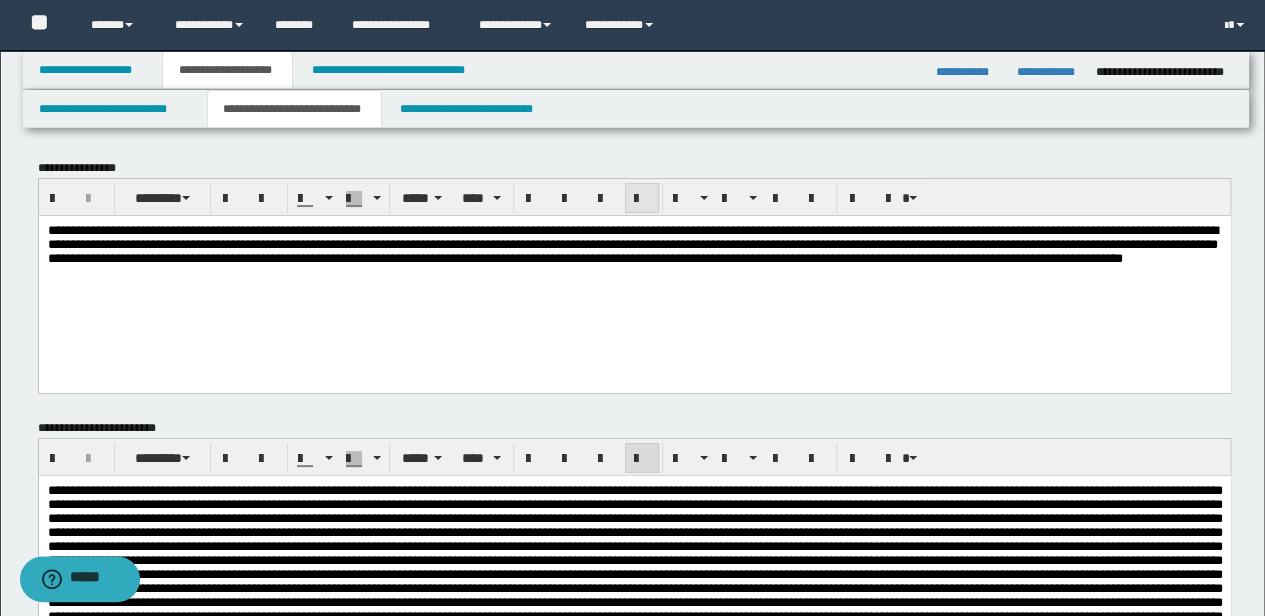 click at bounding box center [642, 199] 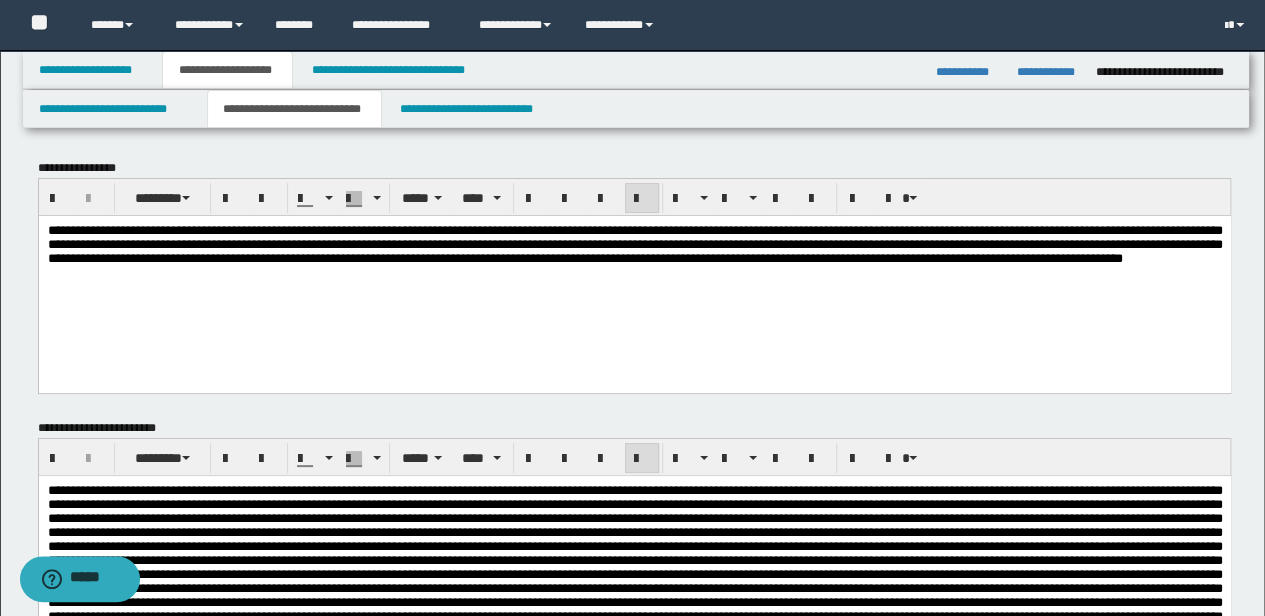 click on "**********" at bounding box center [634, 278] 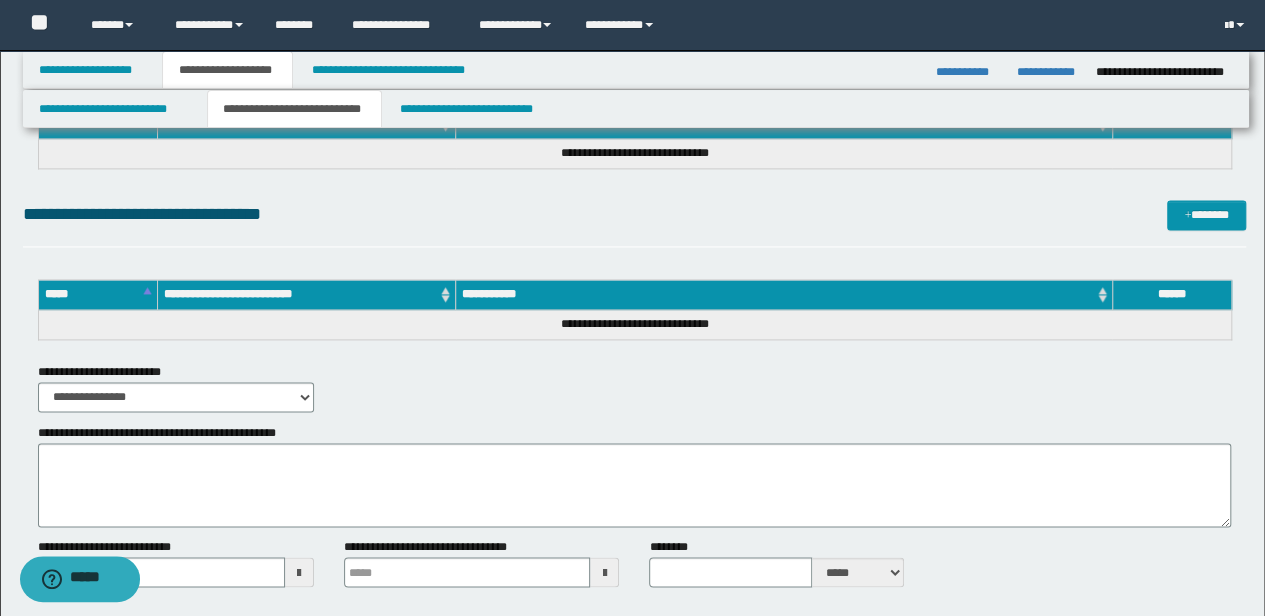 scroll, scrollTop: 1418, scrollLeft: 0, axis: vertical 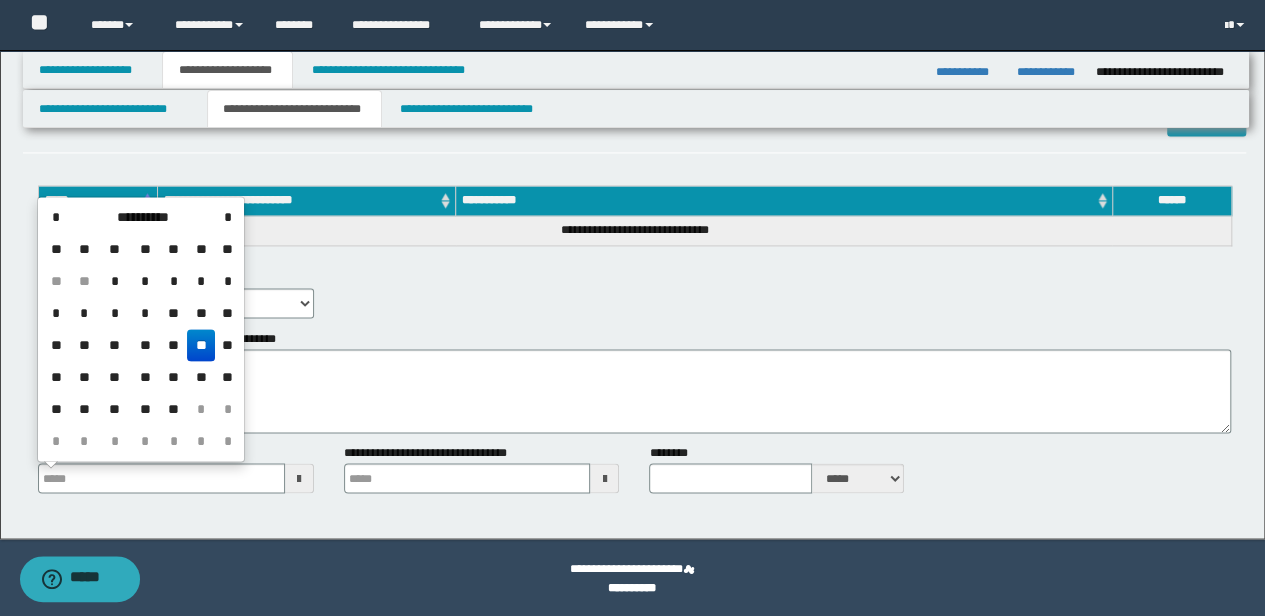 drag, startPoint x: 191, startPoint y: 472, endPoint x: -3, endPoint y: 469, distance: 194.0232 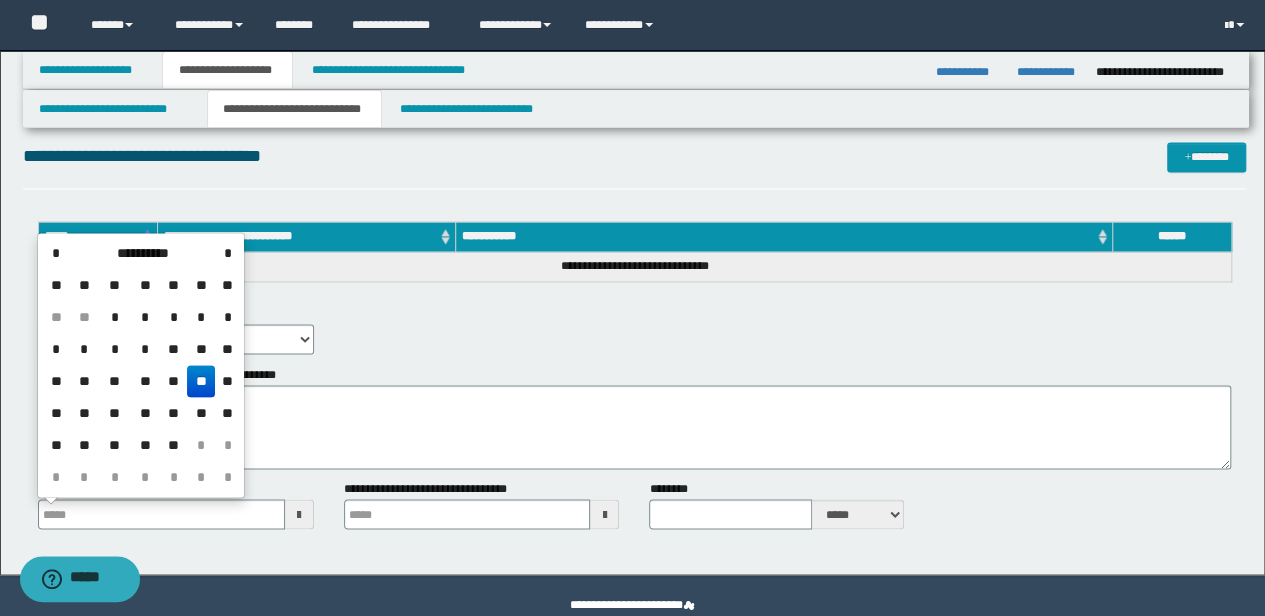scroll, scrollTop: 1352, scrollLeft: 0, axis: vertical 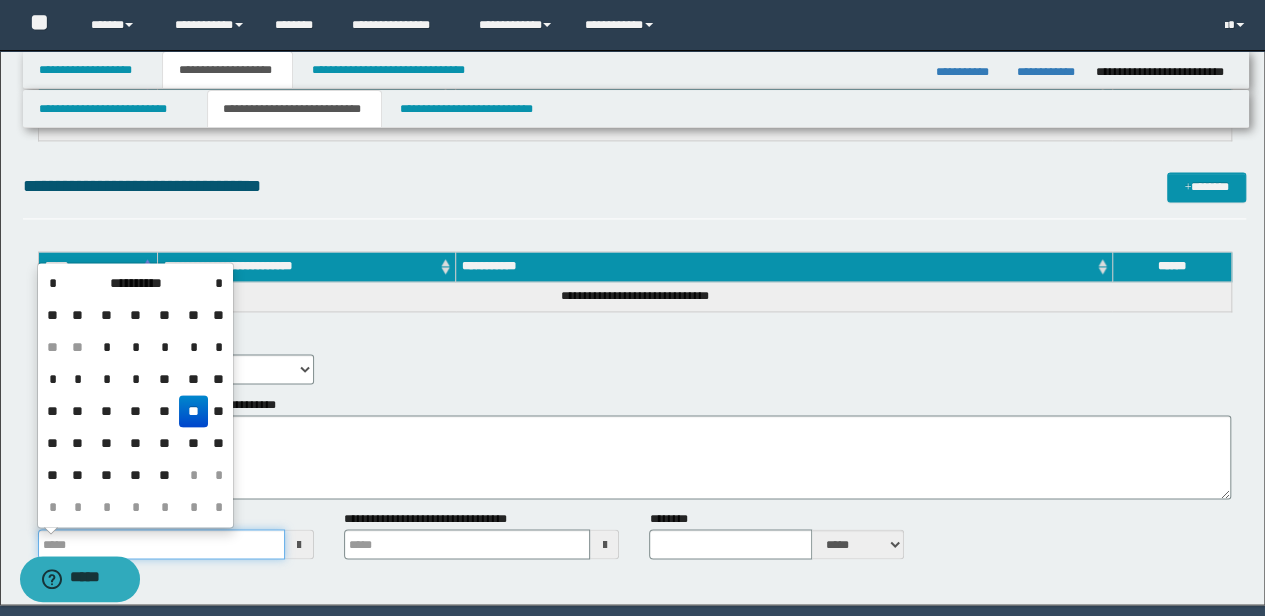 type 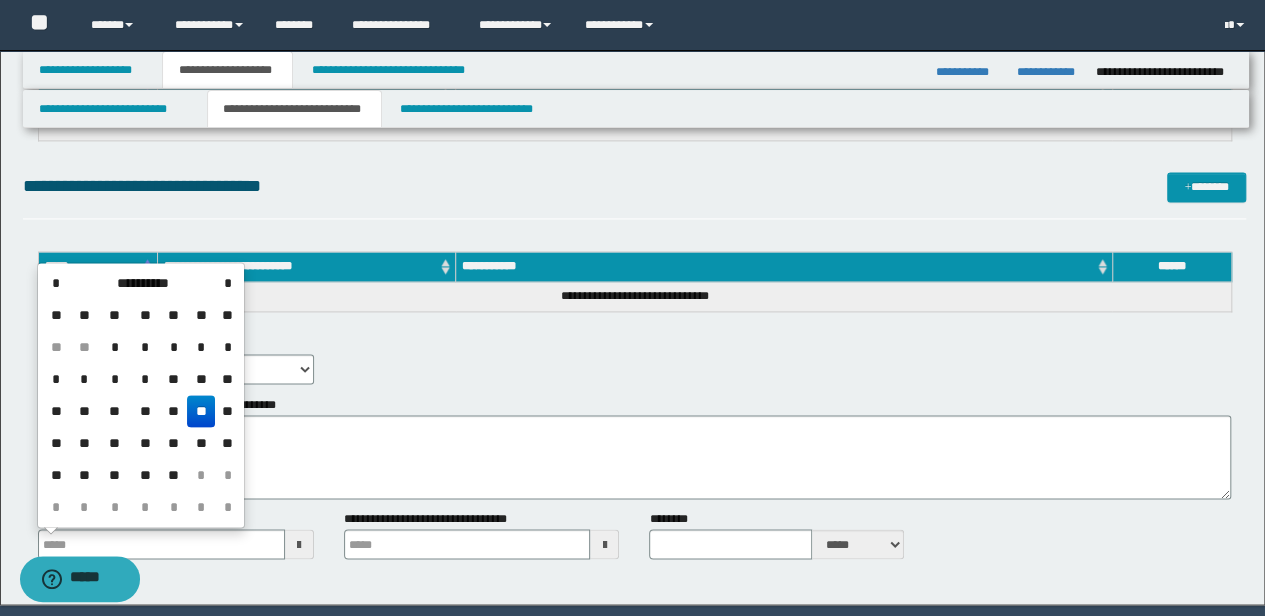 type 